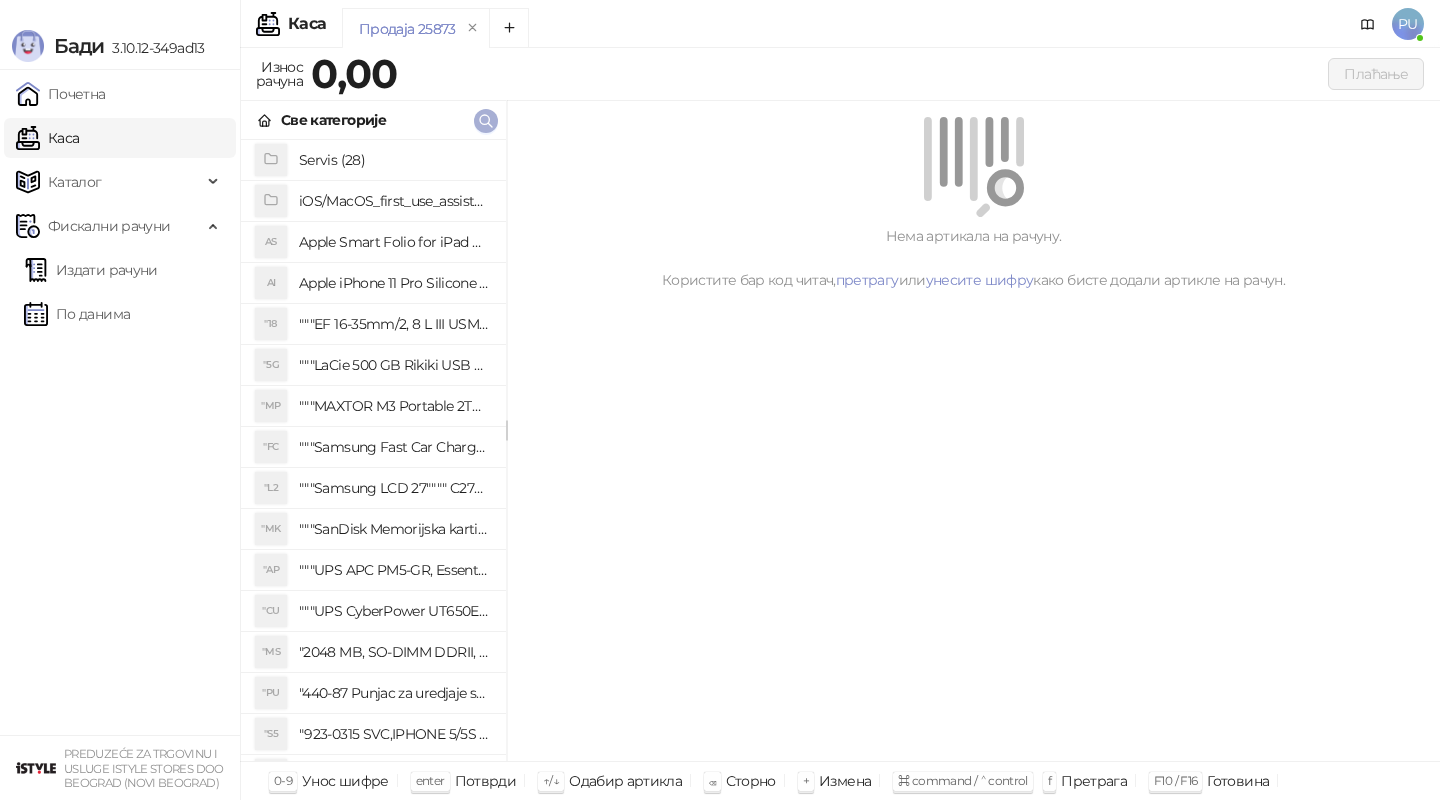 scroll, scrollTop: 0, scrollLeft: 0, axis: both 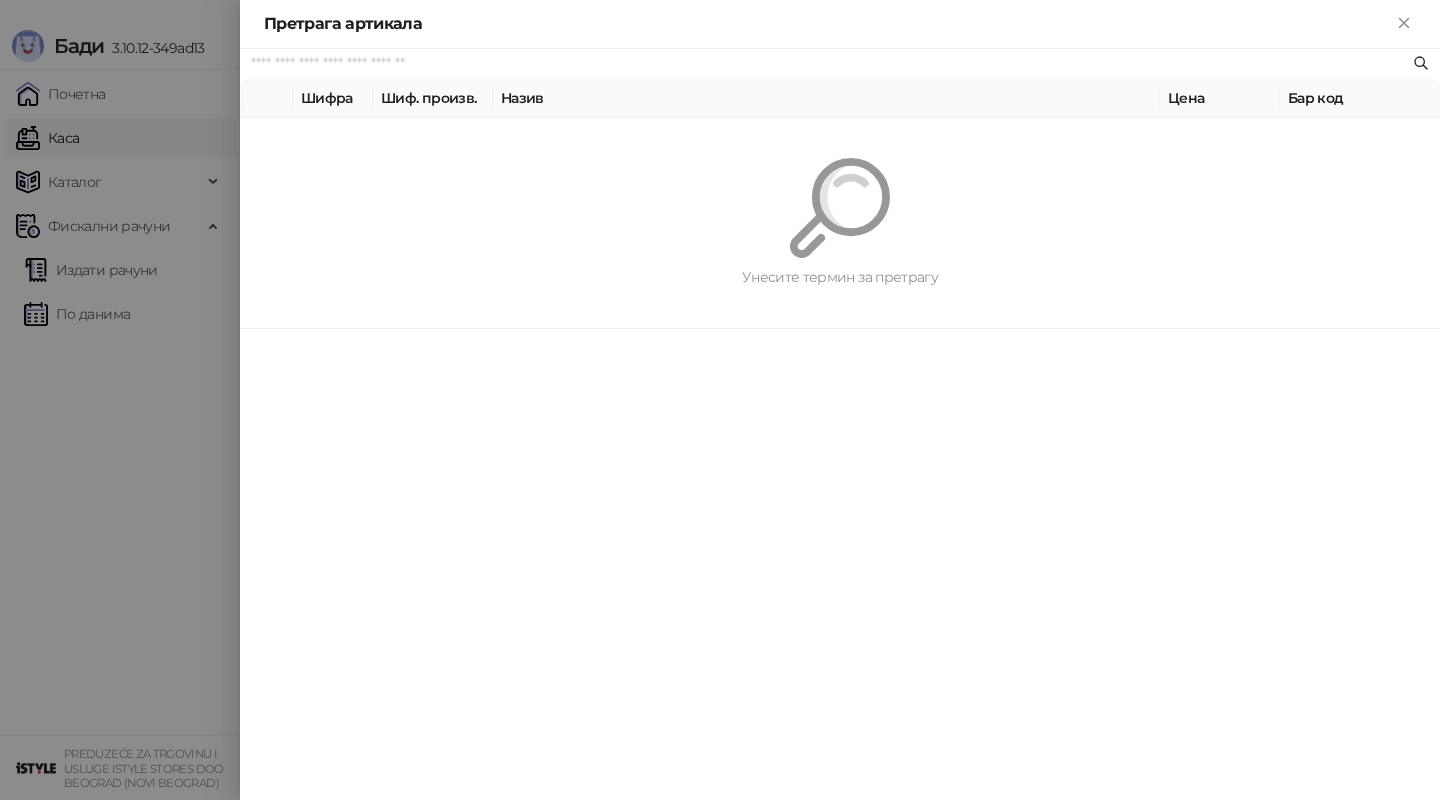paste on "*********" 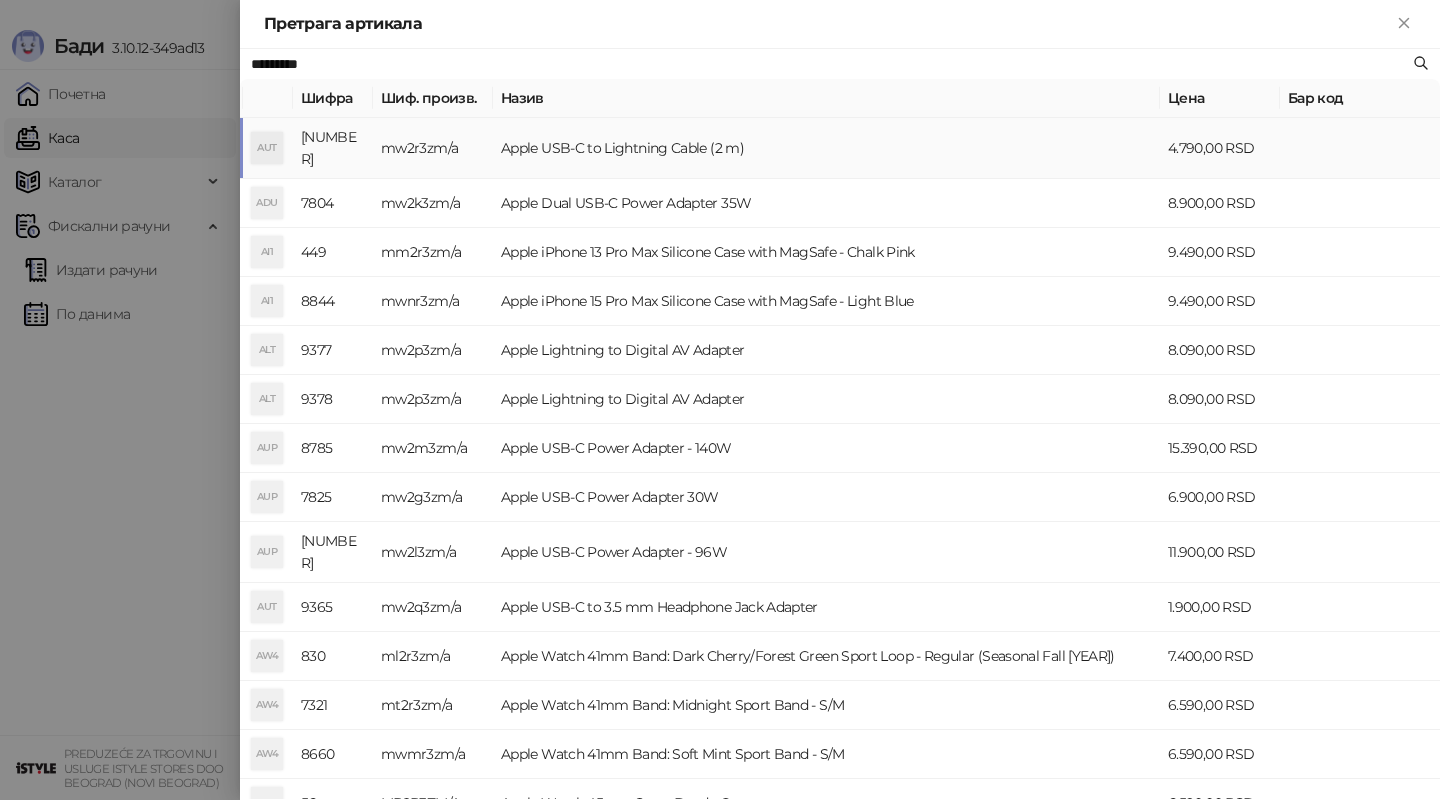 click on "Apple USB-C to Lightning Cable (2 m)" at bounding box center (826, 148) 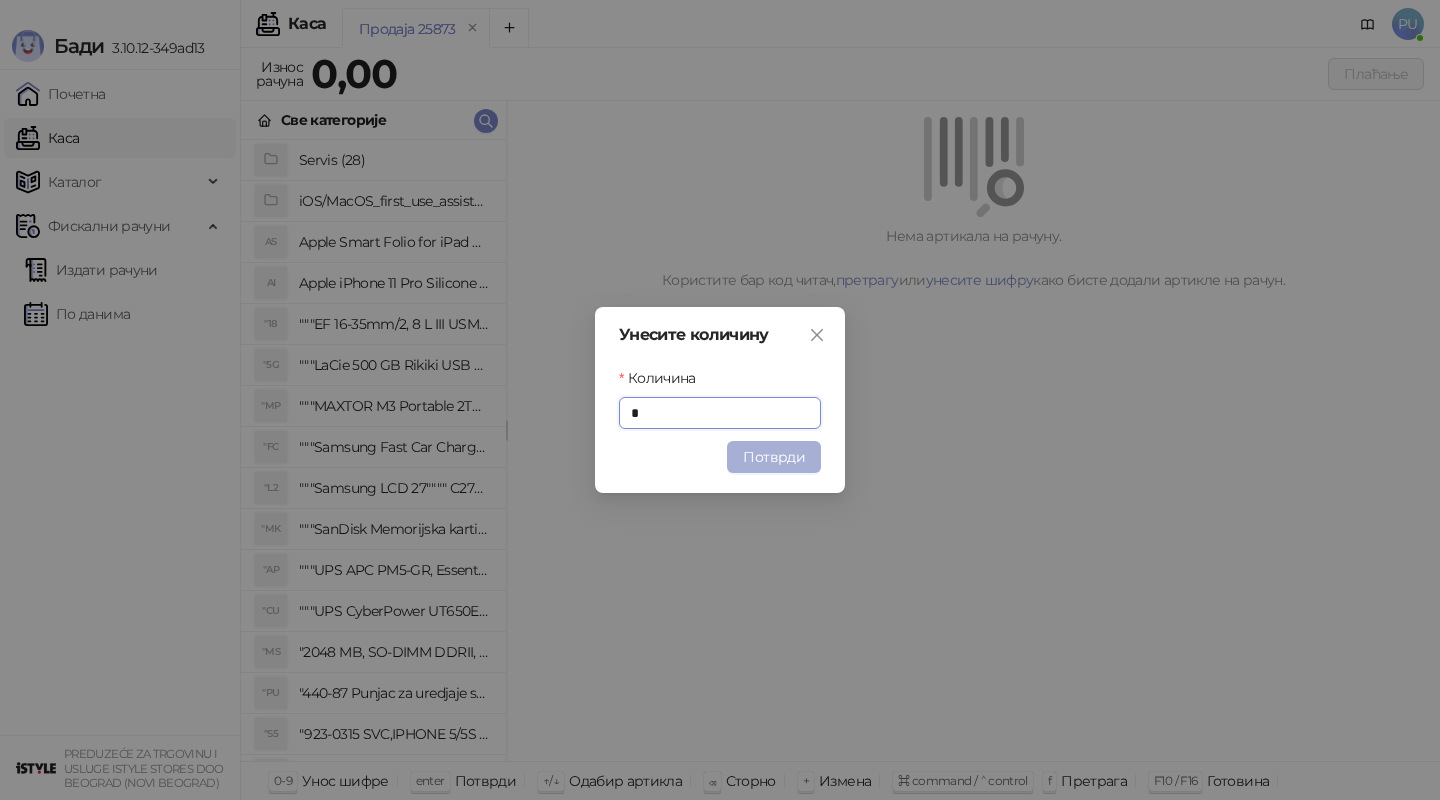 click on "Потврди" at bounding box center [774, 457] 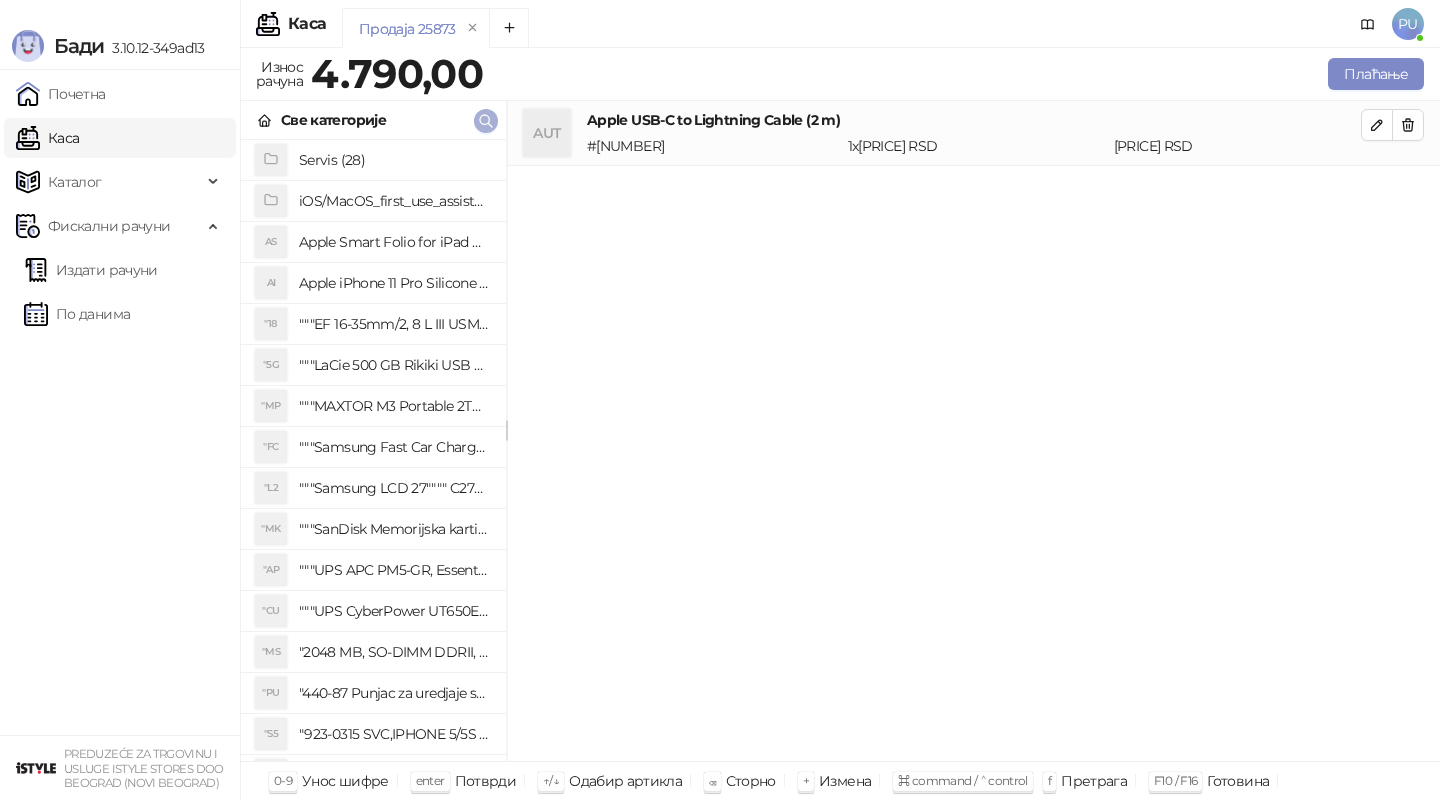 click at bounding box center [486, 121] 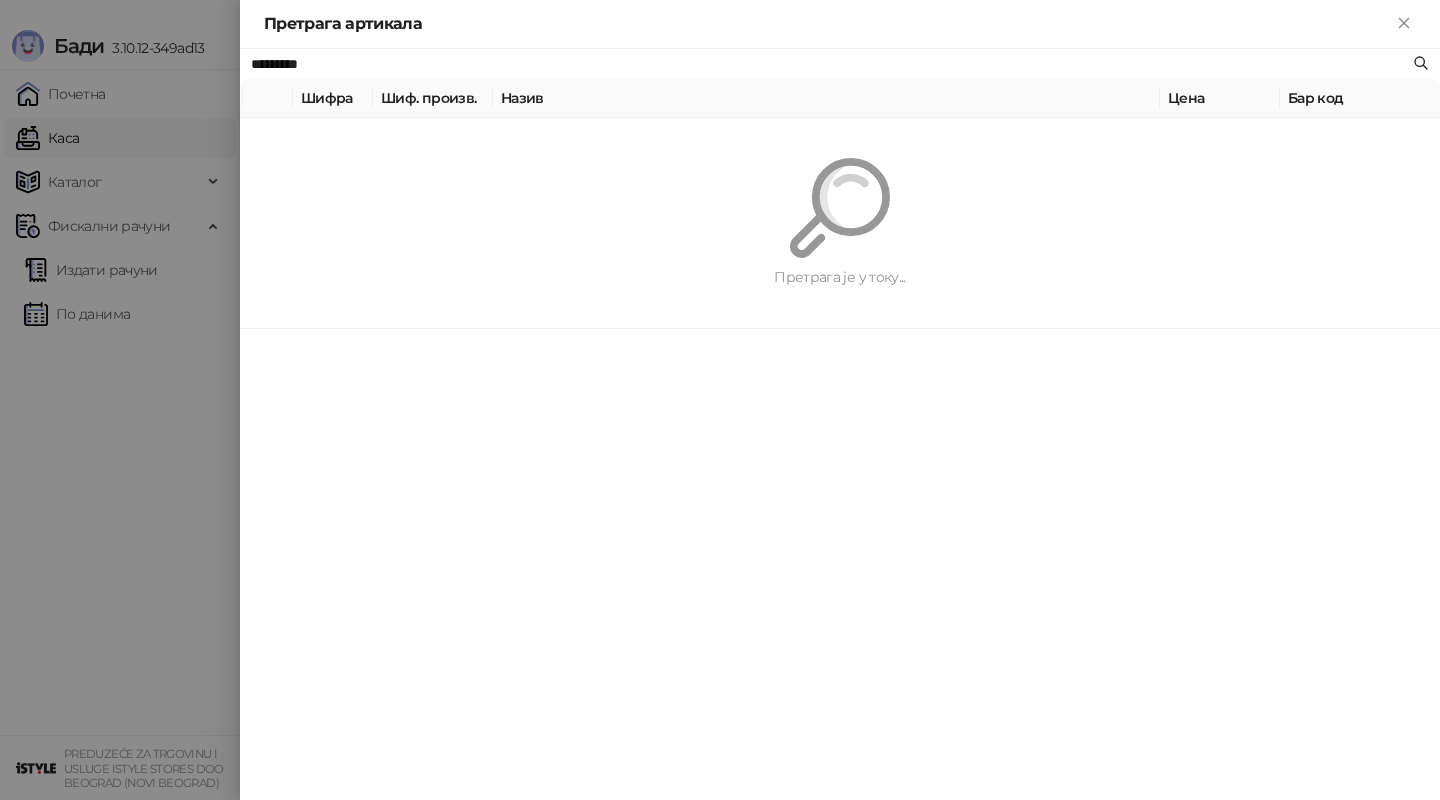 paste 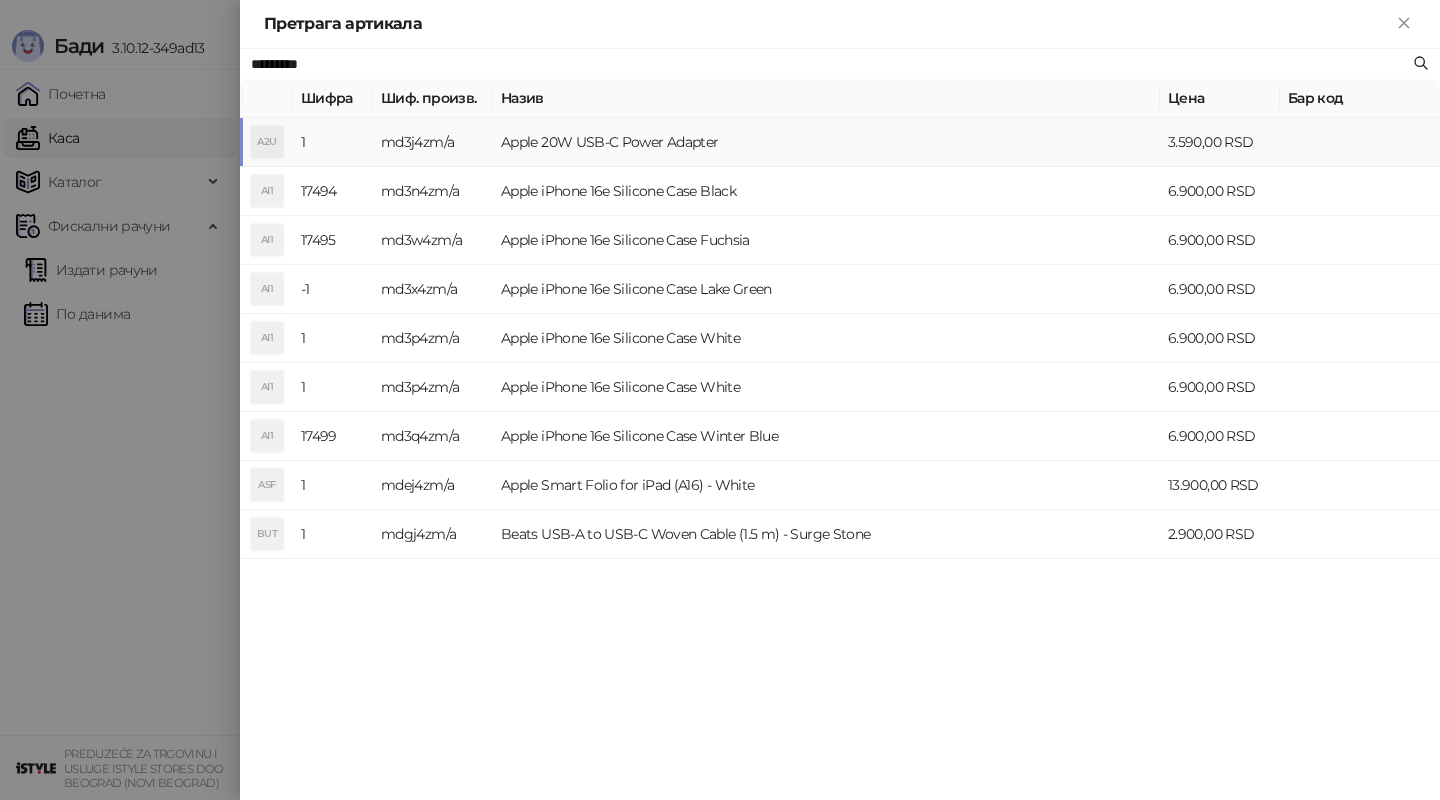 click on "Apple 20W USB-C Power Adapter" at bounding box center (826, 142) 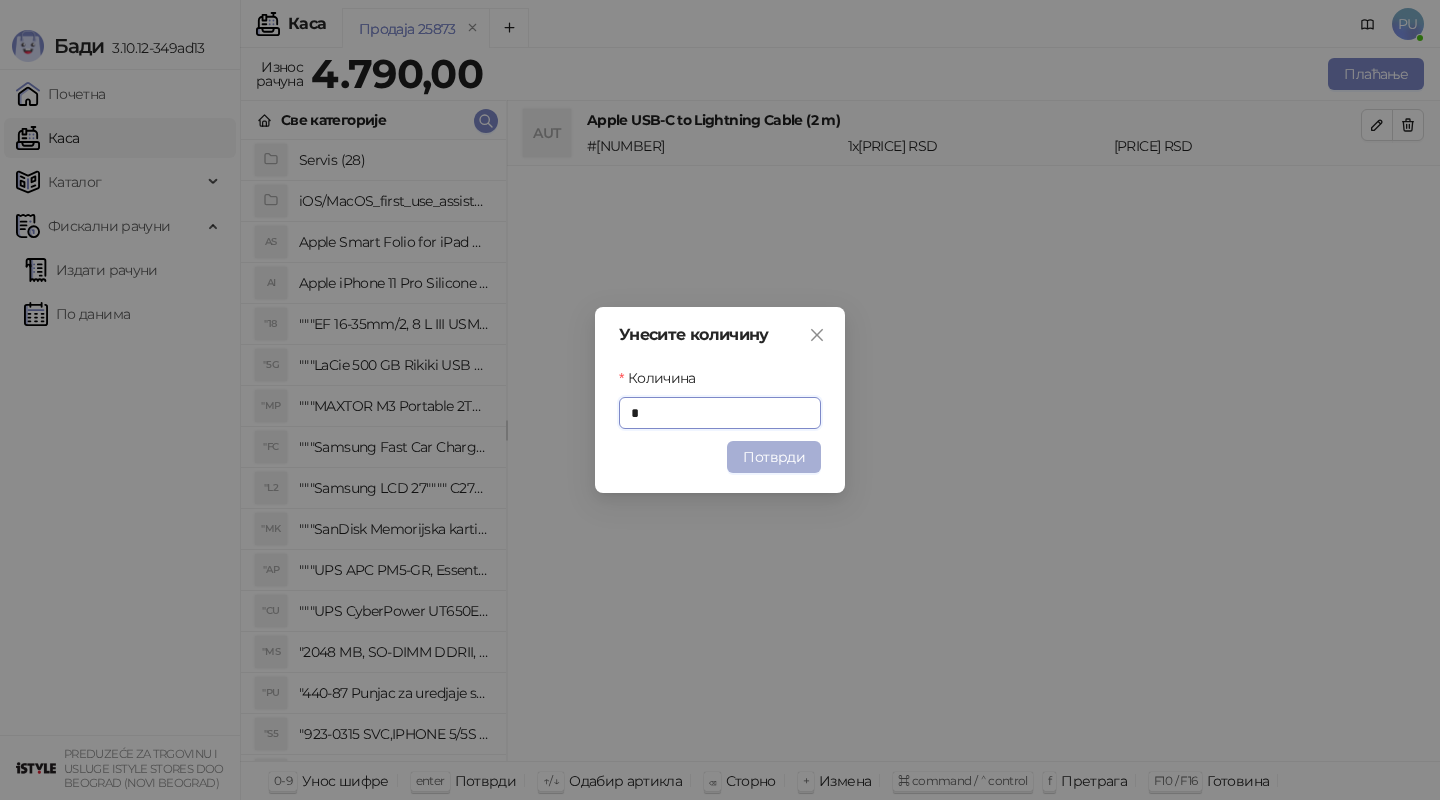 click on "Потврди" at bounding box center (774, 457) 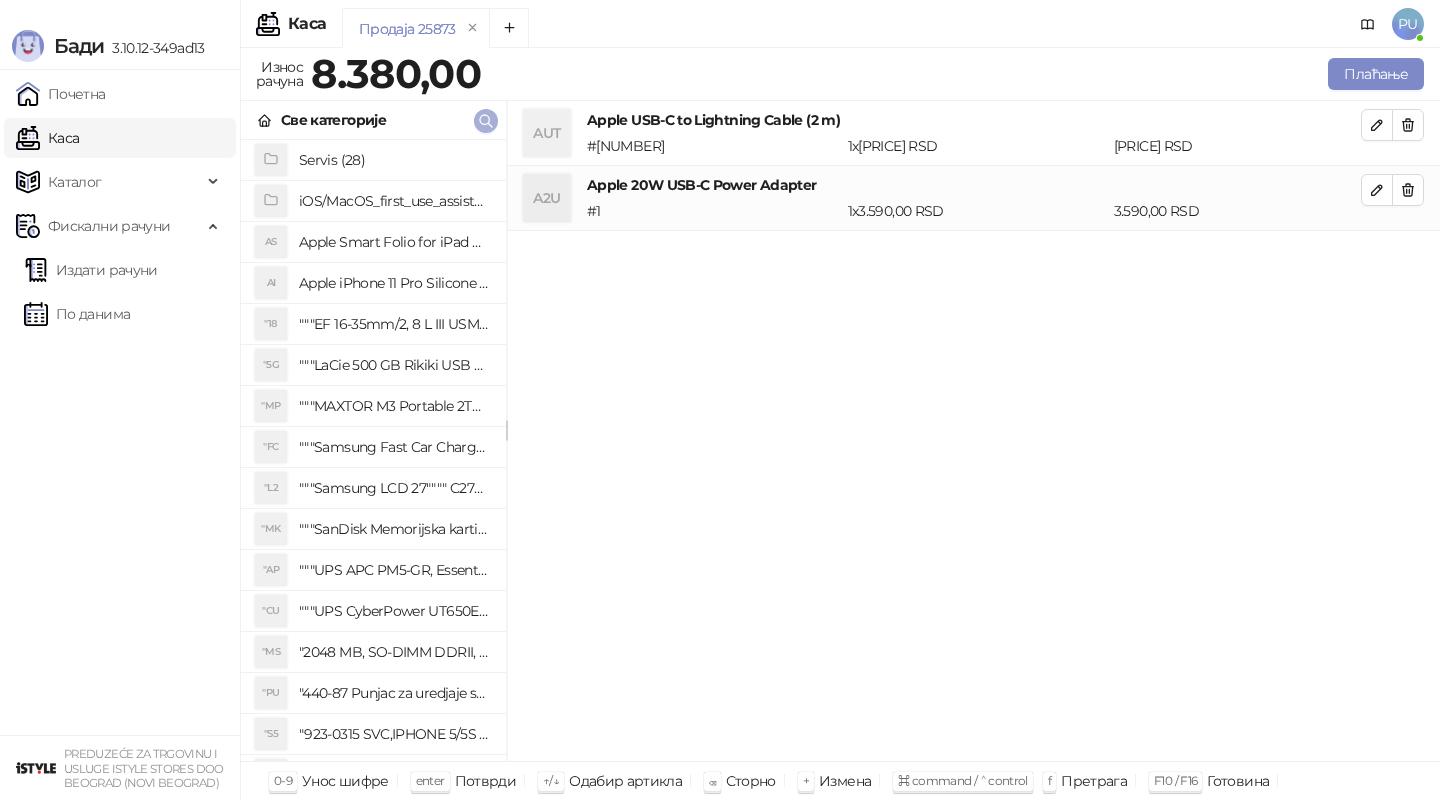 click 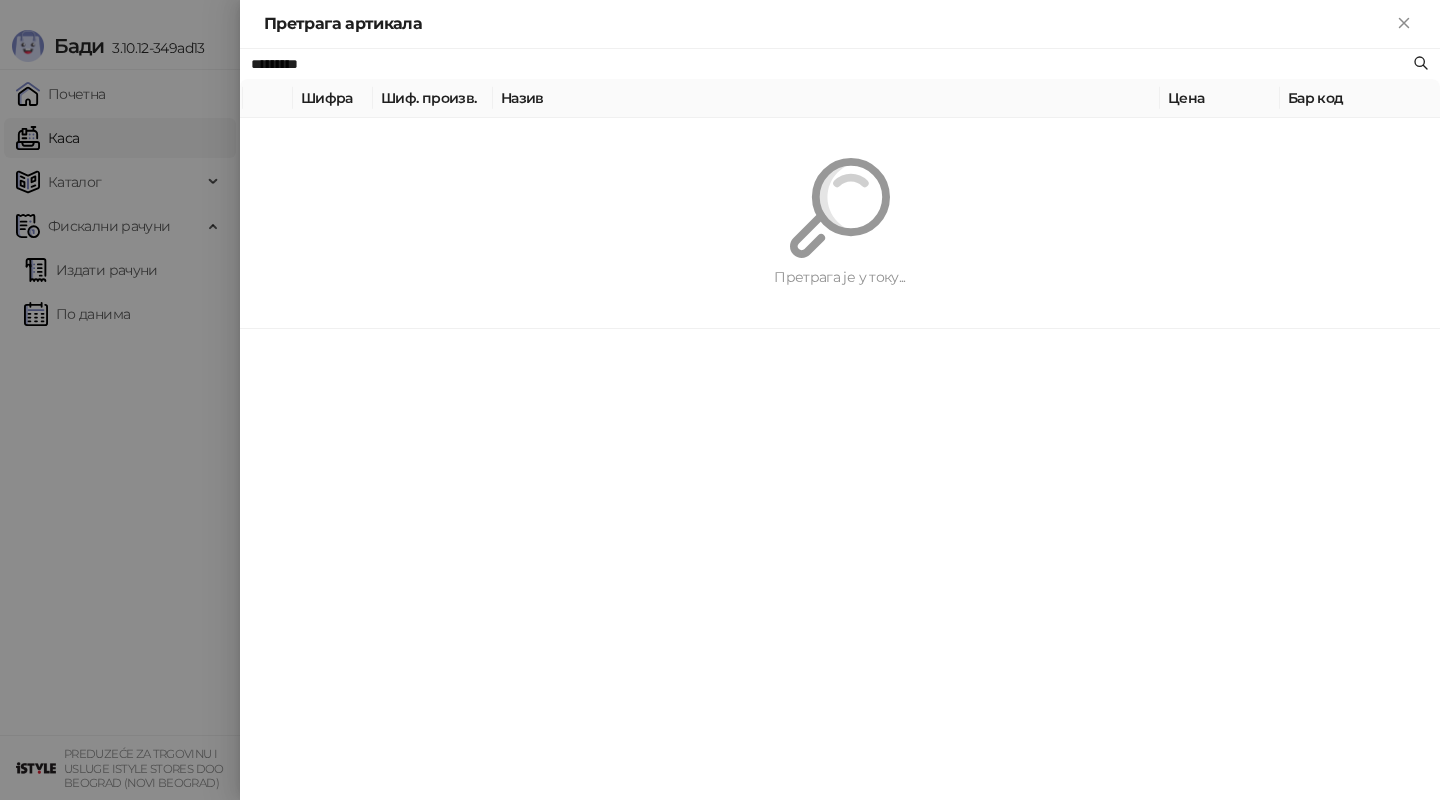 paste 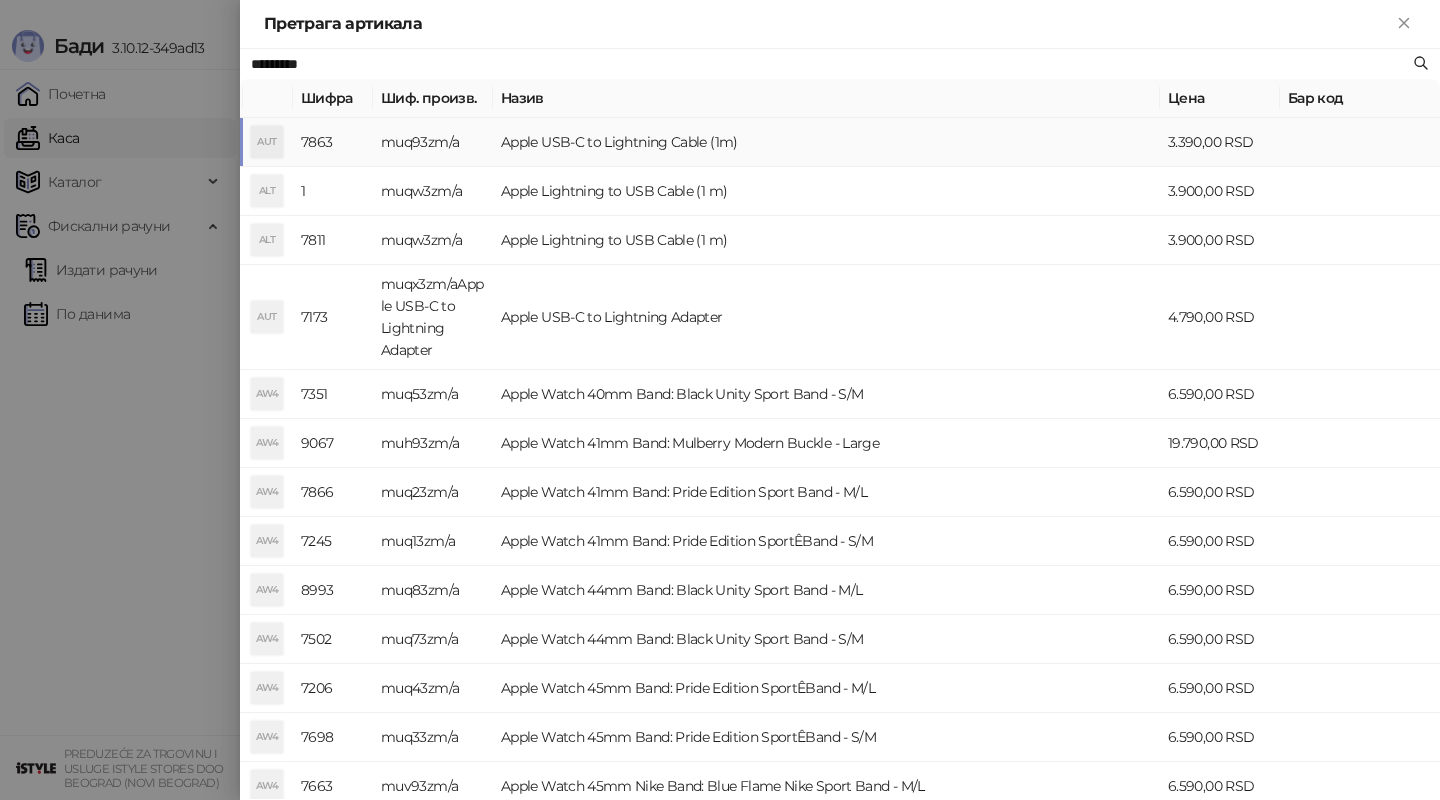 click on "Apple USB-C to Lightning Cable (1m)" at bounding box center (826, 142) 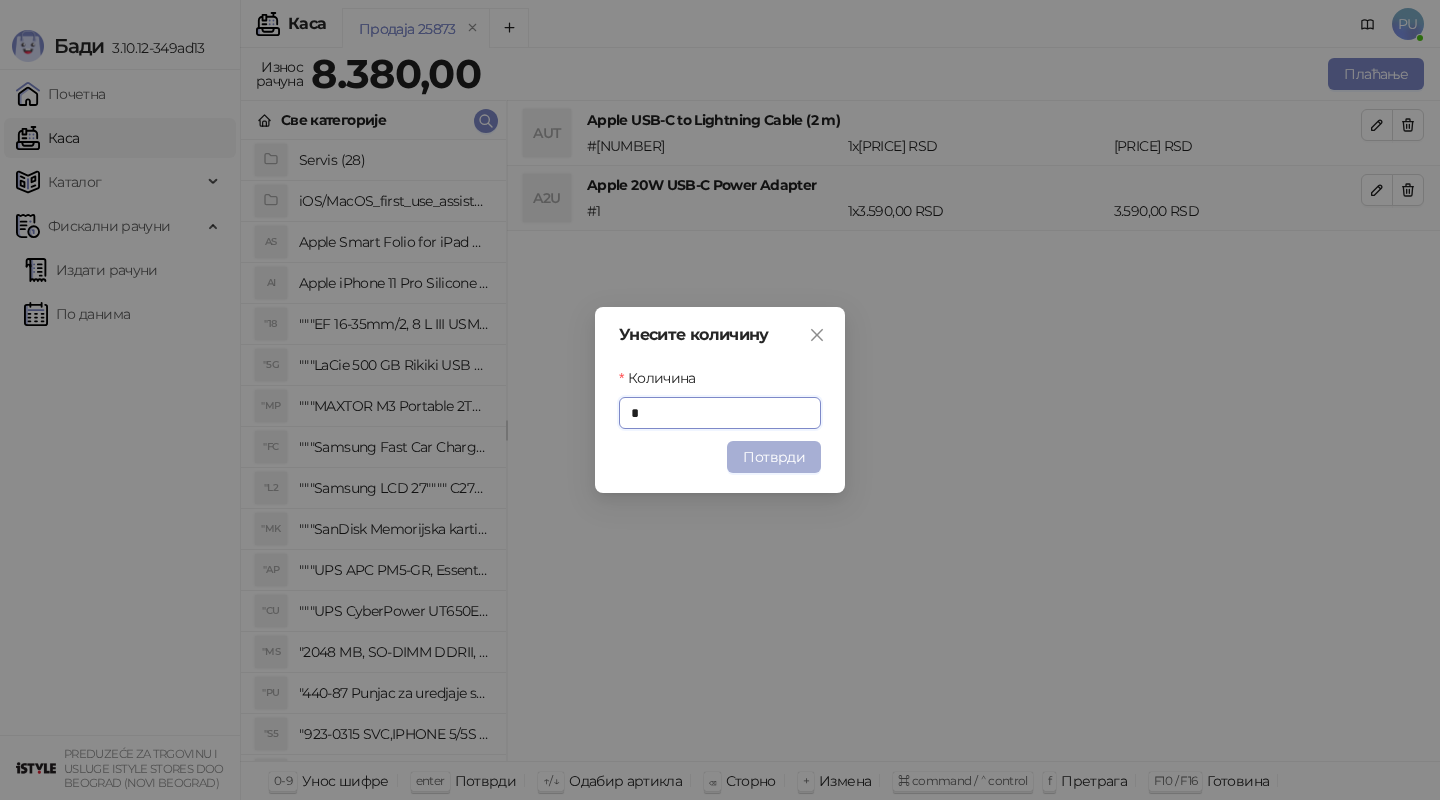 click on "Потврди" at bounding box center [774, 457] 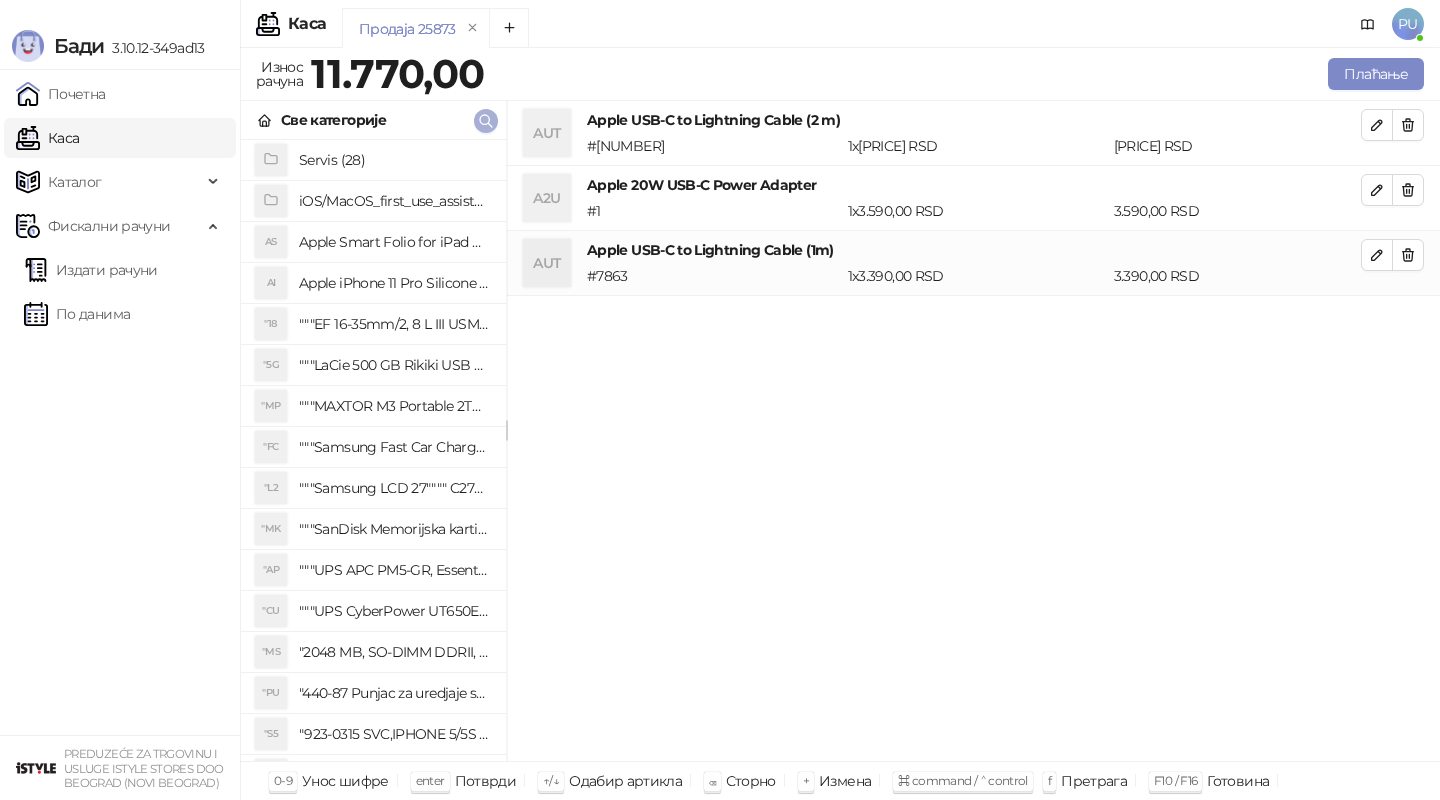 click 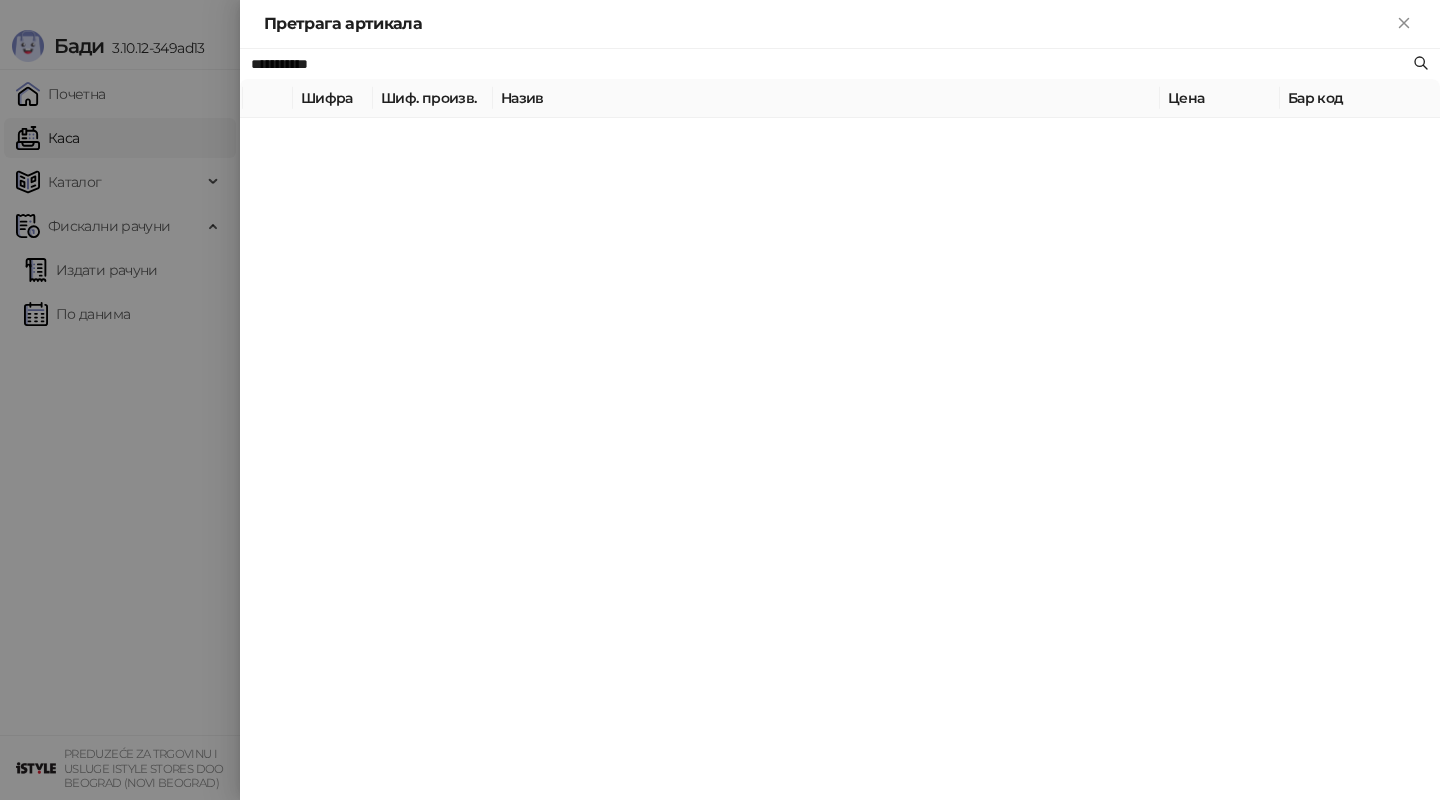 type on "**********" 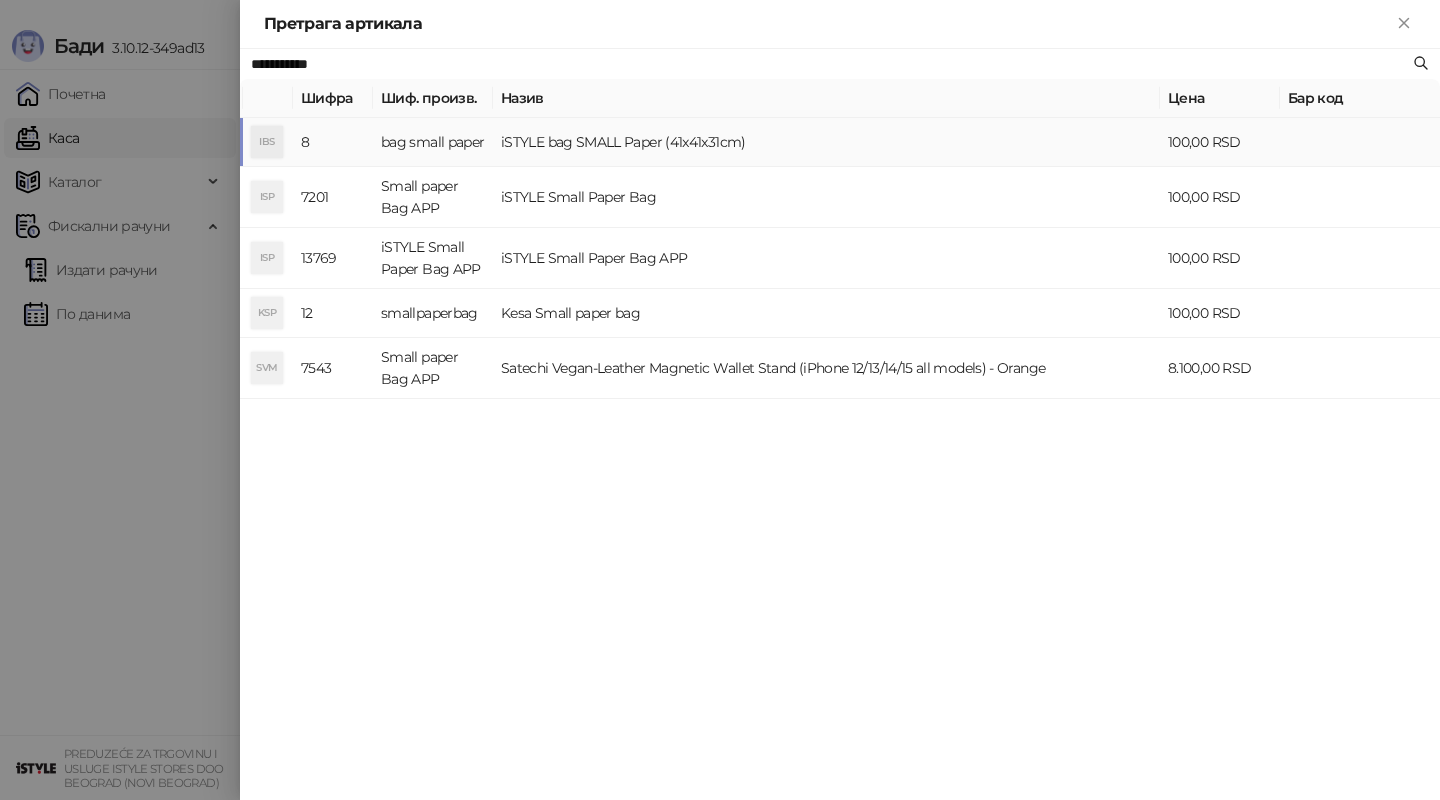 click on "iSTYLE bag SMALL Paper (41x41x31cm)" at bounding box center [826, 142] 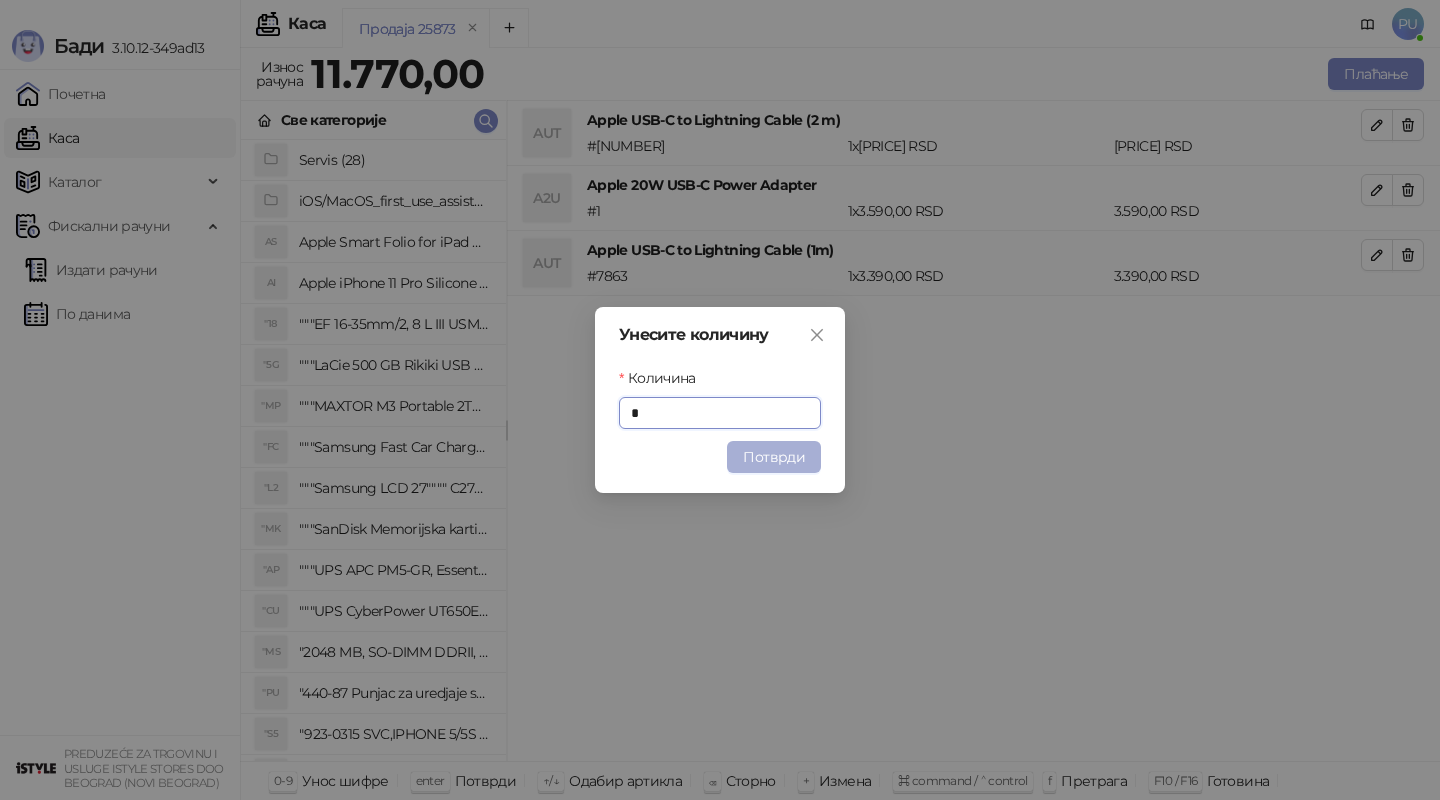 click on "Потврди" at bounding box center [774, 457] 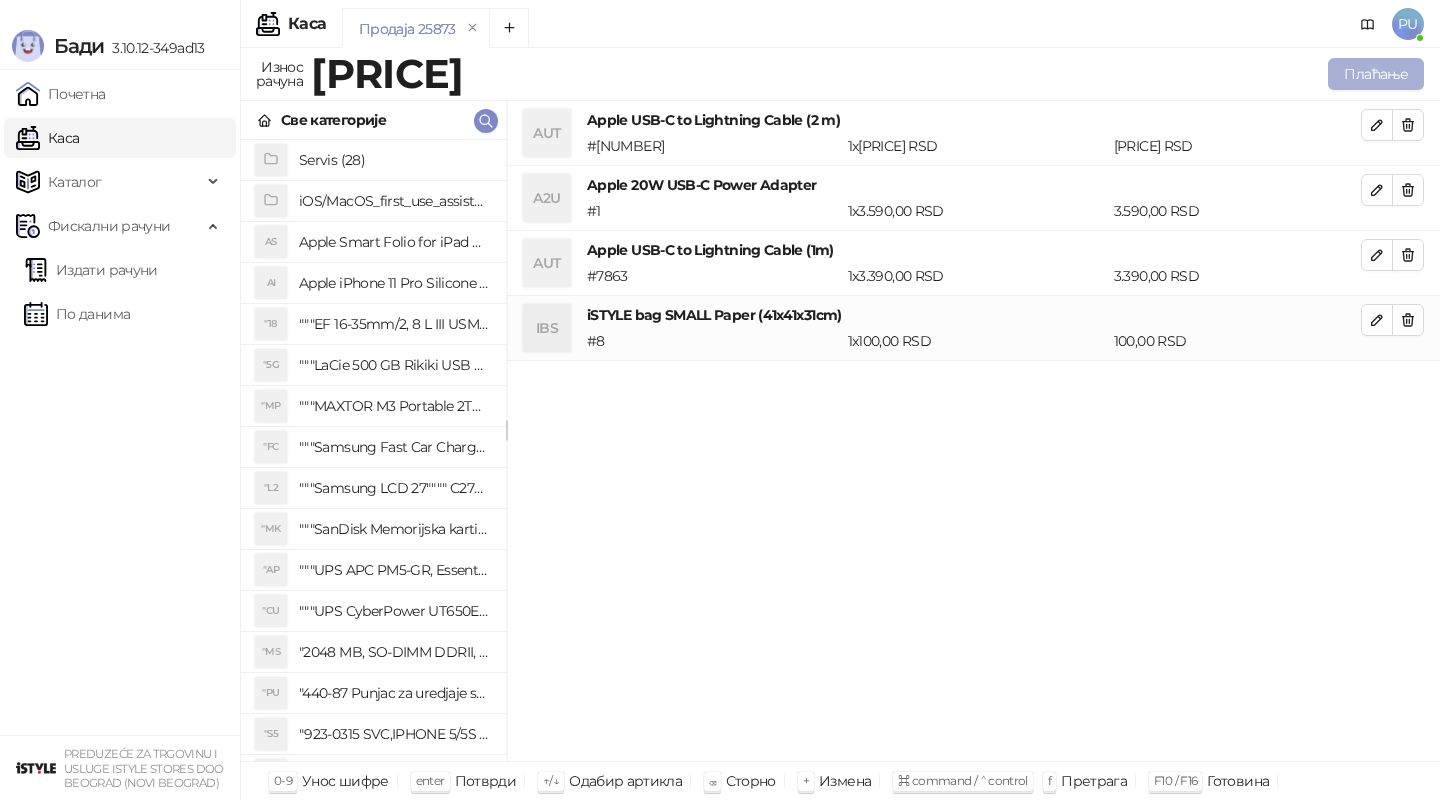 click on "Плаћање" at bounding box center [1376, 74] 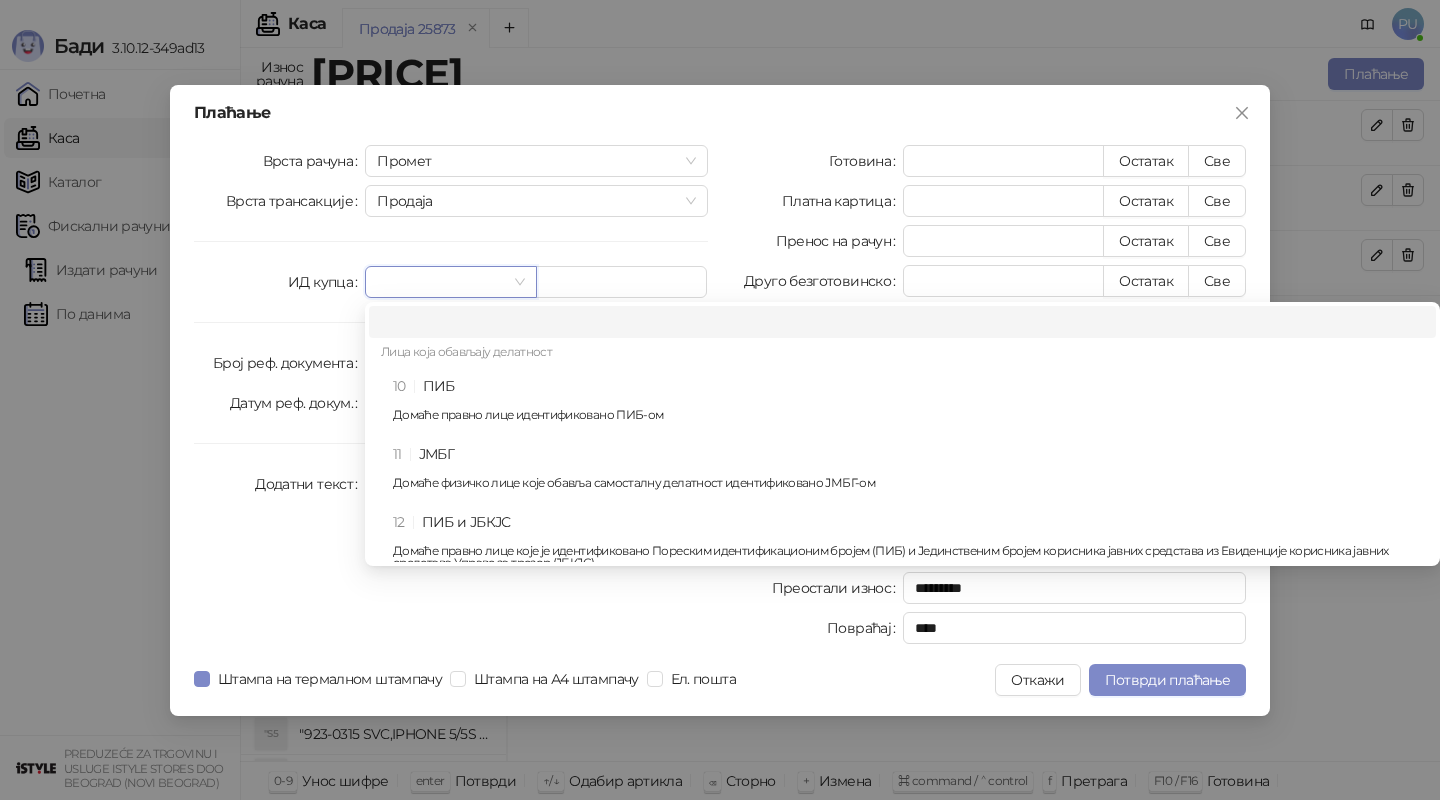 click at bounding box center [441, 282] 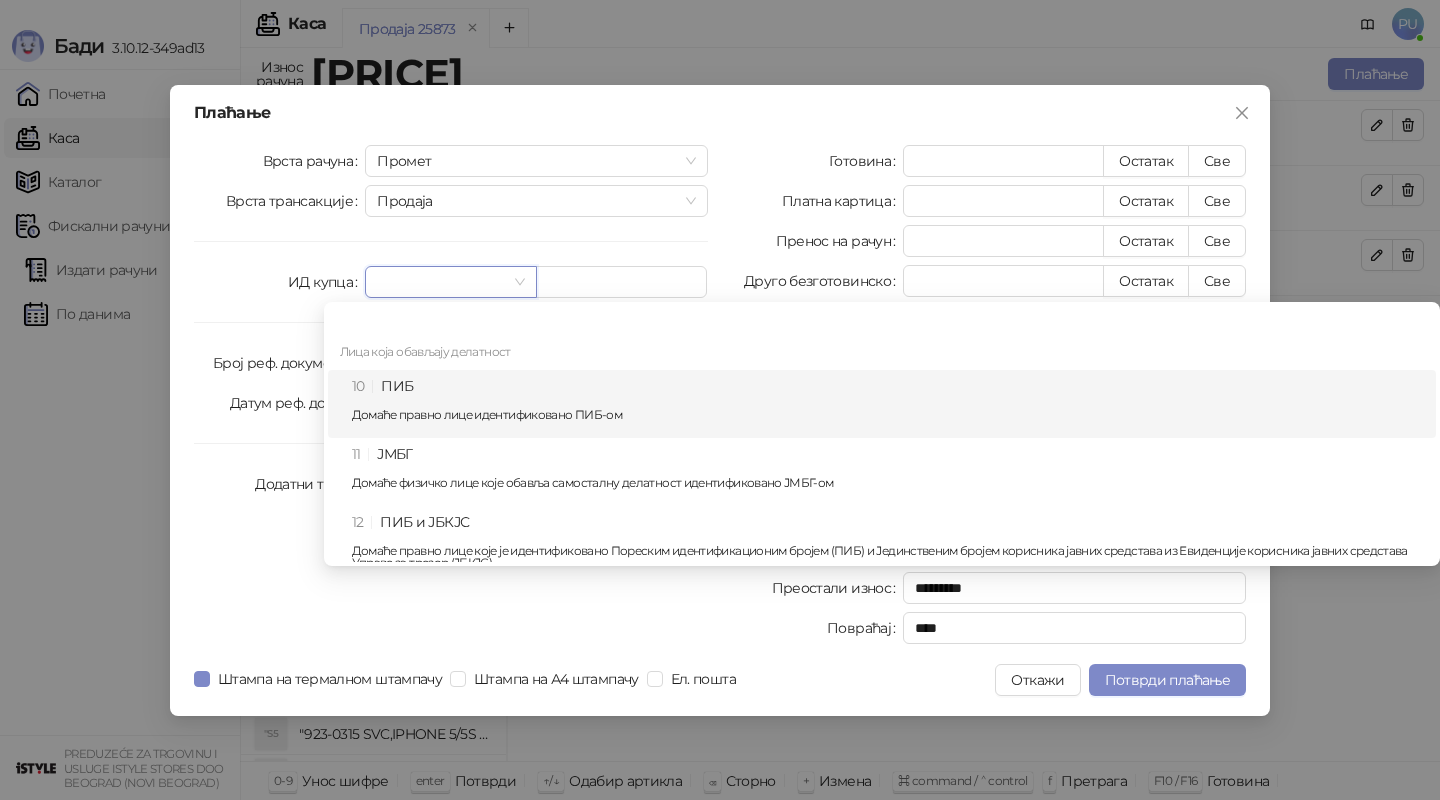 click on "10 ПИБ Домаће правно лице идентификовано ПИБ-ом" at bounding box center [888, 404] 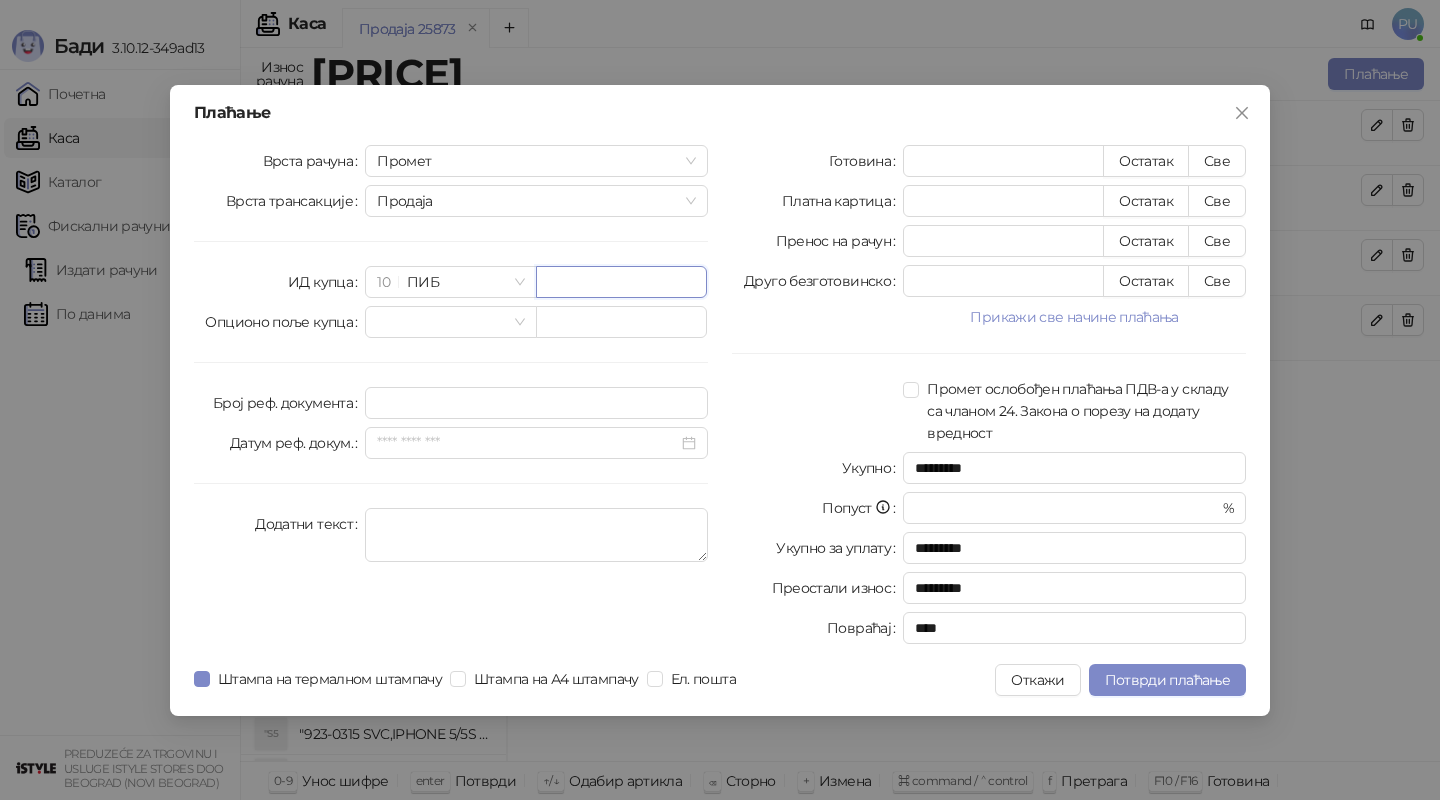 click at bounding box center (621, 282) 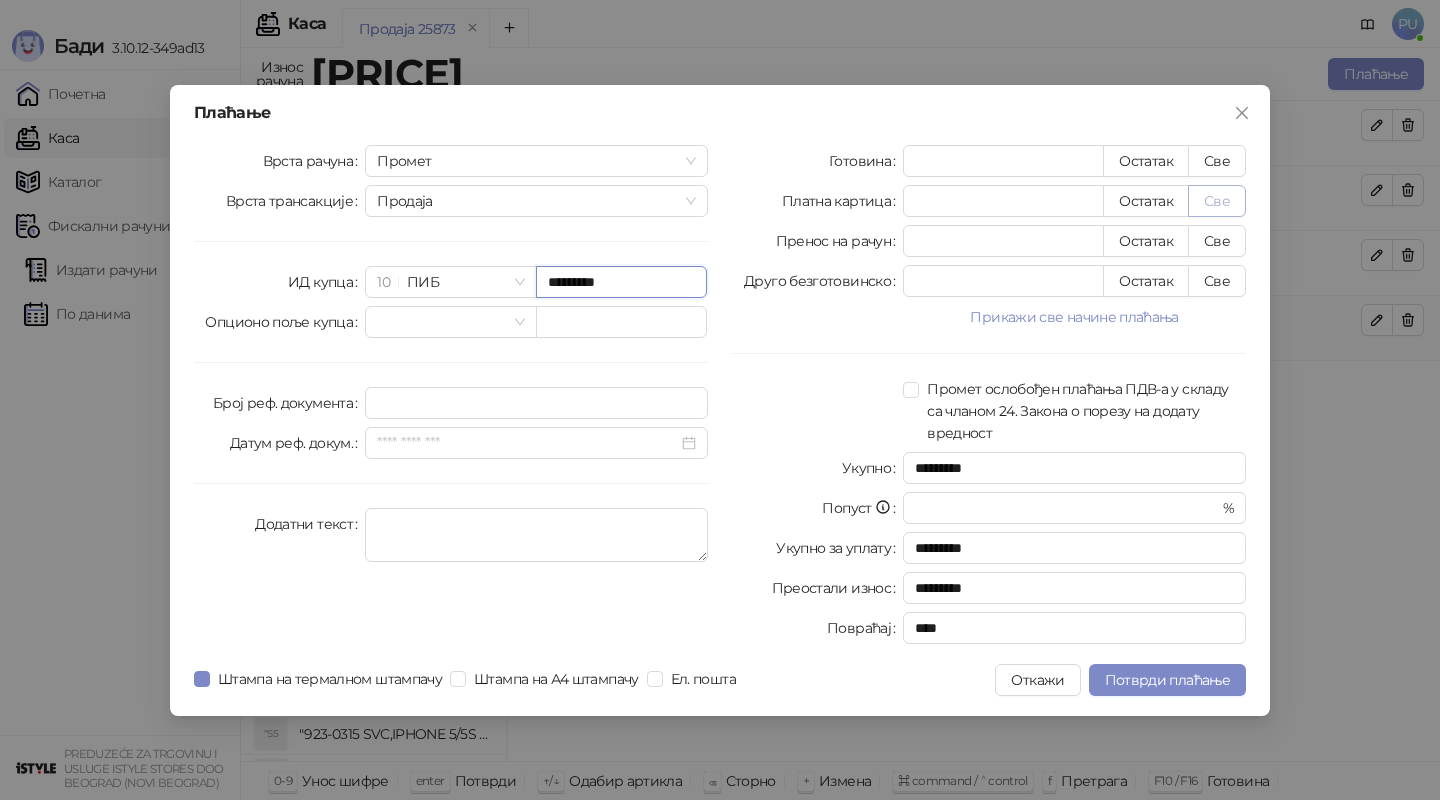 type on "*********" 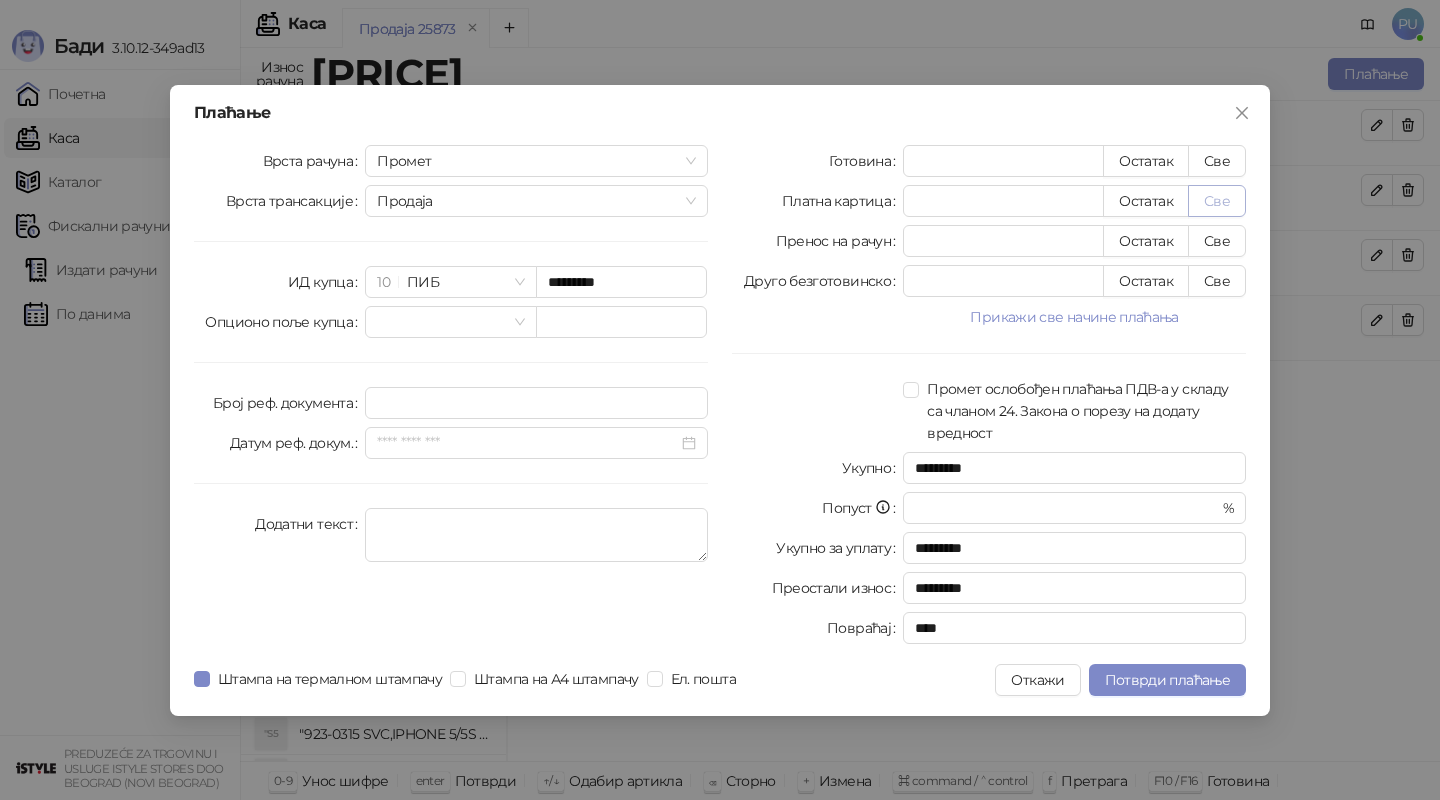 click on "Све" at bounding box center (1217, 201) 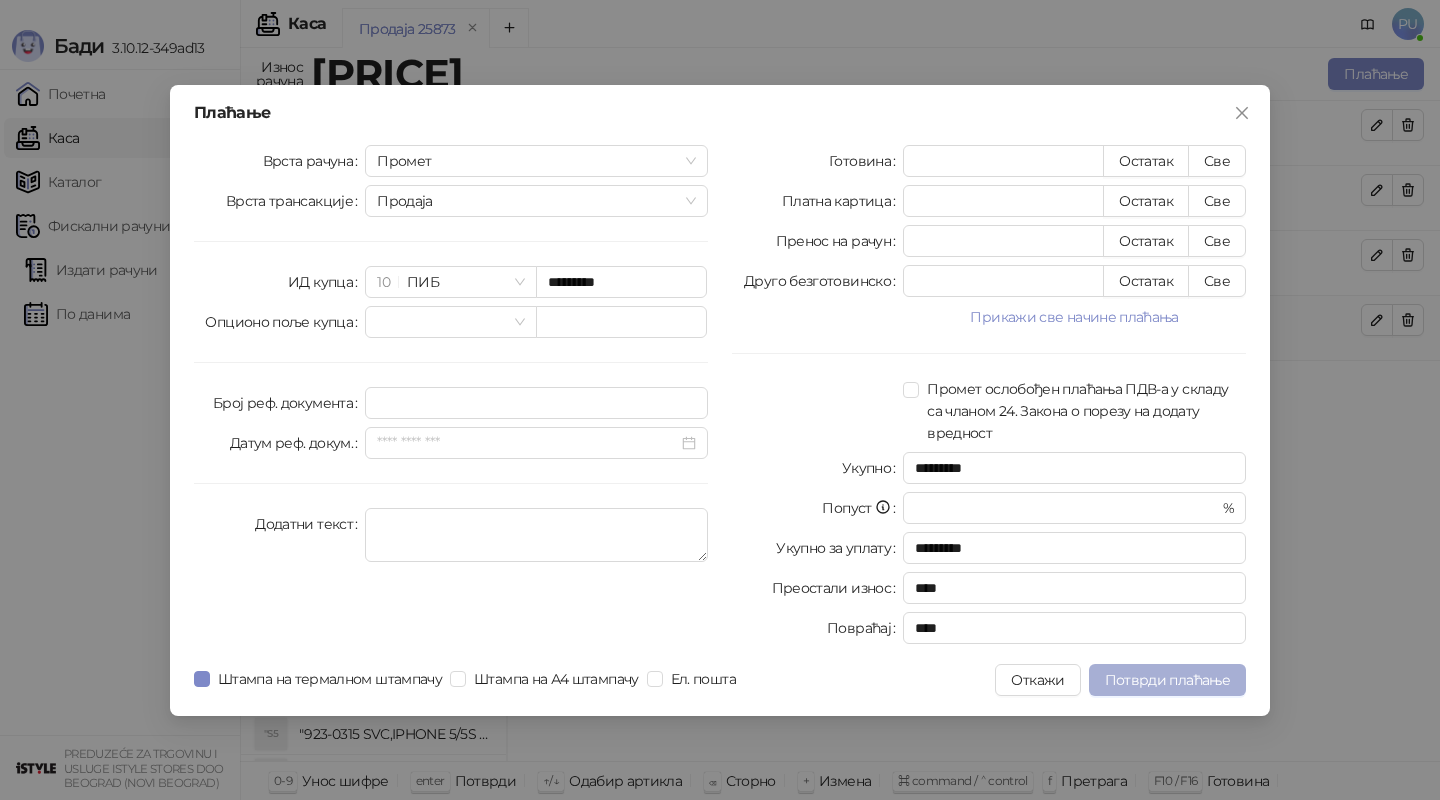 click on "Потврди плаћање" at bounding box center (1167, 680) 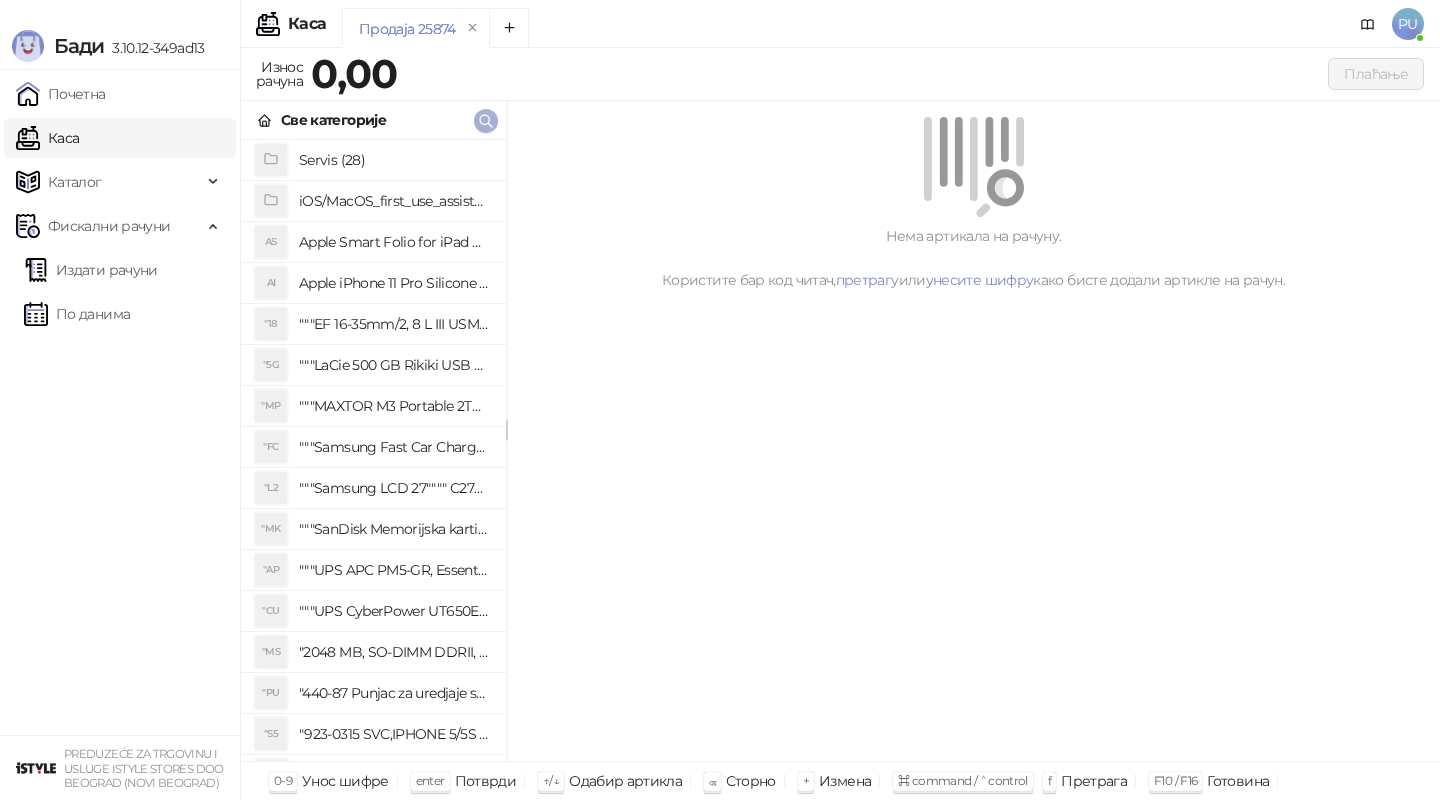 click 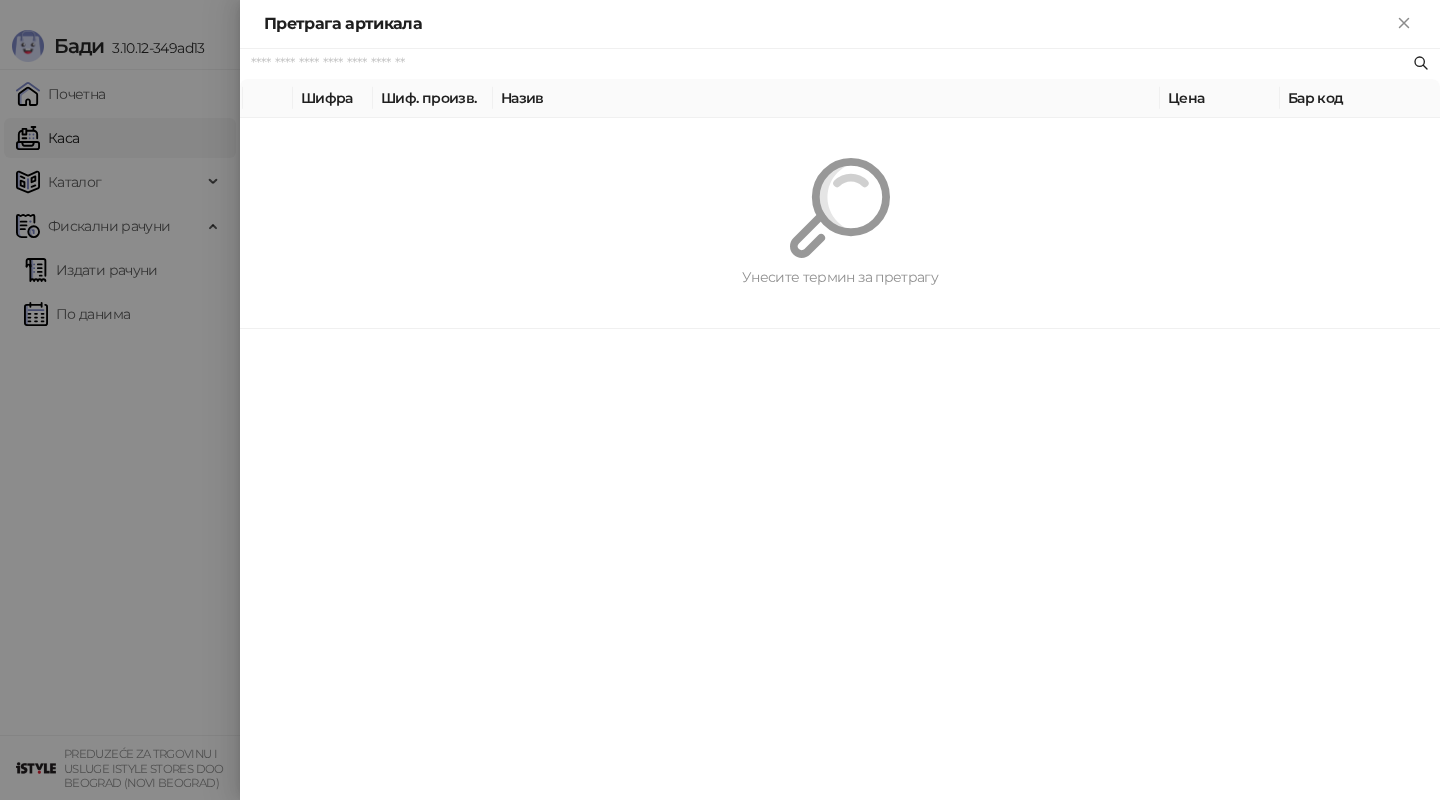 paste on "*********" 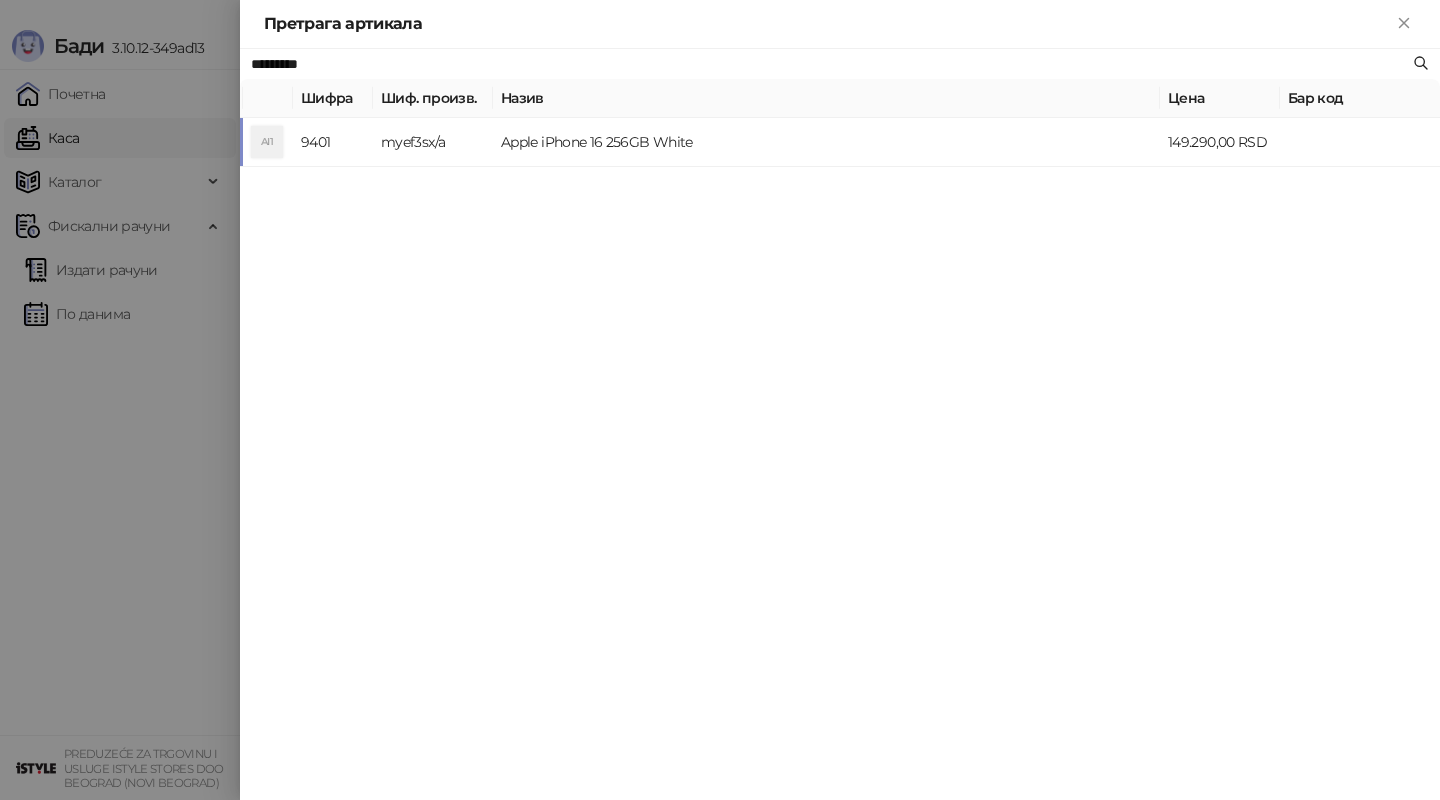 type on "*********" 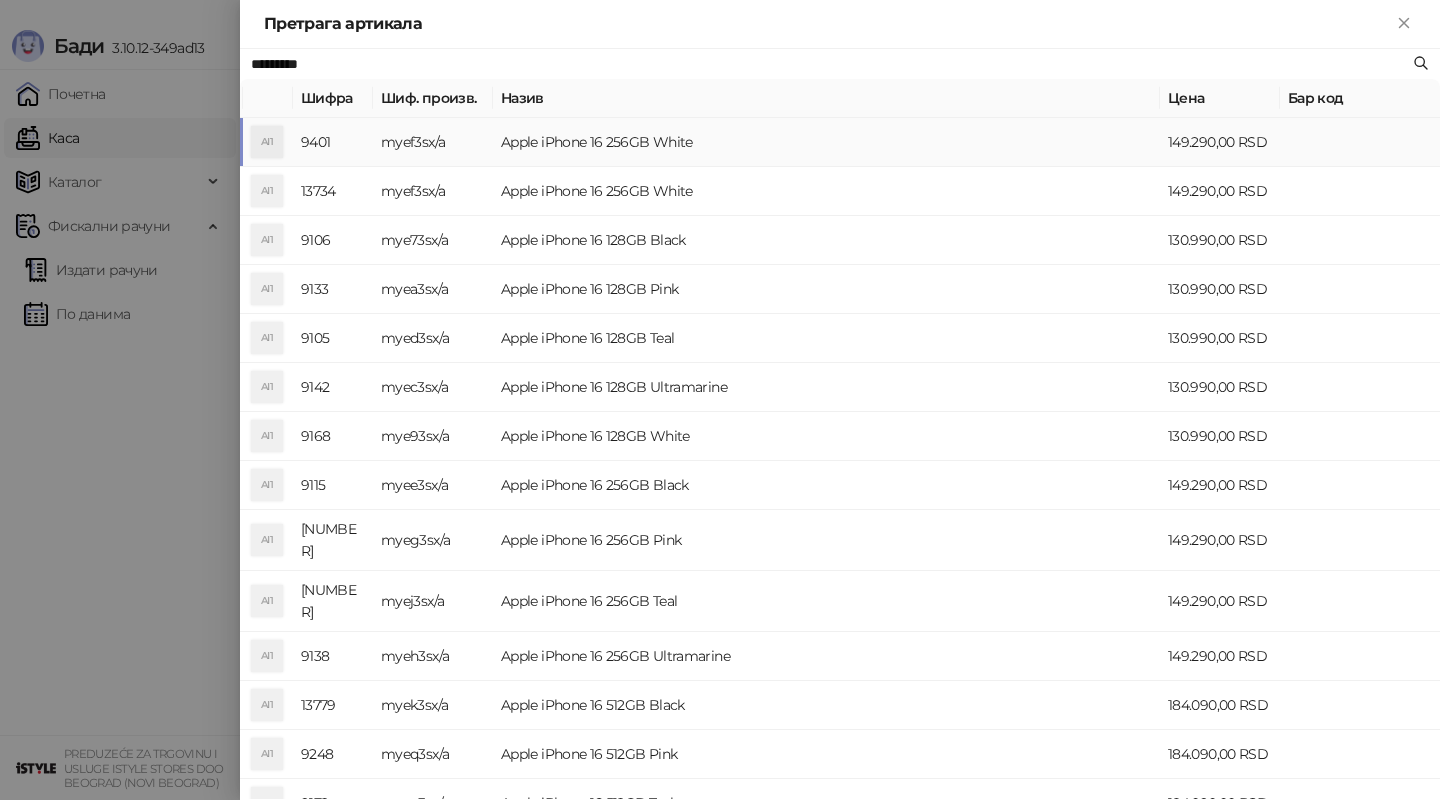 click on "Apple iPhone 16 256GB White" at bounding box center (826, 142) 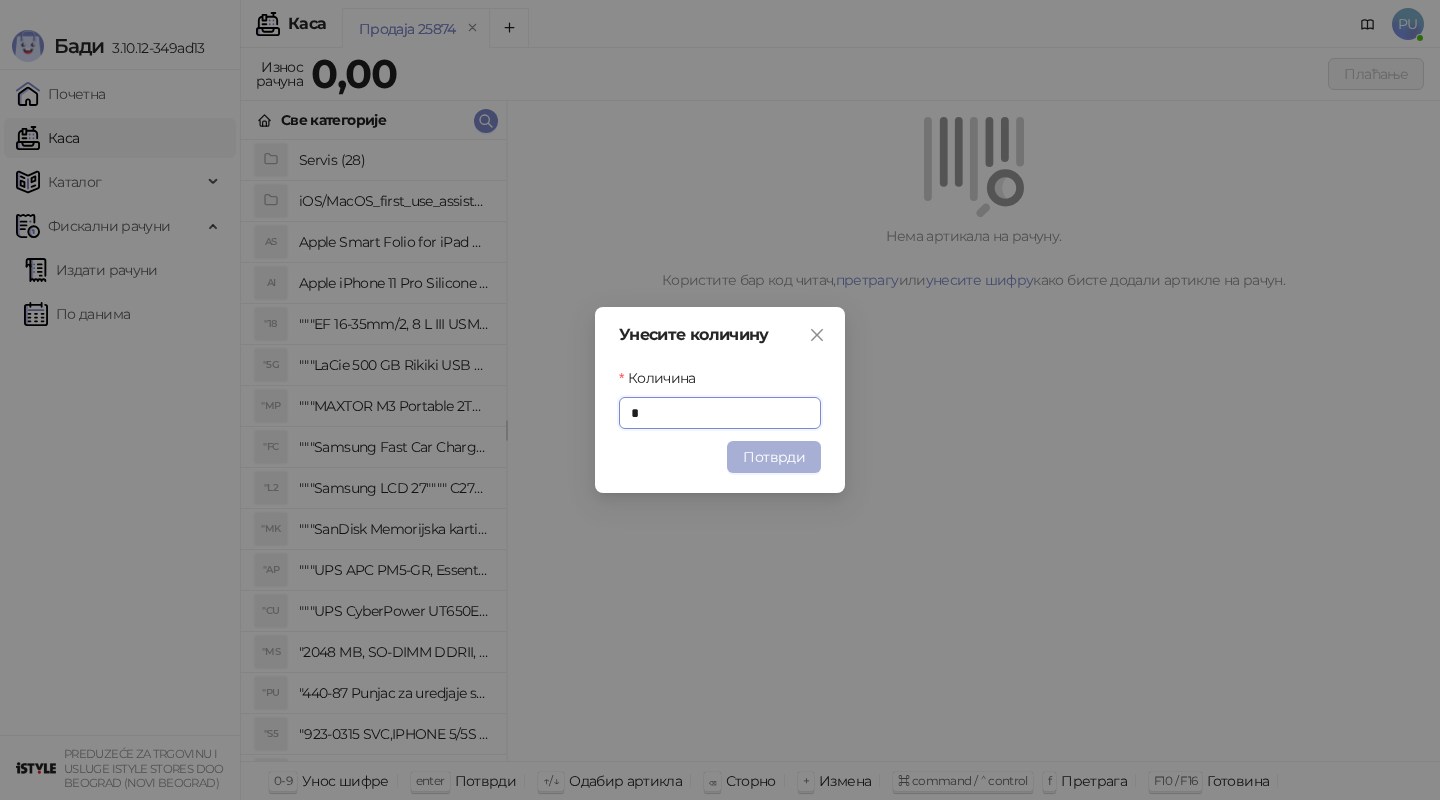 click on "Потврди" at bounding box center (774, 457) 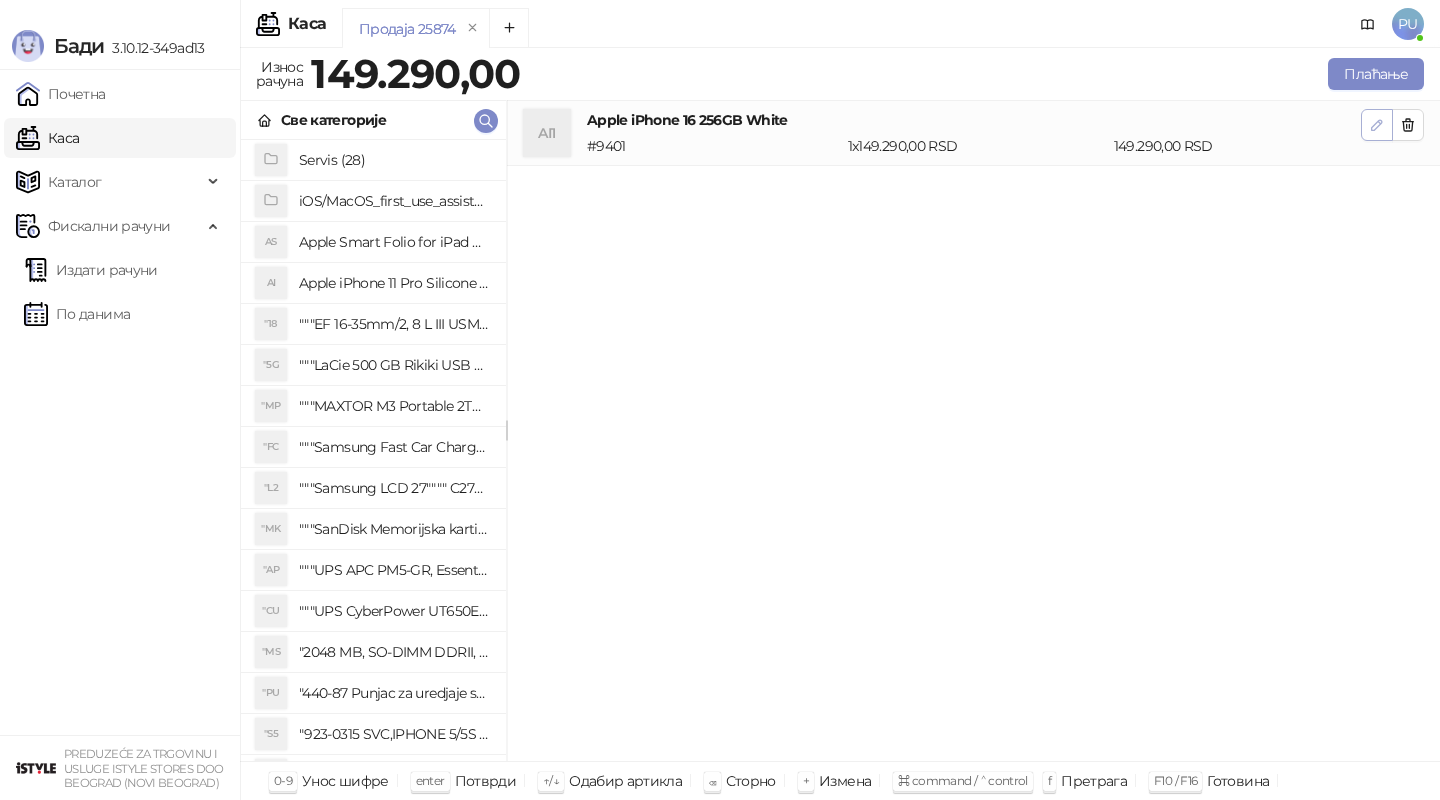 click 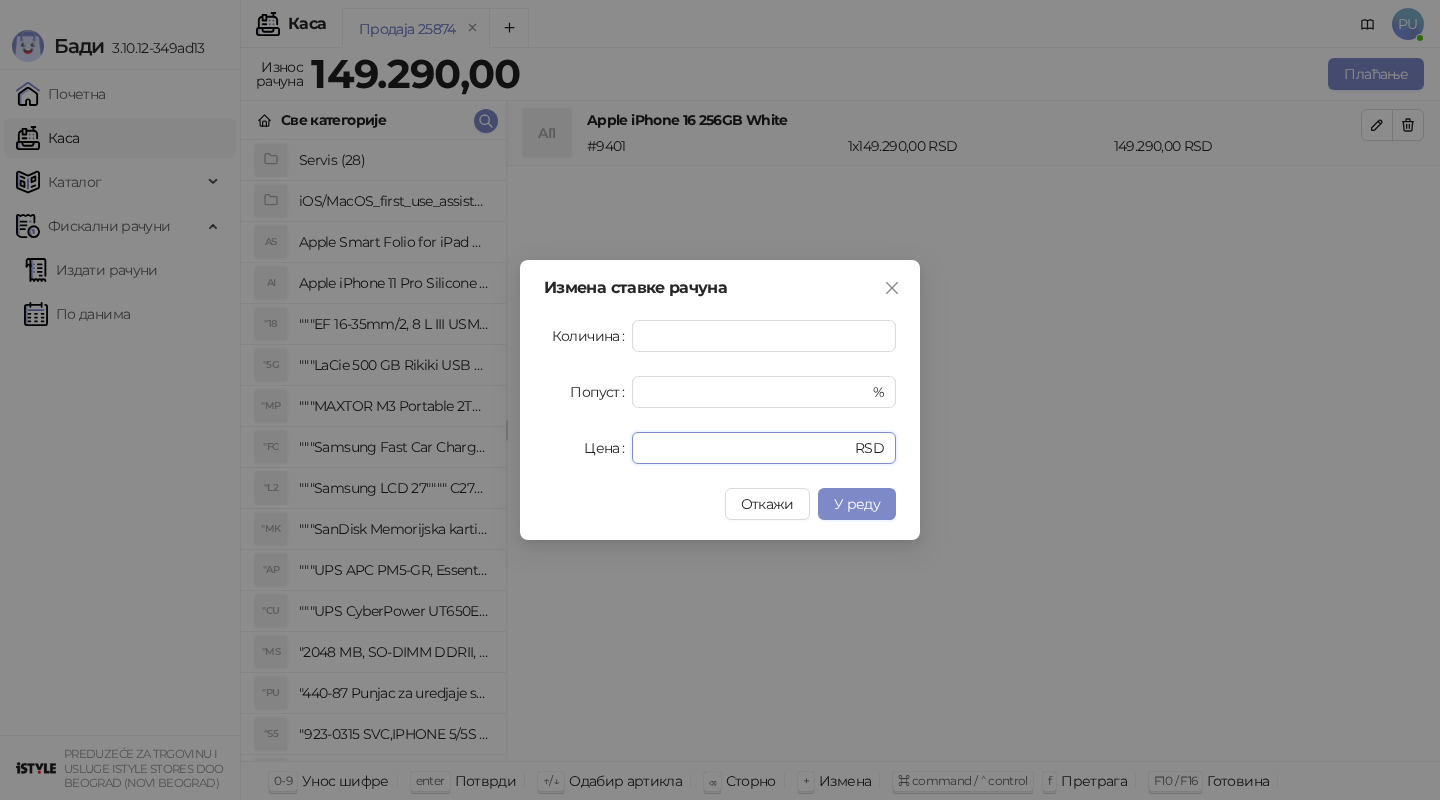 drag, startPoint x: 702, startPoint y: 439, endPoint x: 515, endPoint y: 445, distance: 187.09624 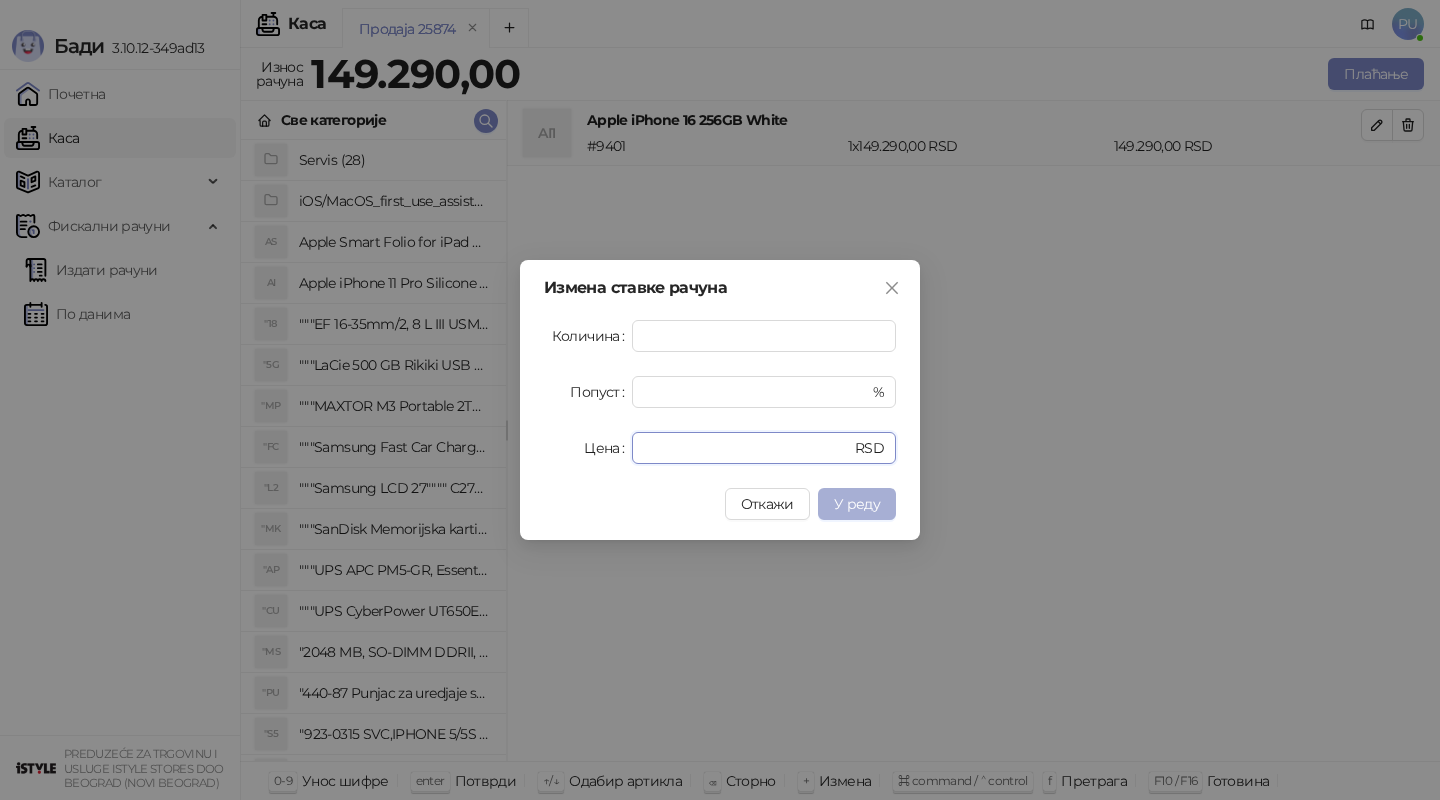 type on "******" 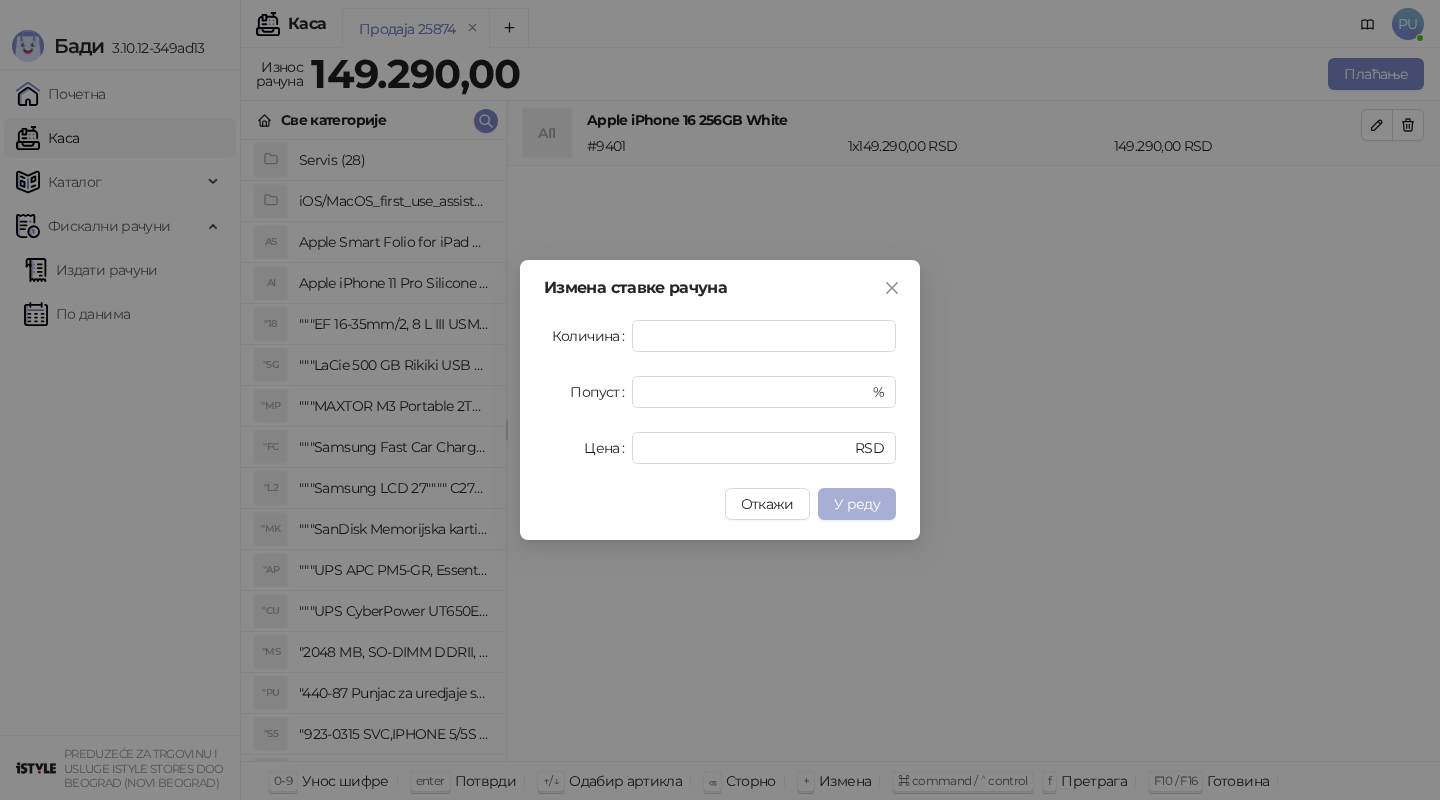 click on "У реду" at bounding box center (857, 504) 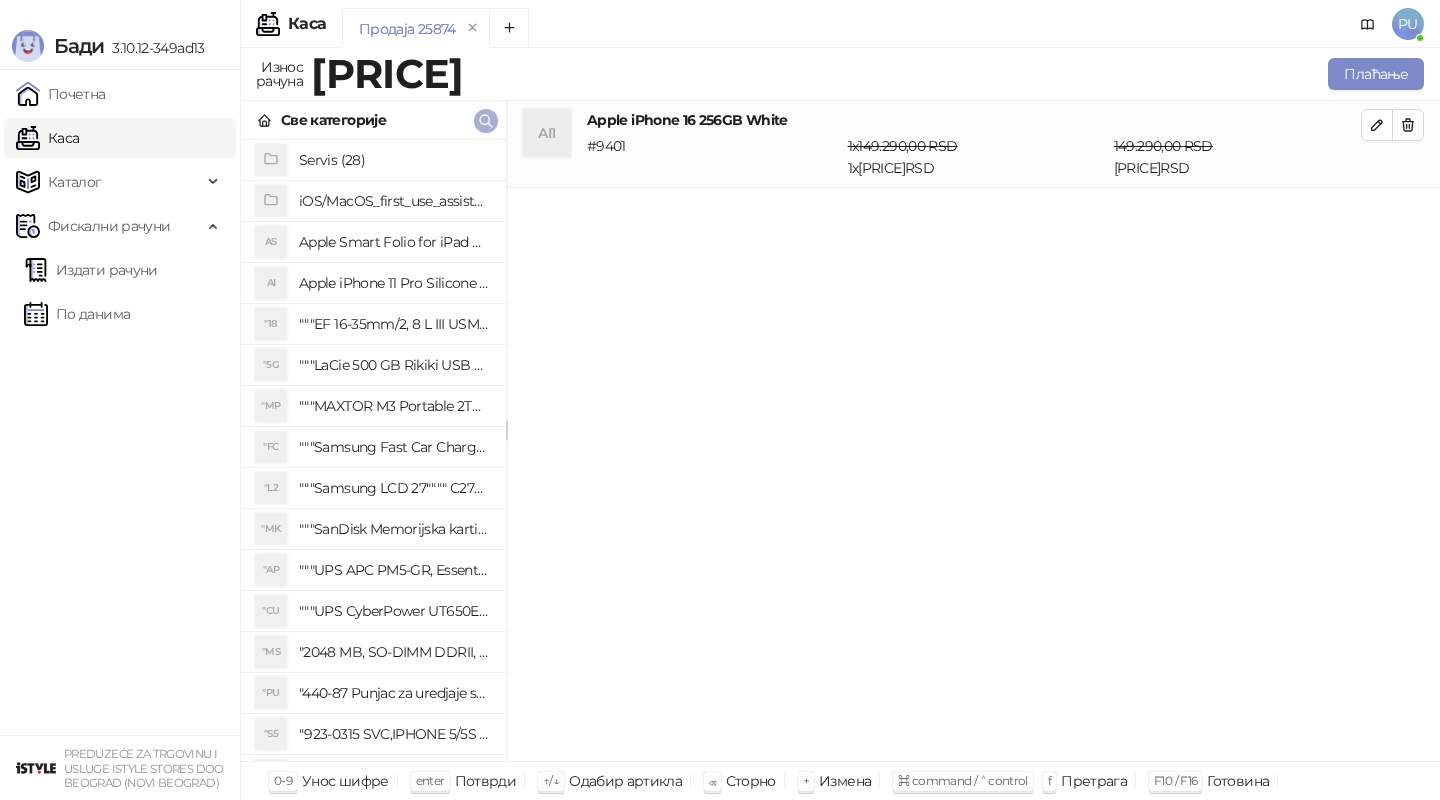 click 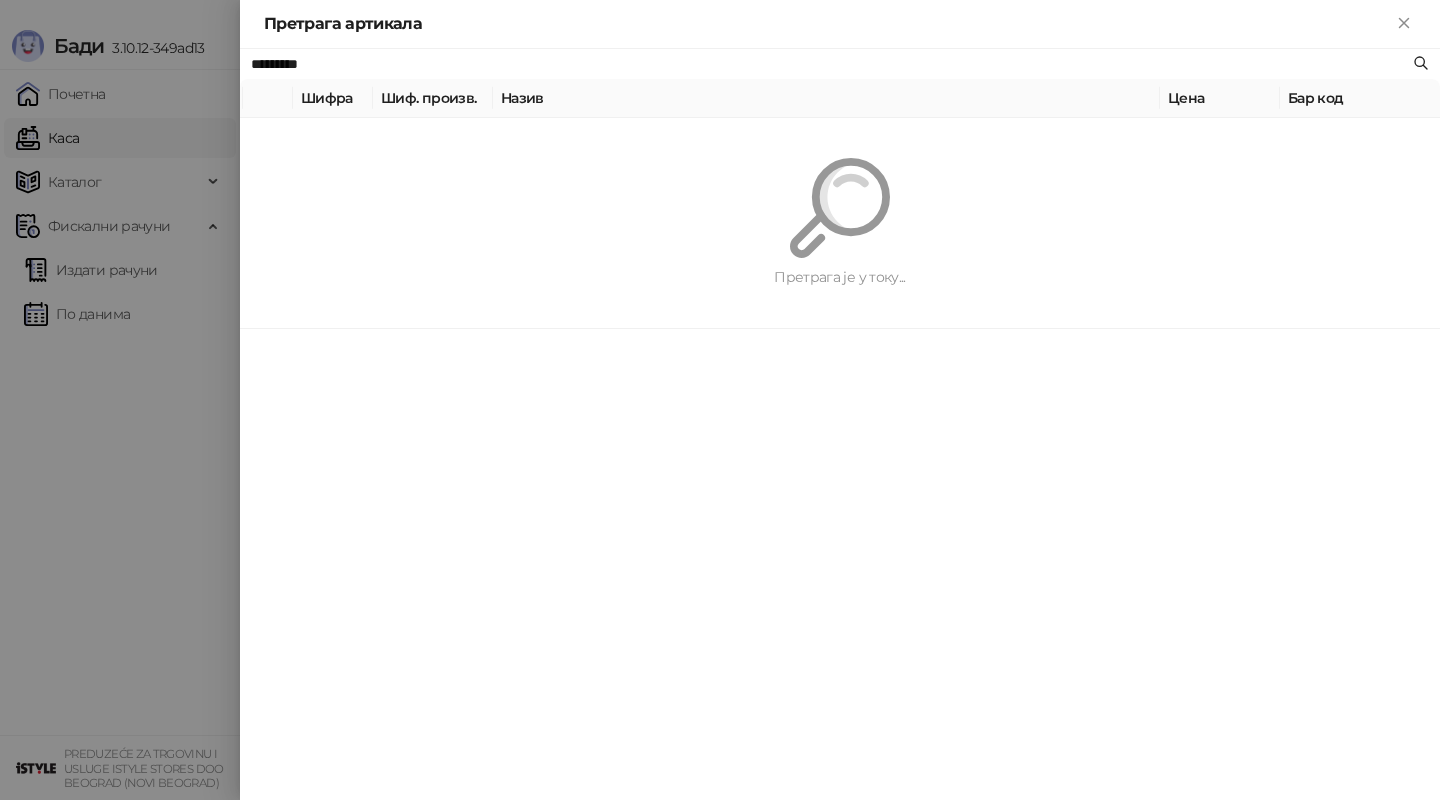 paste on "****" 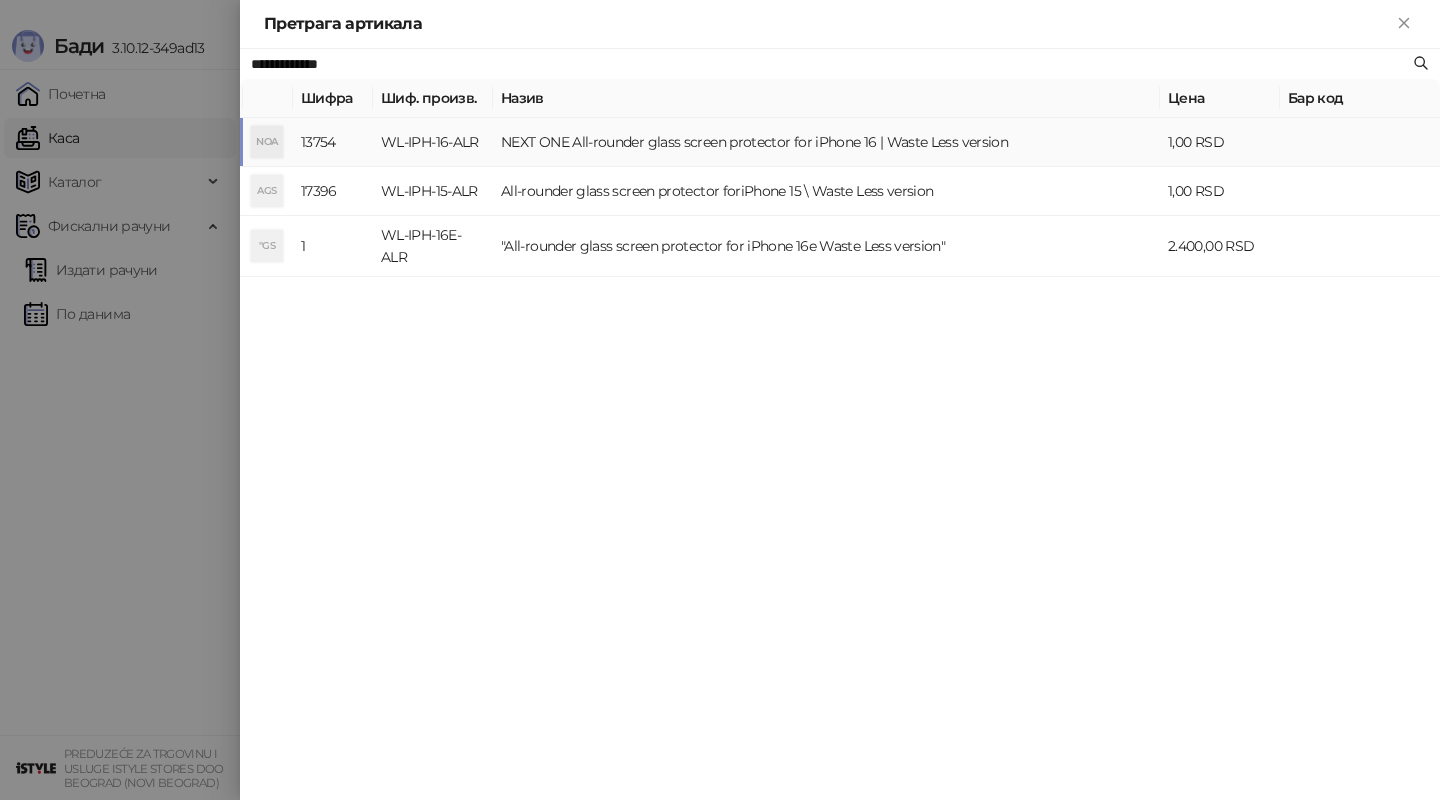 click on "NEXT ONE All-rounder glass screen protector for iPhone 16 | Waste Less version" at bounding box center [826, 142] 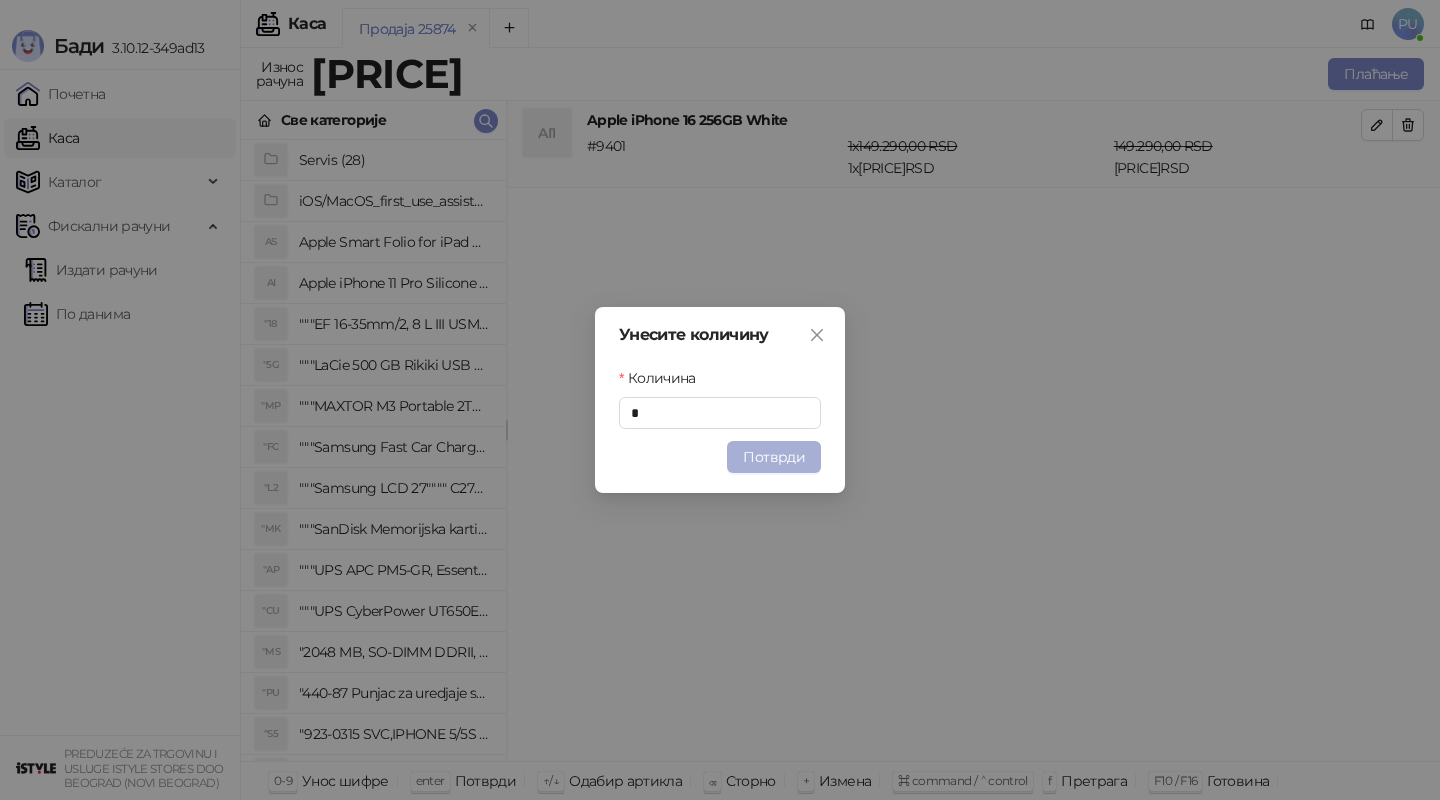click on "Потврди" at bounding box center [774, 457] 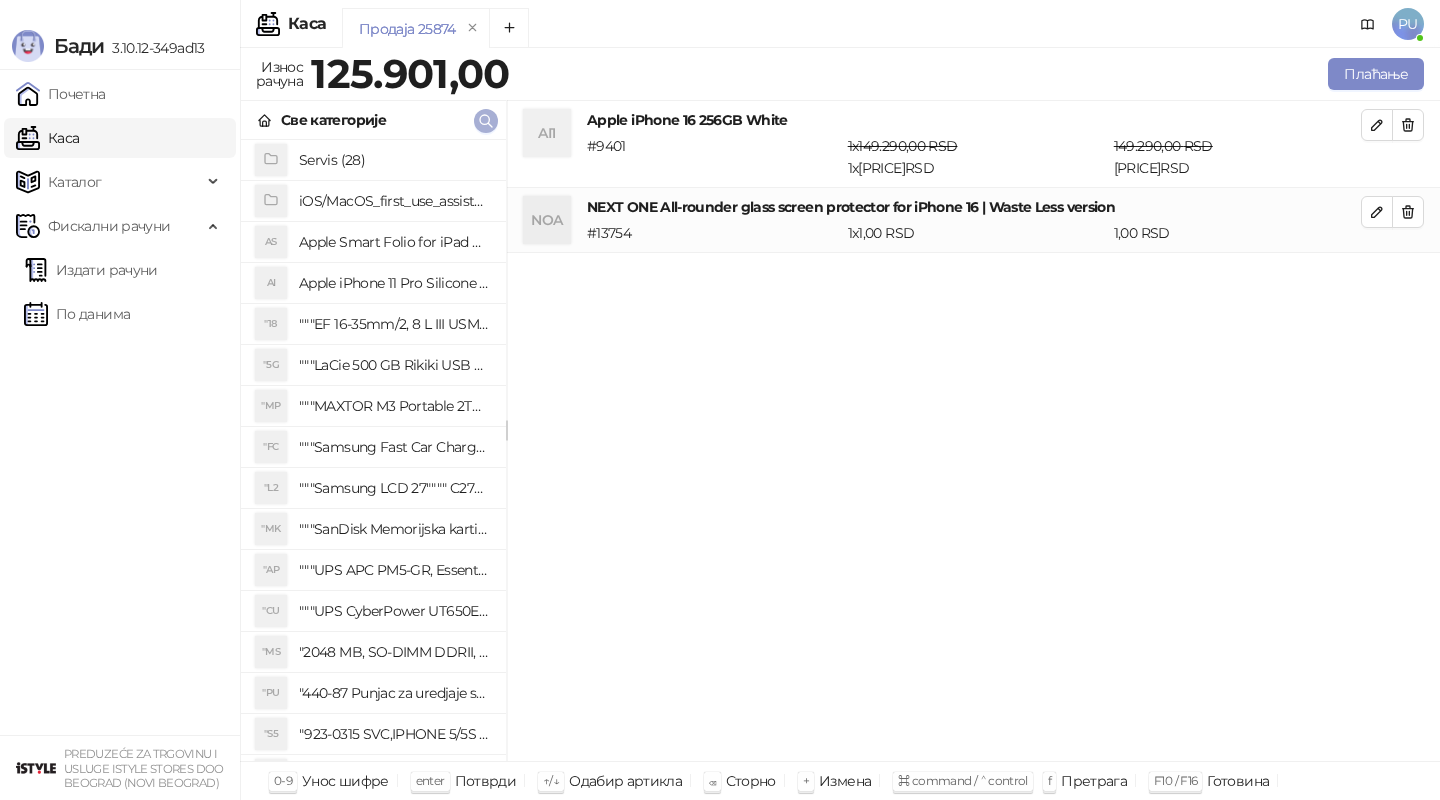 click 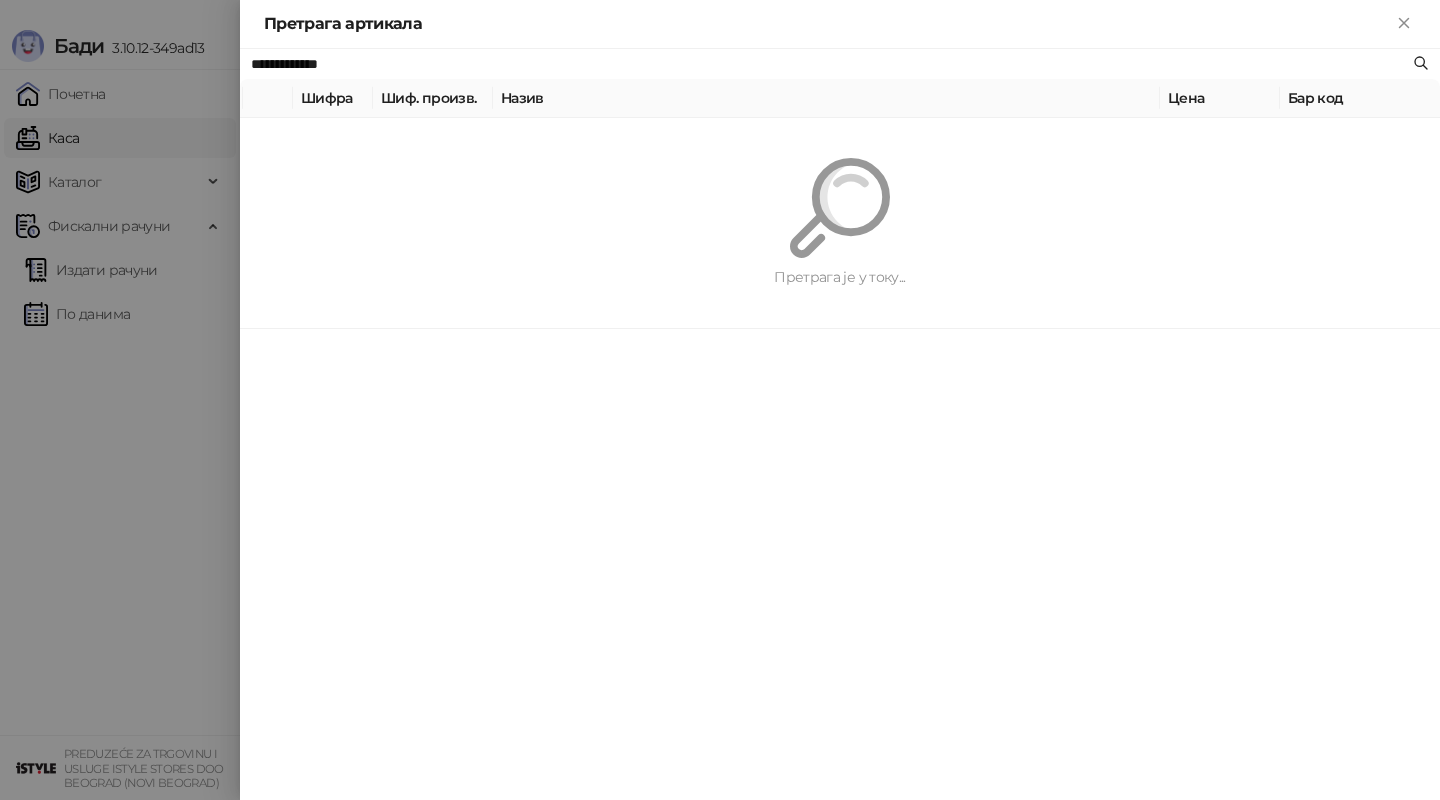 paste on "**********" 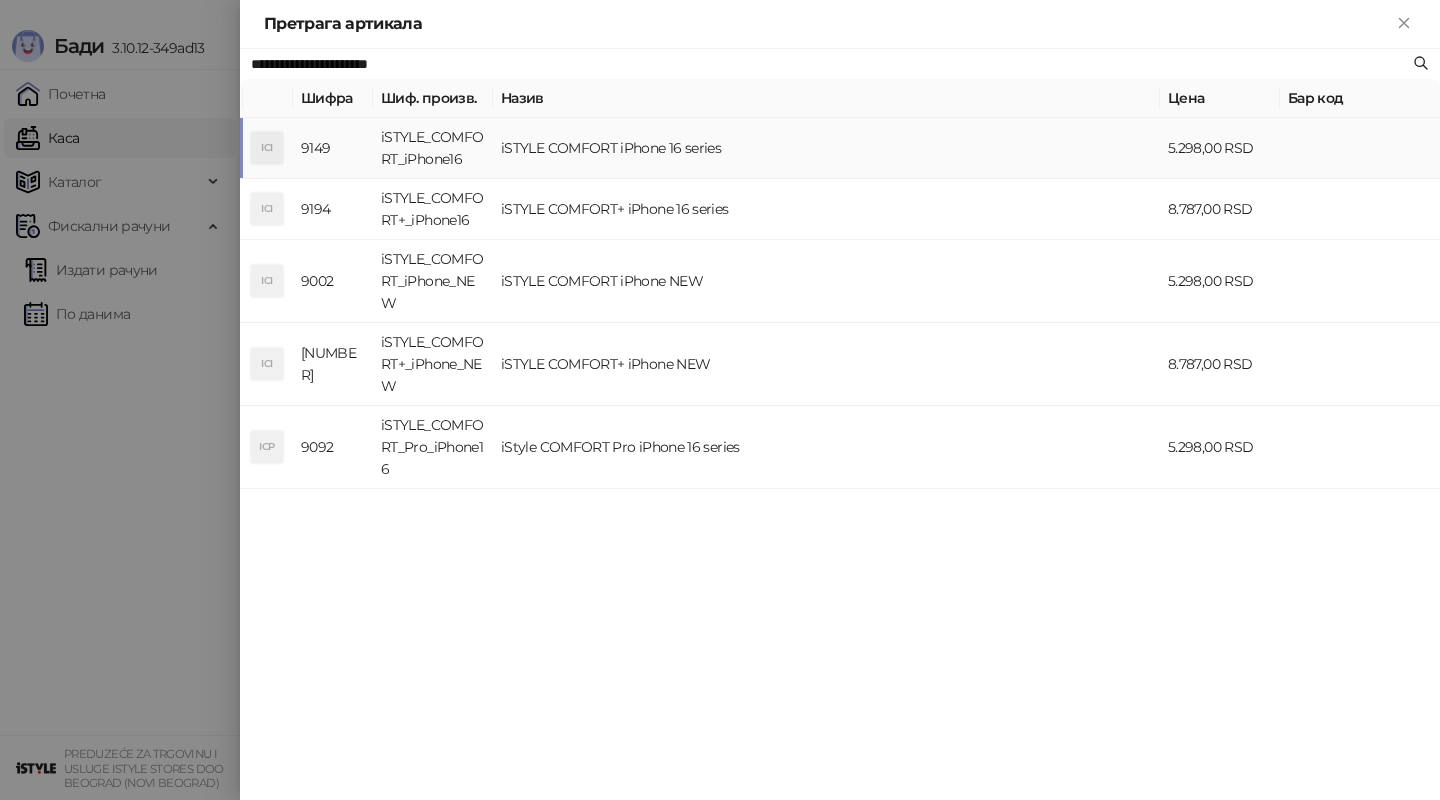 click on "iSTYLE COMFORT iPhone 16 series" at bounding box center (826, 148) 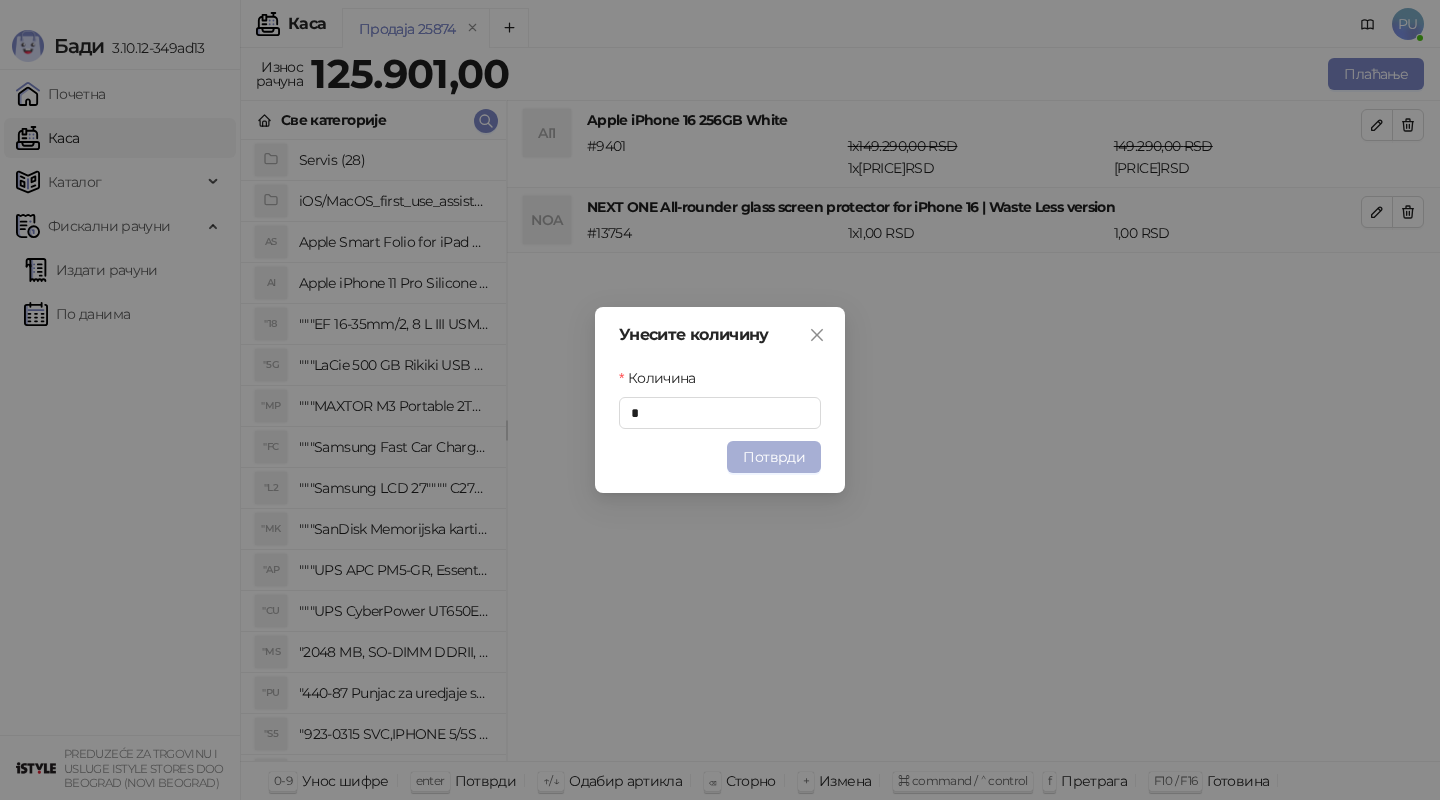 click on "Потврди" at bounding box center [774, 457] 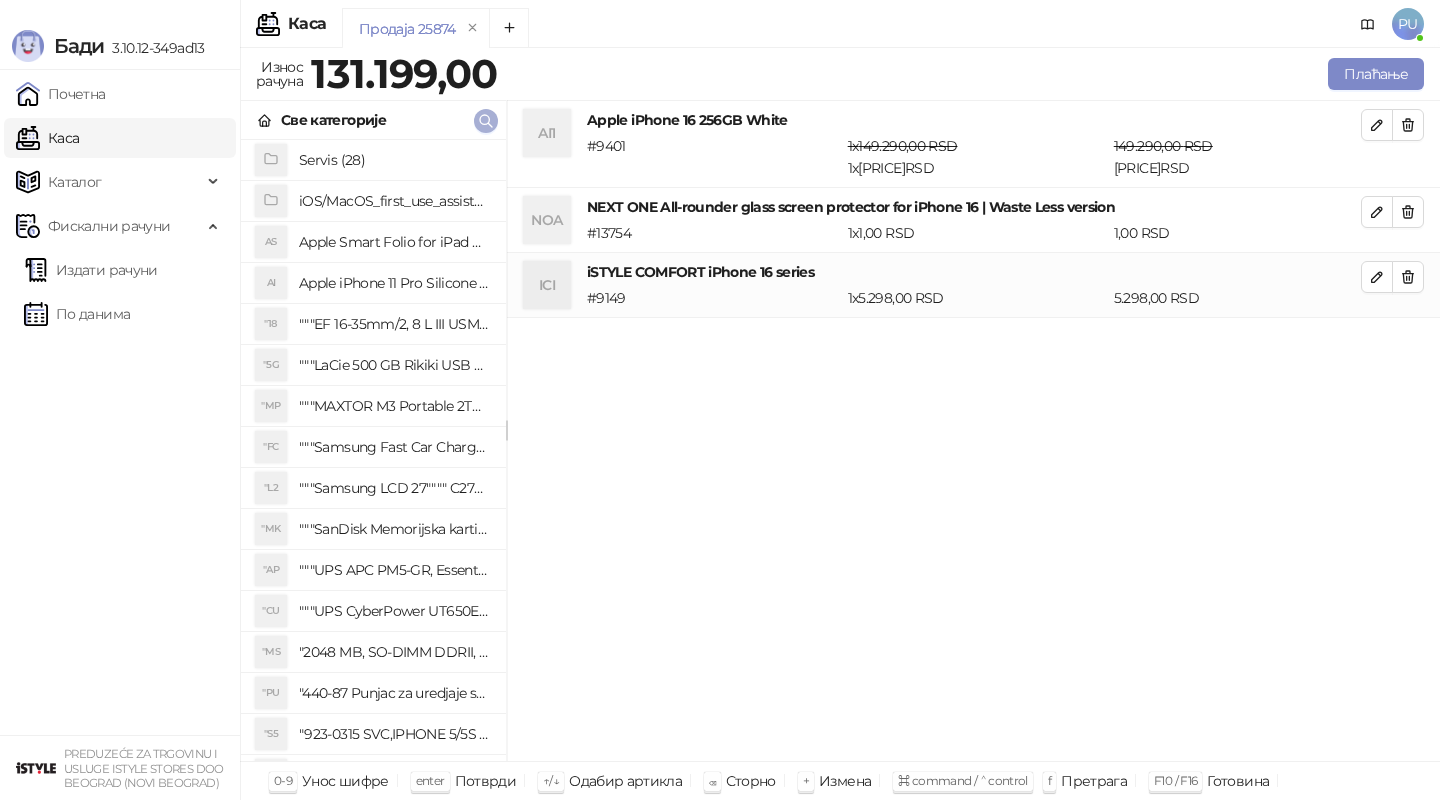 click at bounding box center (486, 120) 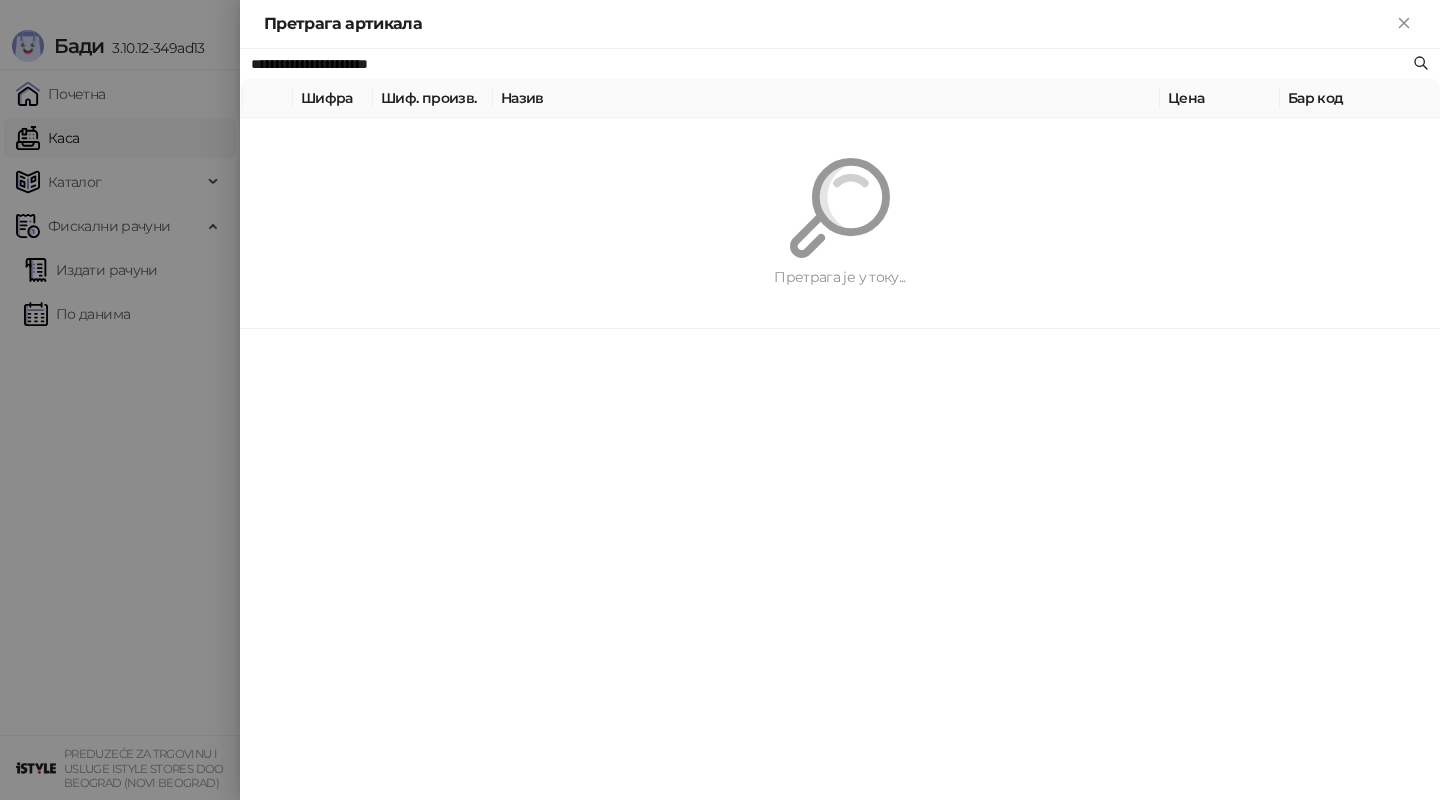 paste 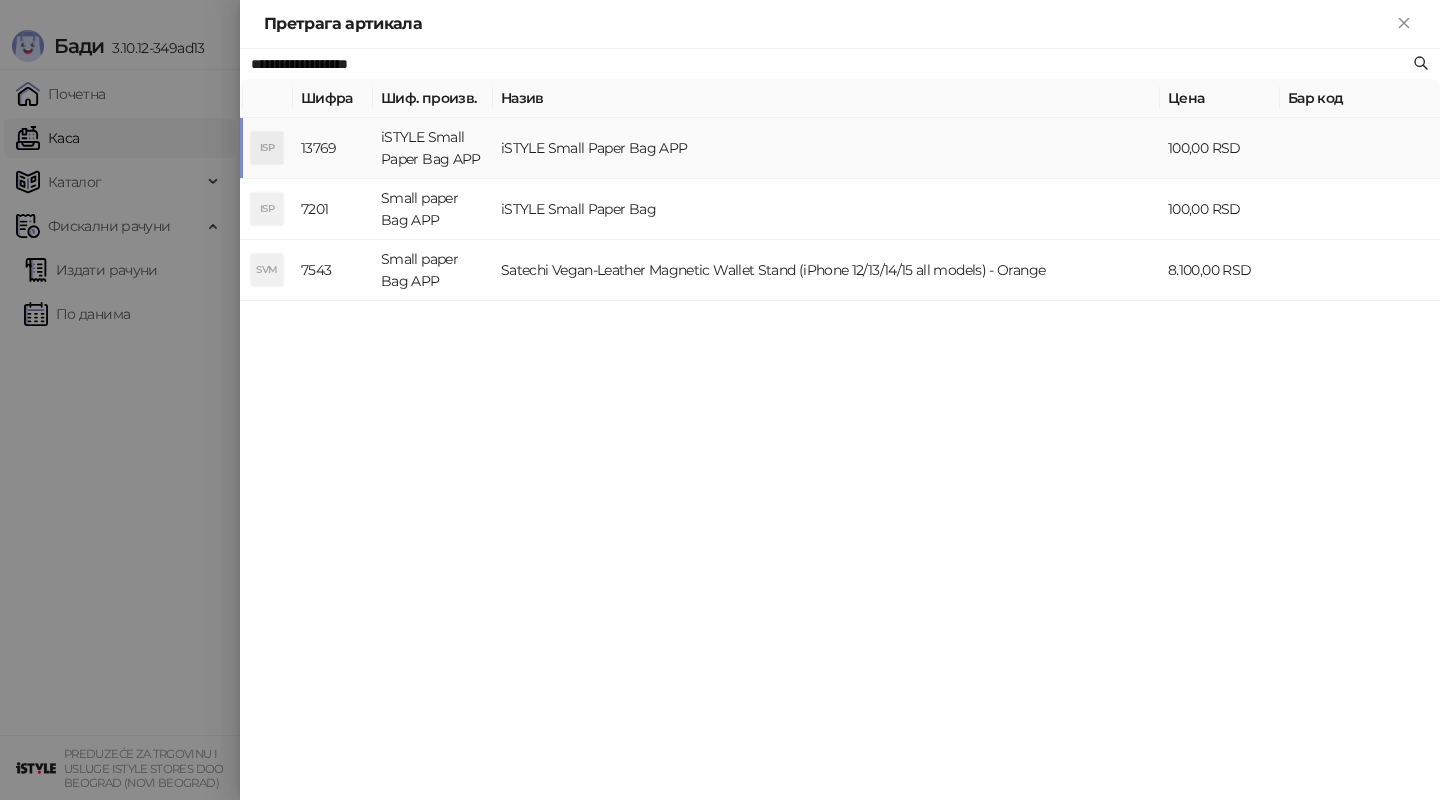 type on "**********" 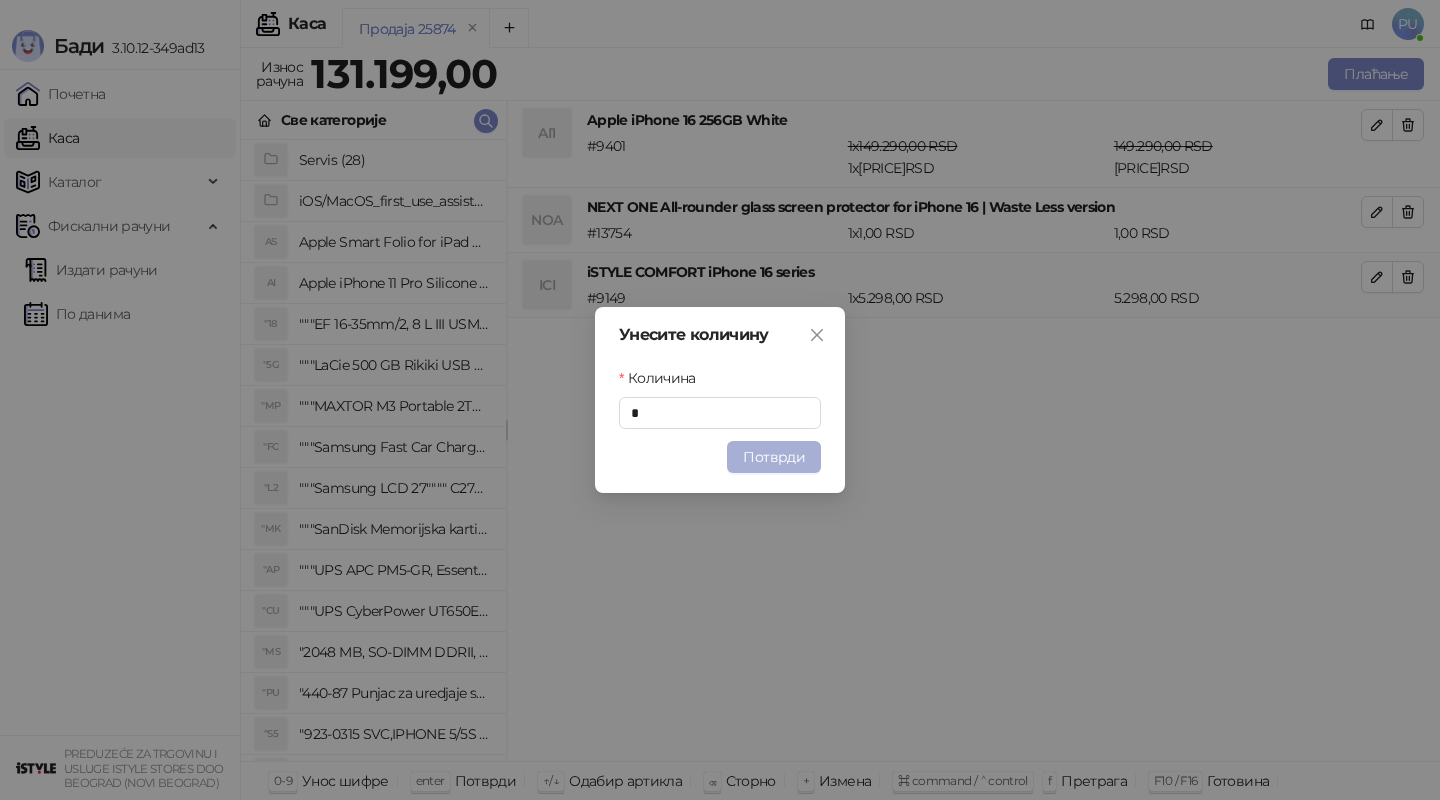 click on "Потврди" at bounding box center (774, 457) 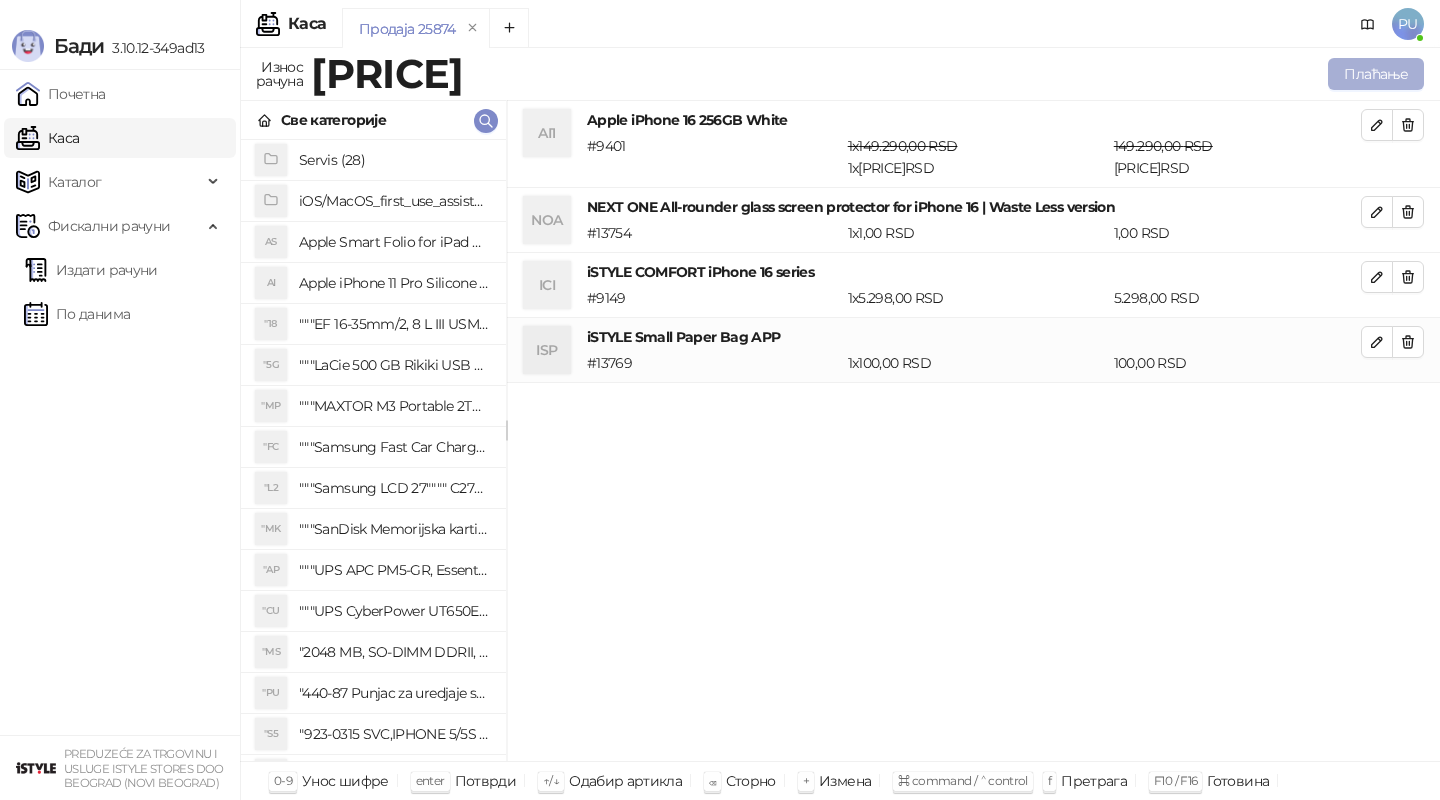 click on "Плаћање" at bounding box center (1376, 74) 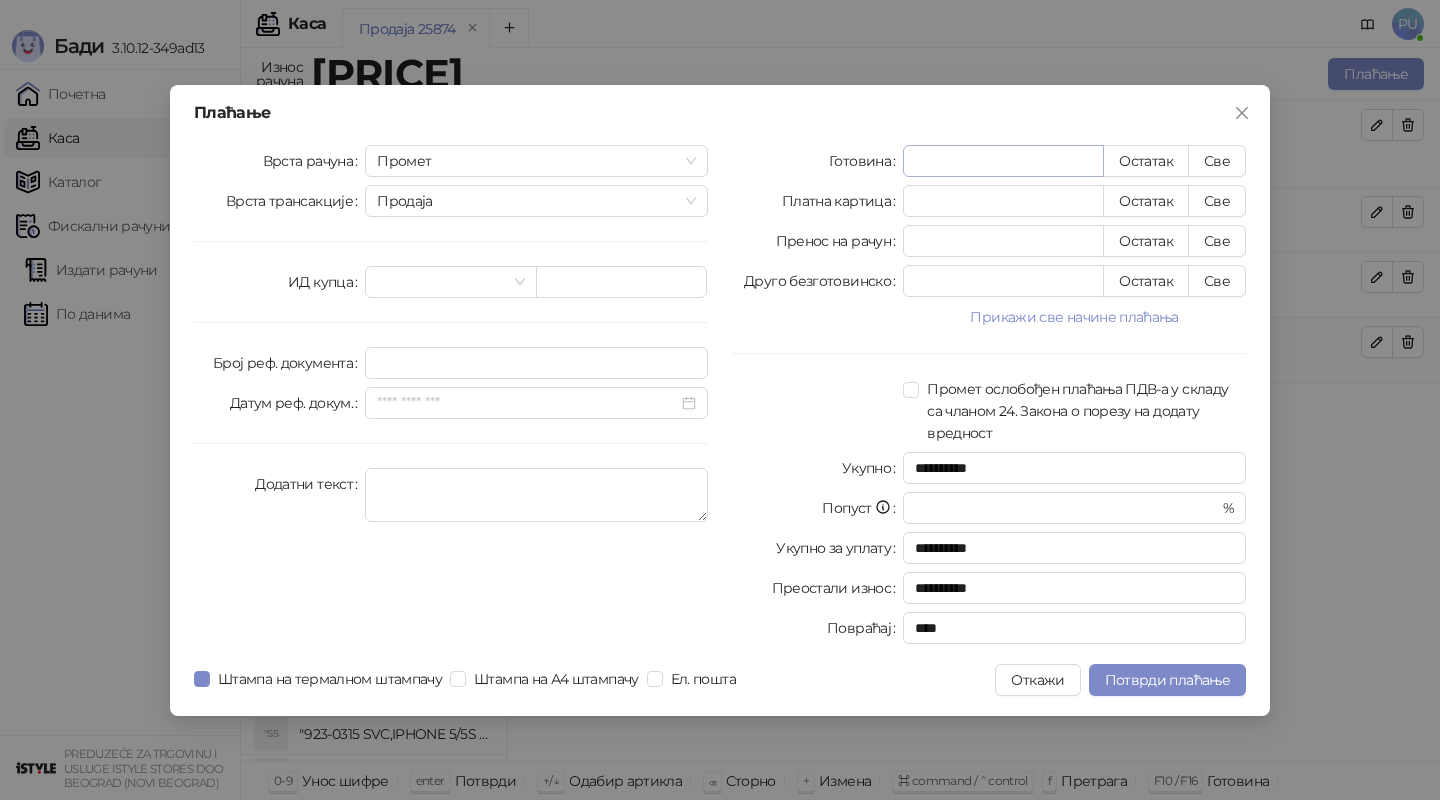 type on "*" 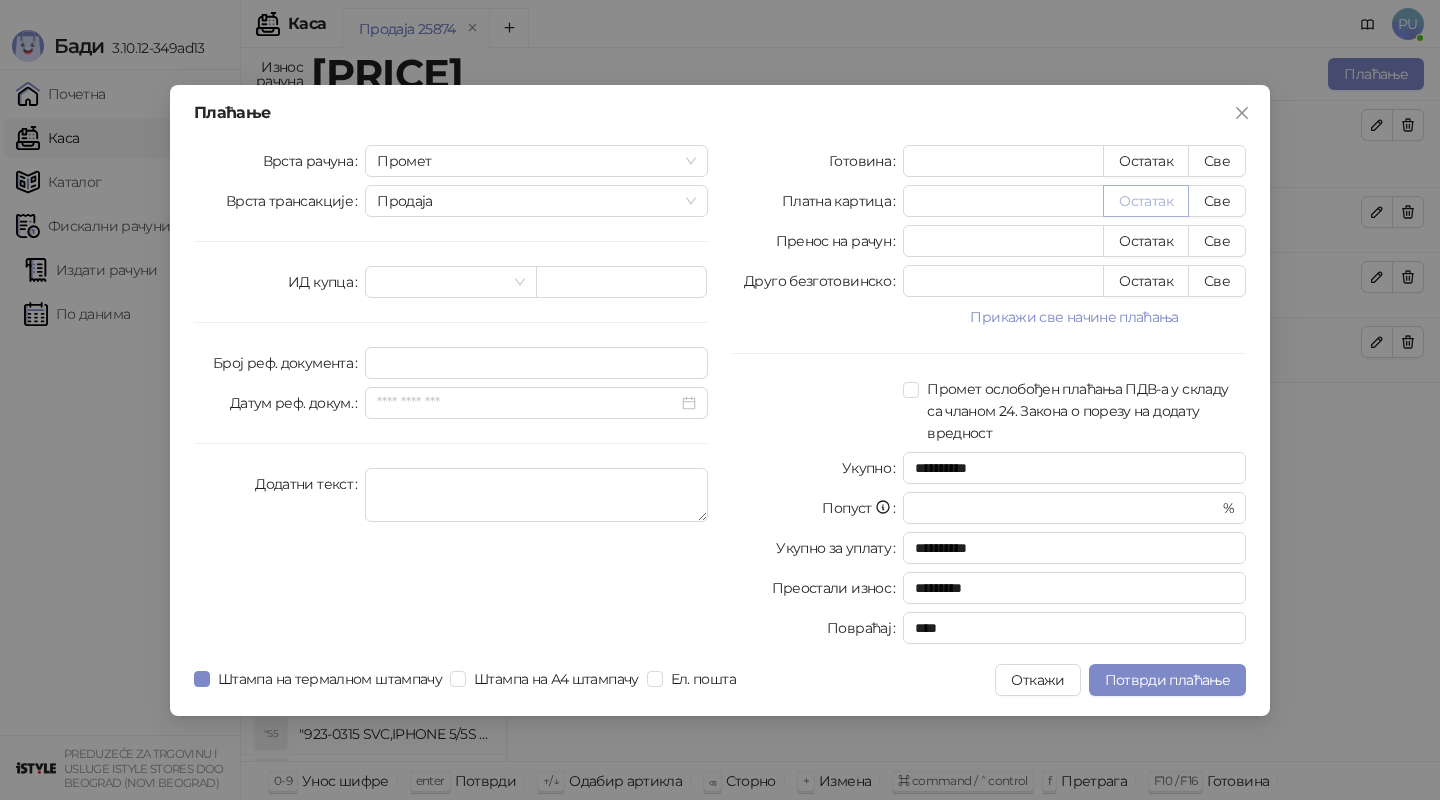 type on "*****" 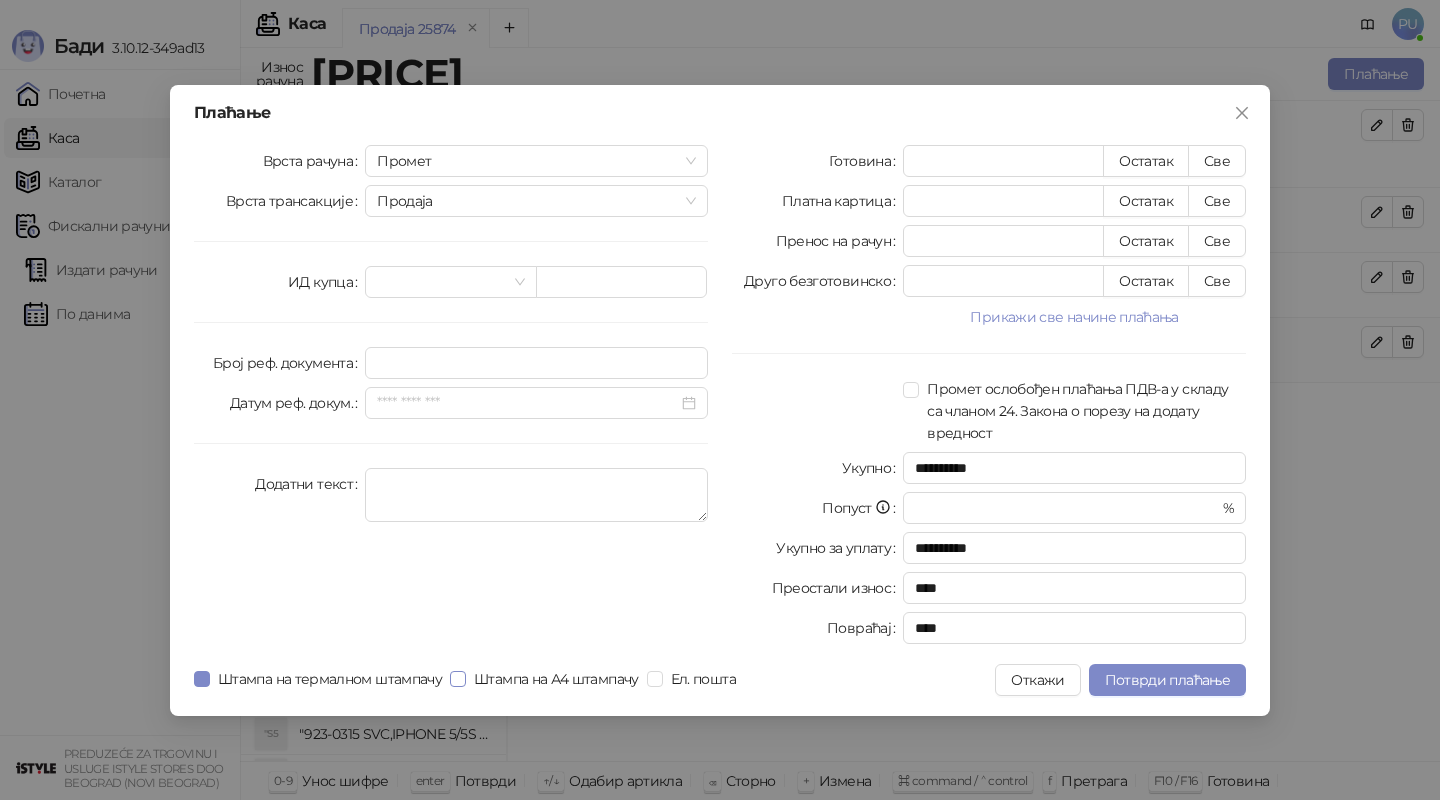 click on "Штампа на А4 штампачу" at bounding box center (556, 679) 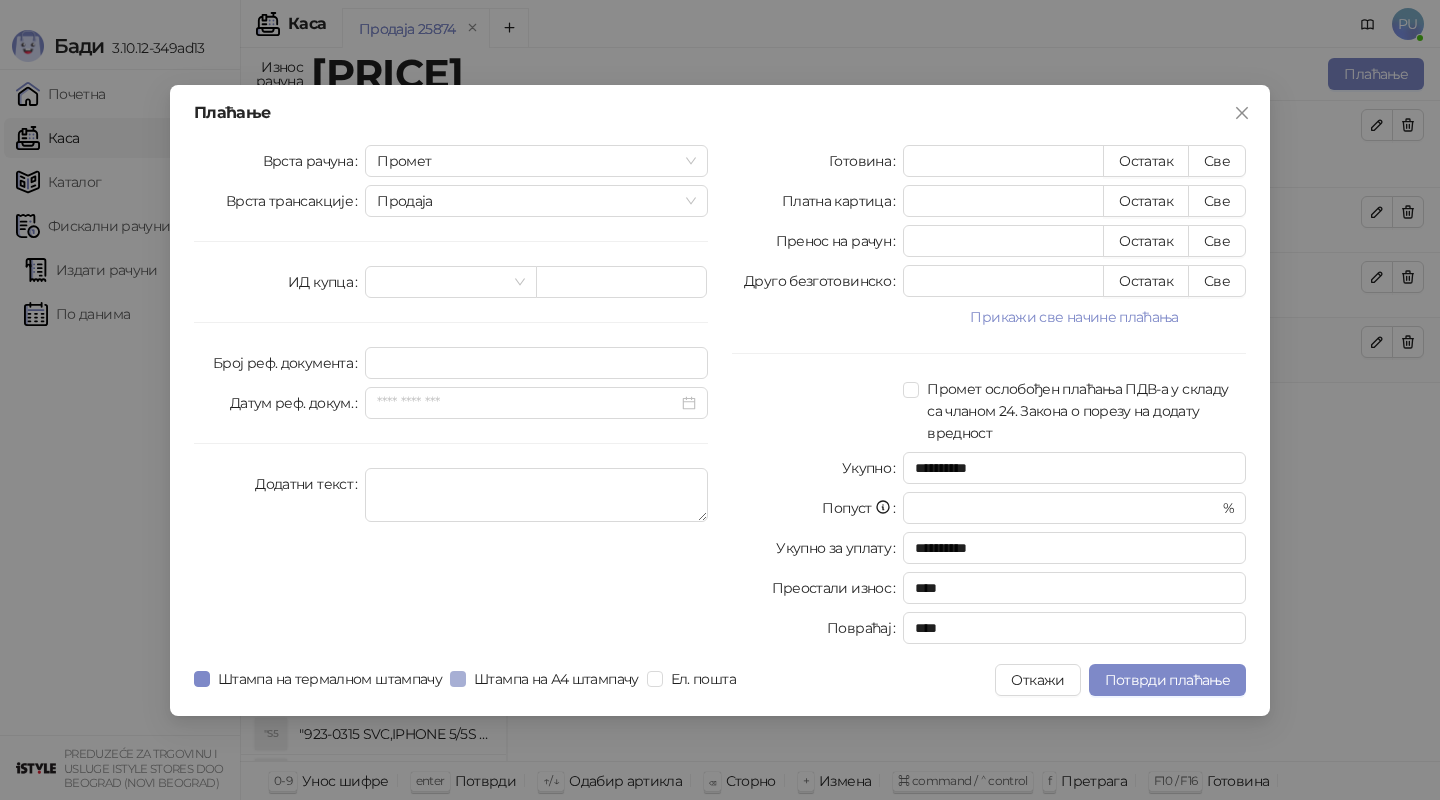 click on "Штампа на А4 штампачу" at bounding box center [556, 679] 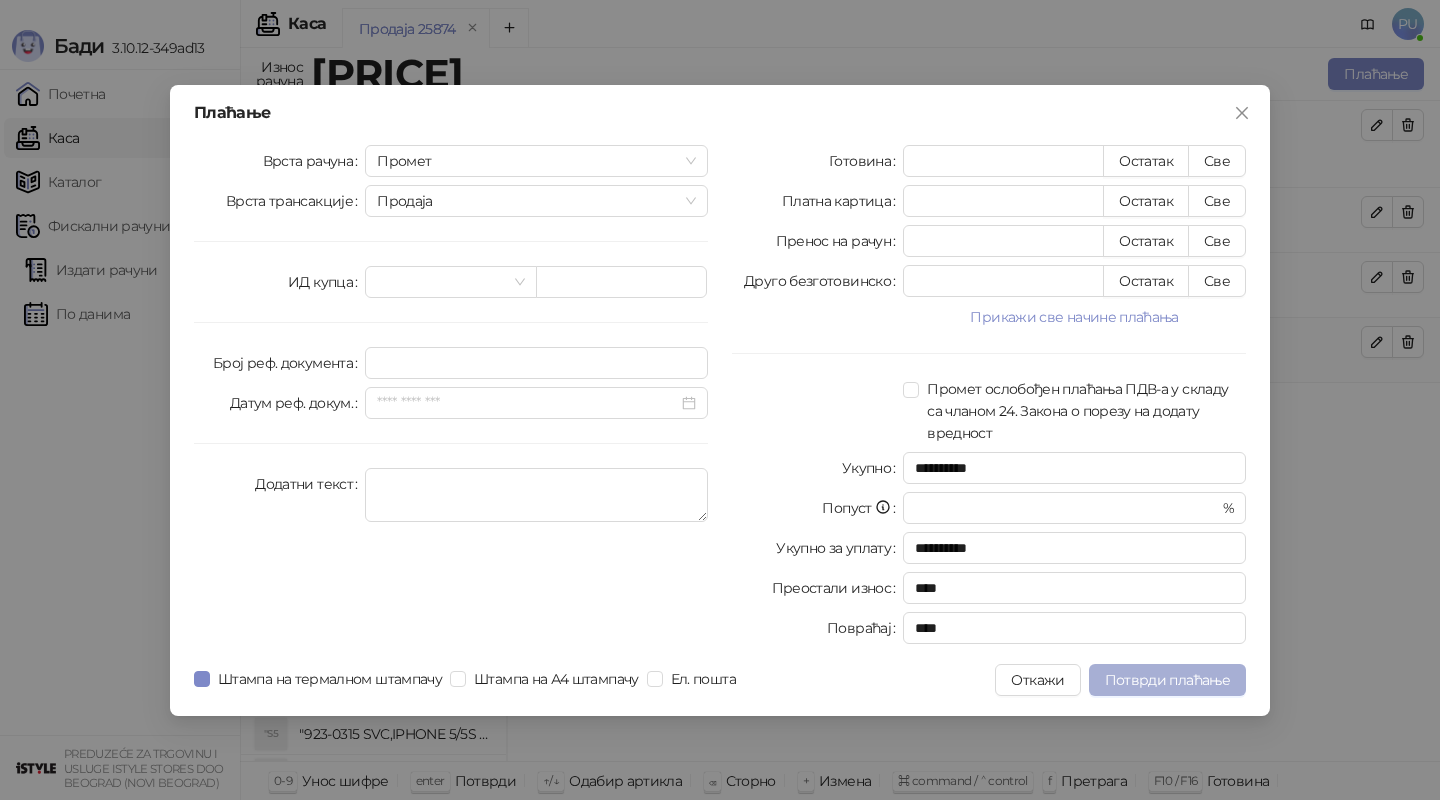 click on "Потврди плаћање" at bounding box center (1167, 680) 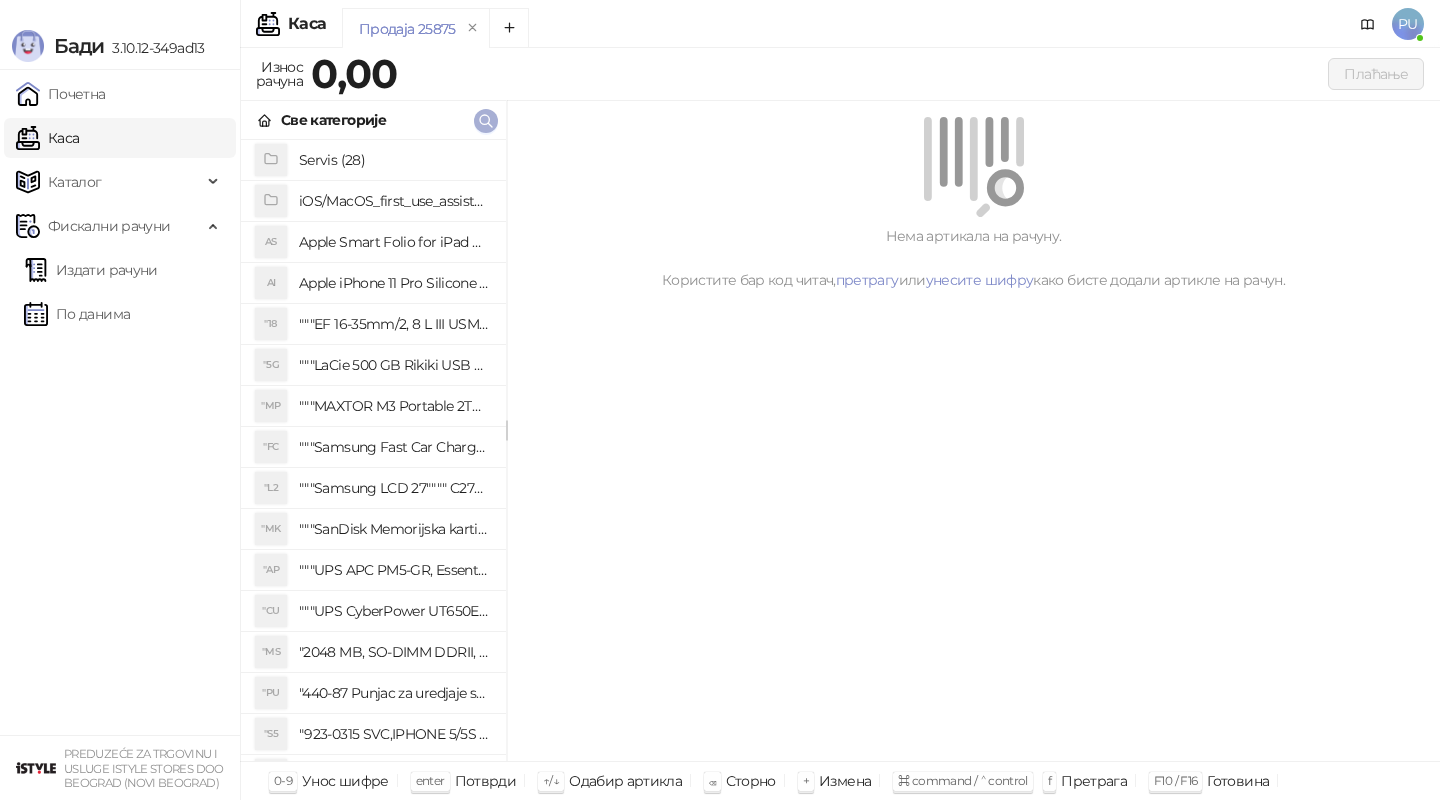 click 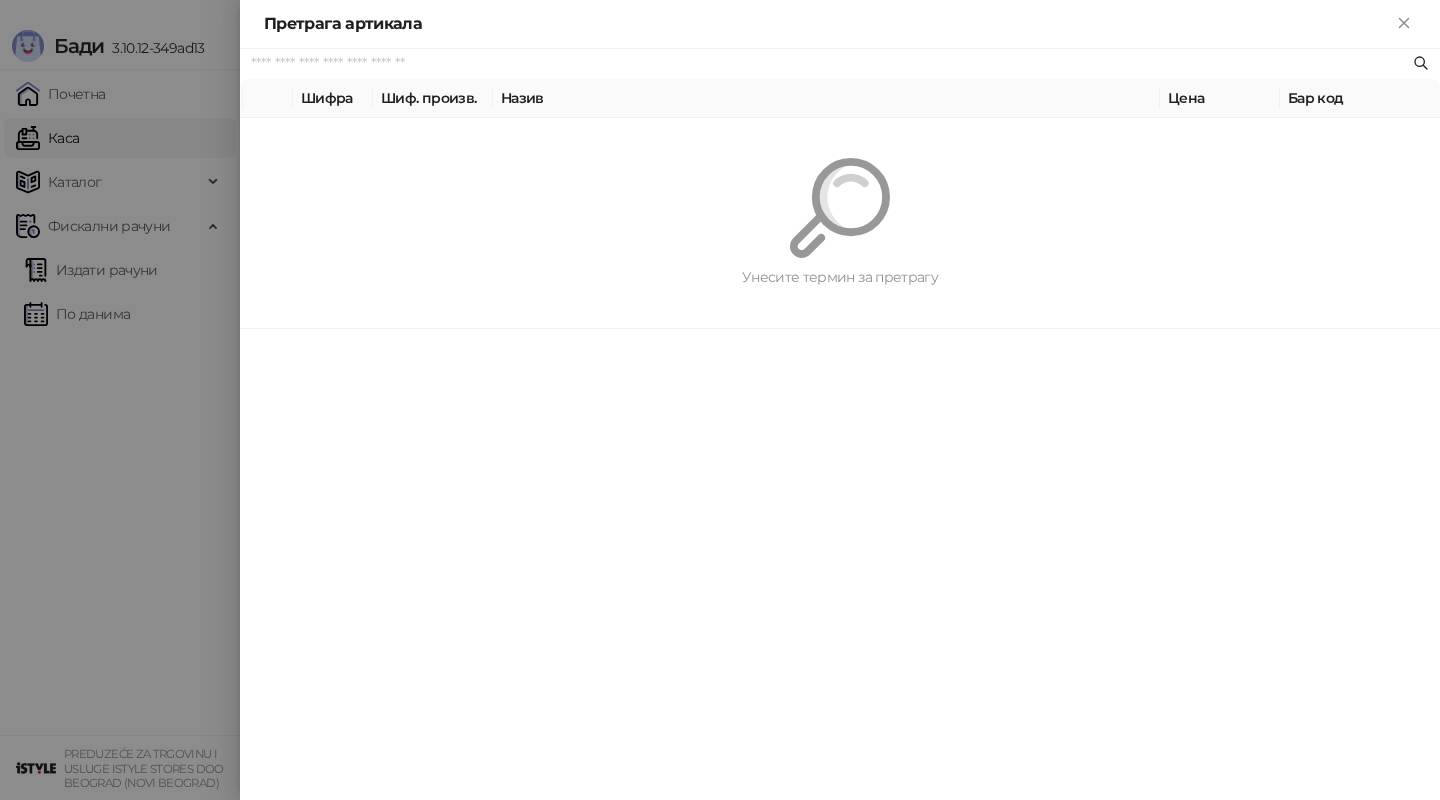 paste on "*********" 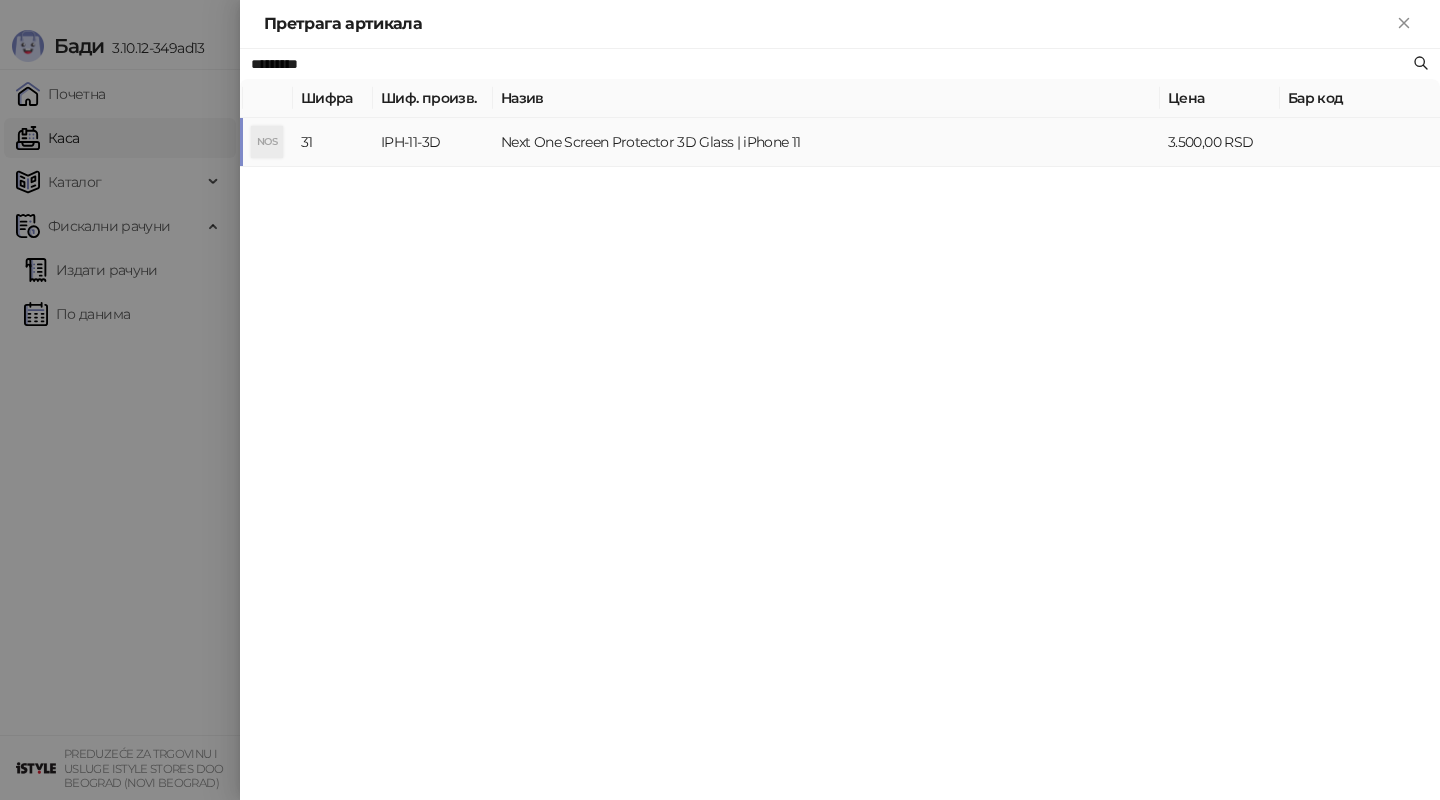 click on "IPH-11-3D" at bounding box center [433, 142] 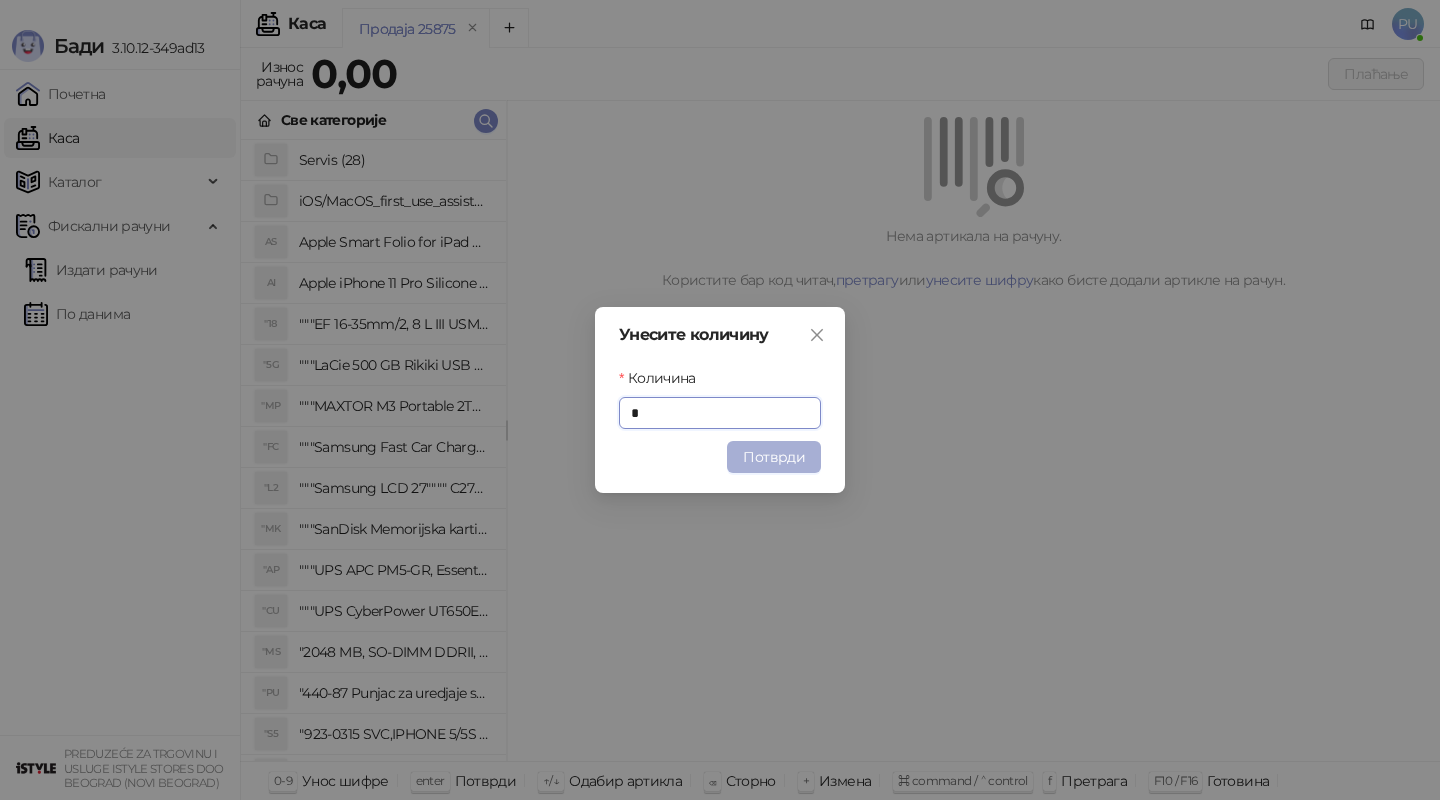 click on "Потврди" at bounding box center (774, 457) 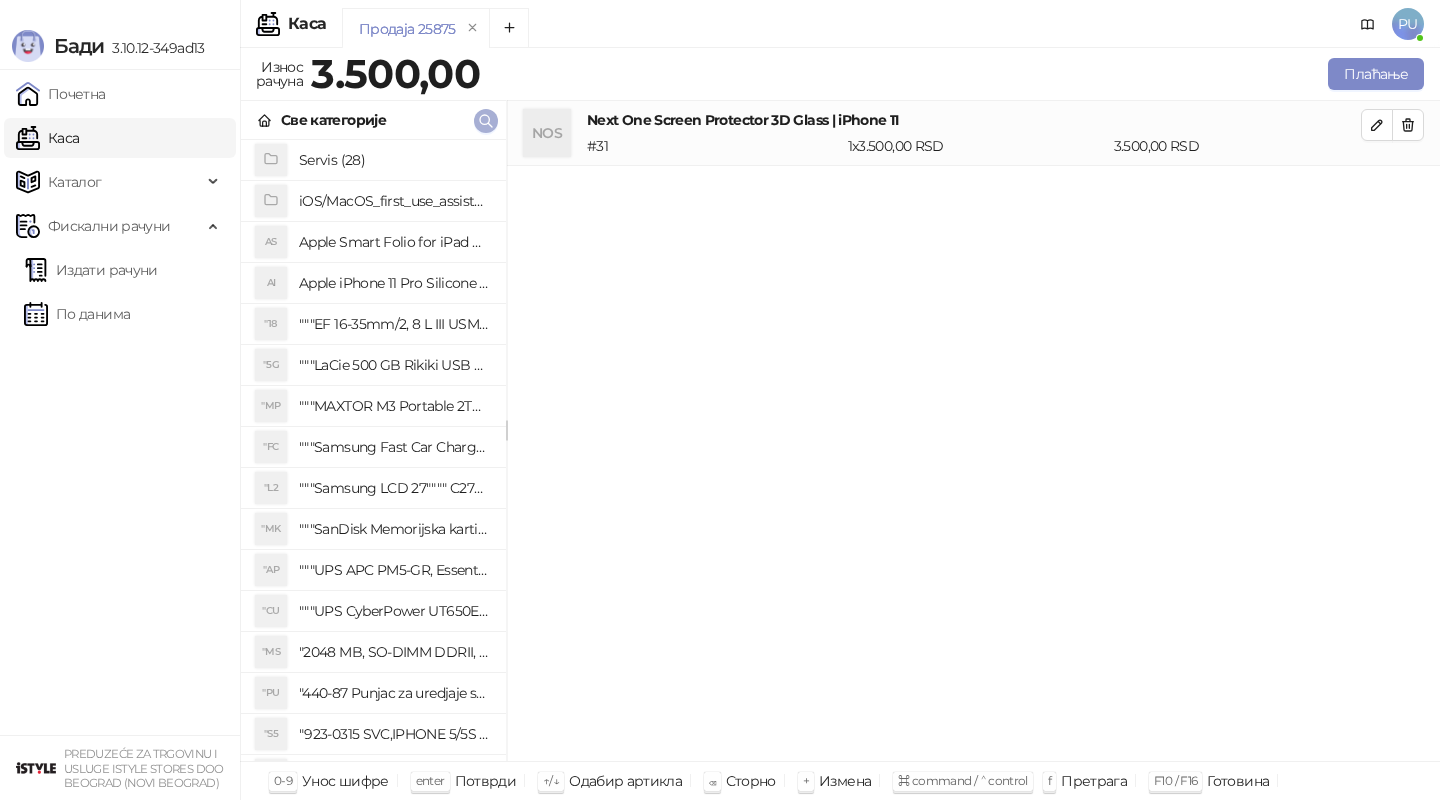 click 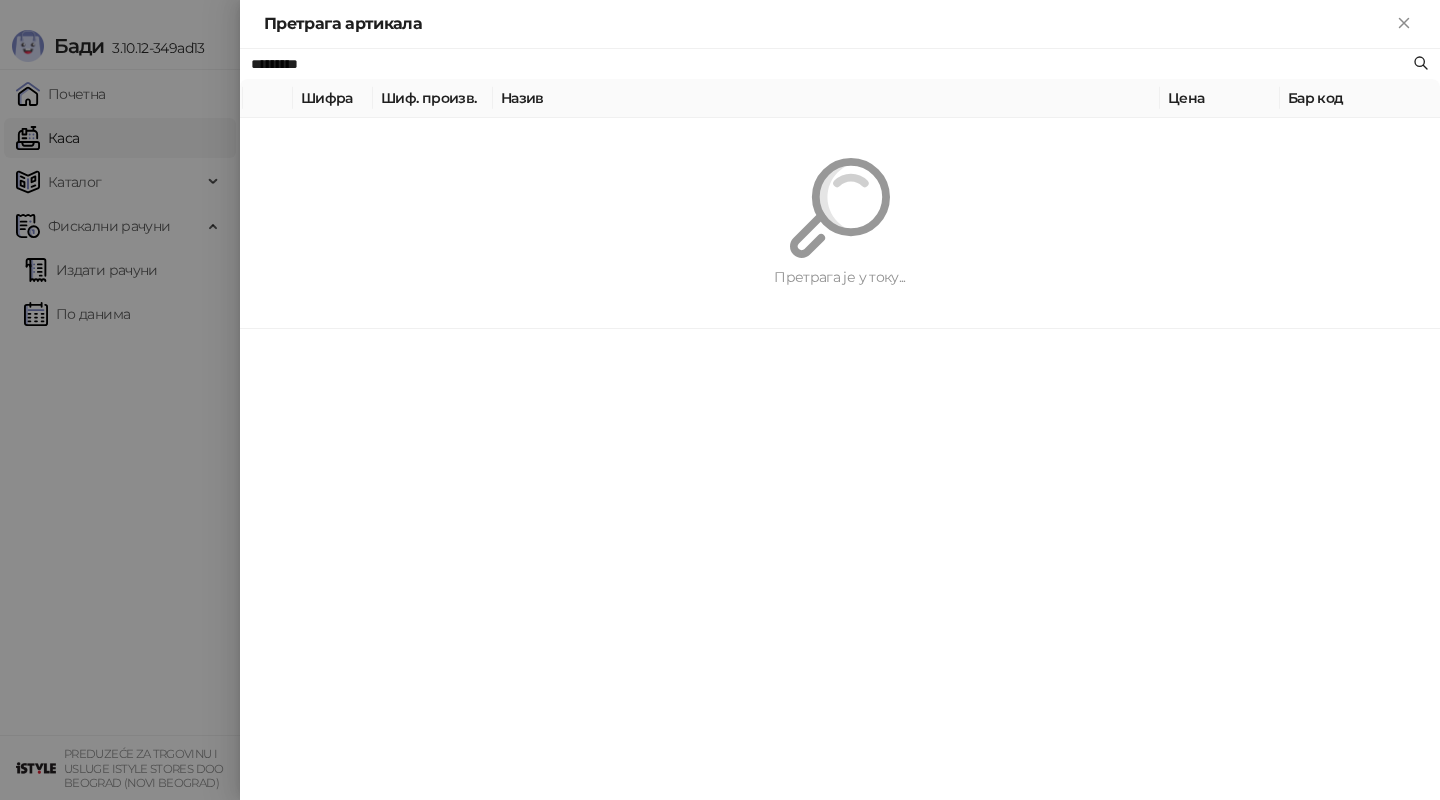 paste on "**********" 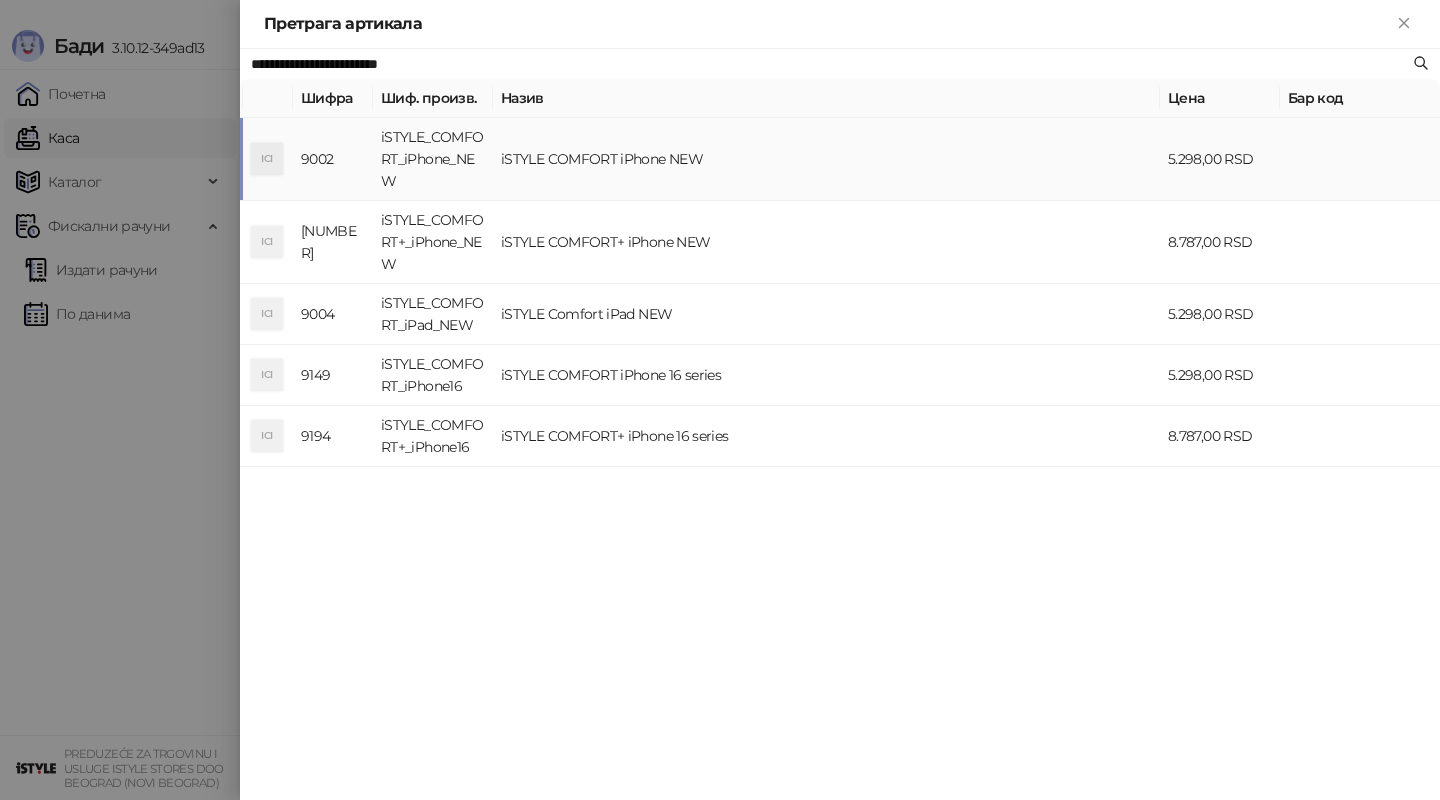 type on "**********" 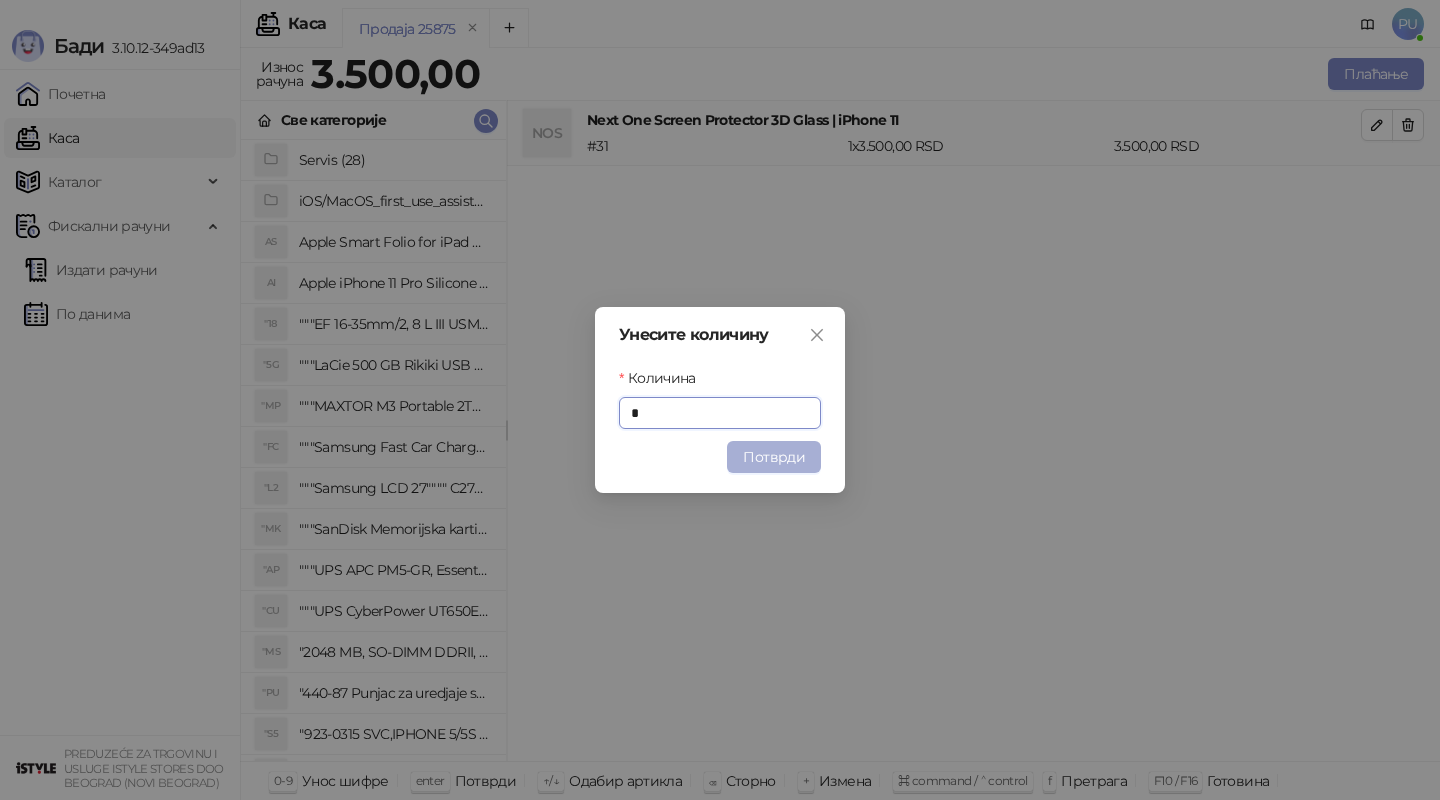click on "Потврди" at bounding box center [774, 457] 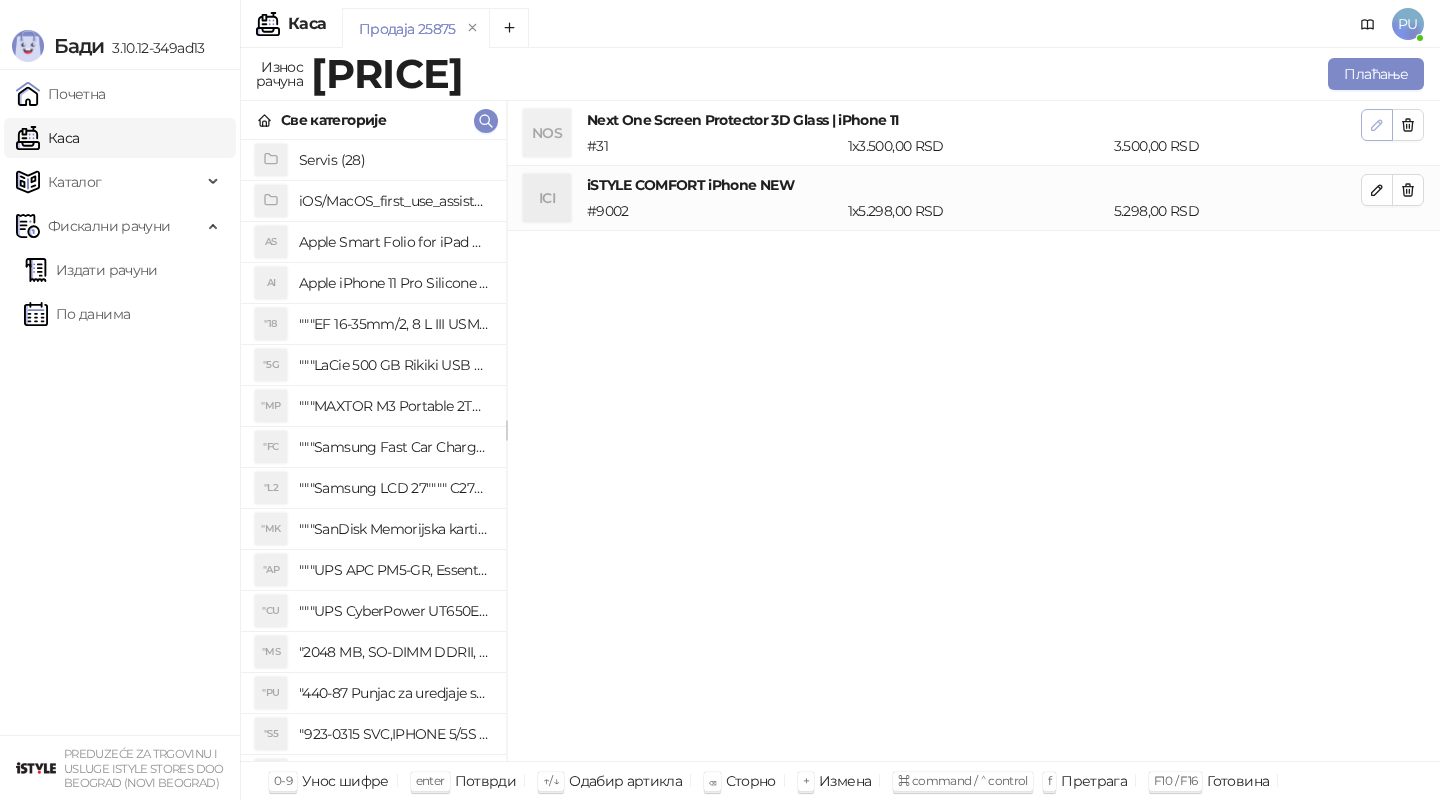 click 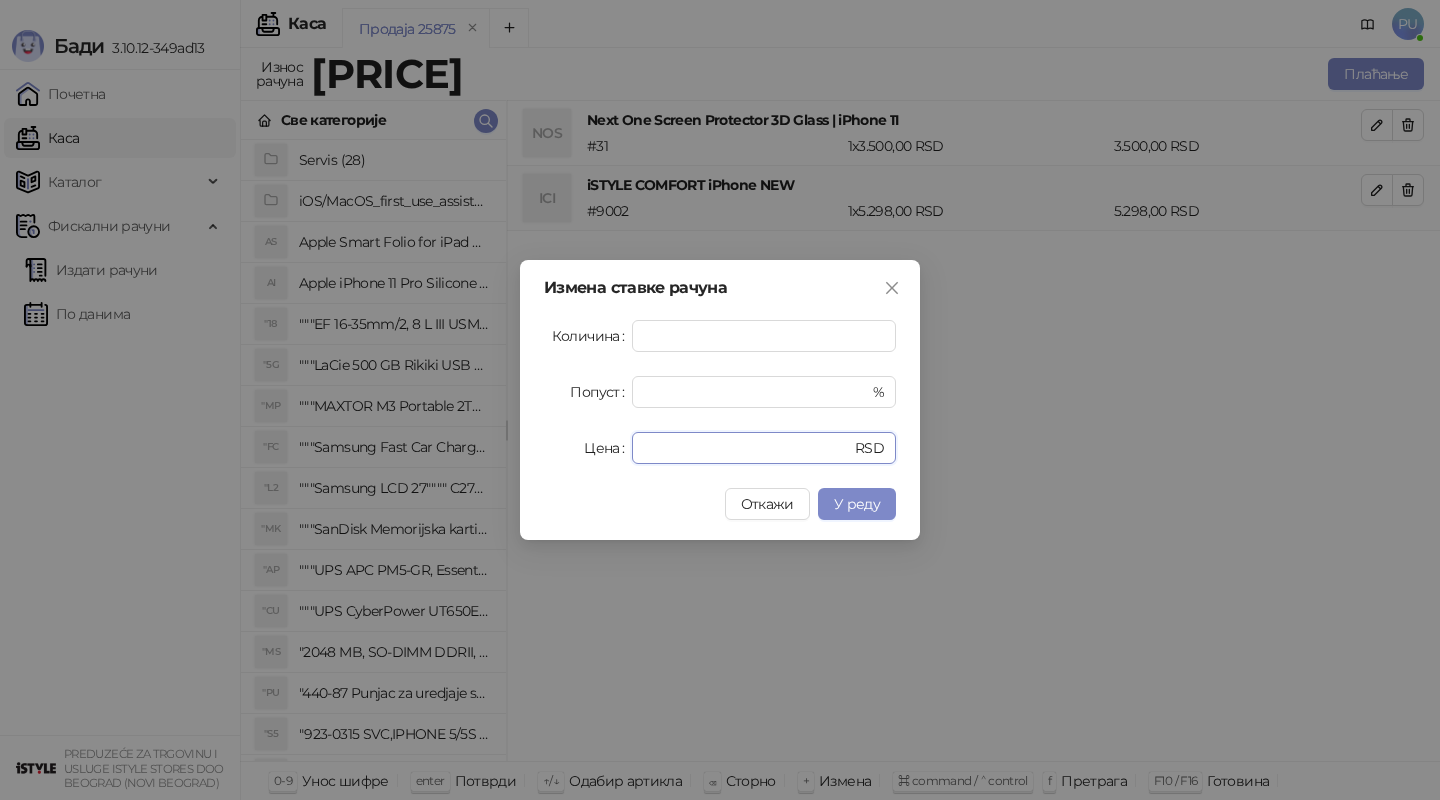 drag, startPoint x: 693, startPoint y: 459, endPoint x: 531, endPoint y: 457, distance: 162.01234 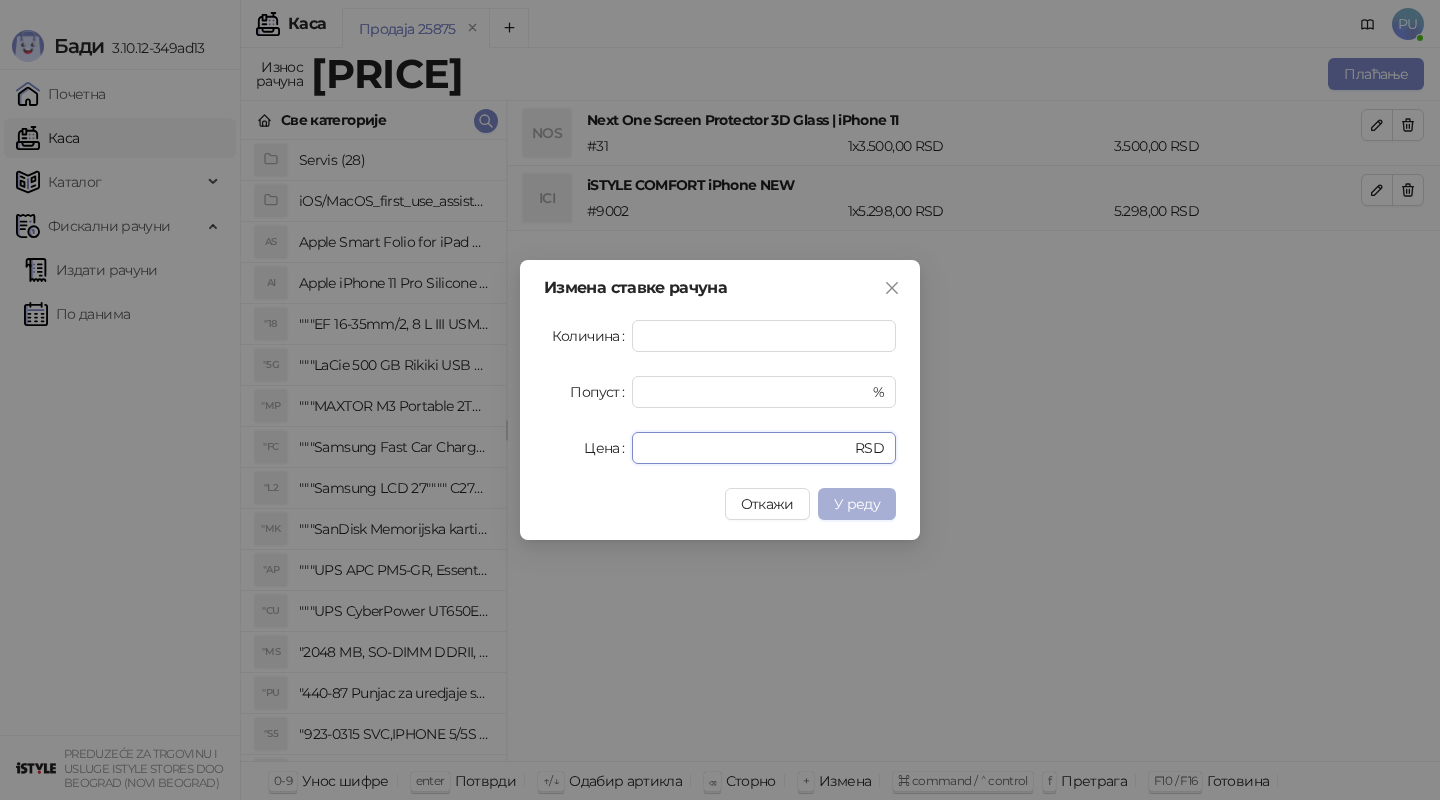 type on "*" 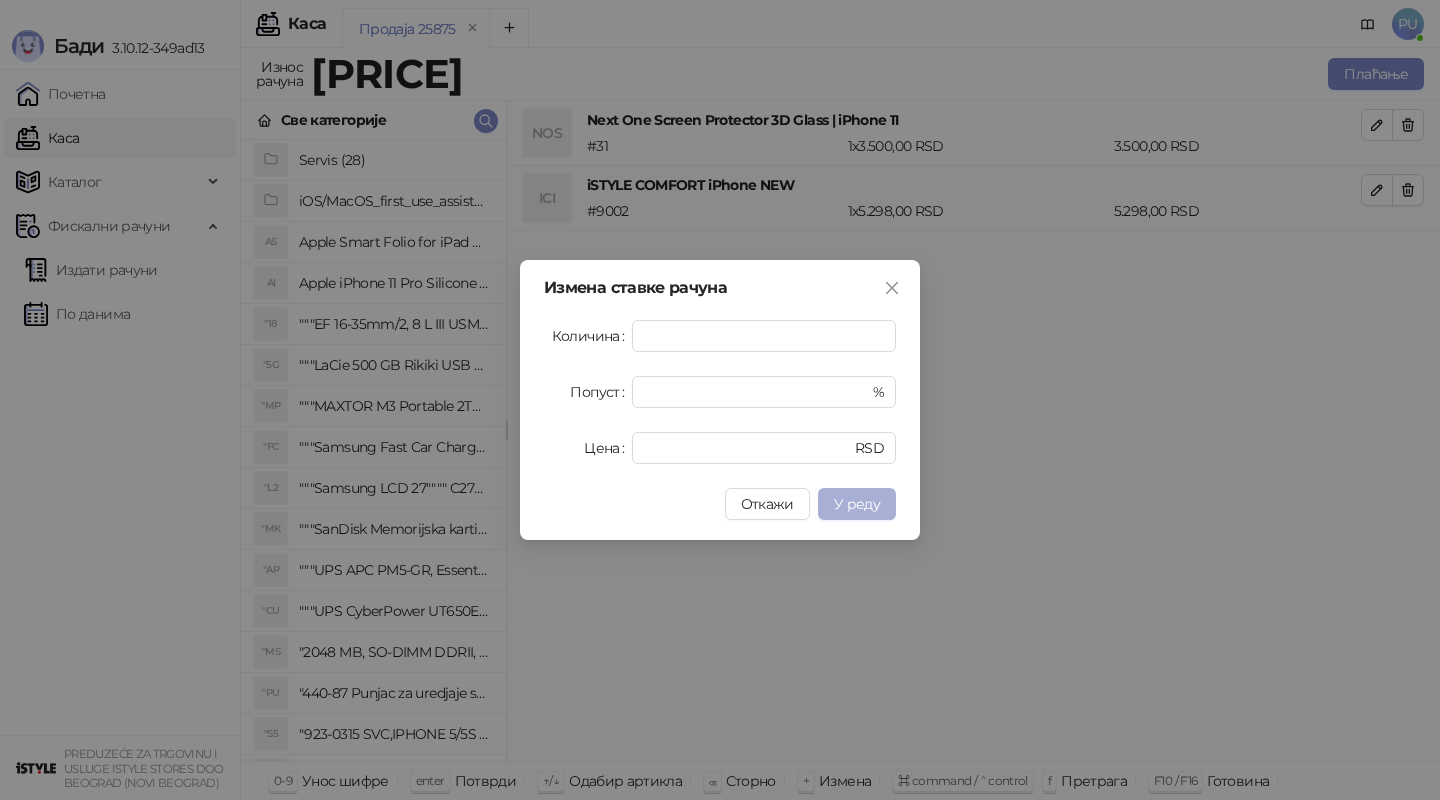 click on "У реду" at bounding box center (857, 504) 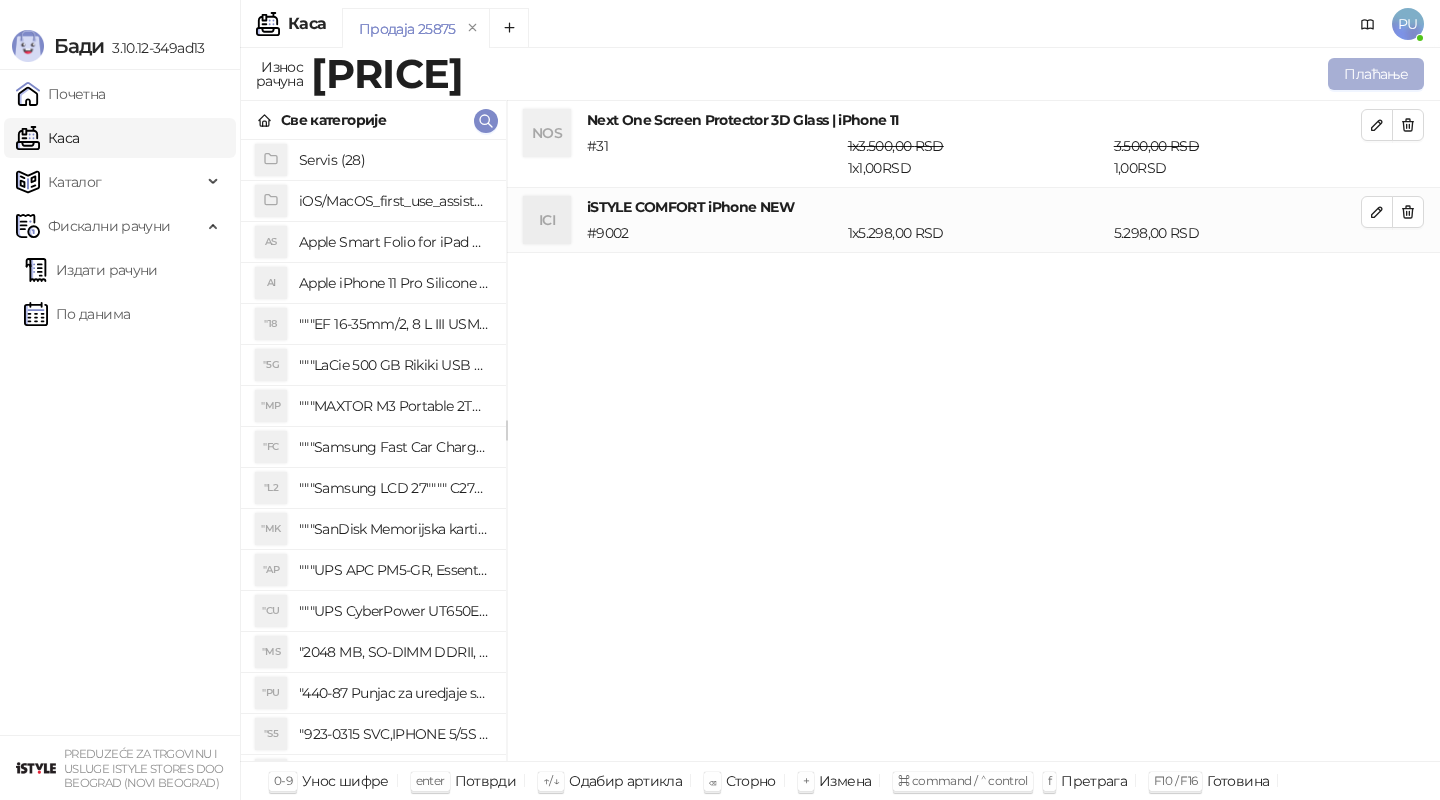 click on "Плаћање" at bounding box center [1376, 74] 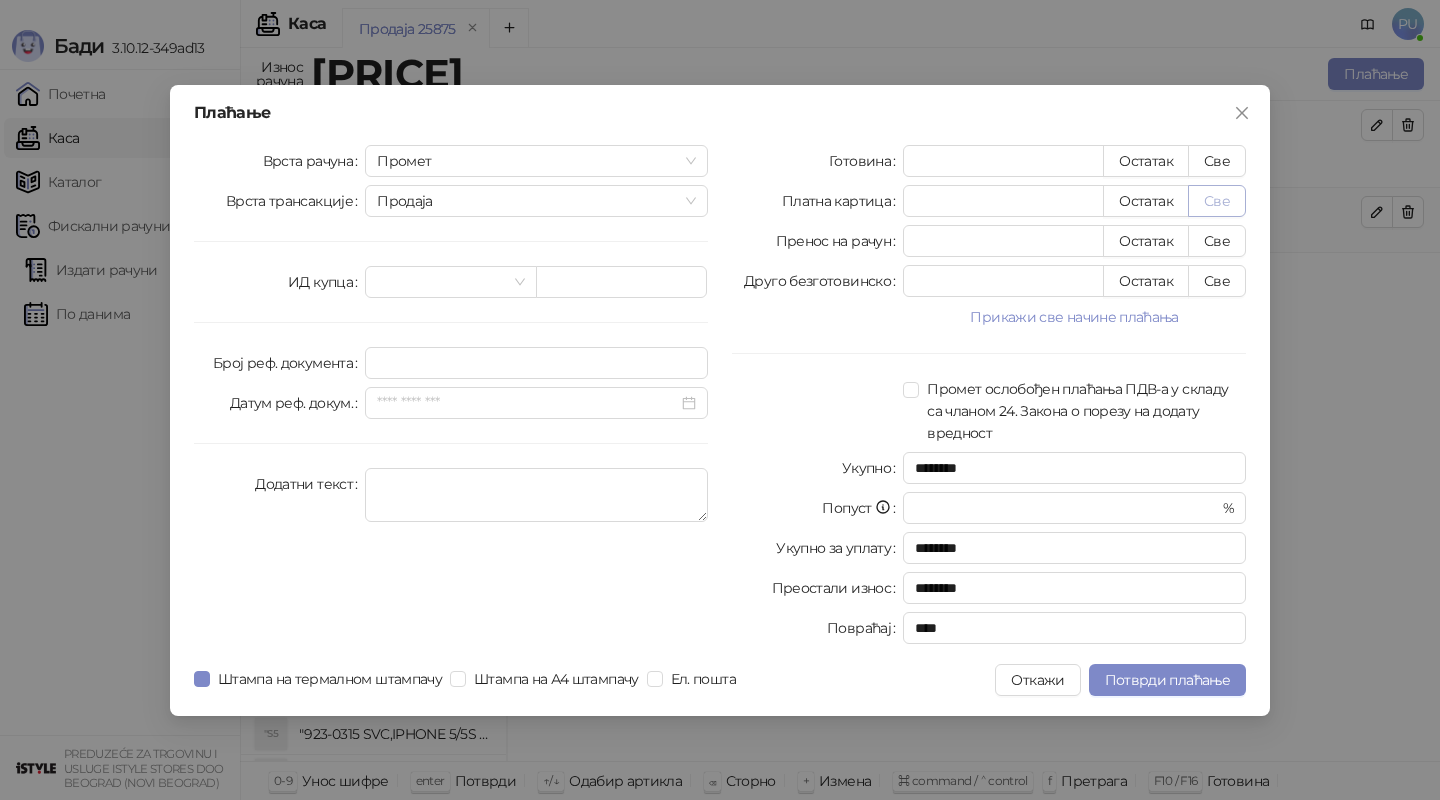 click on "Све" at bounding box center (1217, 201) 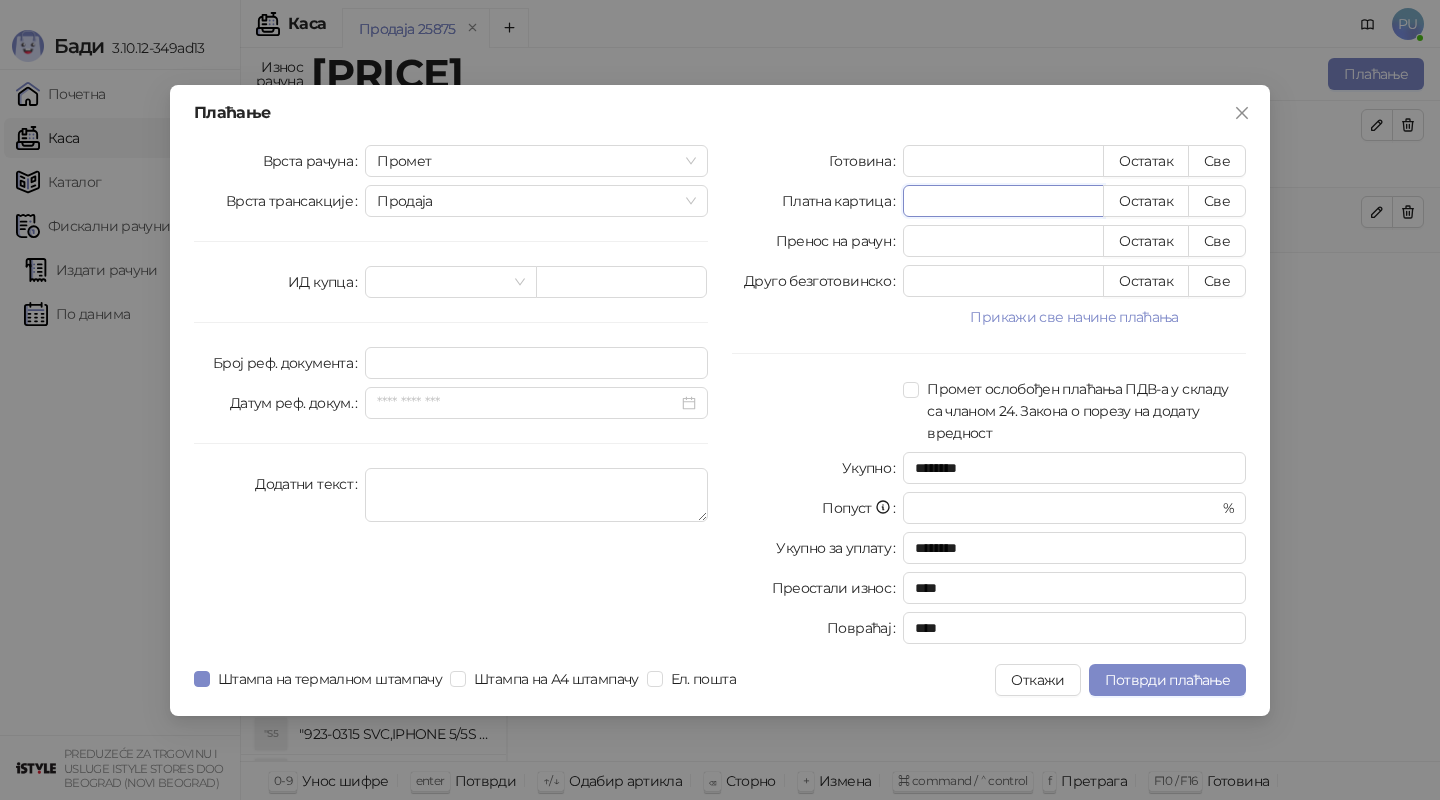 drag, startPoint x: 1016, startPoint y: 204, endPoint x: 851, endPoint y: 201, distance: 165.02727 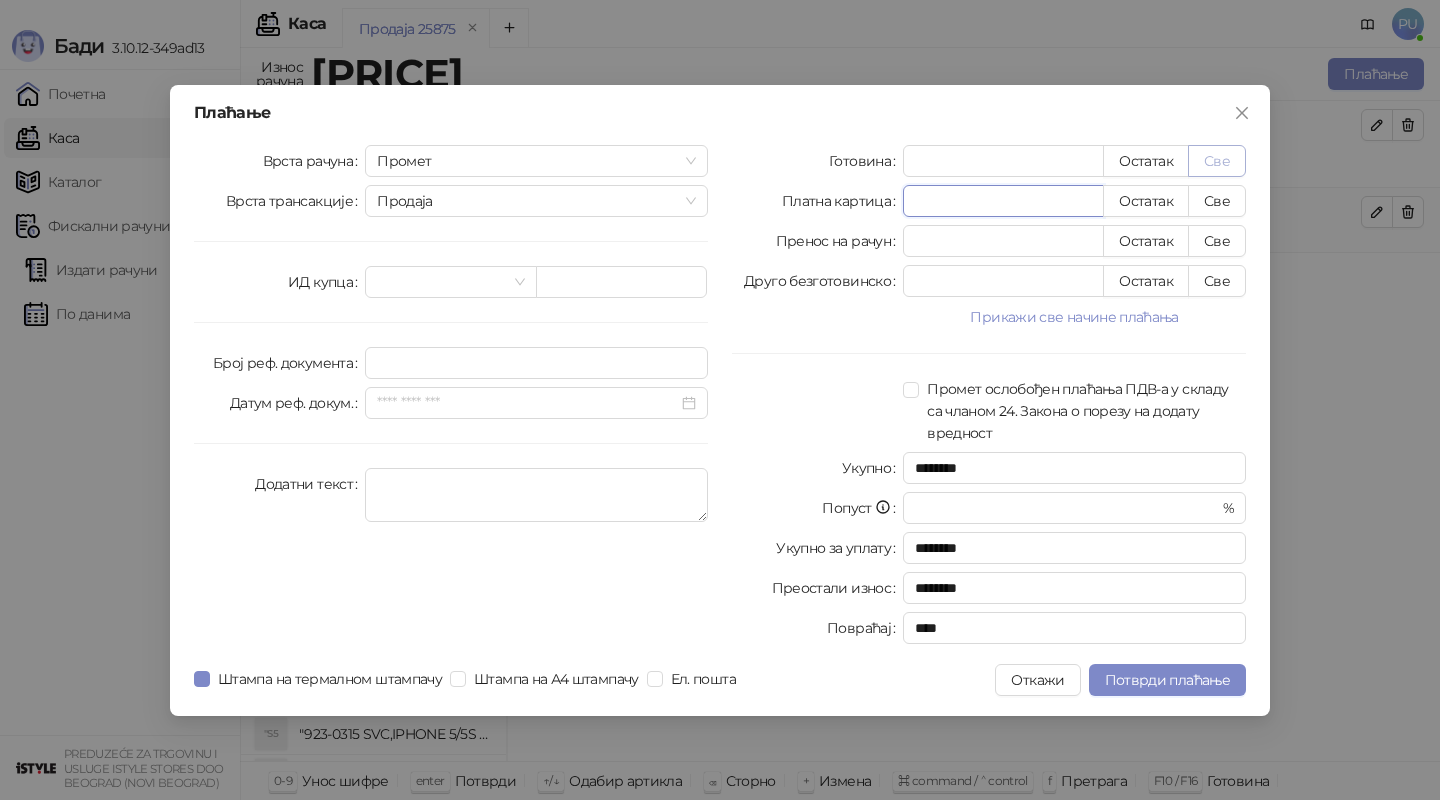 type 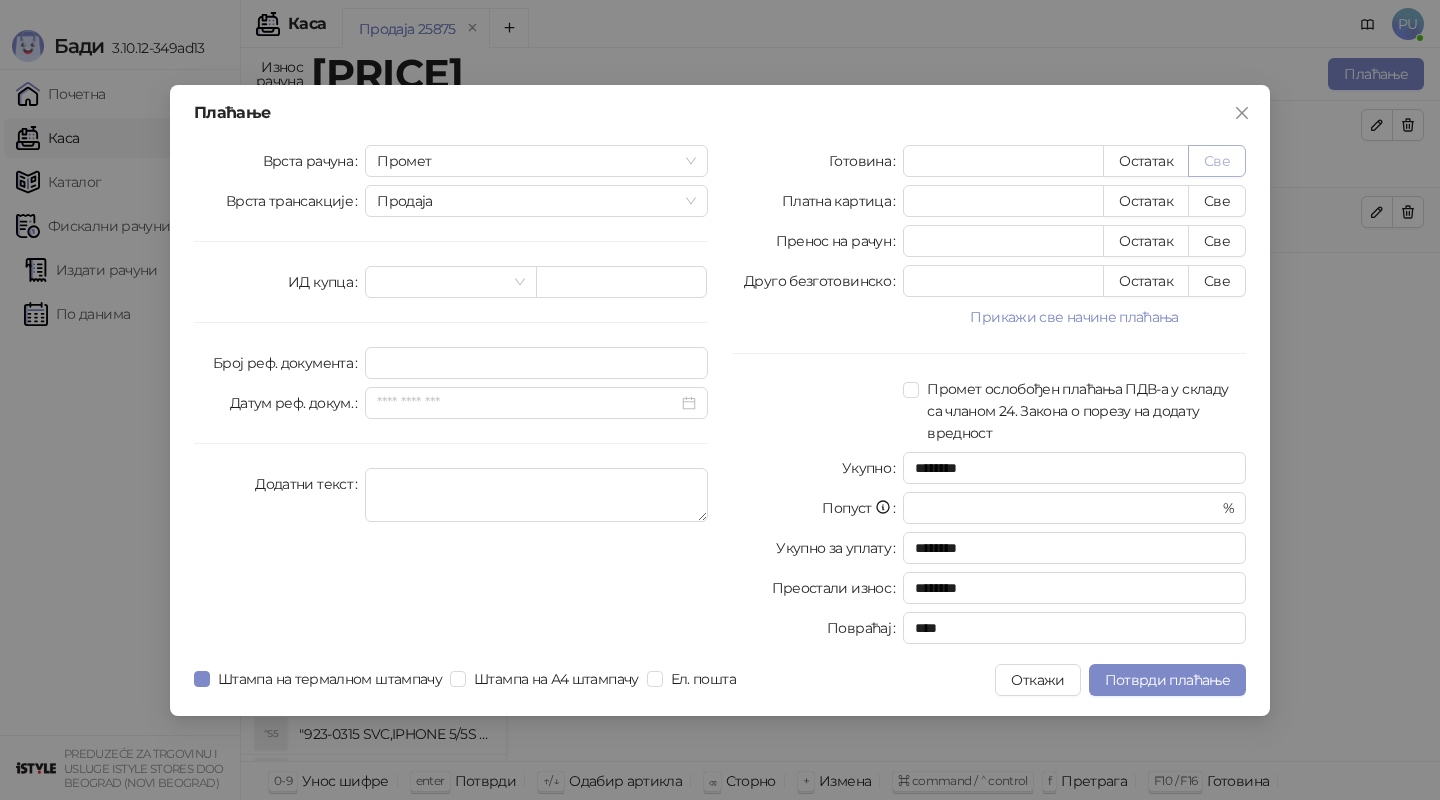 click on "Све" at bounding box center (1217, 161) 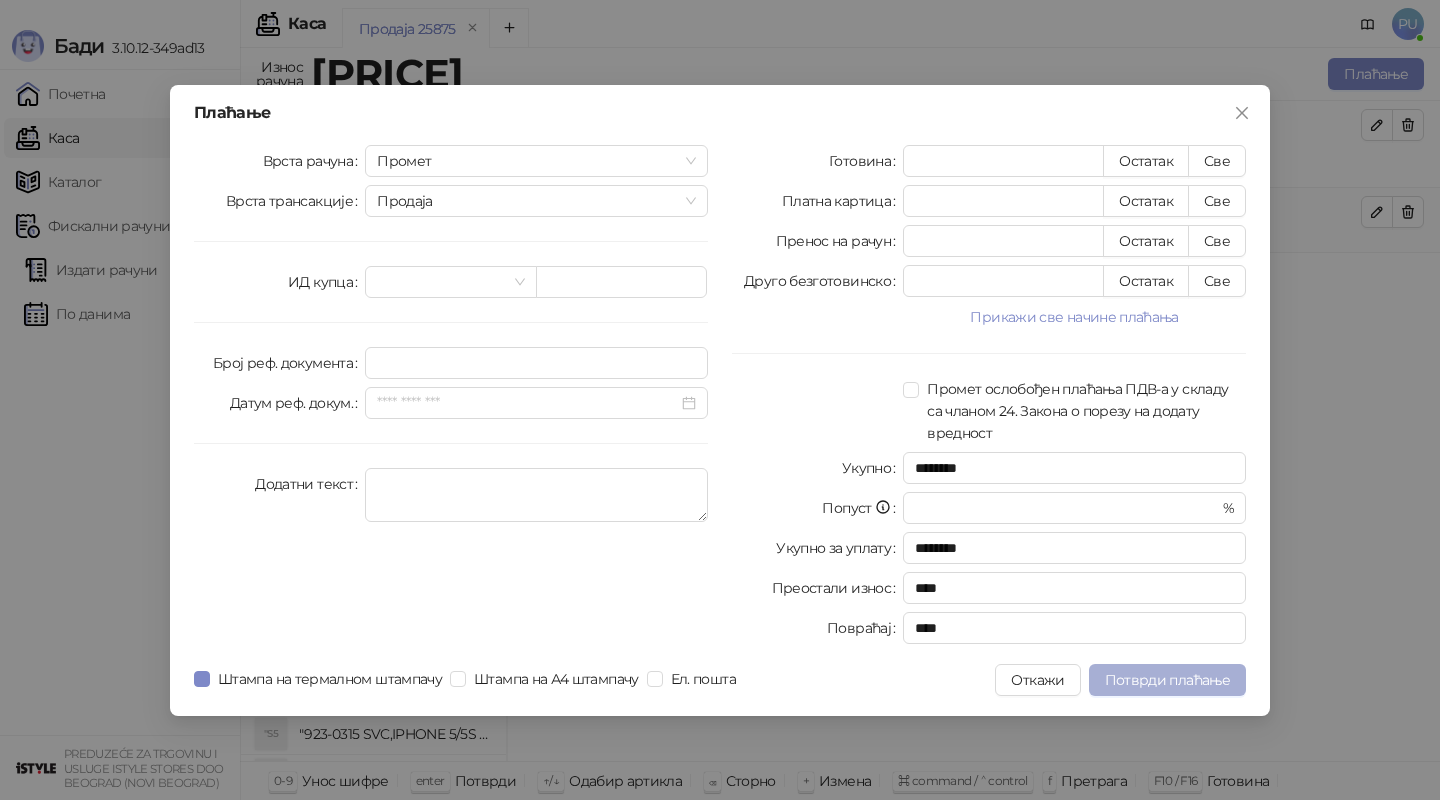 click on "Потврди плаћање" at bounding box center [1167, 680] 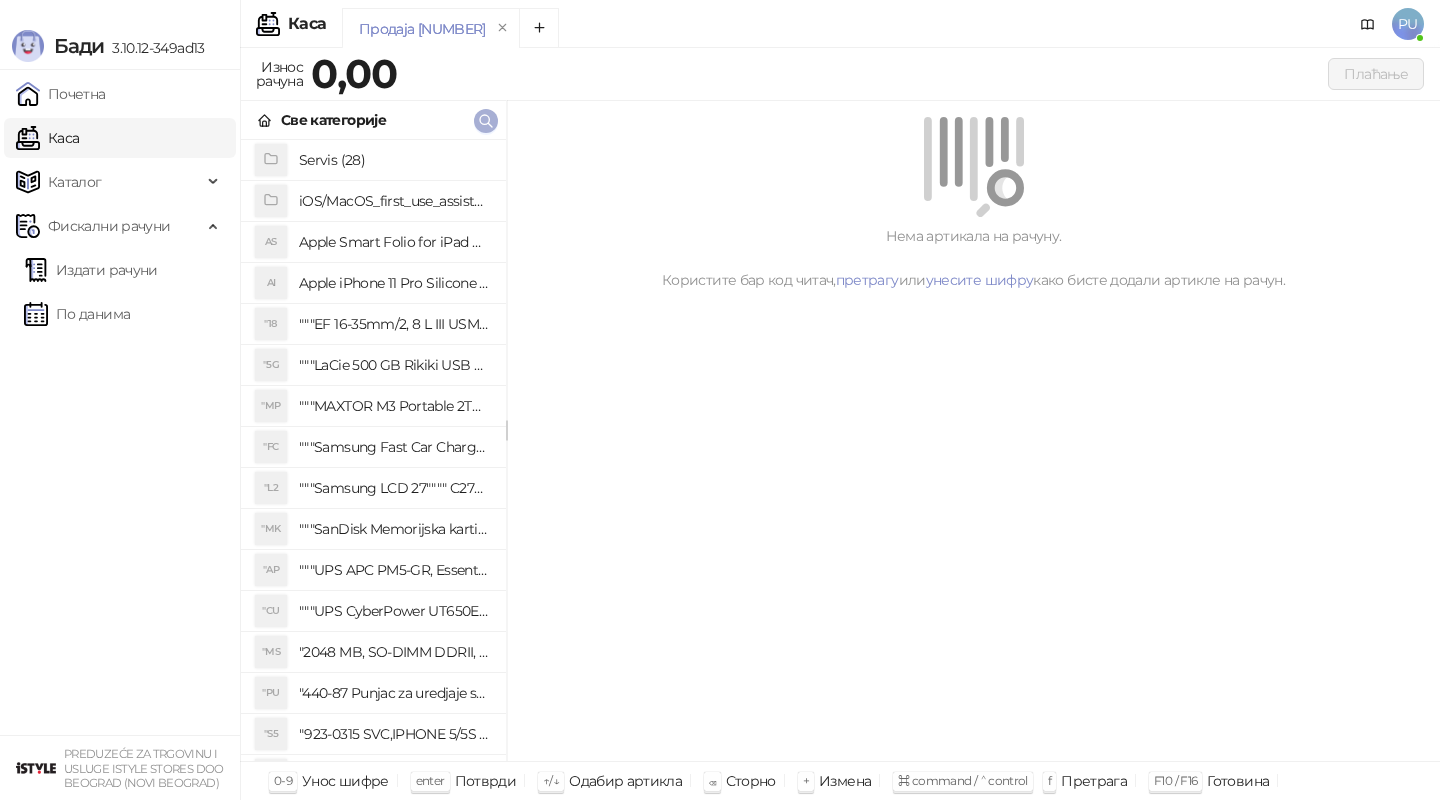 click 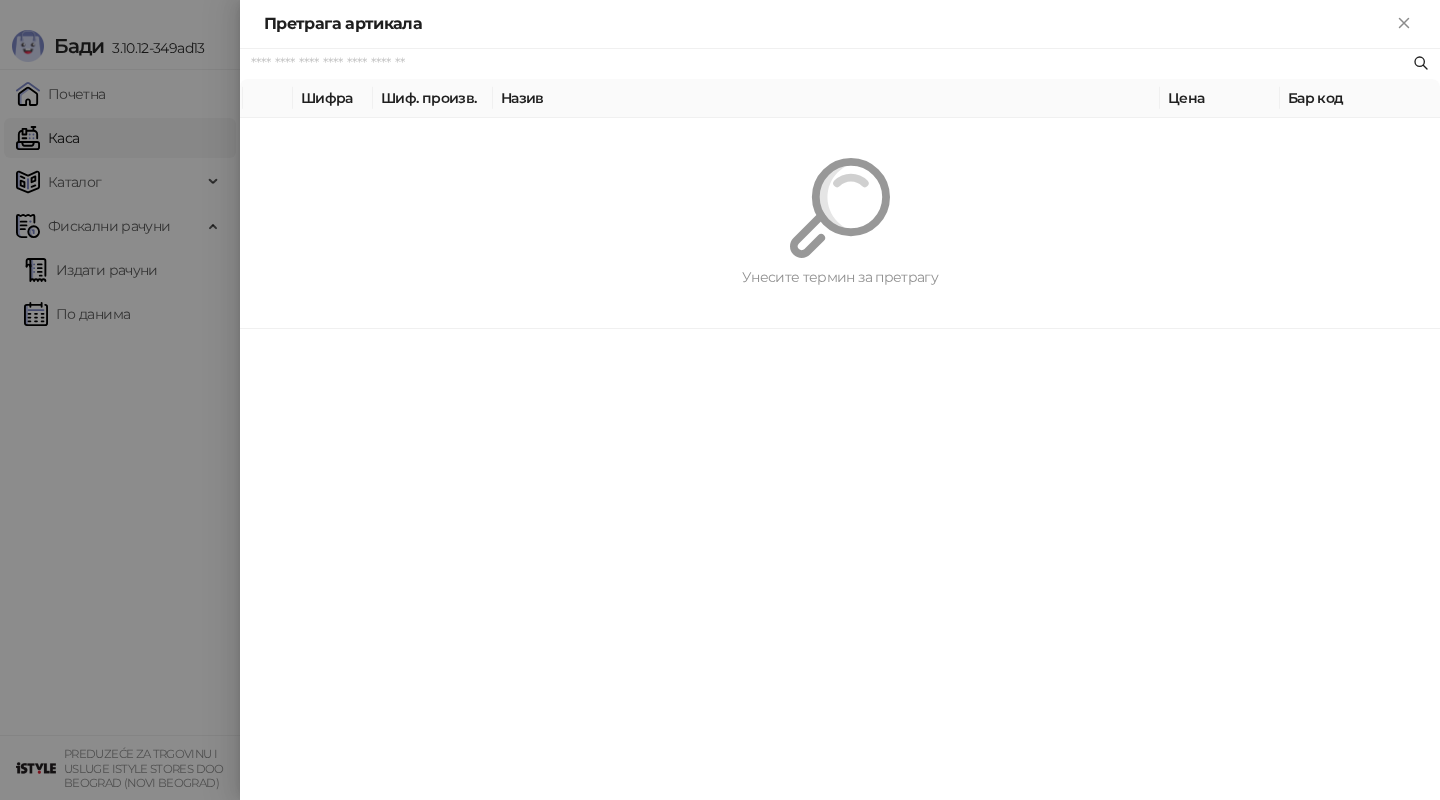 paste on "**********" 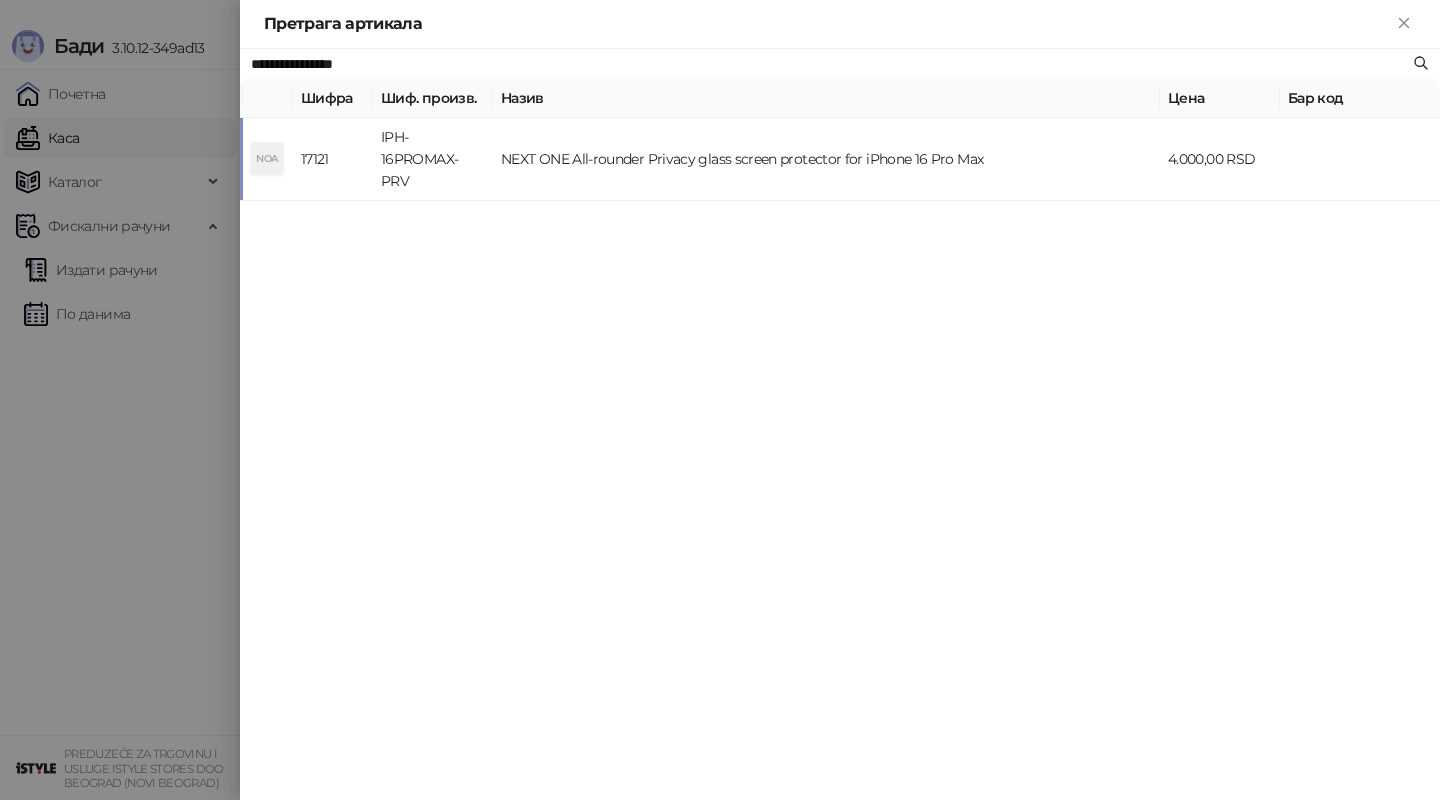 click on "NEXT ONE All-rounder Privacy glass screen protector for iPhone 16 Pro Max" at bounding box center [826, 159] 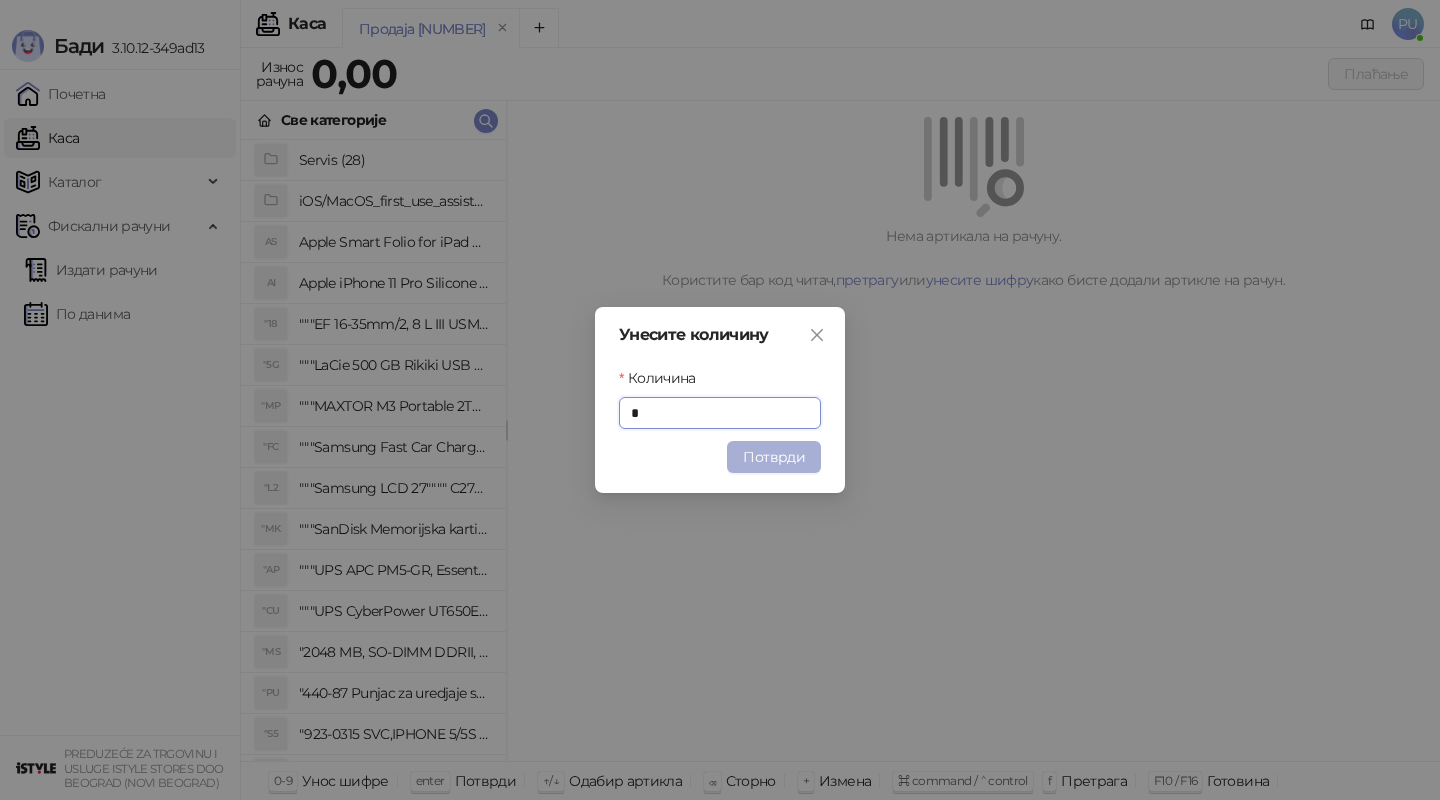 click on "Потврди" at bounding box center (774, 457) 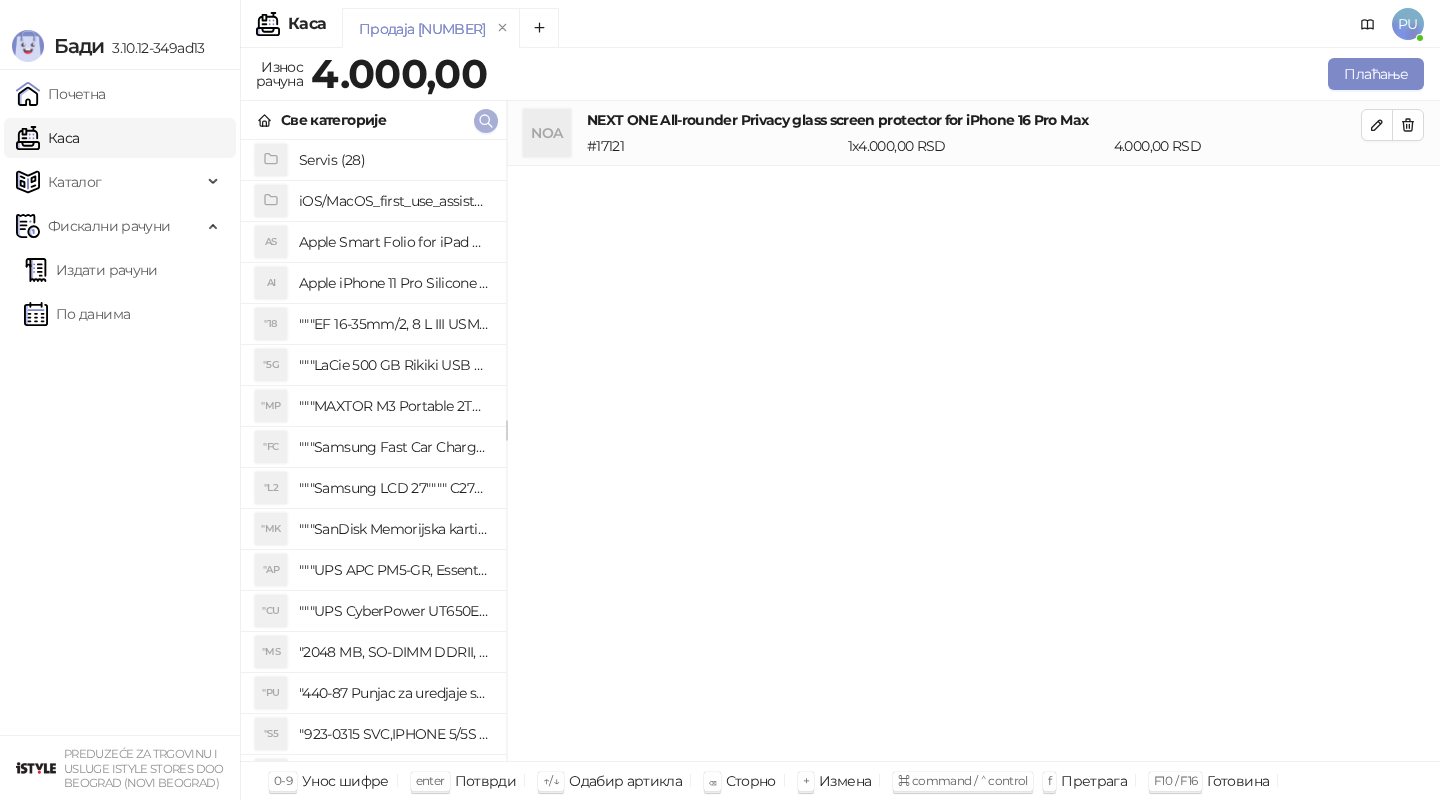 click 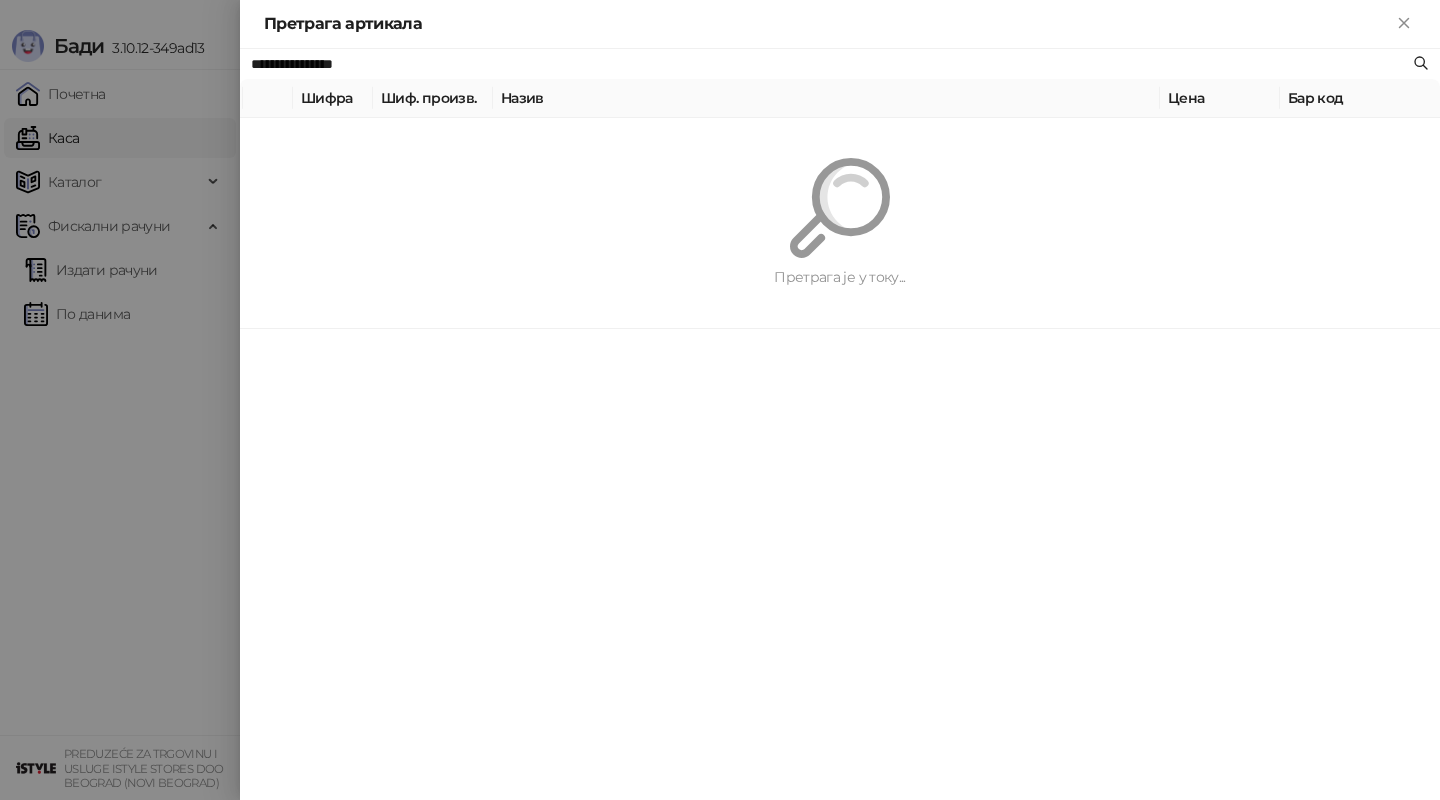paste on "**********" 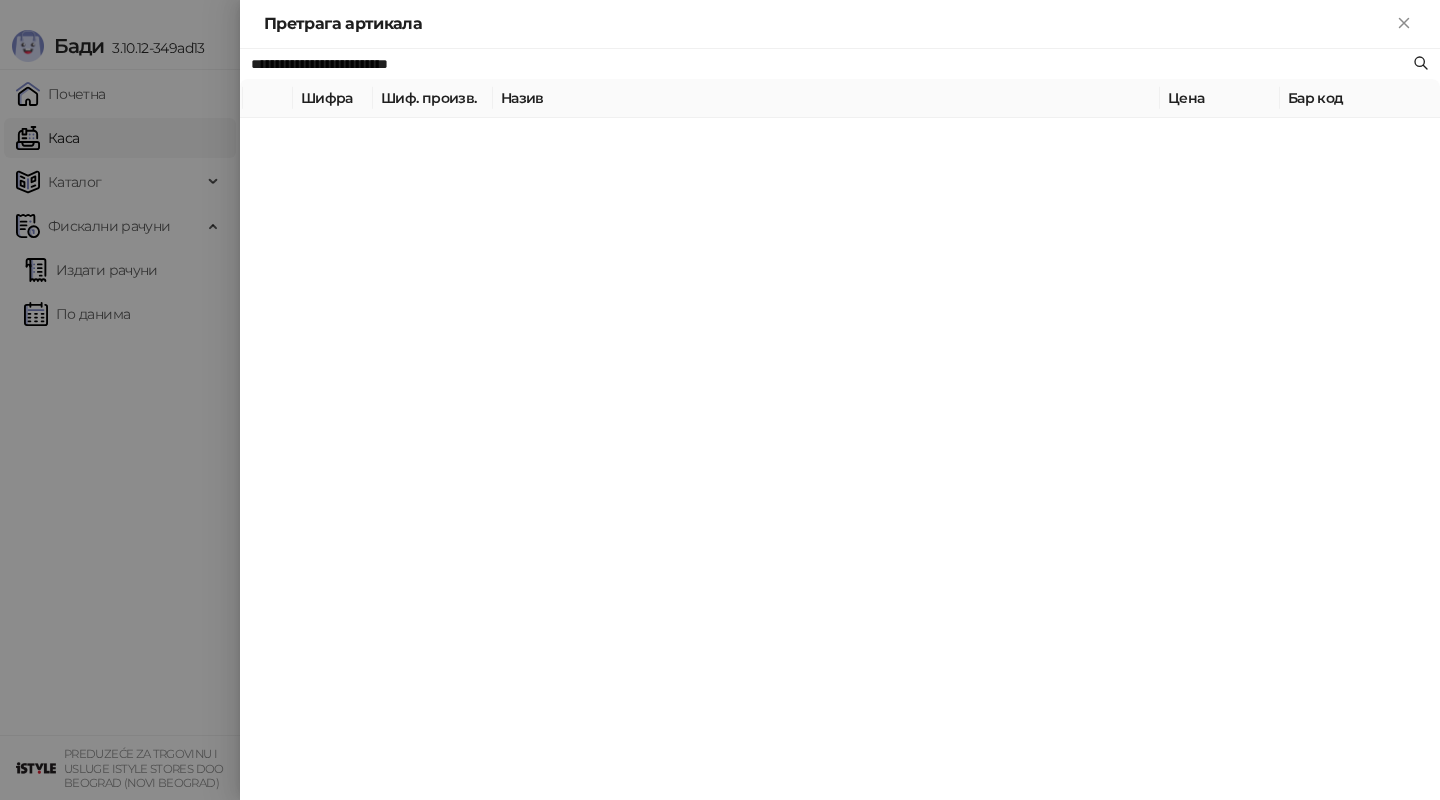 type on "**********" 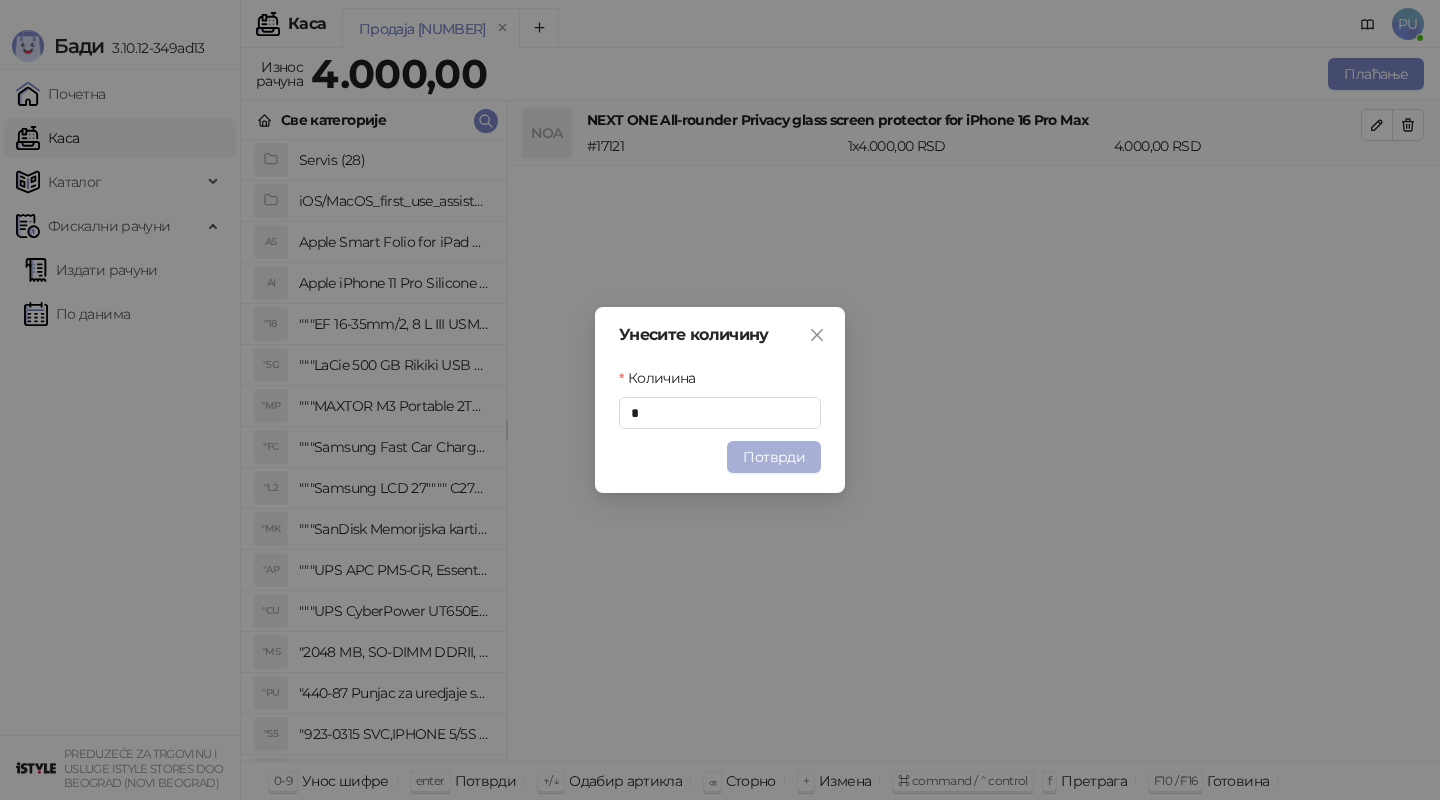 click on "Потврди" at bounding box center (774, 457) 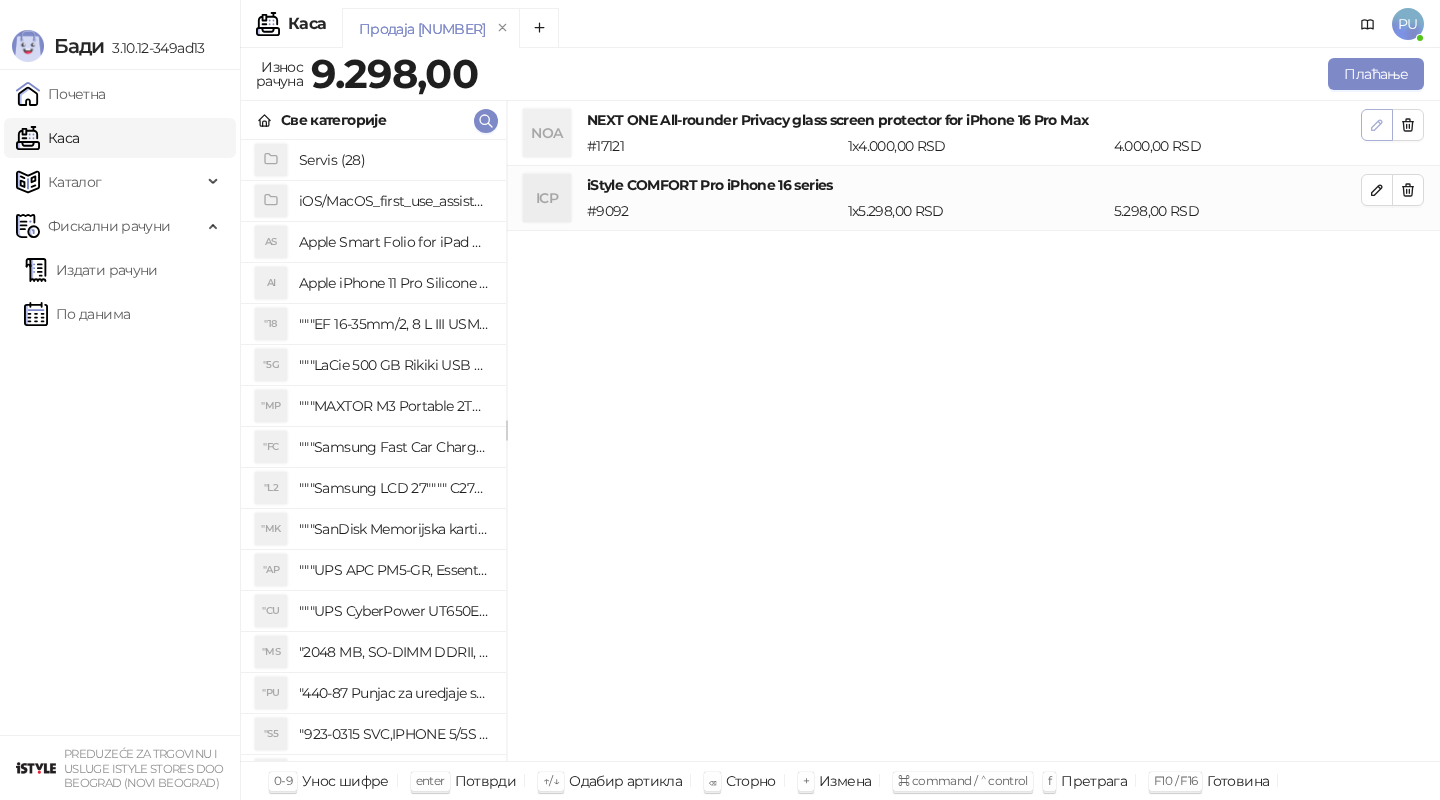click 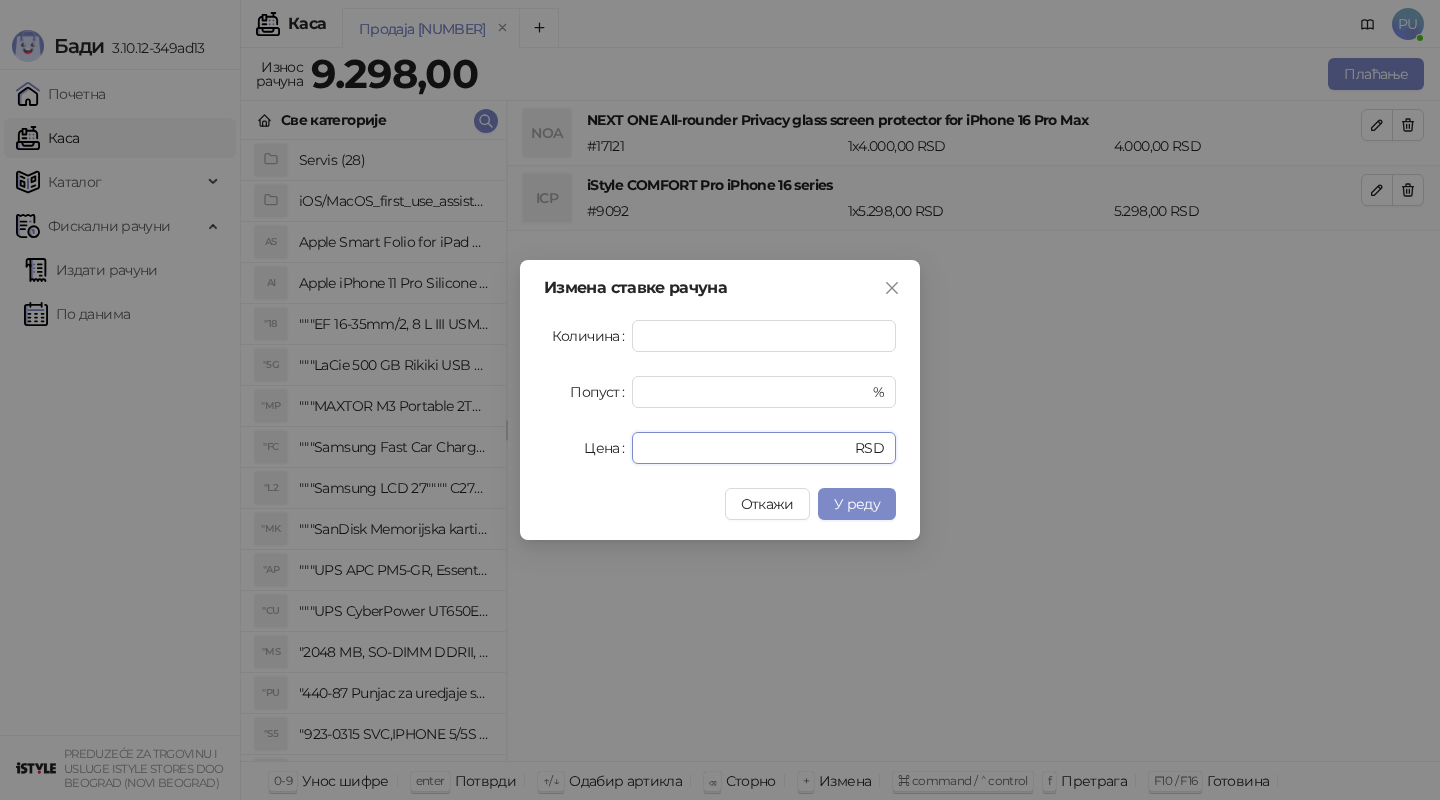 drag, startPoint x: 695, startPoint y: 451, endPoint x: 573, endPoint y: 449, distance: 122.016396 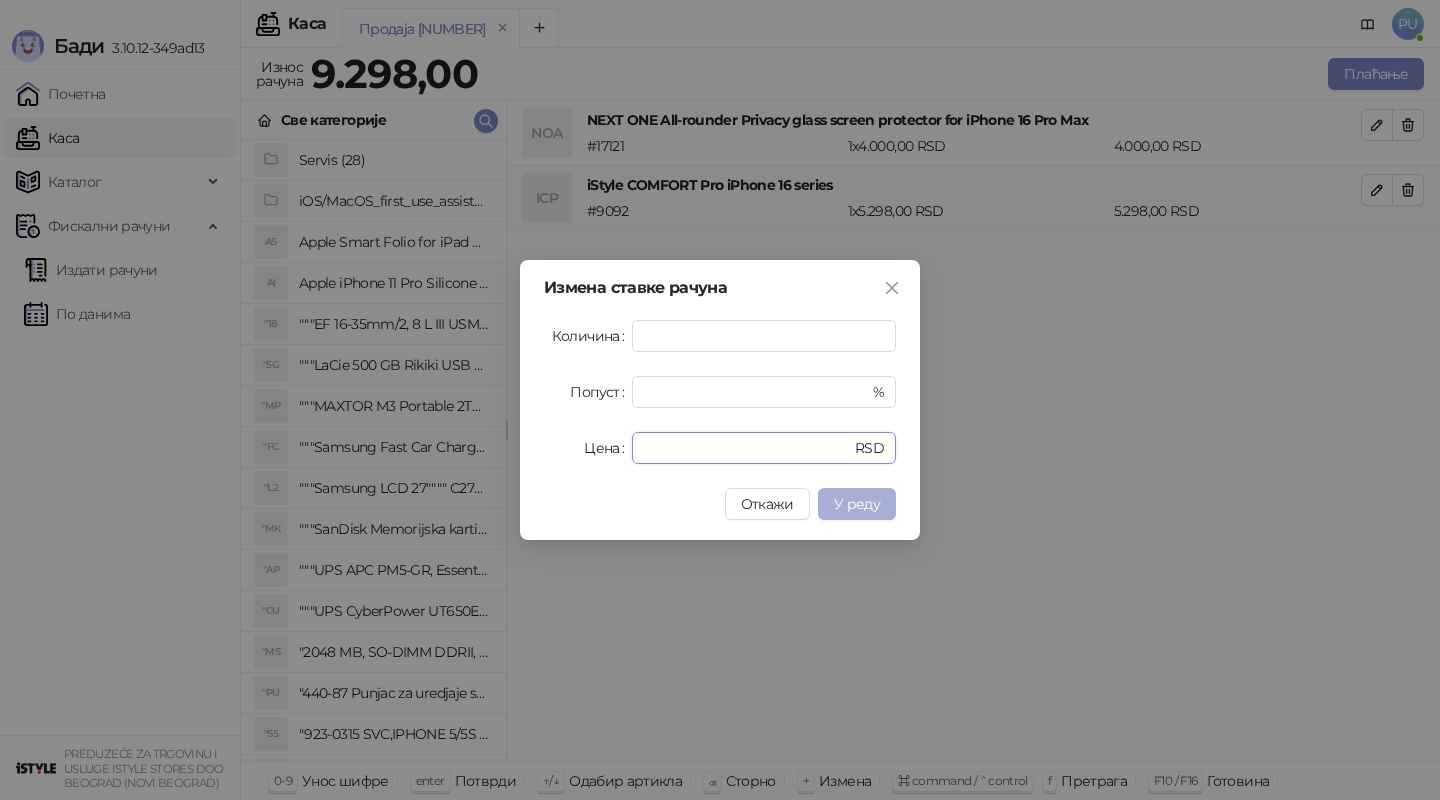 type on "*" 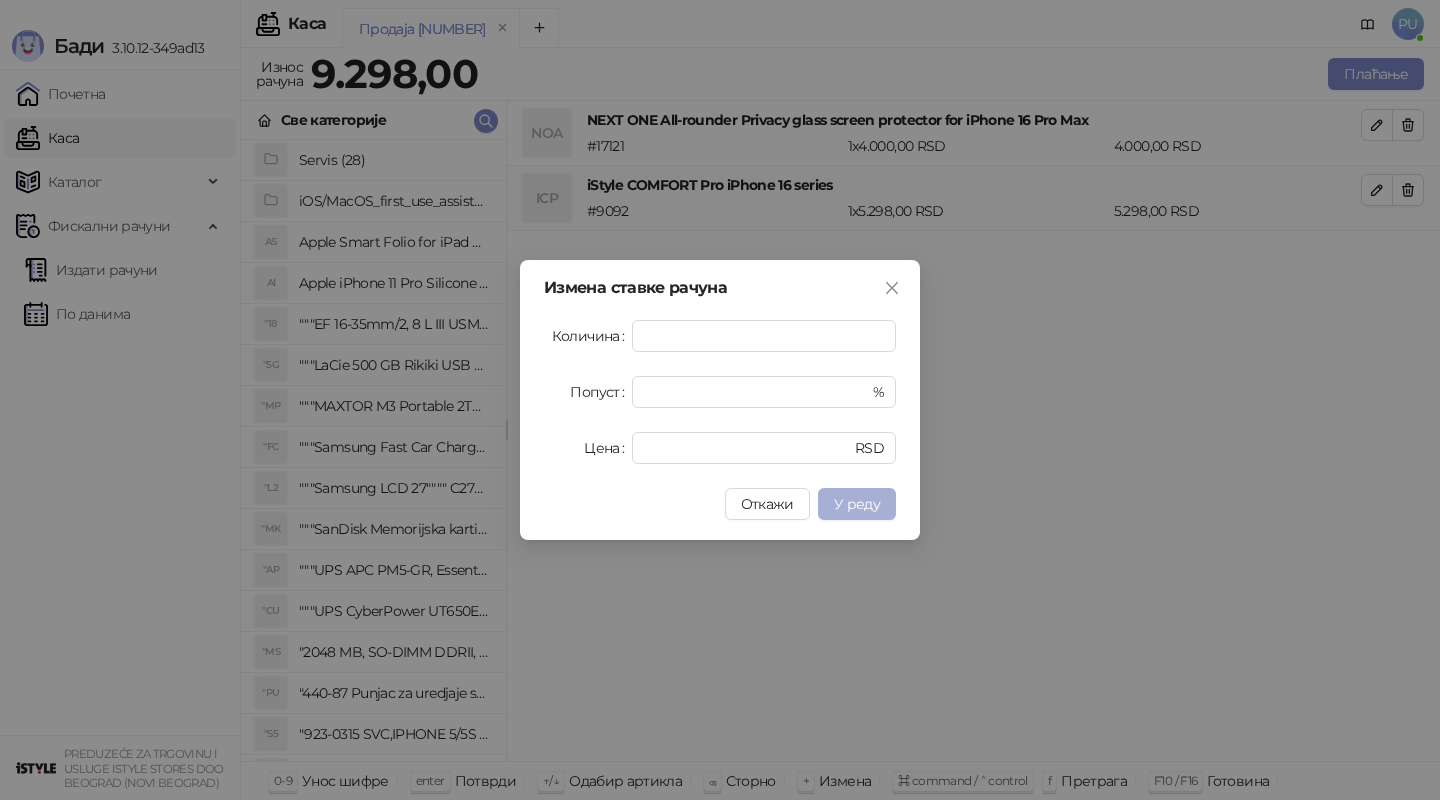 click on "У реду" at bounding box center [857, 504] 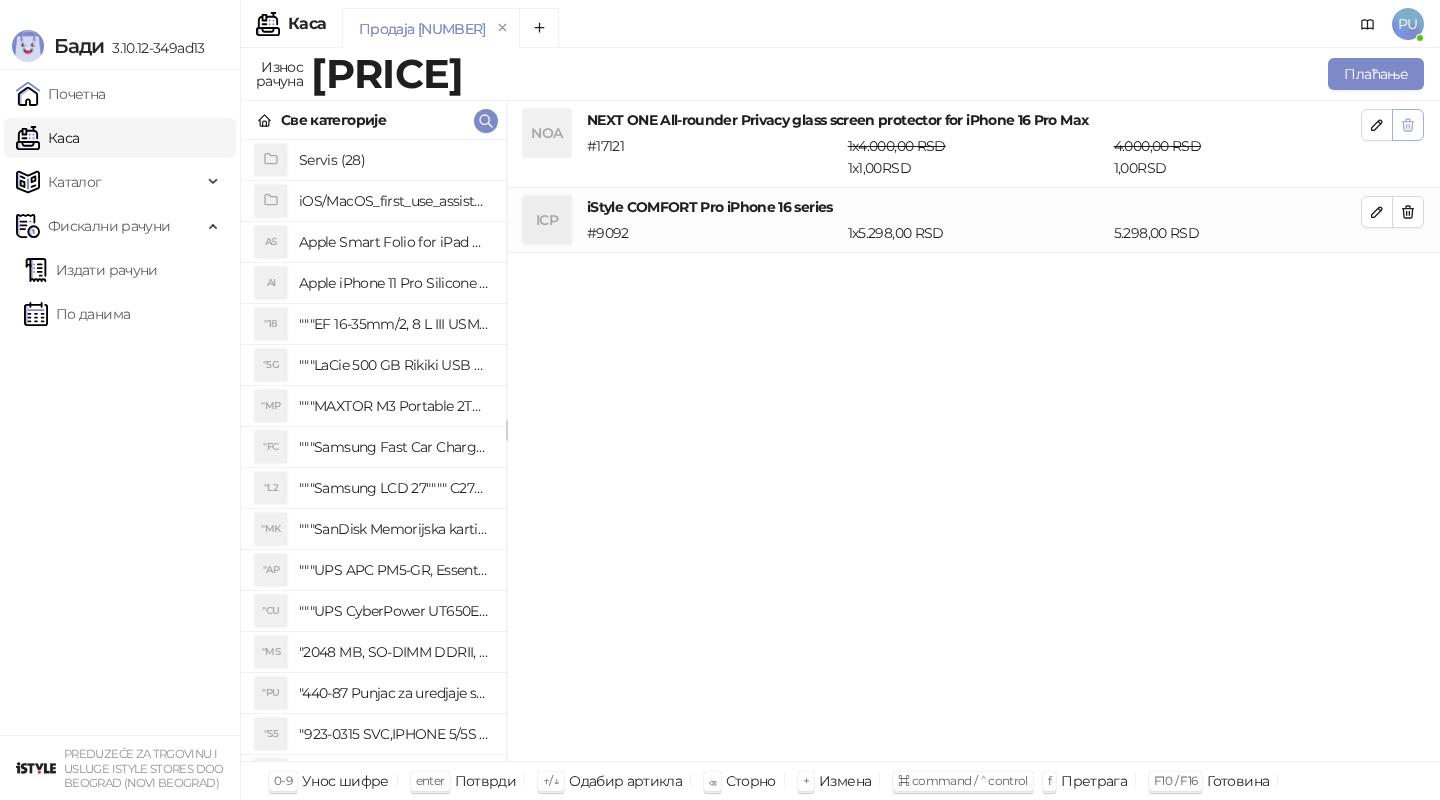 click 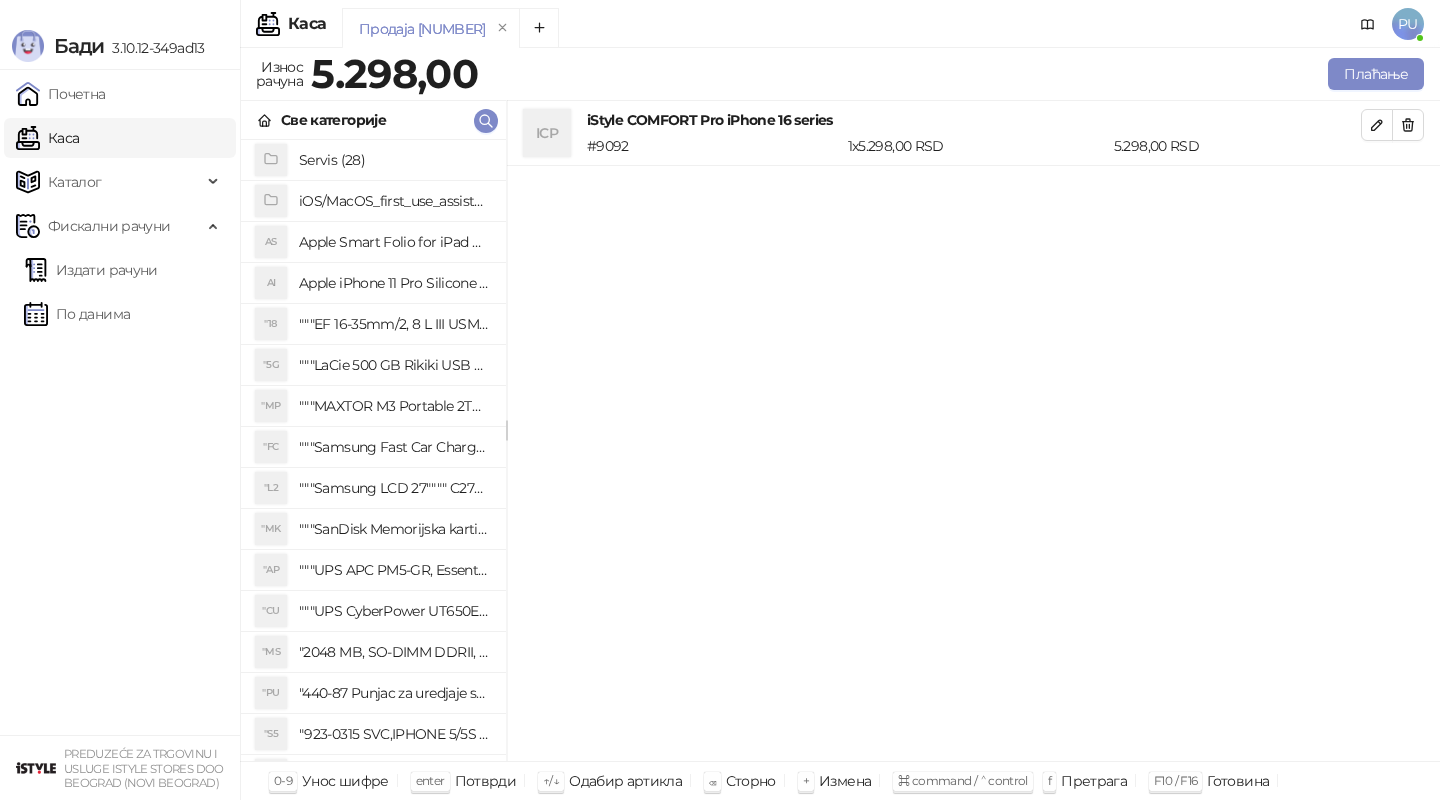 click 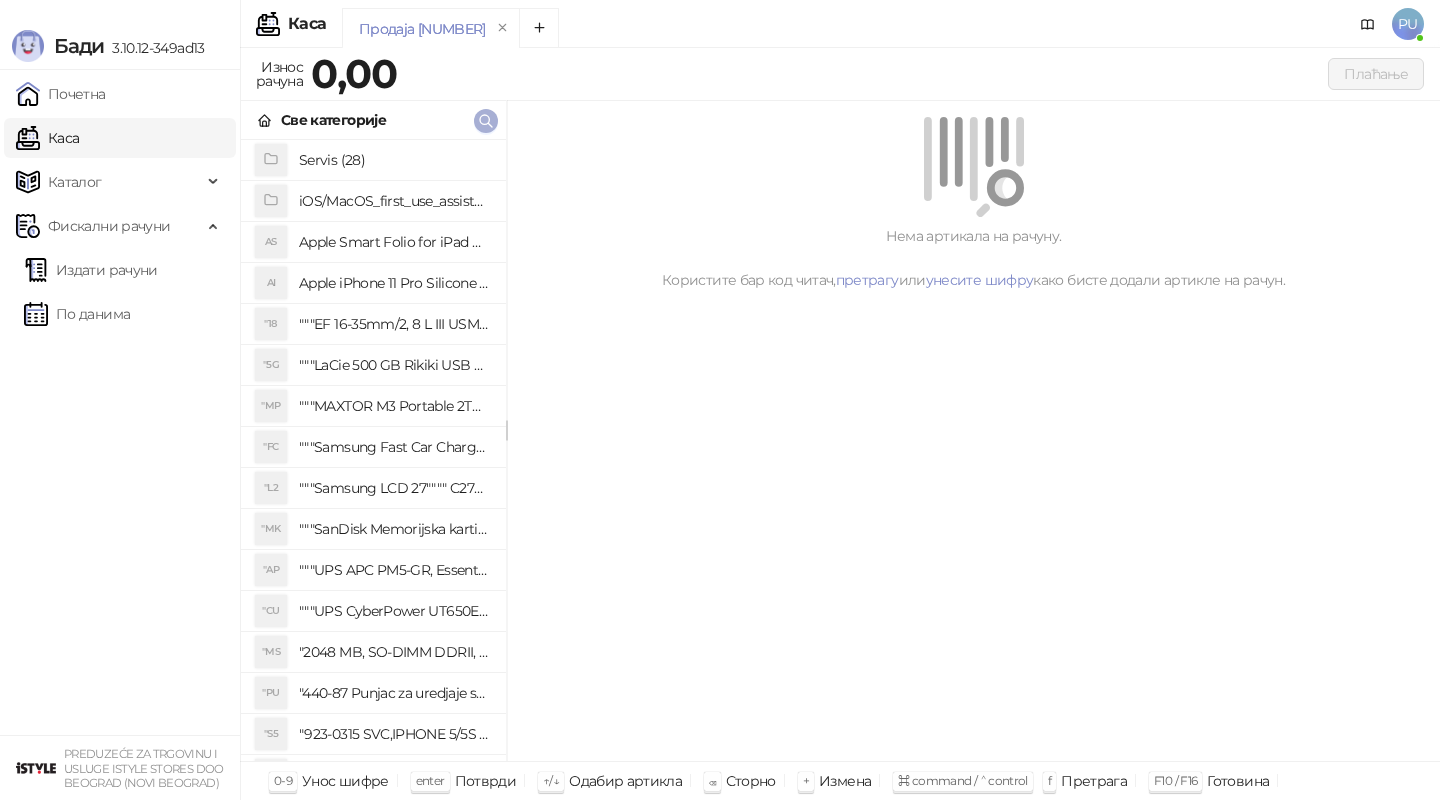 click 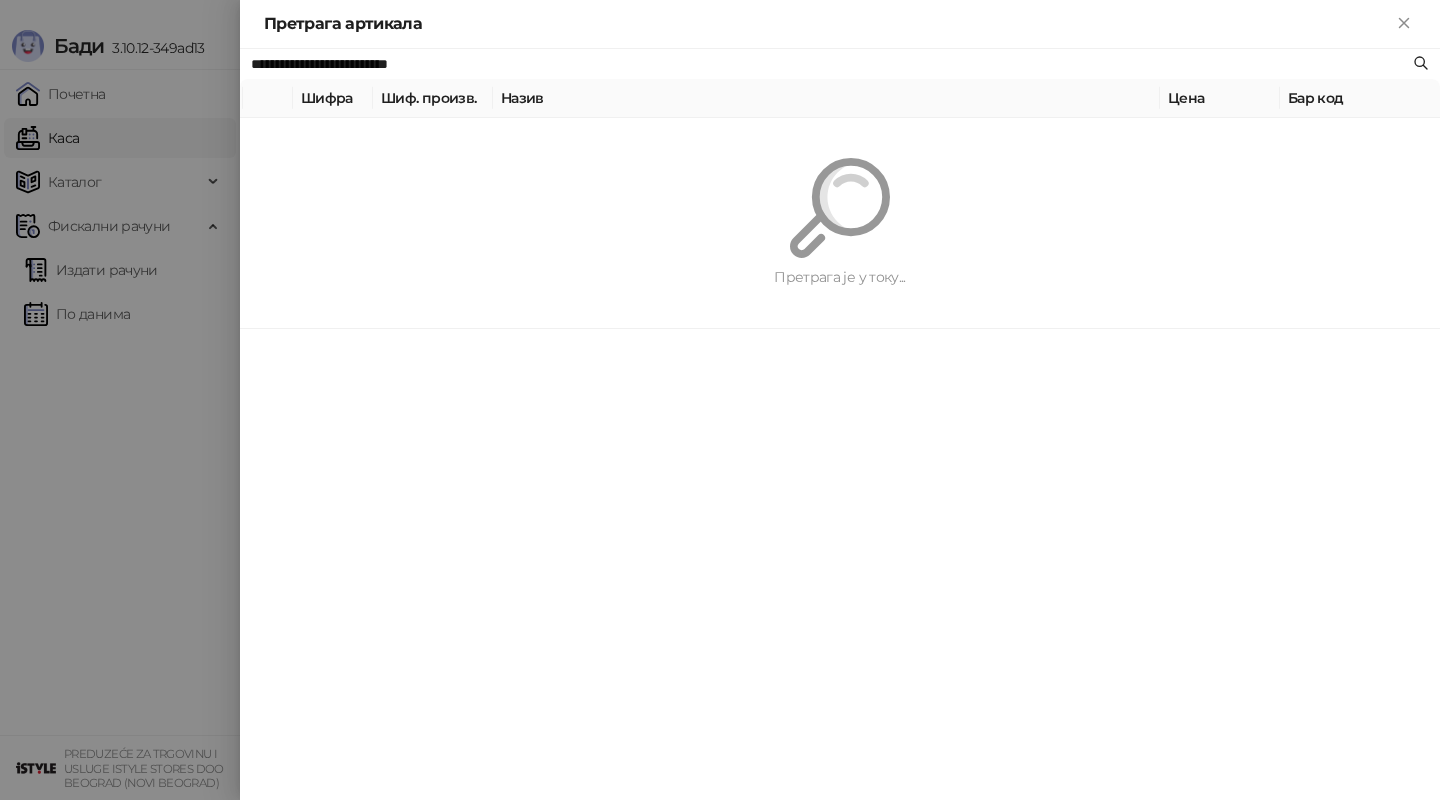 paste 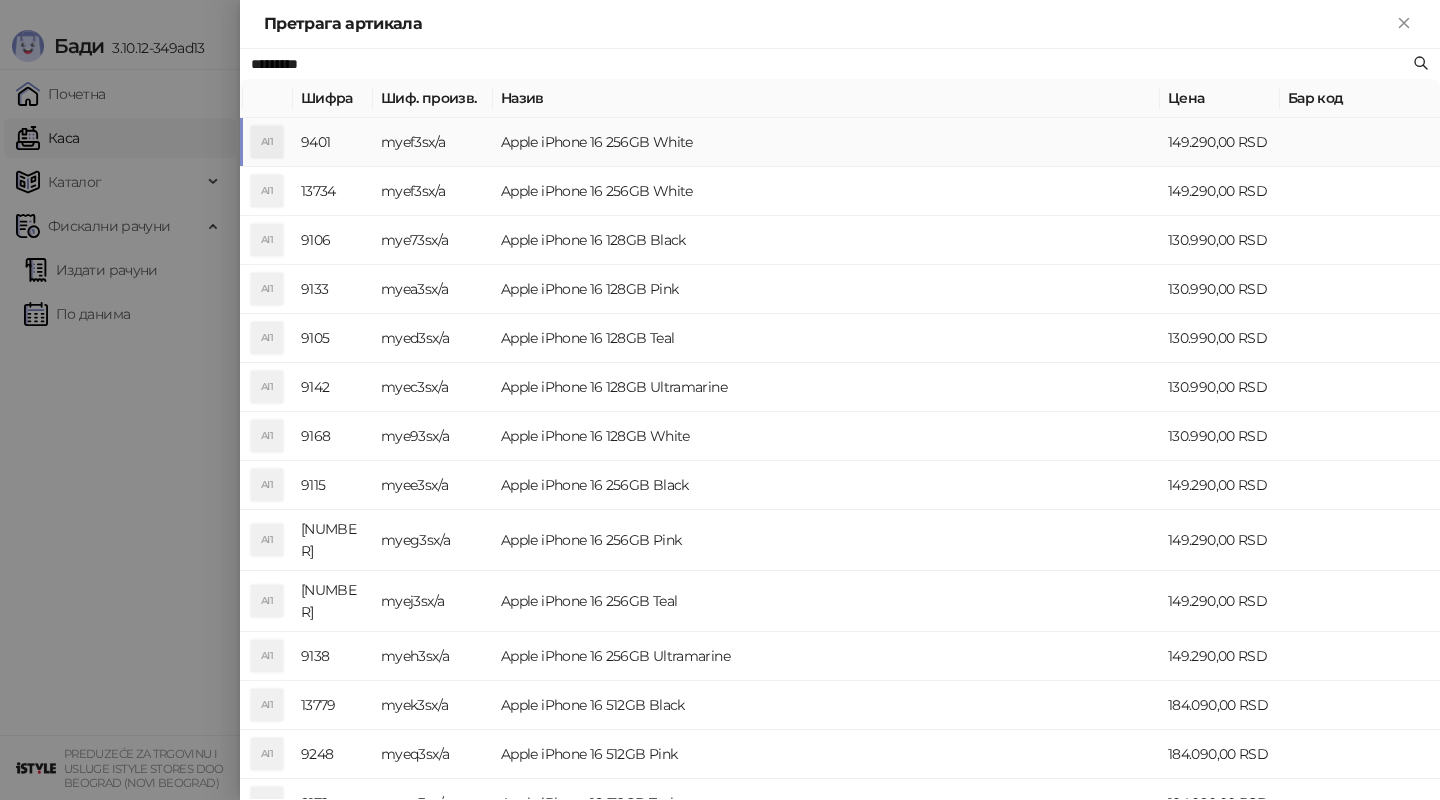 click on "Apple iPhone 16 256GB White" at bounding box center [826, 142] 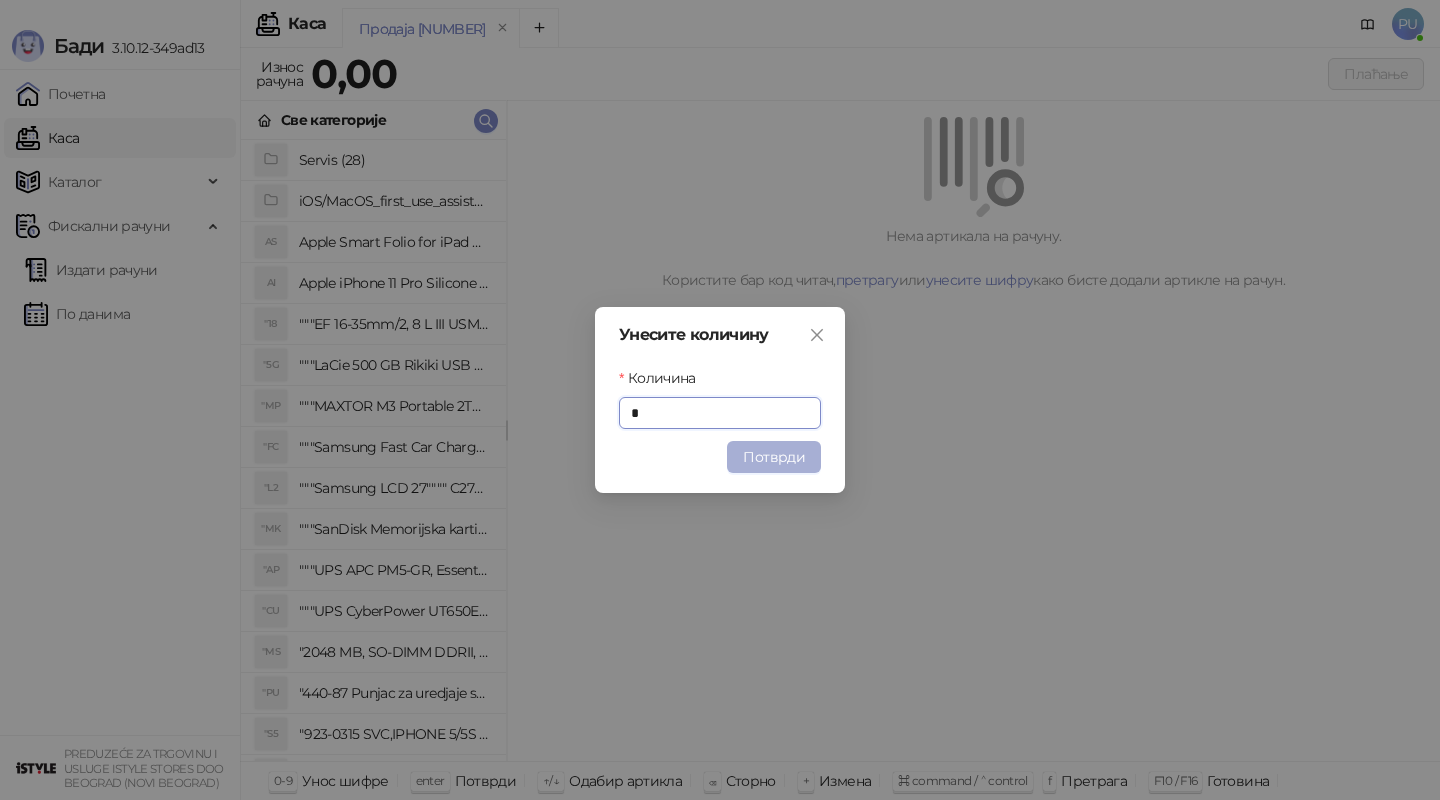 click on "Потврди" at bounding box center (774, 457) 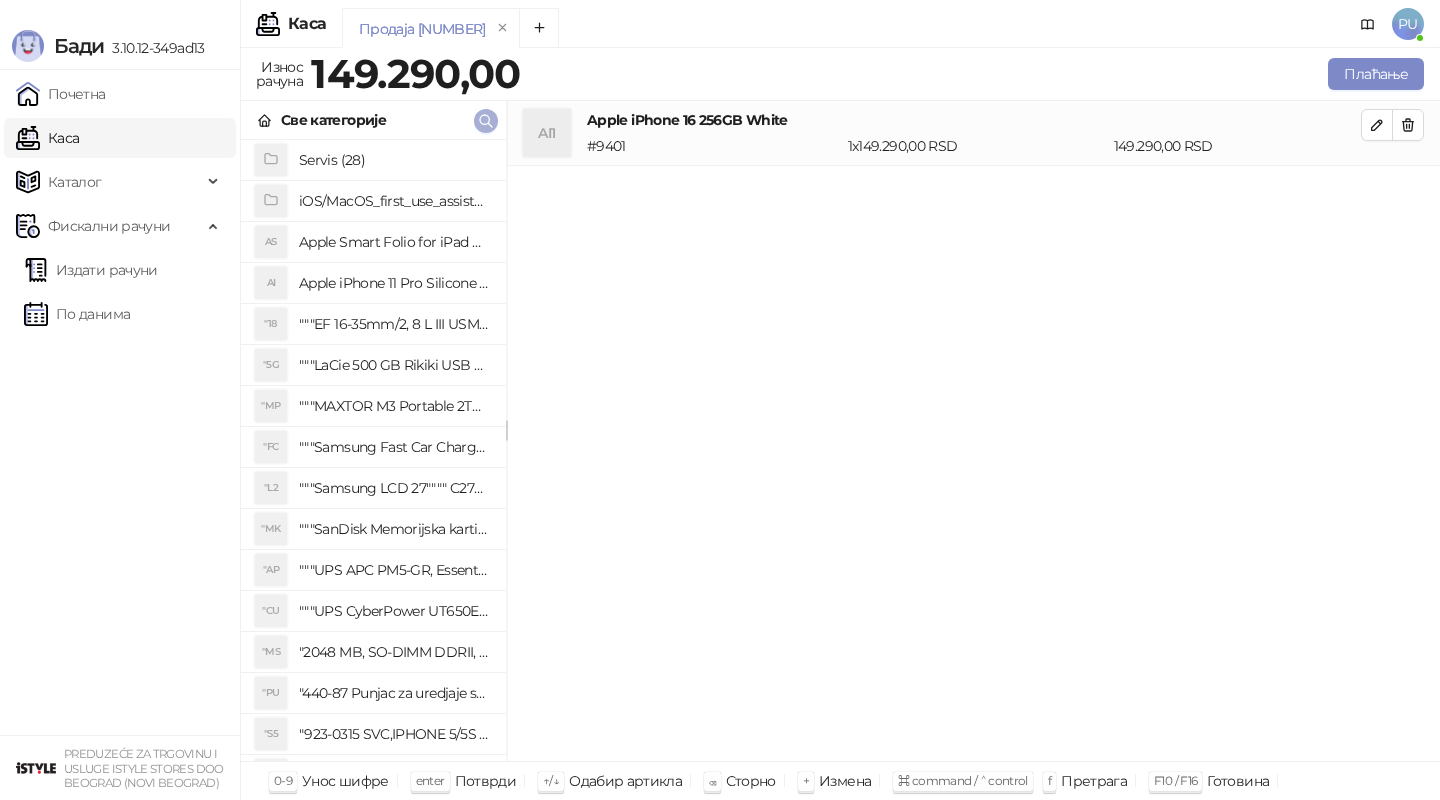 click 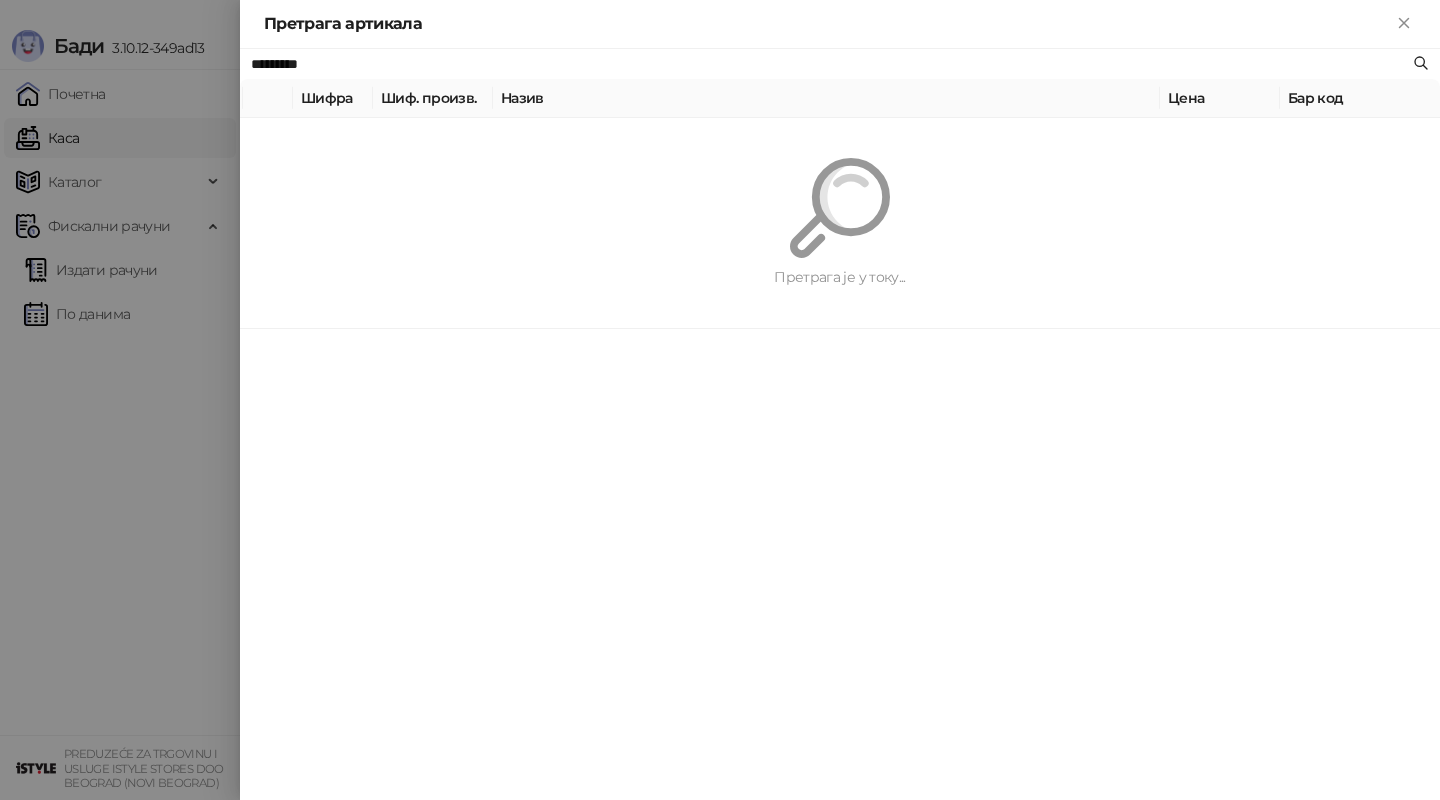 paste on "****" 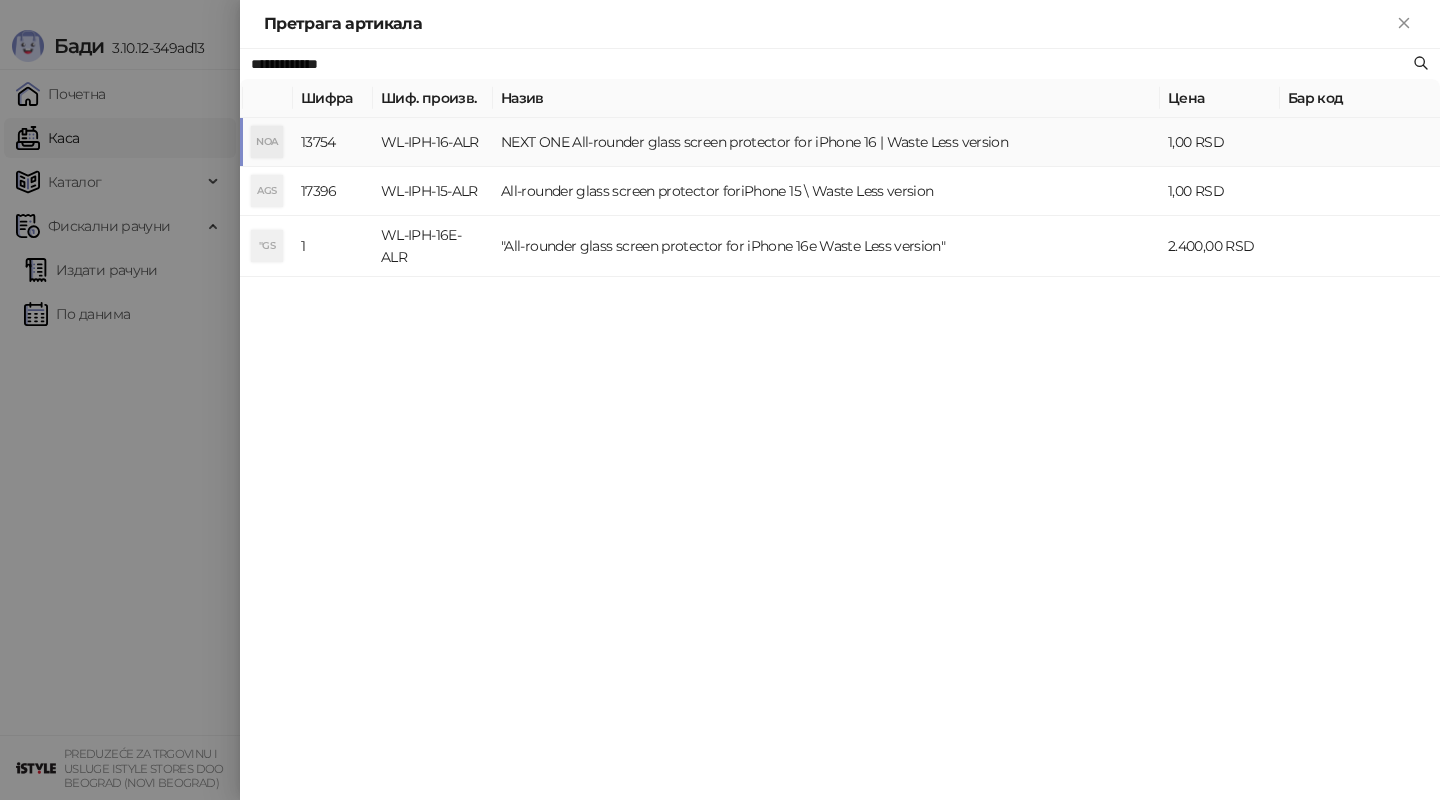 click on "NEXT ONE All-rounder glass screen protector for iPhone 16 | Waste Less version" at bounding box center (826, 142) 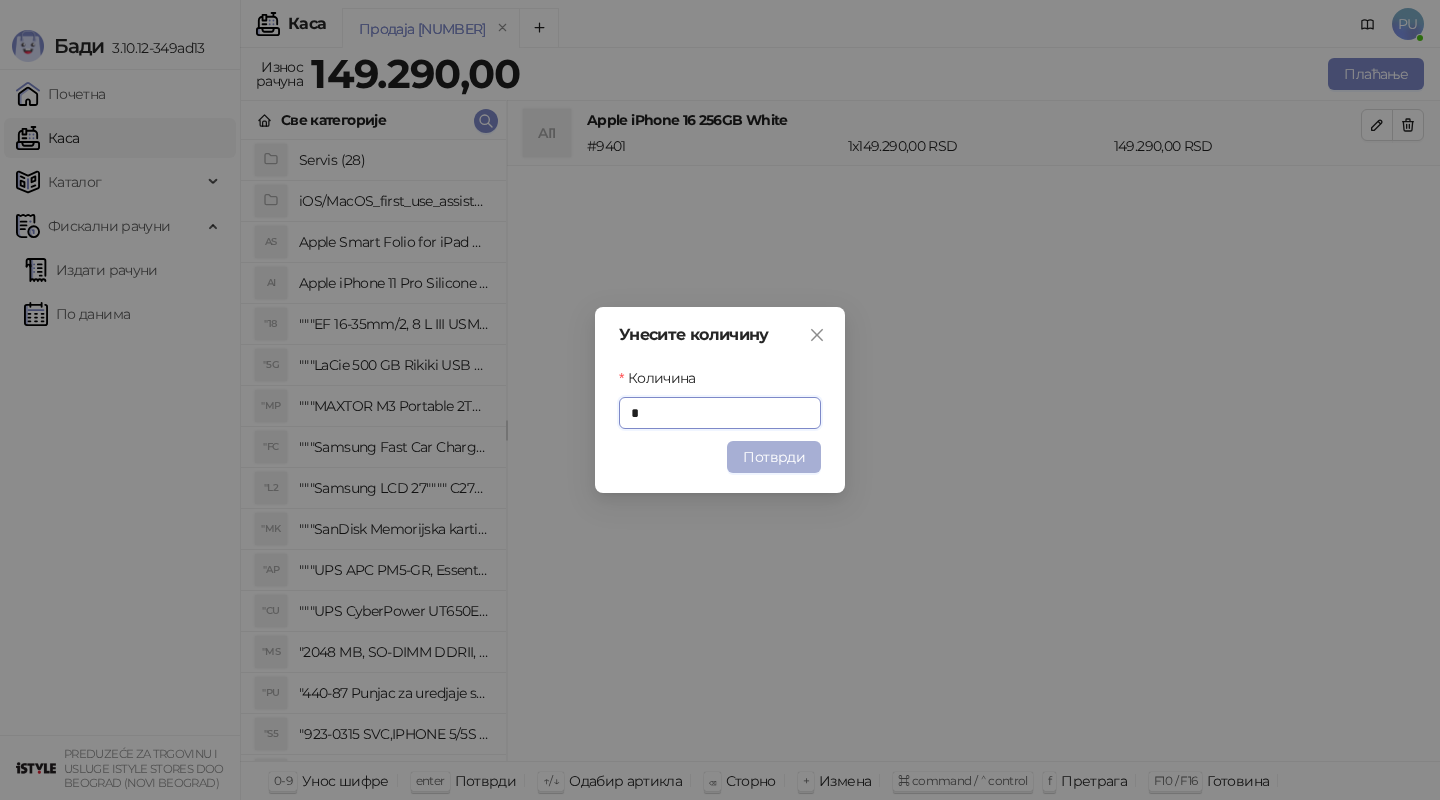 click on "Потврди" at bounding box center (774, 457) 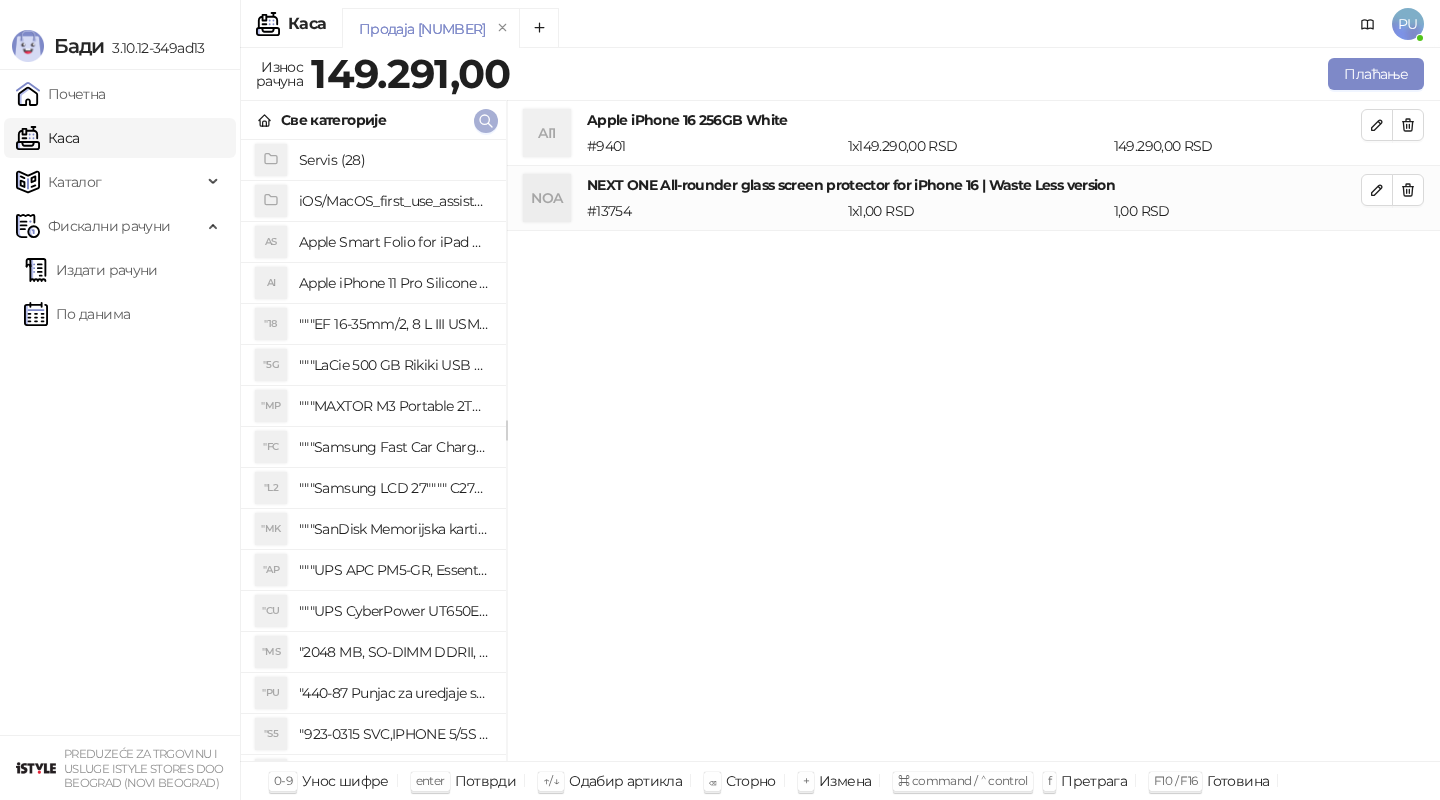 click 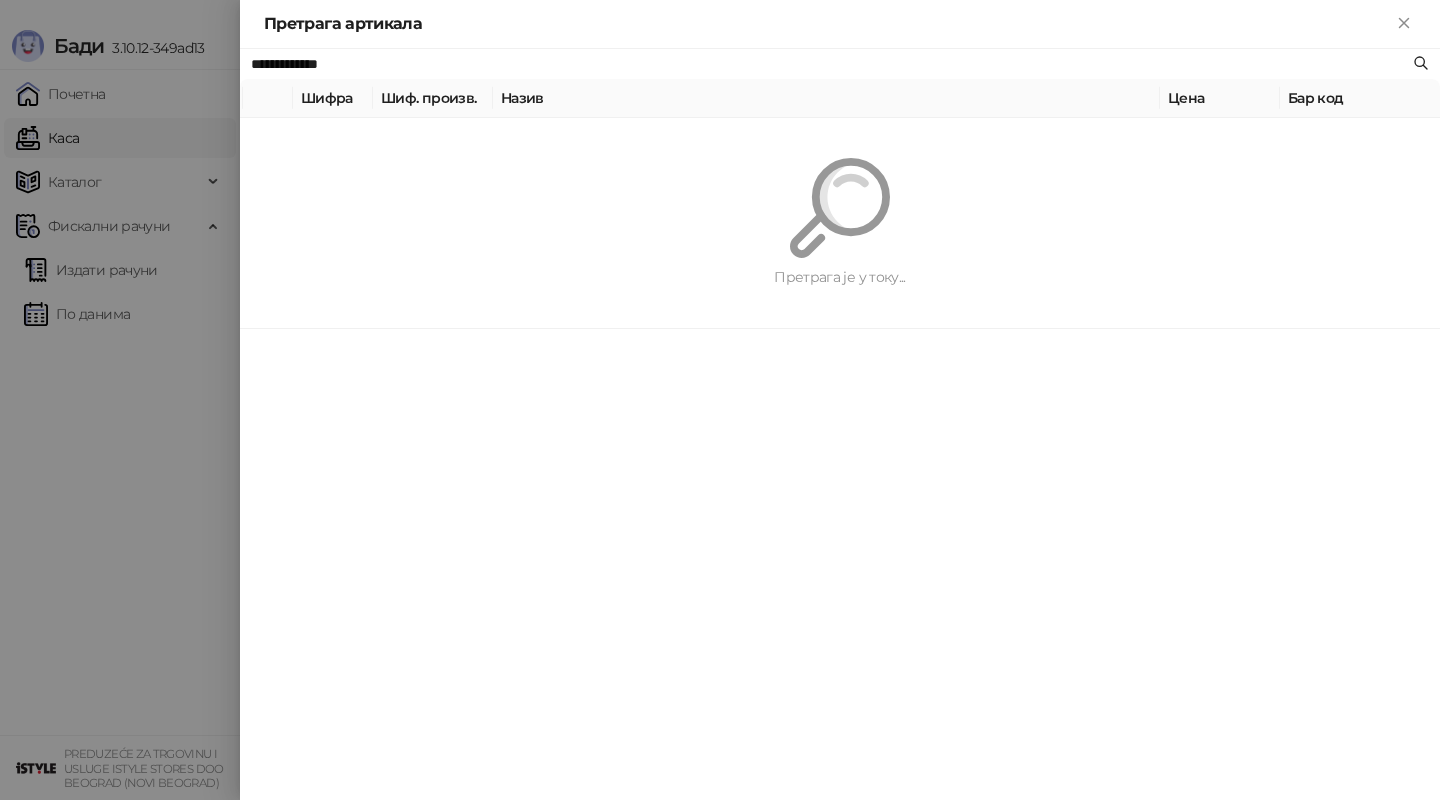 paste on "**********" 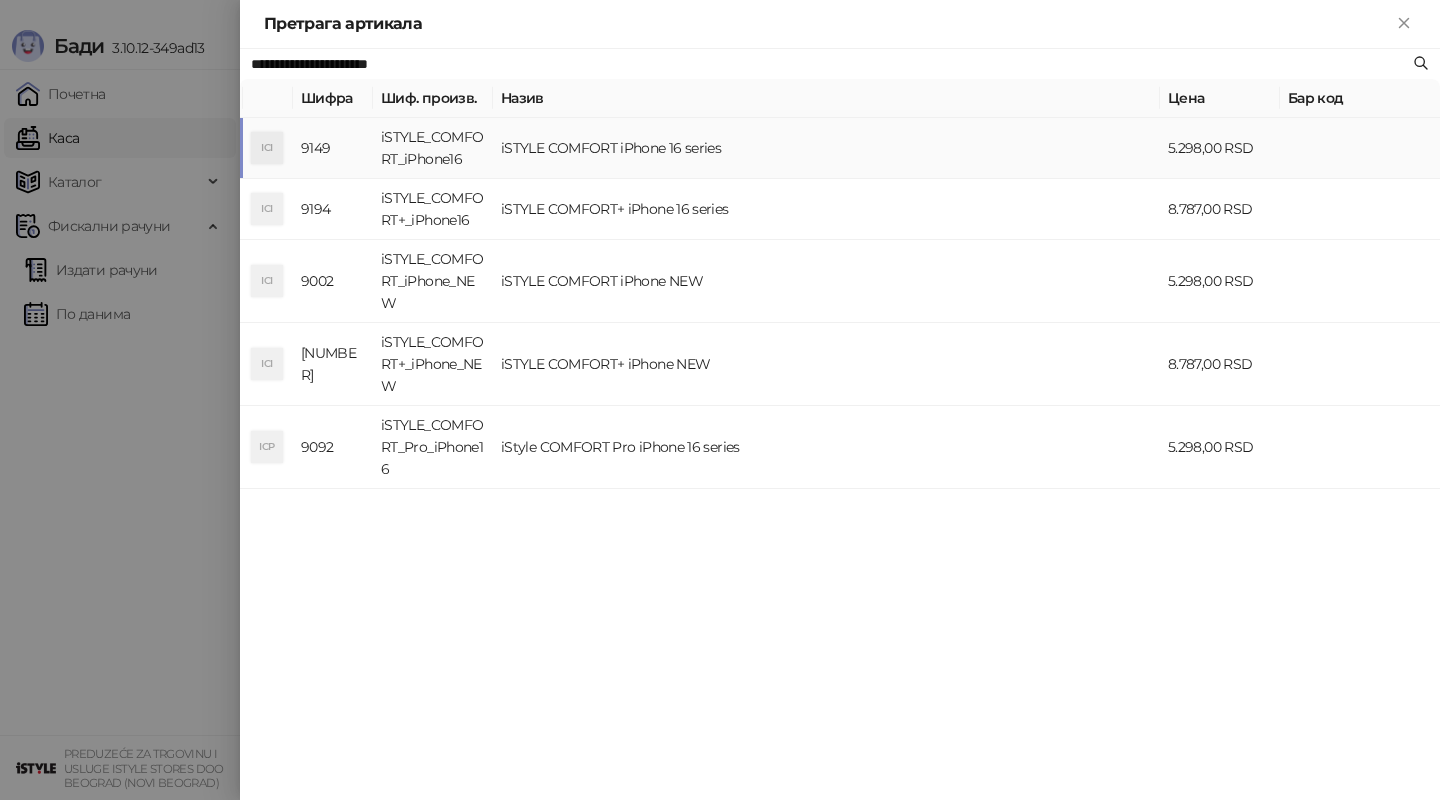 click on "iSTYLE COMFORT iPhone 16 series" at bounding box center [826, 148] 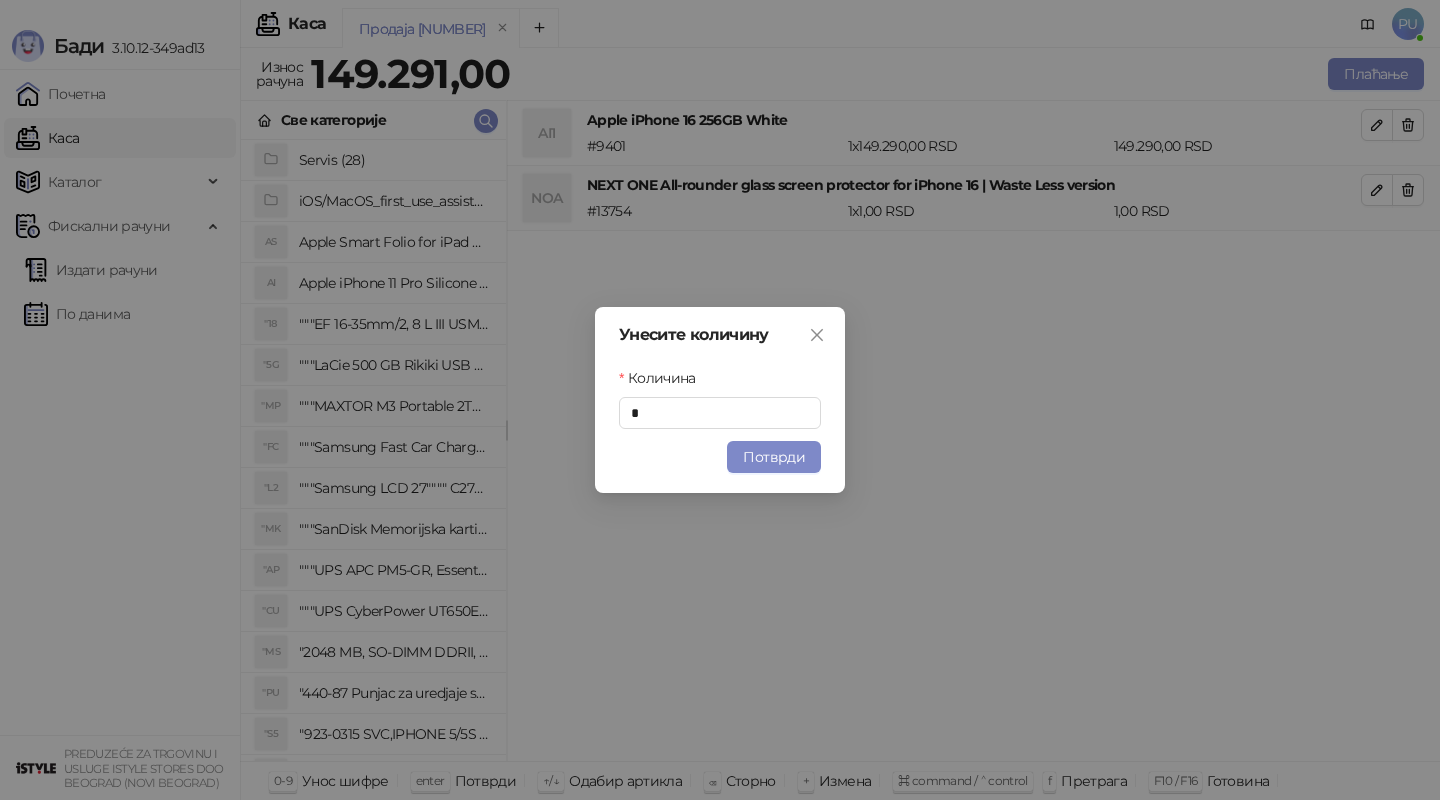click on "Унесите количину Количина * Потврди" at bounding box center (720, 400) 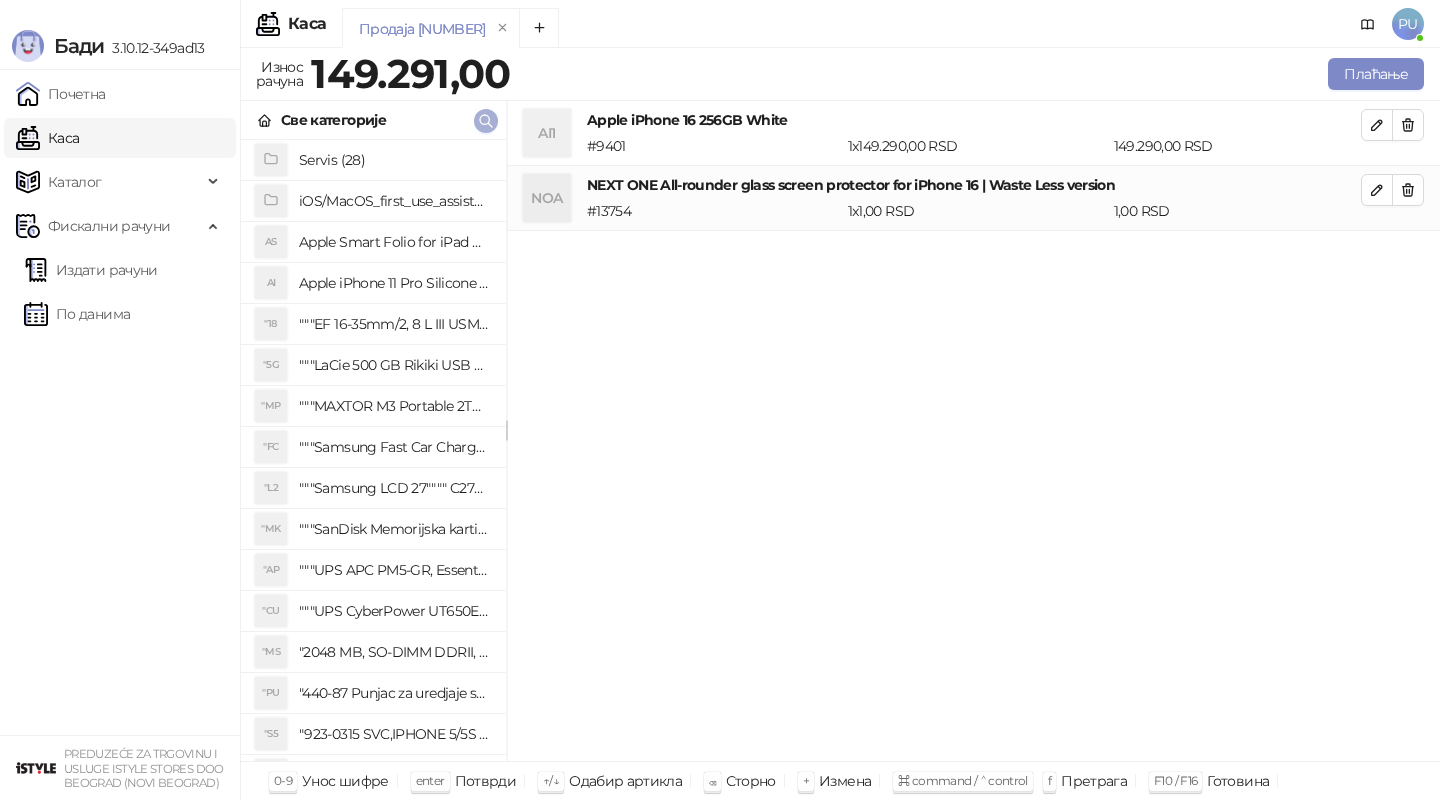 click 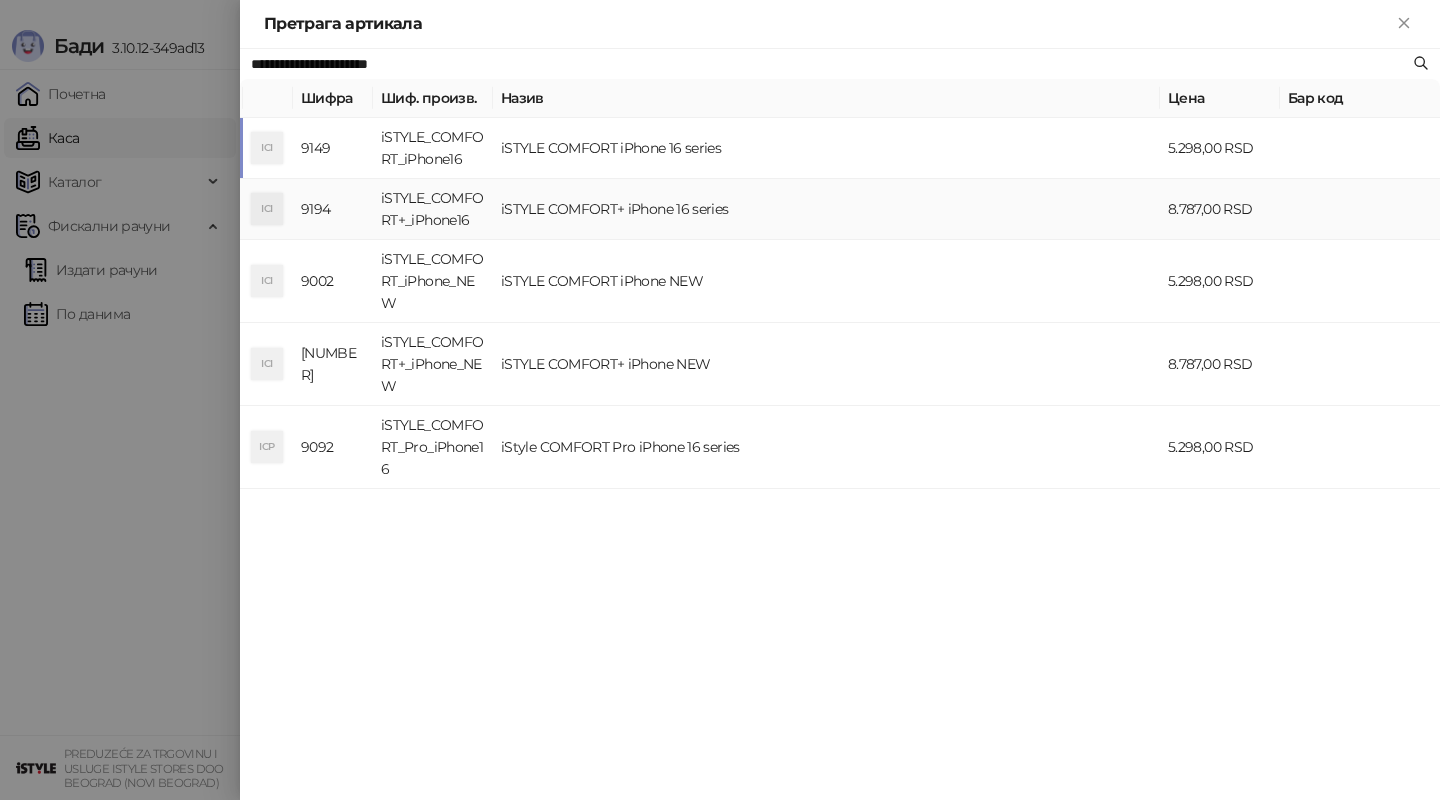 click on "iSTYLE COMFORT+ iPhone 16 series" at bounding box center [826, 209] 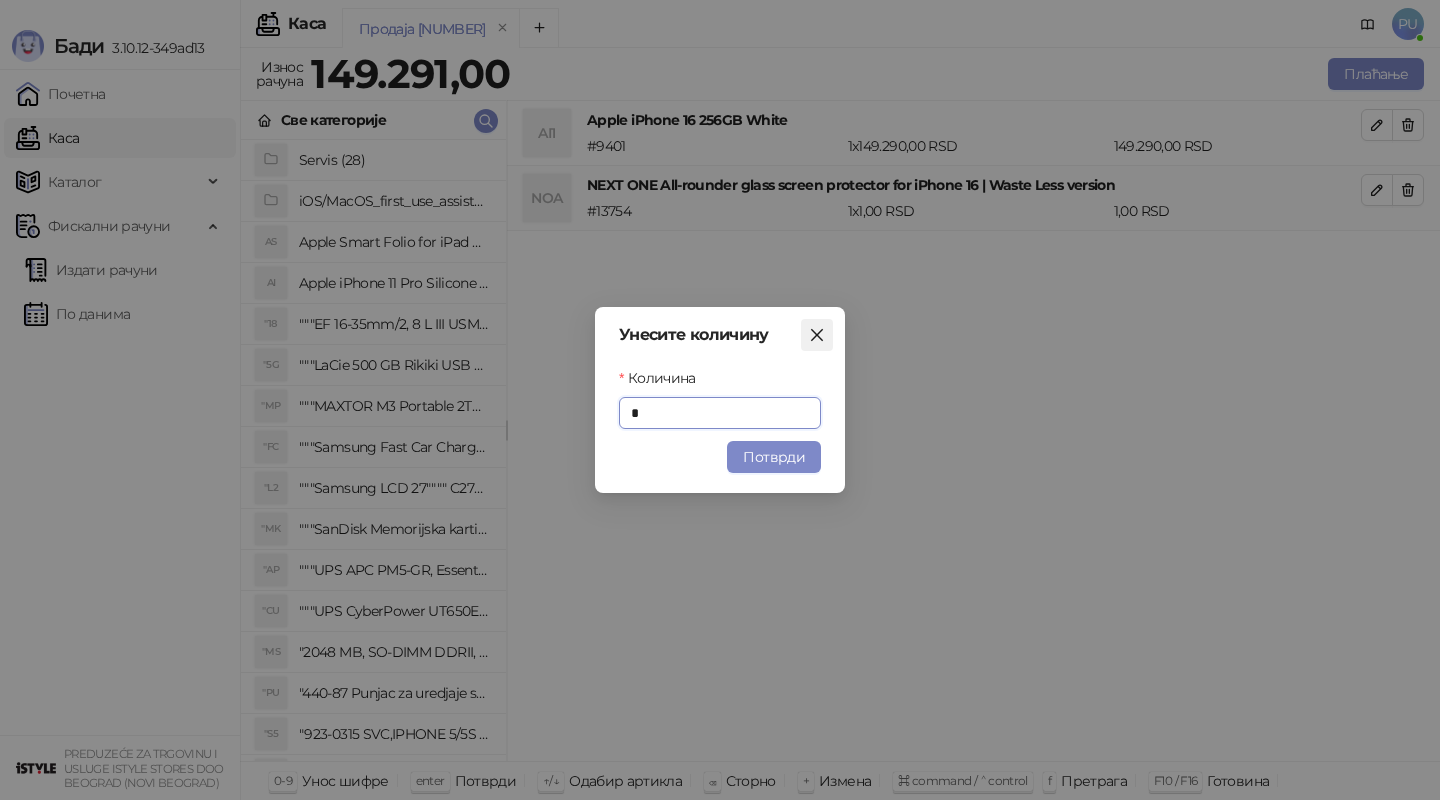 click 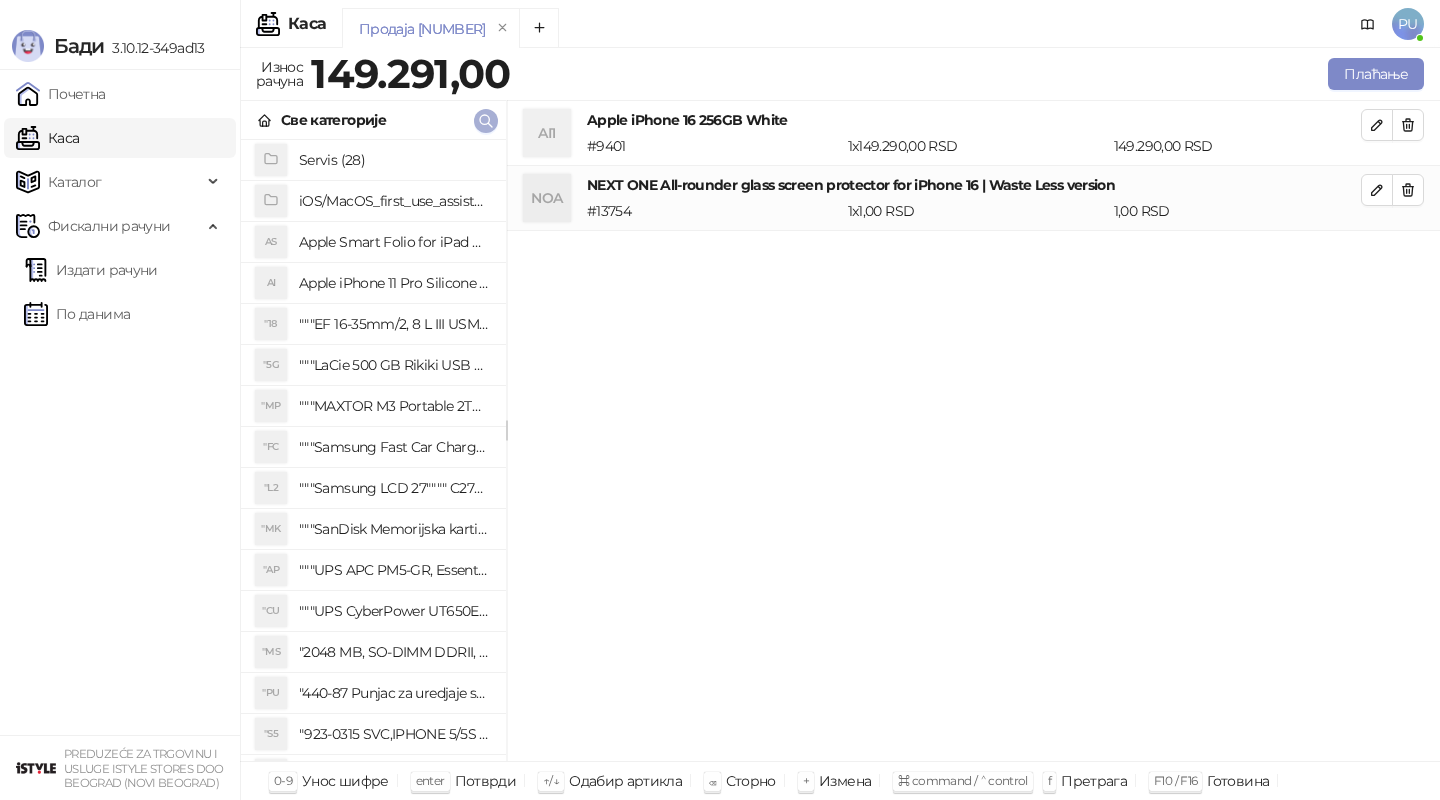 click 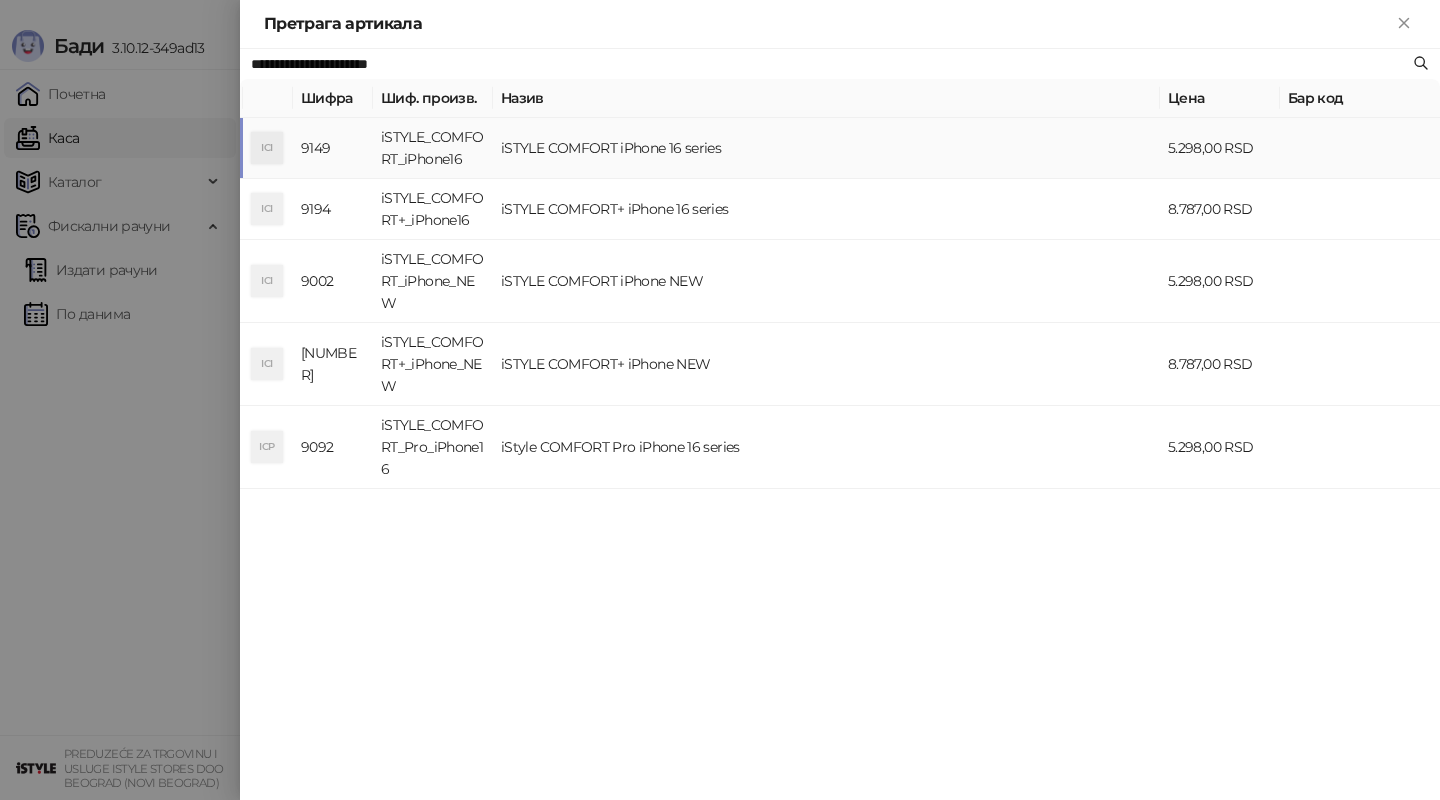 click on "iSTYLE COMFORT iPhone 16 series" at bounding box center (826, 148) 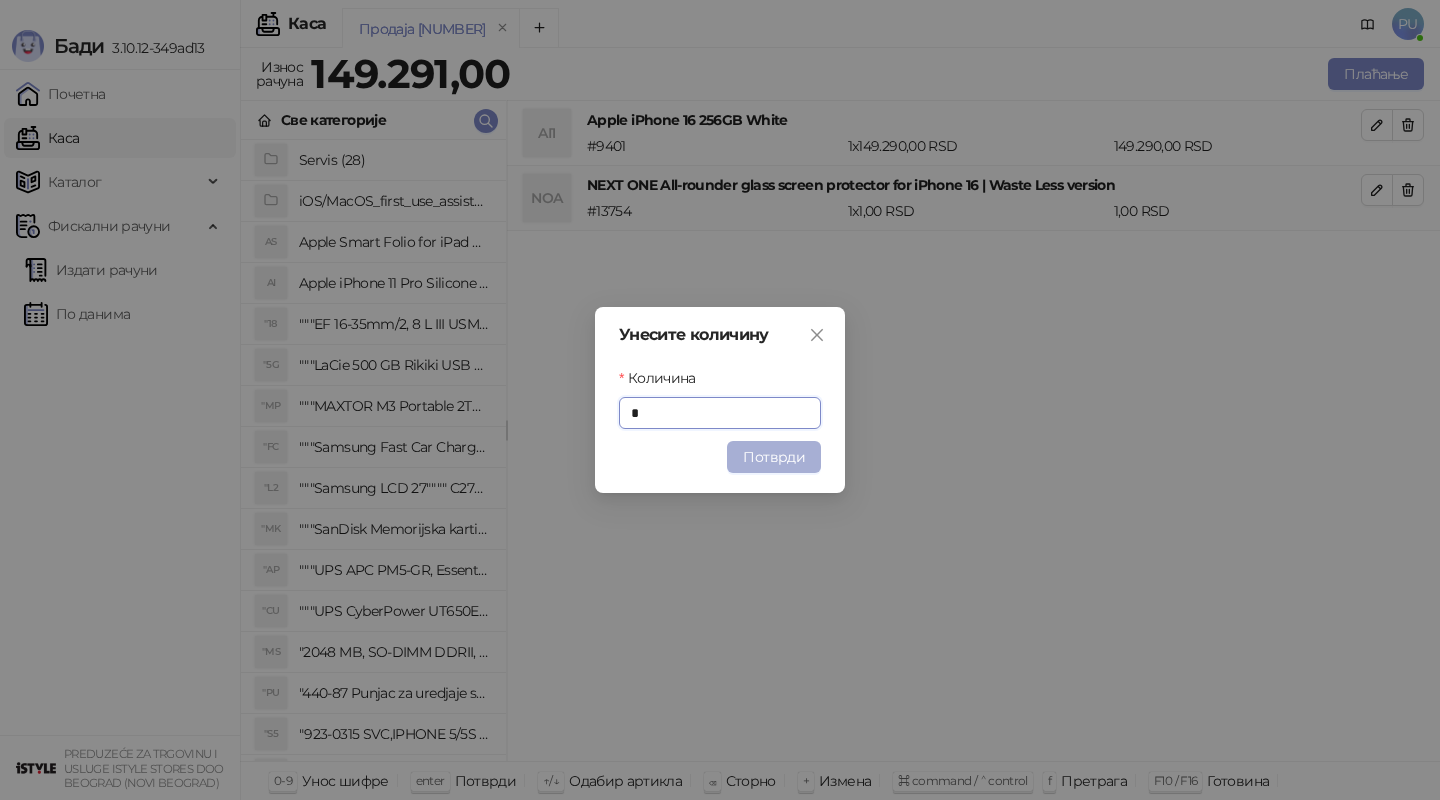 click on "Потврди" at bounding box center [774, 457] 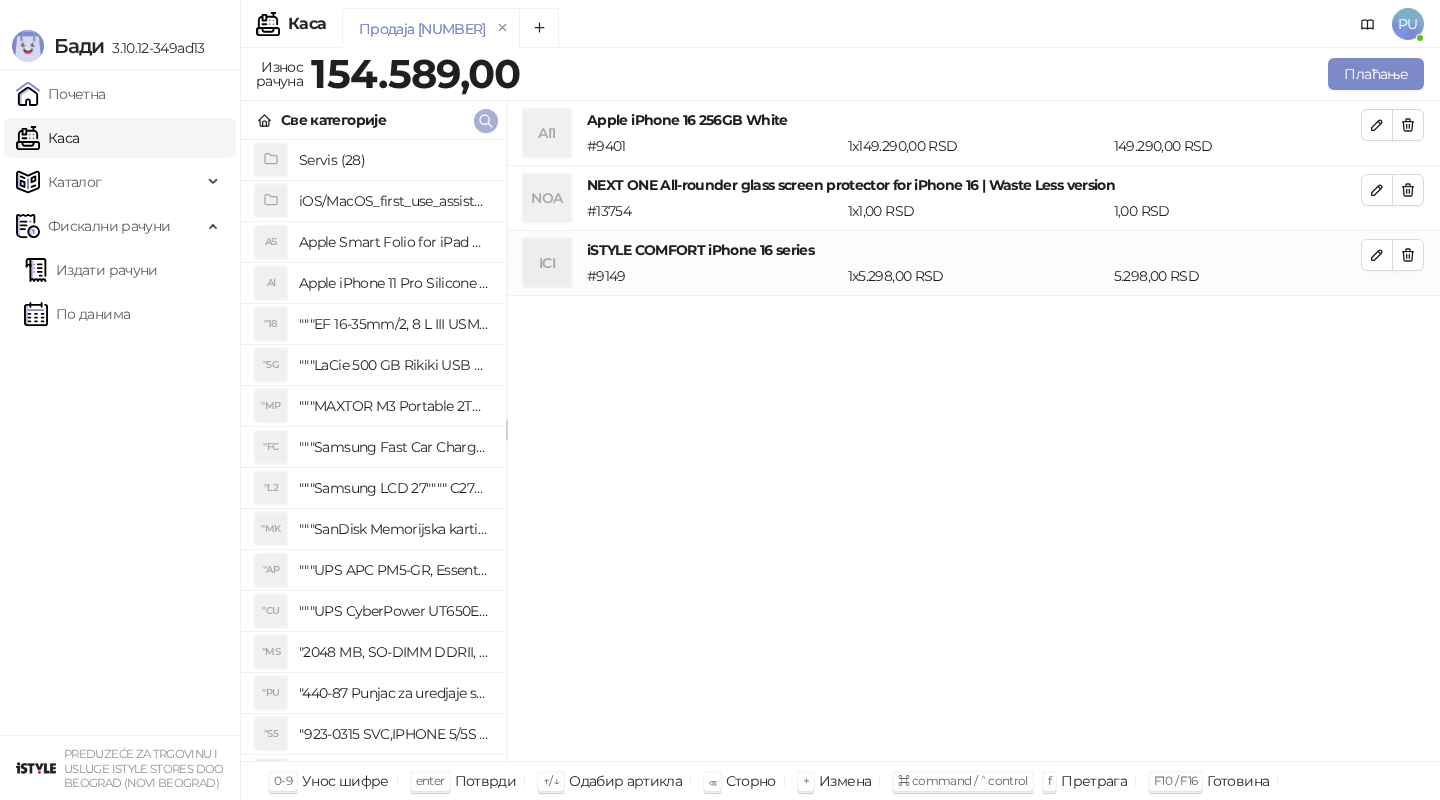 click 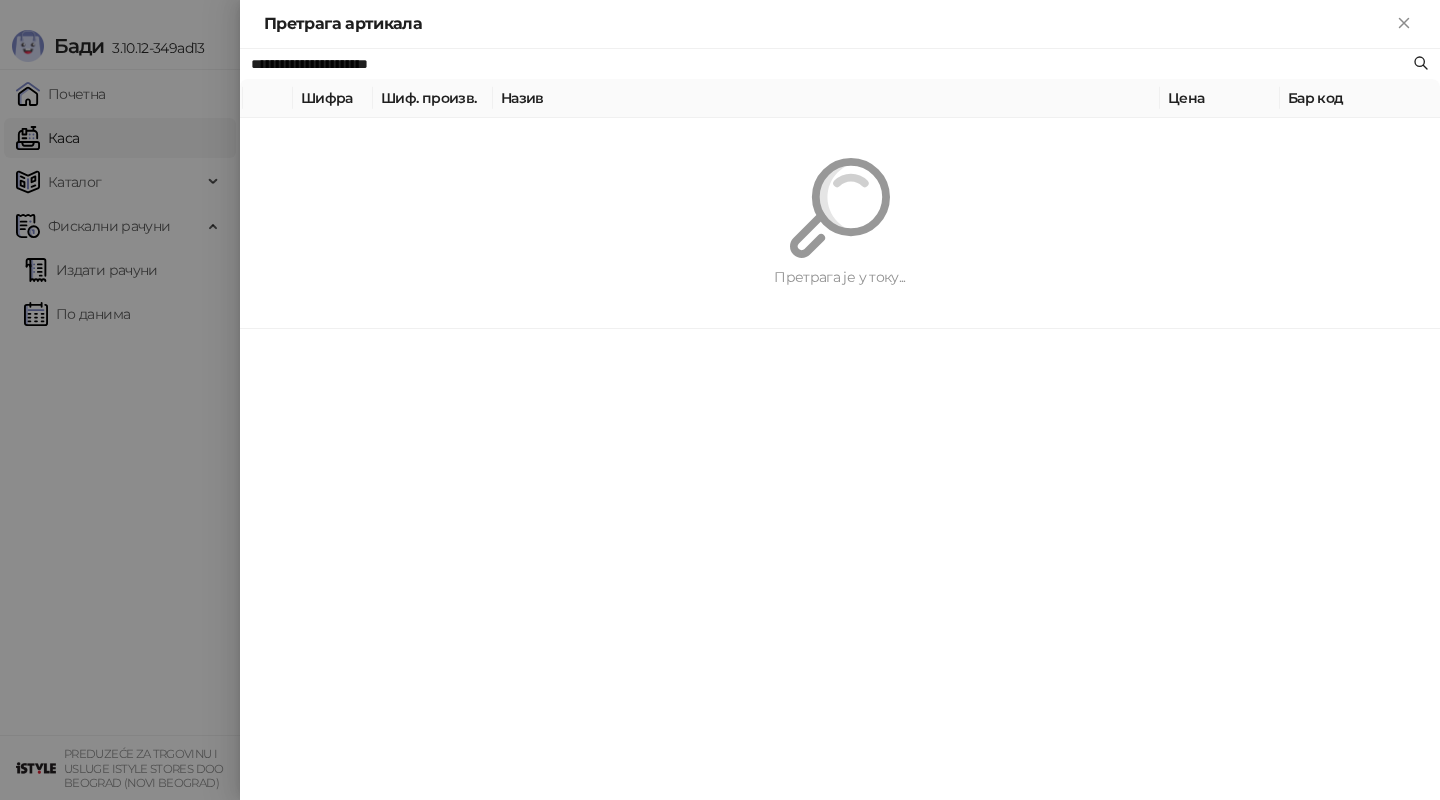 paste 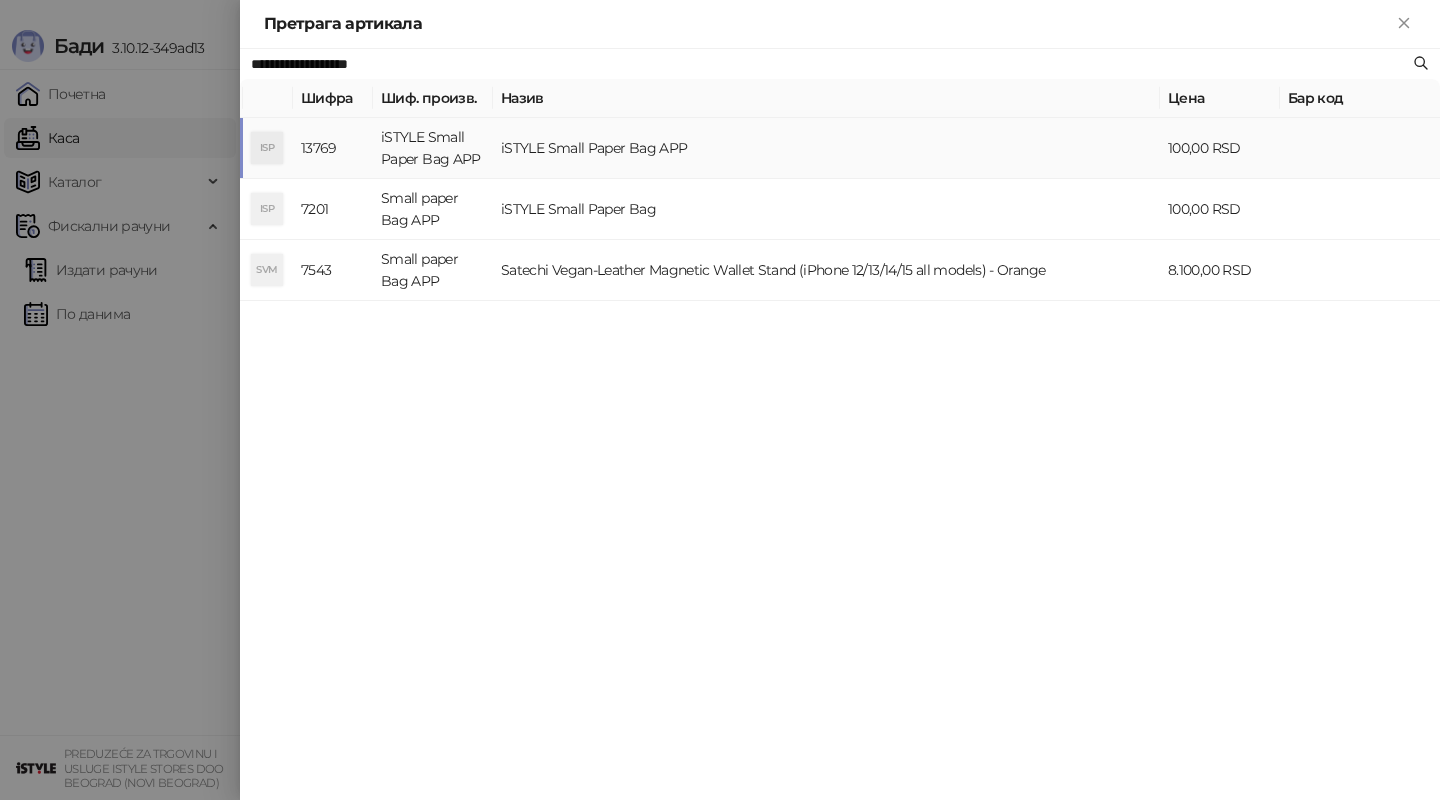 type on "**********" 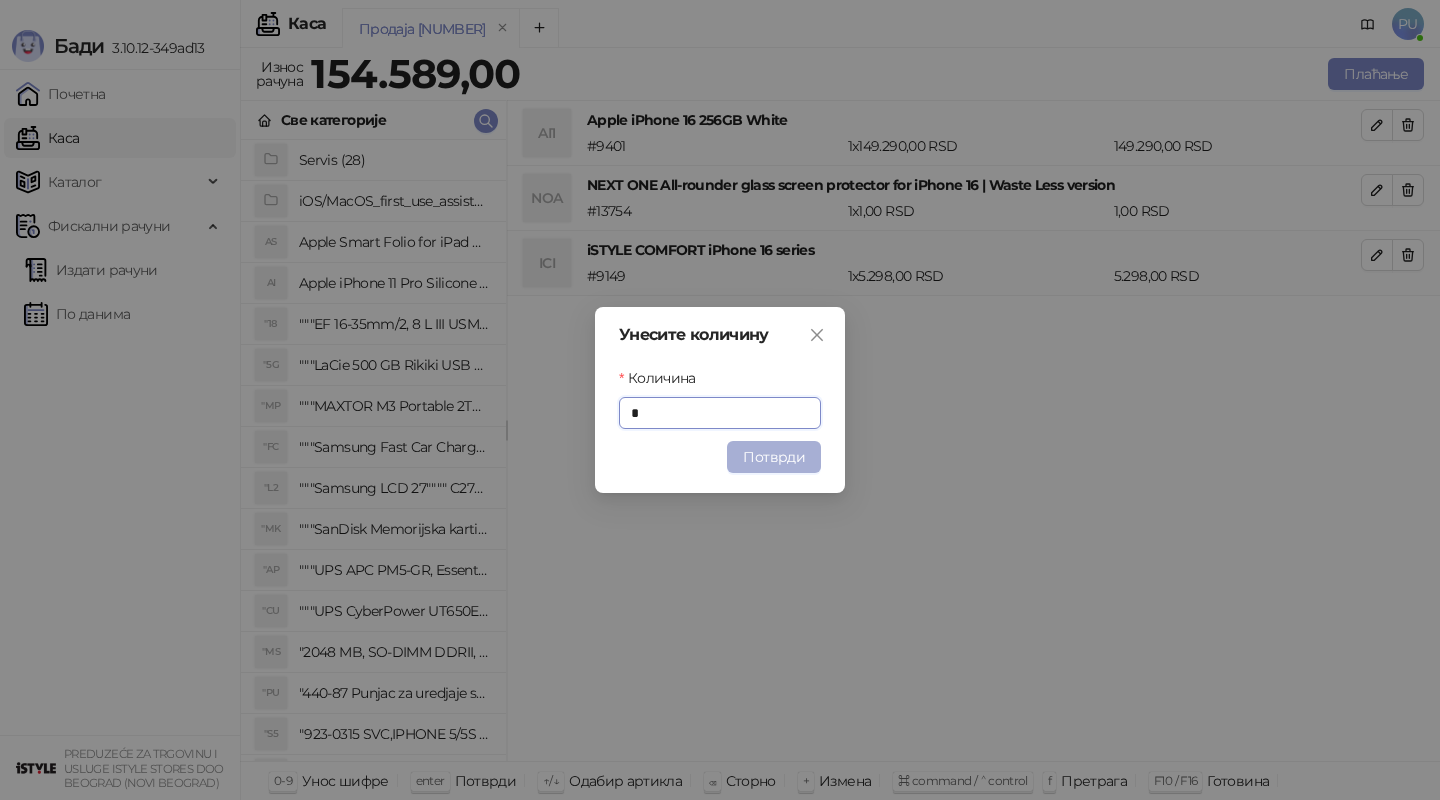 click on "Потврди" at bounding box center (774, 457) 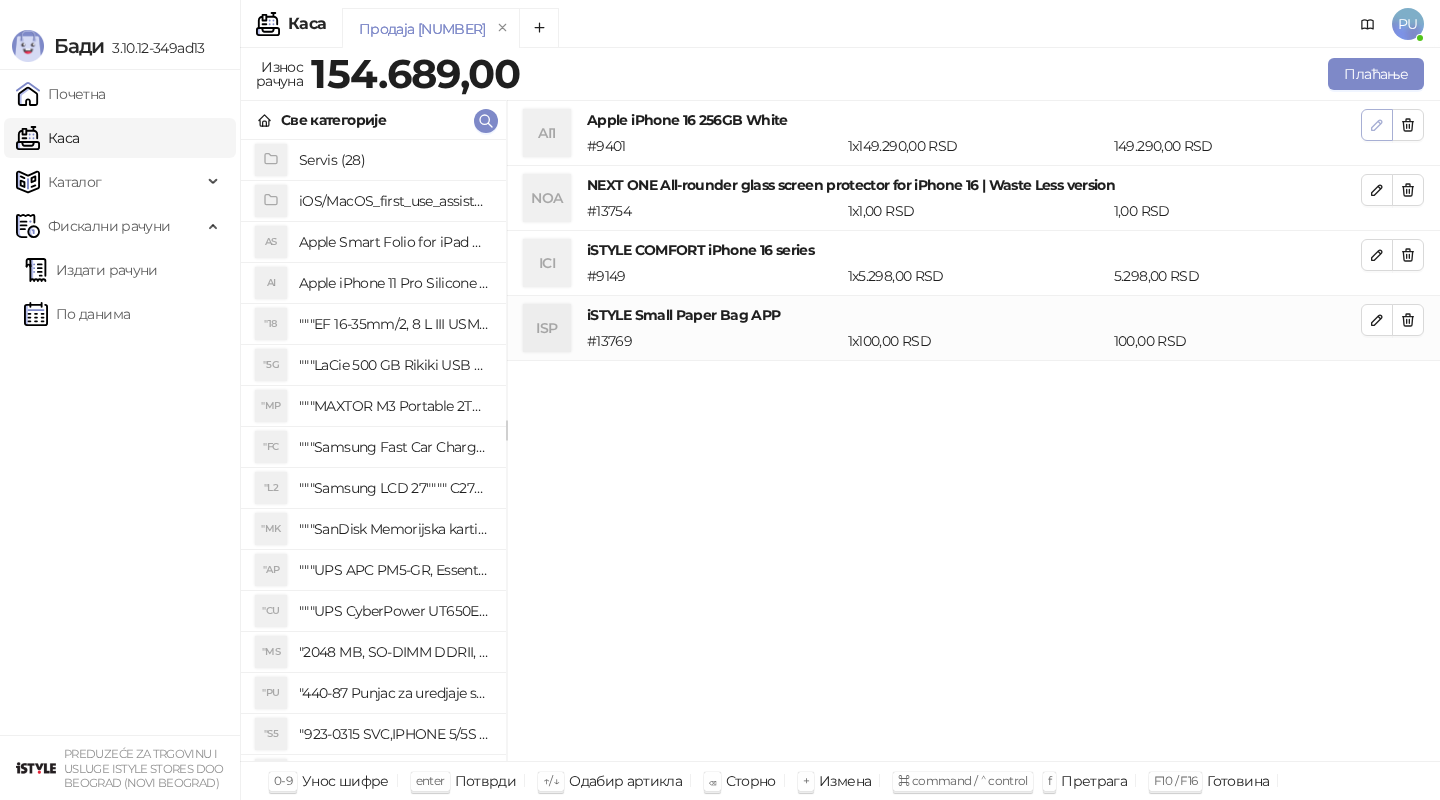 click 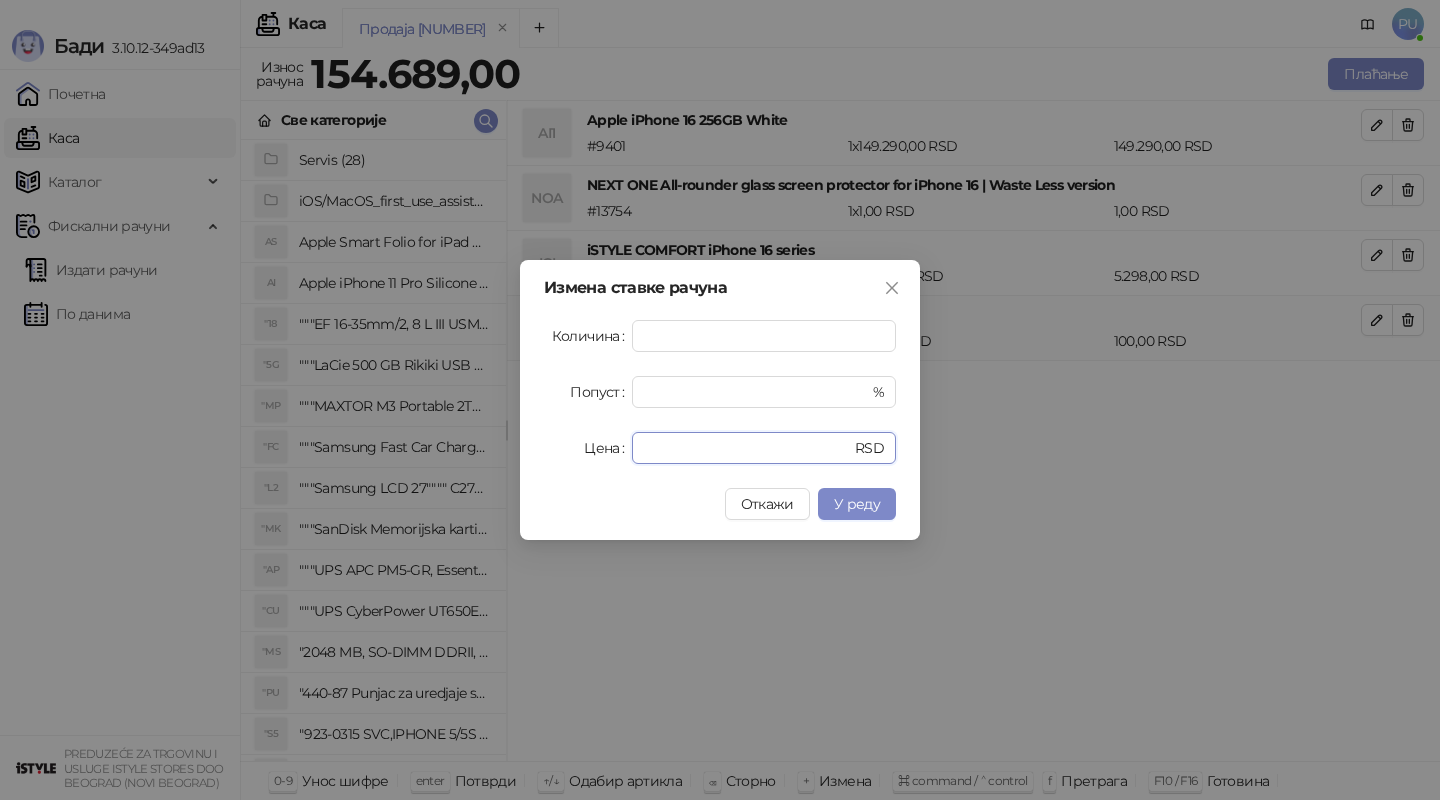 drag, startPoint x: 720, startPoint y: 450, endPoint x: 471, endPoint y: 448, distance: 249.00803 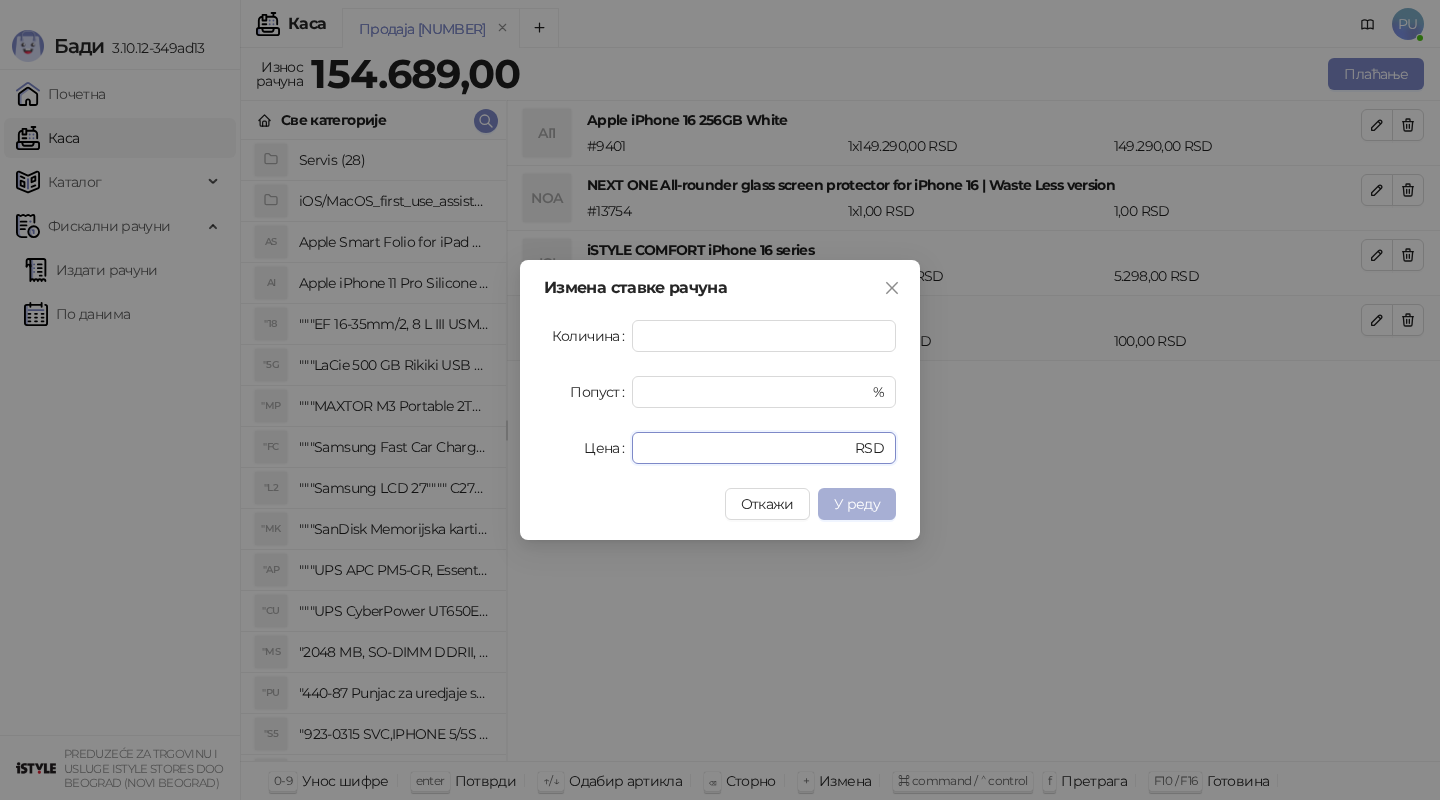 type on "******" 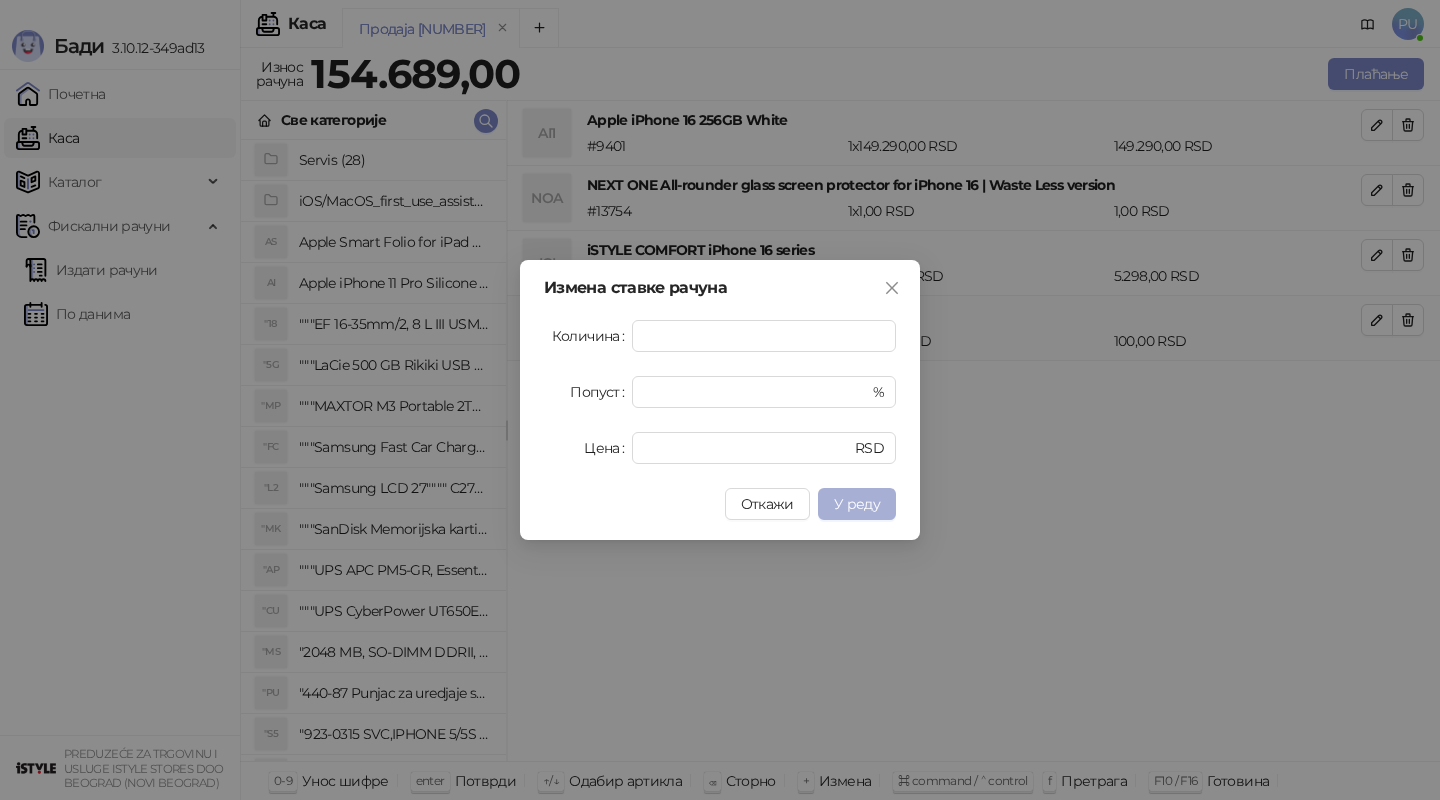 click on "У реду" at bounding box center [857, 504] 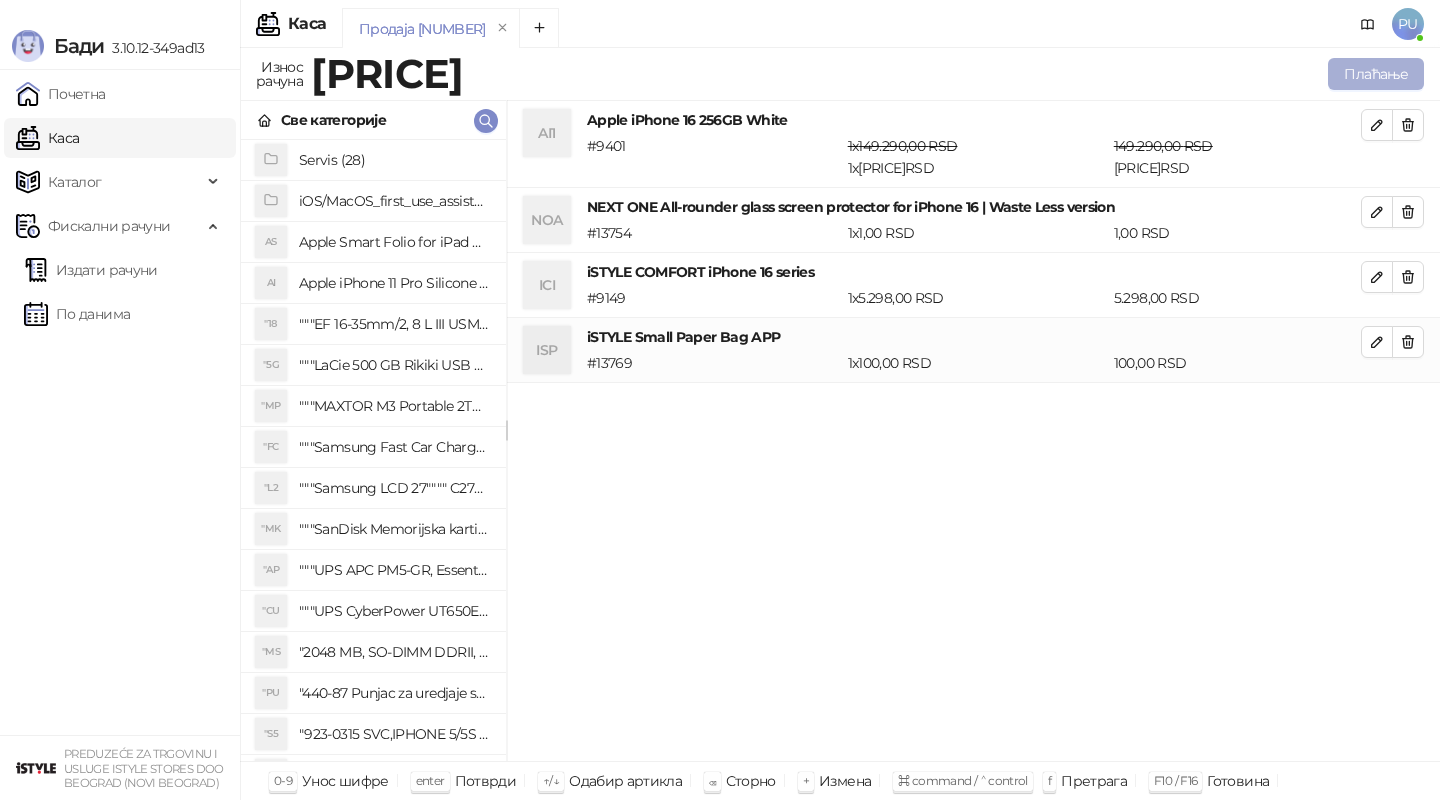 click on "Плаћање" at bounding box center (1376, 74) 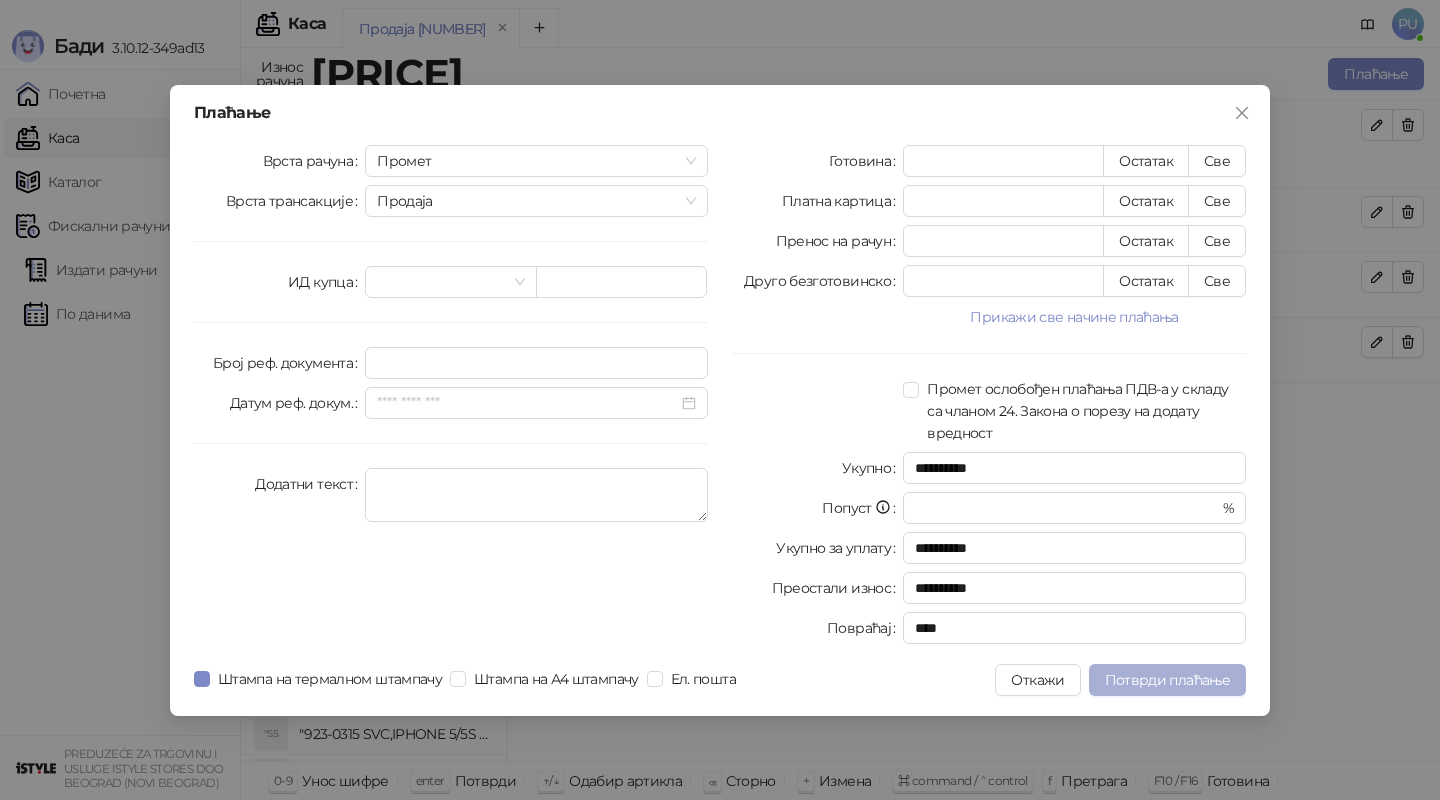 click on "Потврди плаћање" at bounding box center (1167, 680) 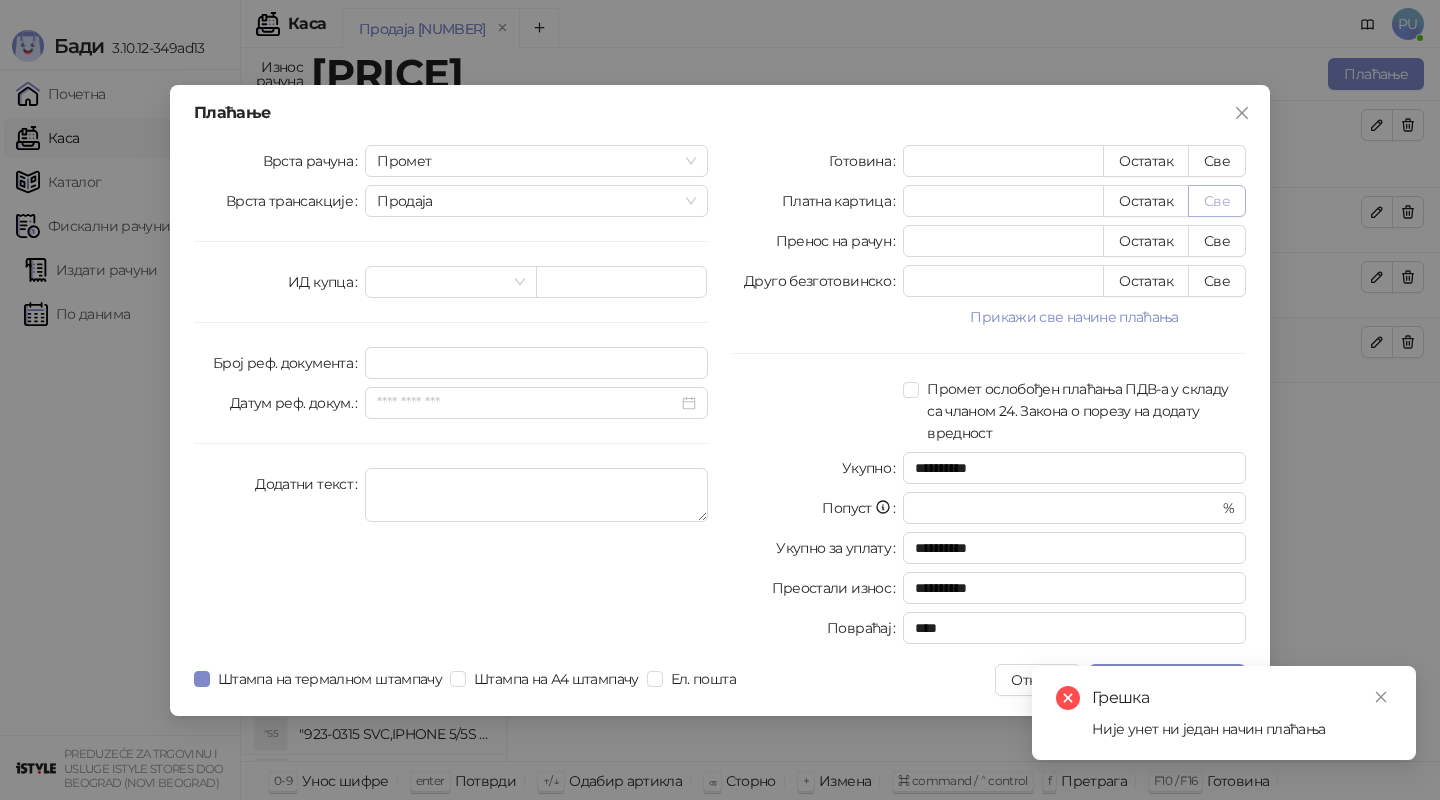 click on "Све" at bounding box center (1217, 201) 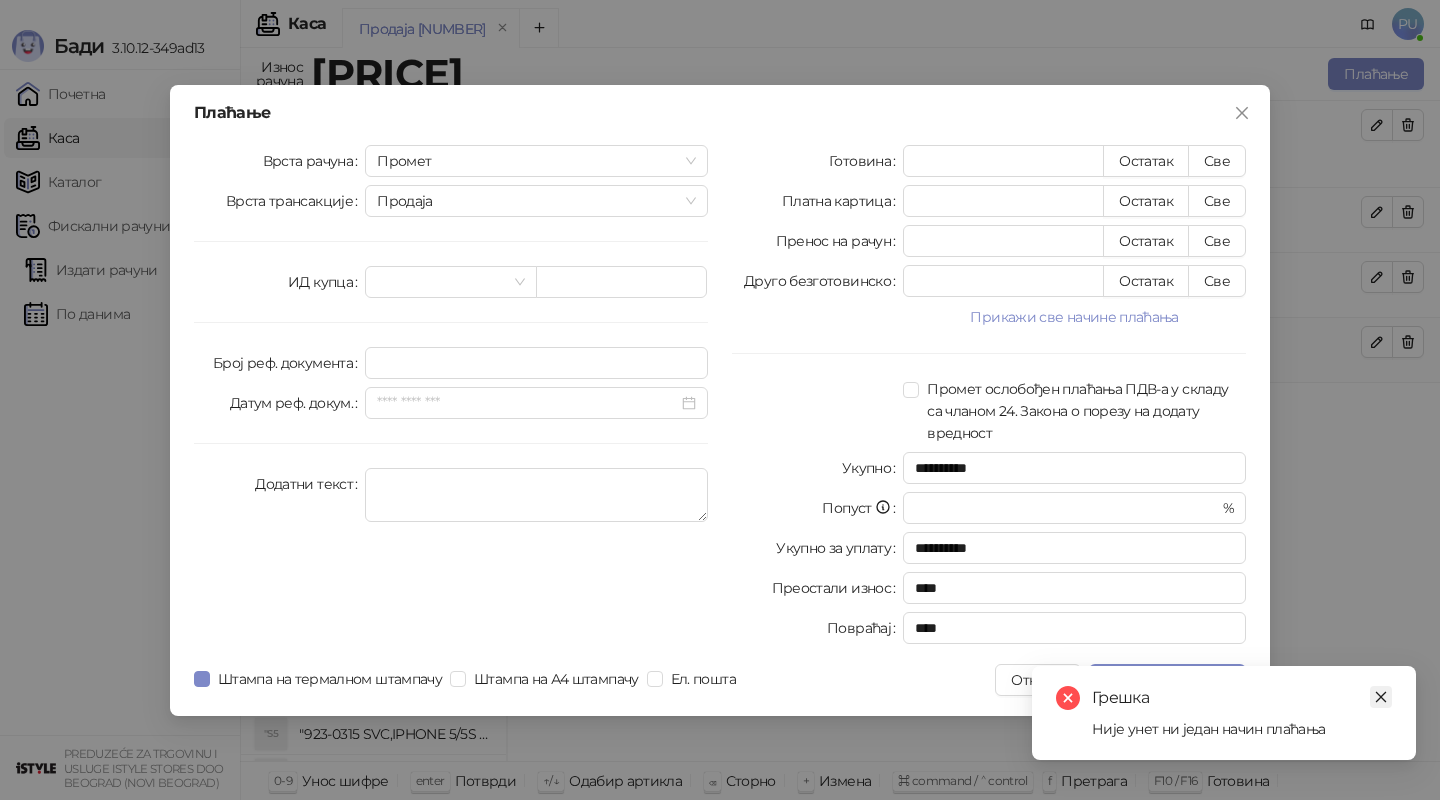 click 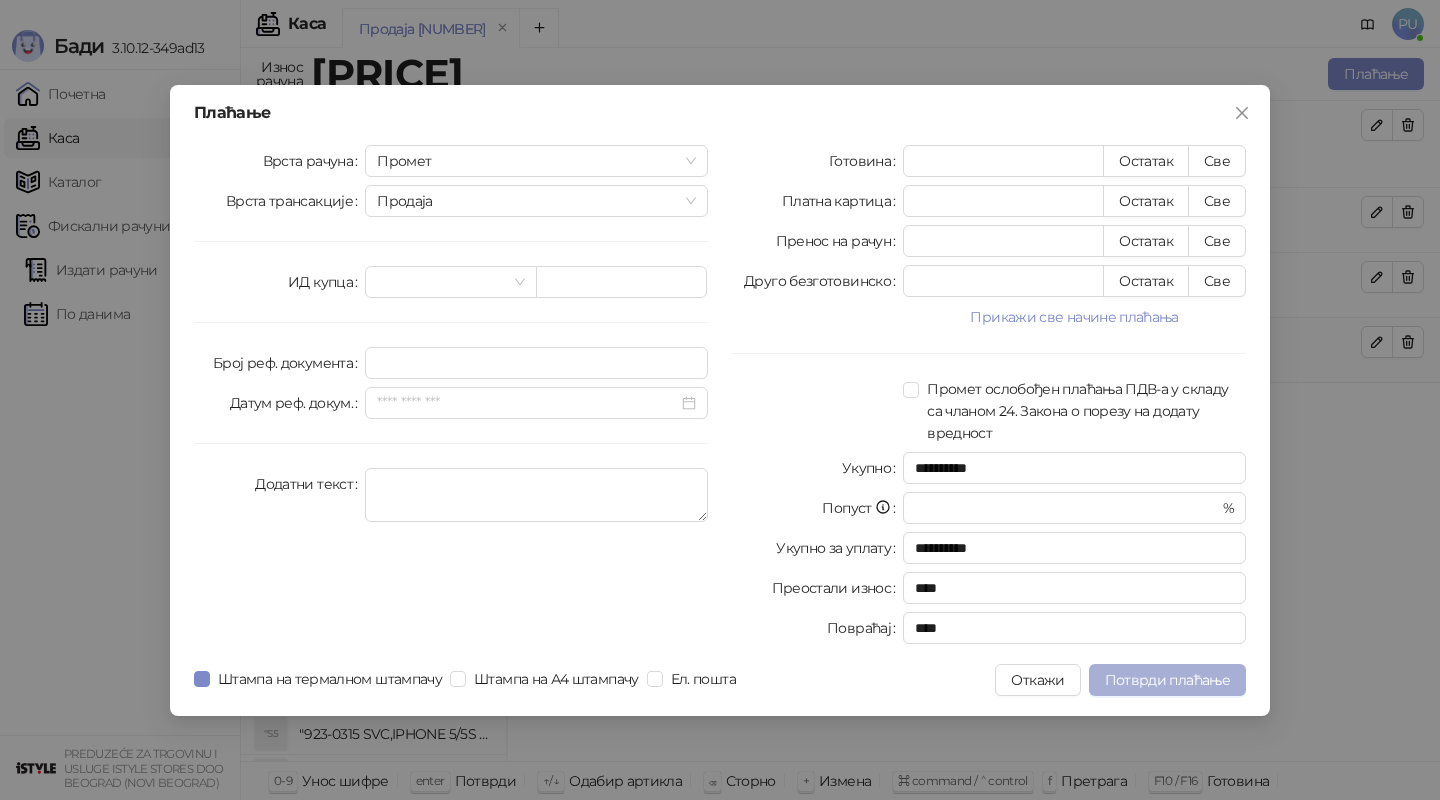 click on "Потврди плаћање" at bounding box center (1167, 680) 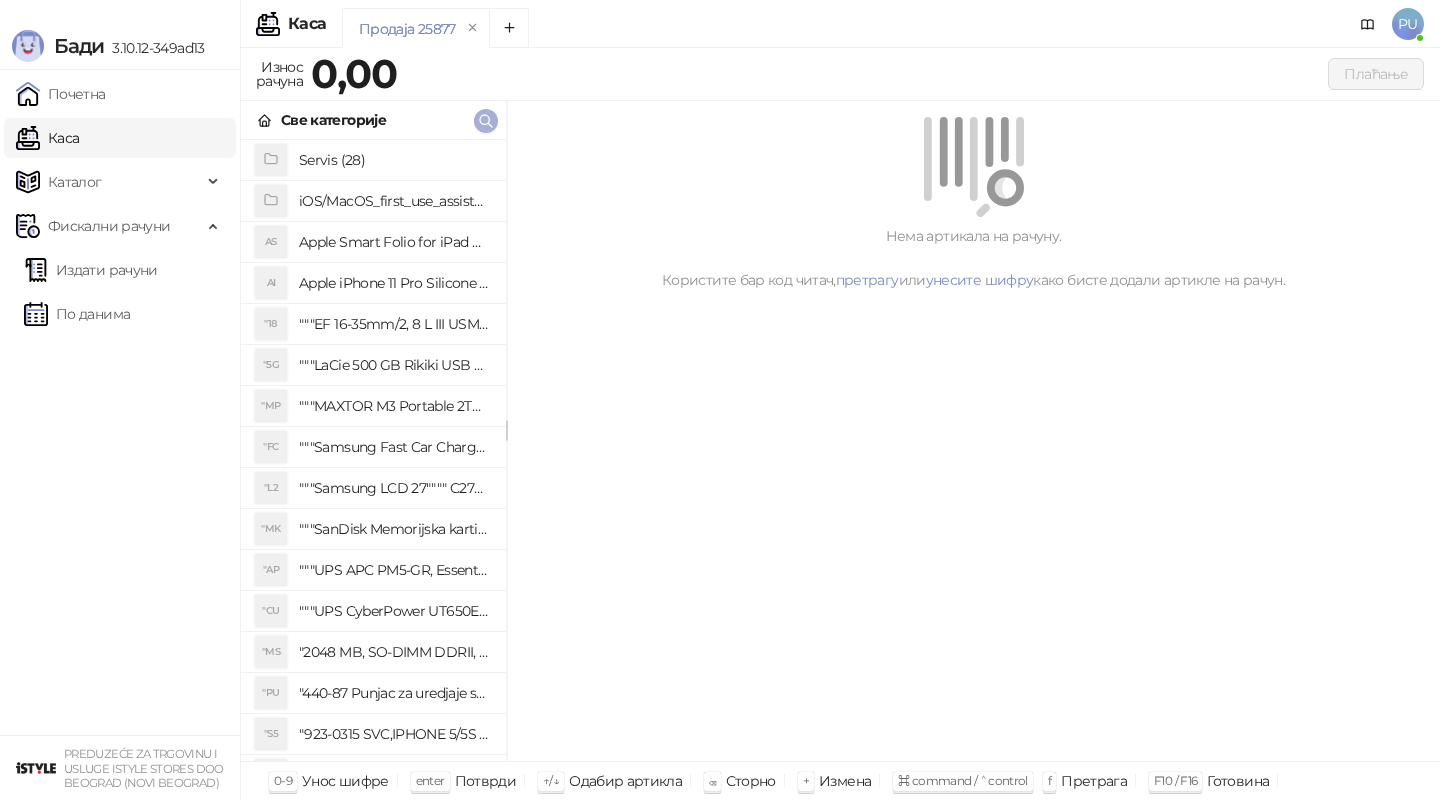 click 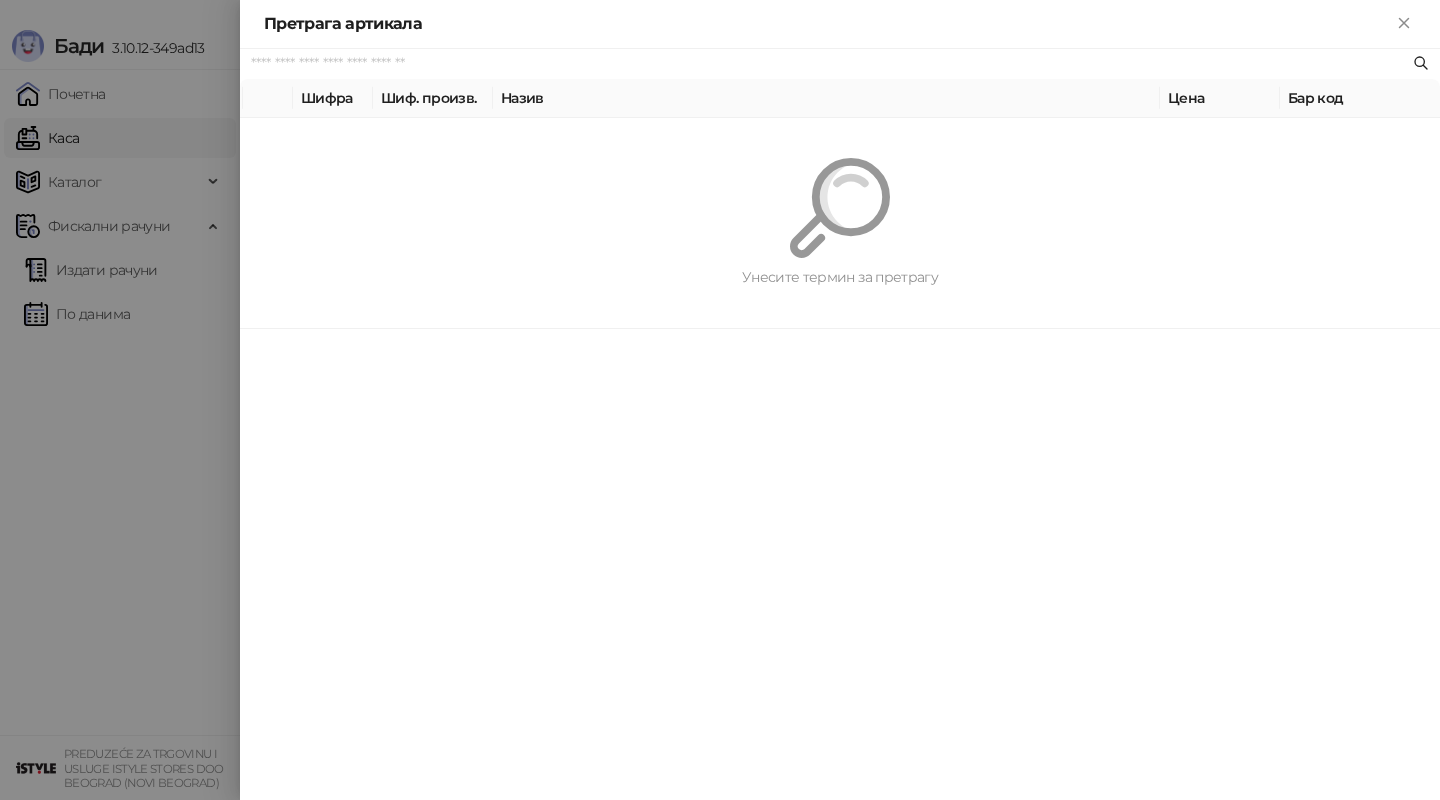 paste on "*********" 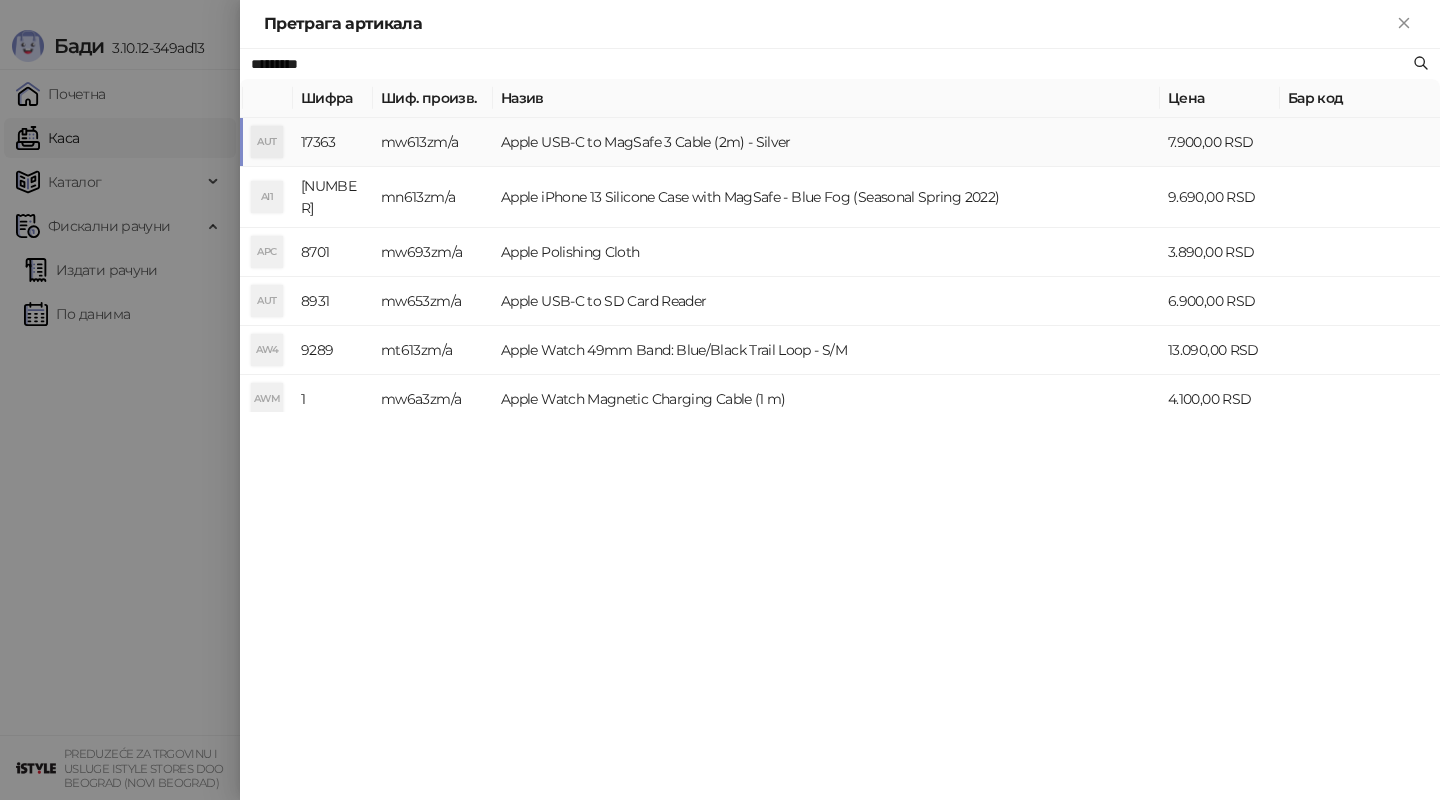 type on "*********" 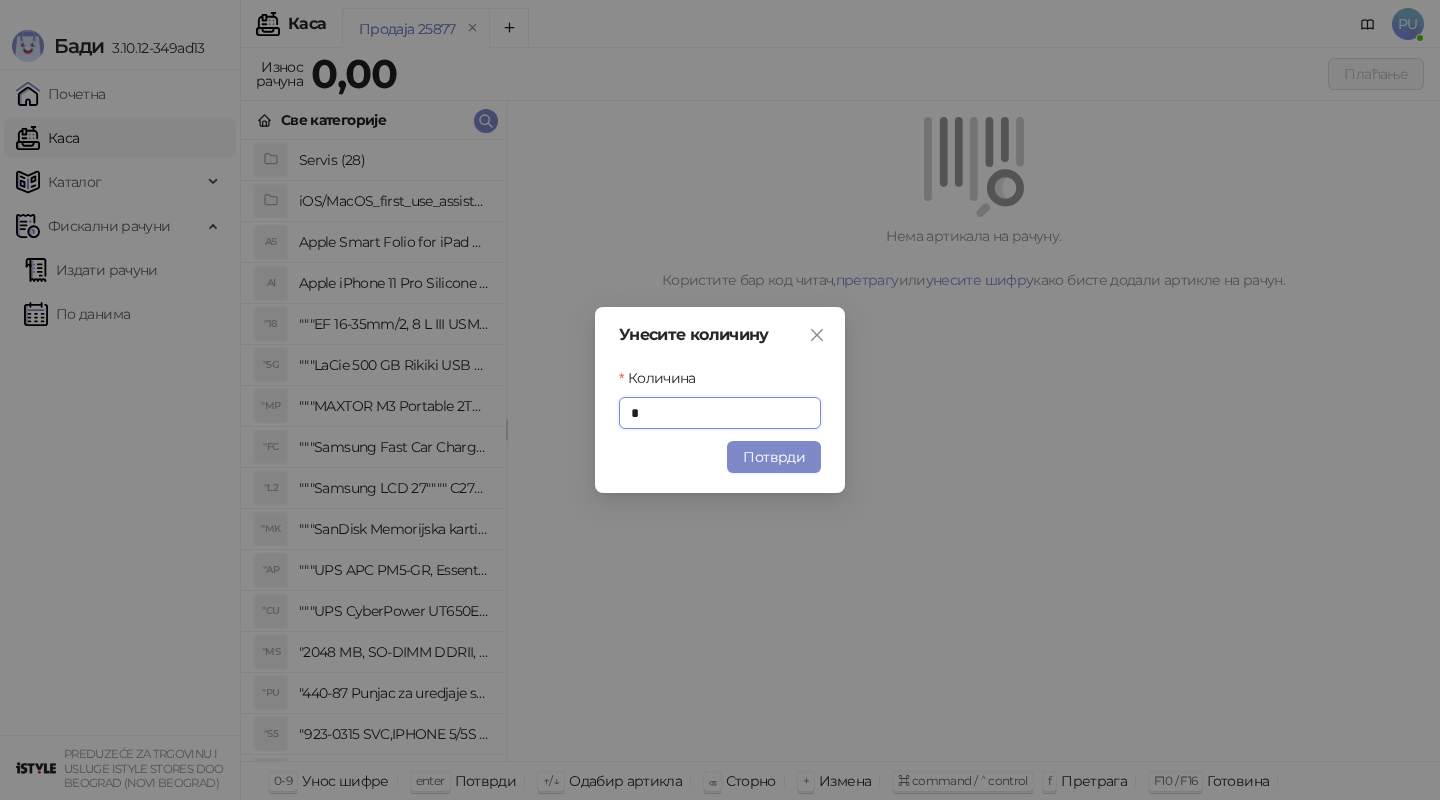click on "Унесите количину Количина * Потврди" at bounding box center (720, 400) 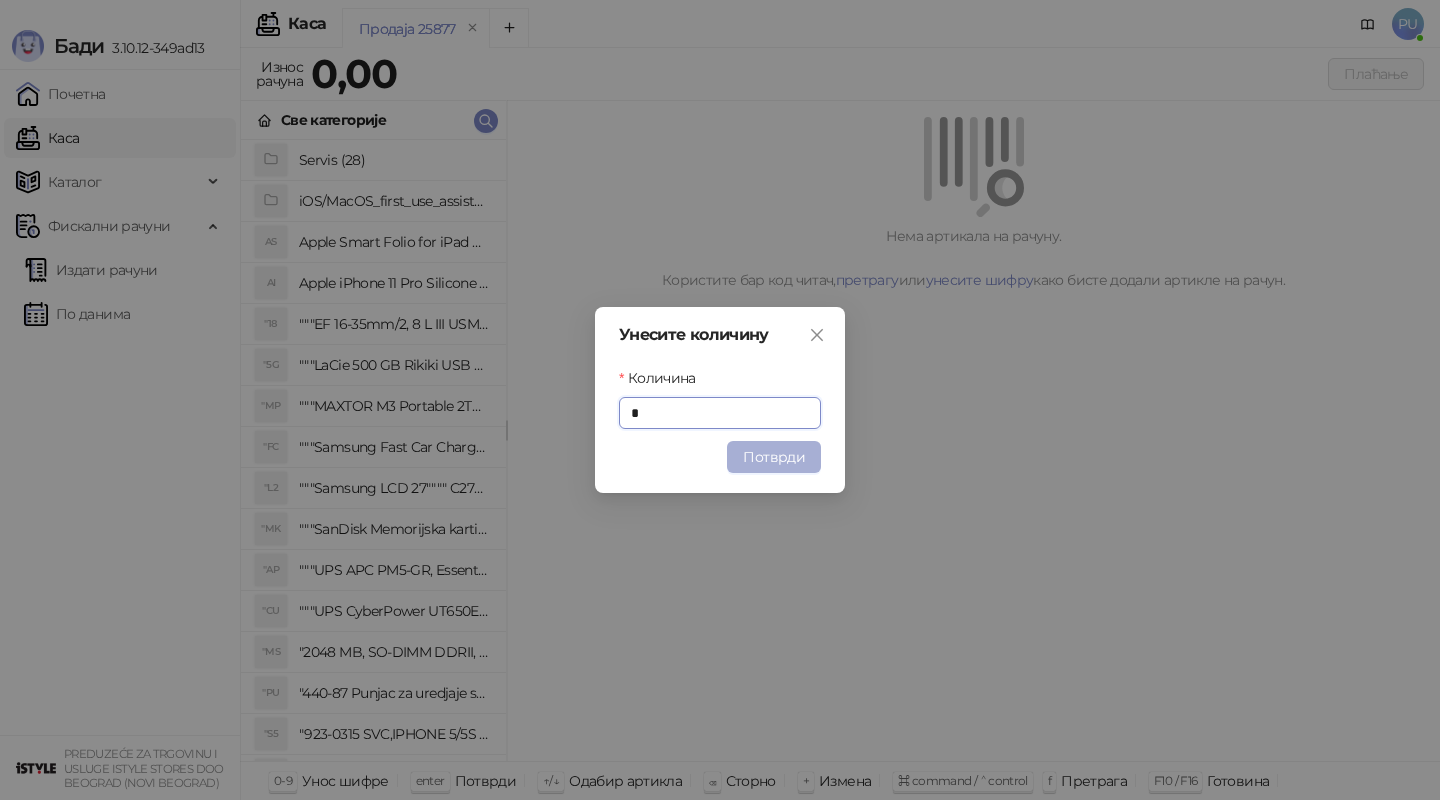 click on "Потврди" at bounding box center (774, 457) 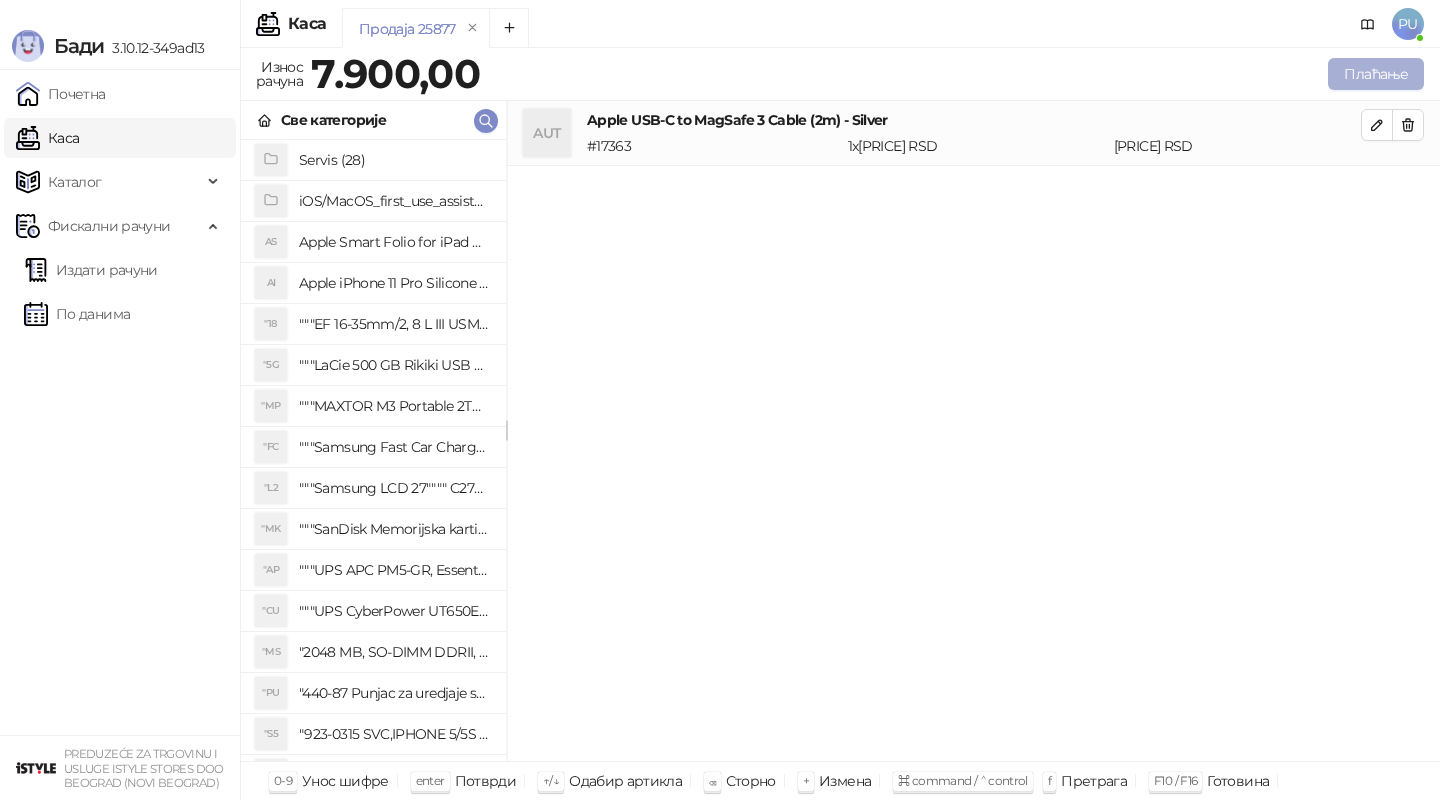 click on "Плаћање" at bounding box center (1376, 74) 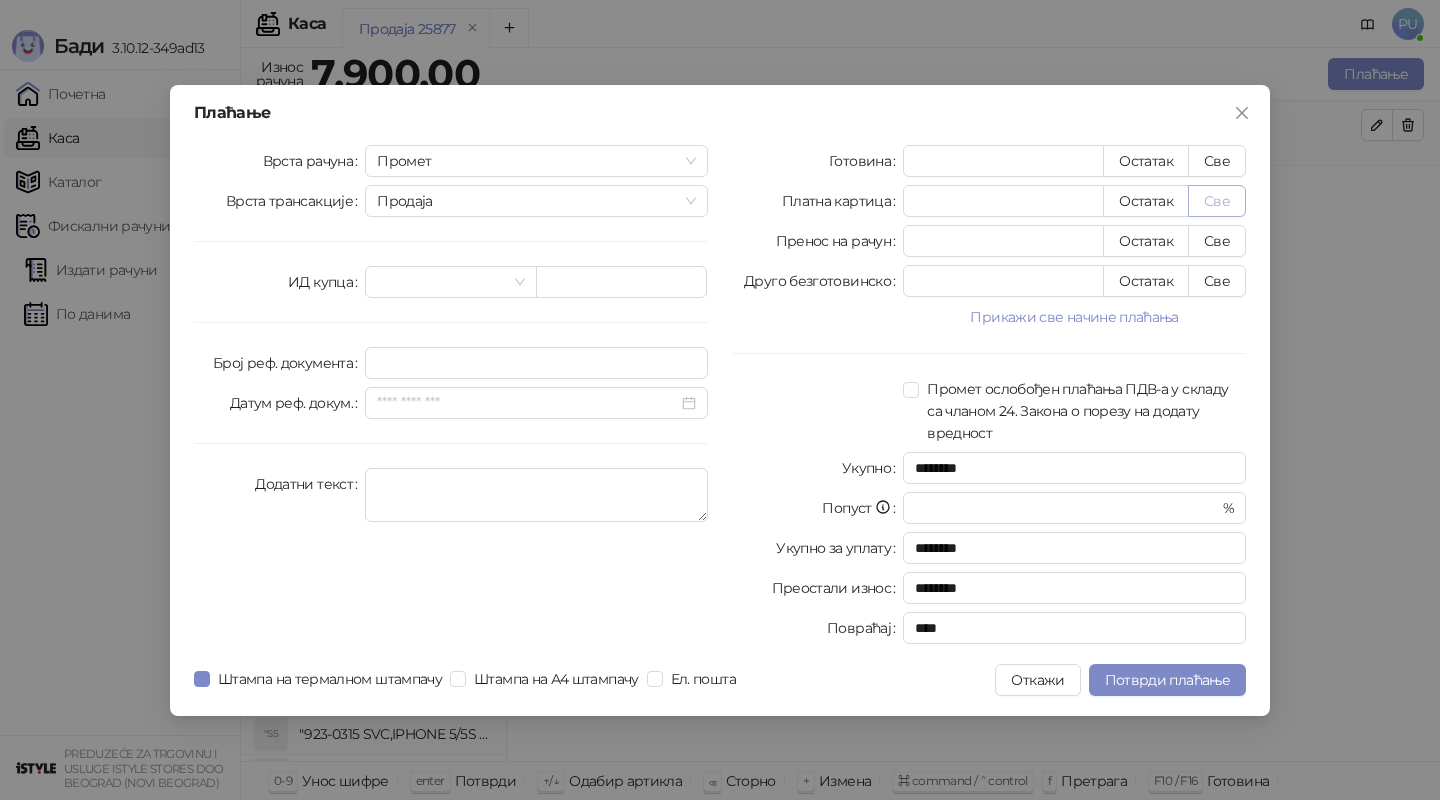 click on "Све" at bounding box center (1217, 201) 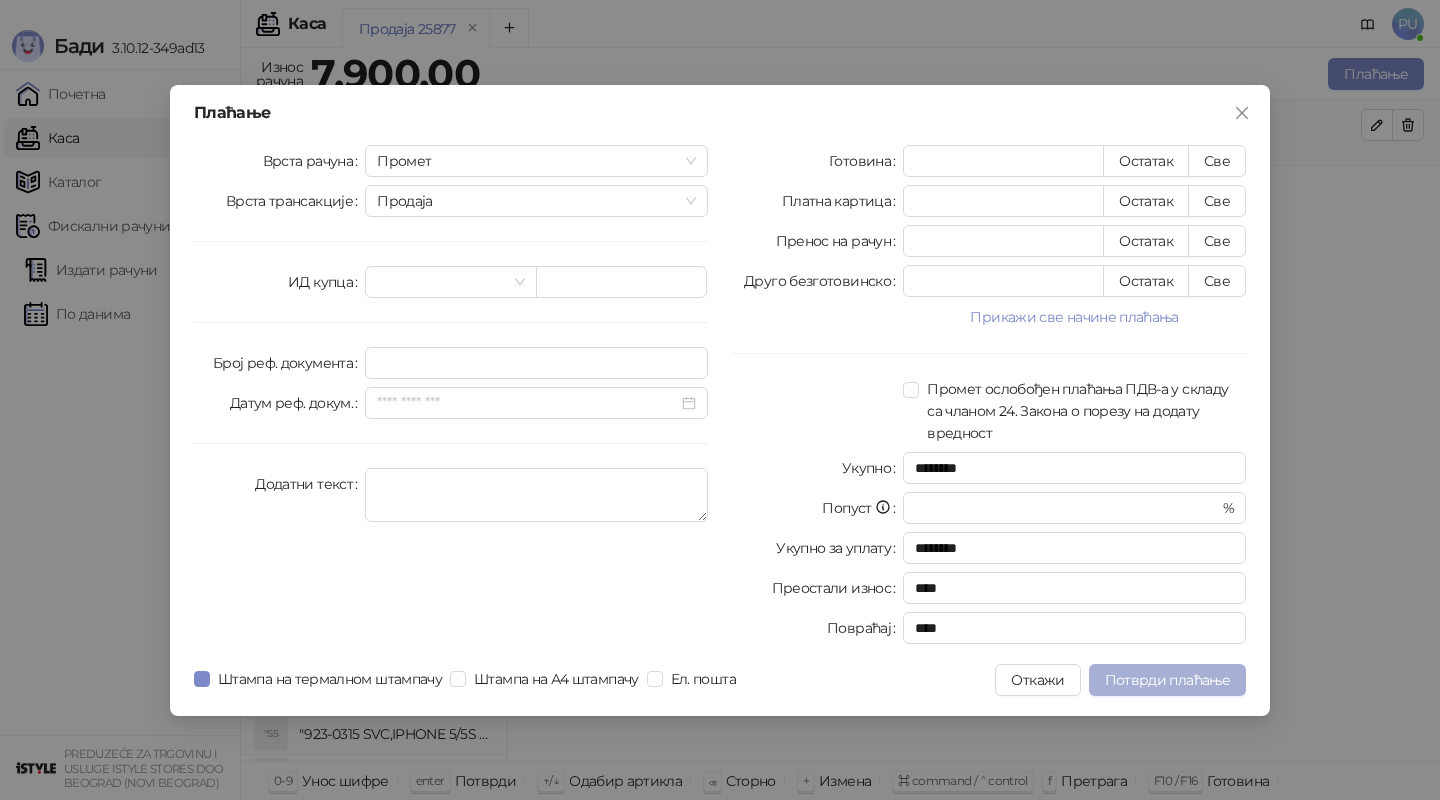click on "Потврди плаћање" at bounding box center (1167, 680) 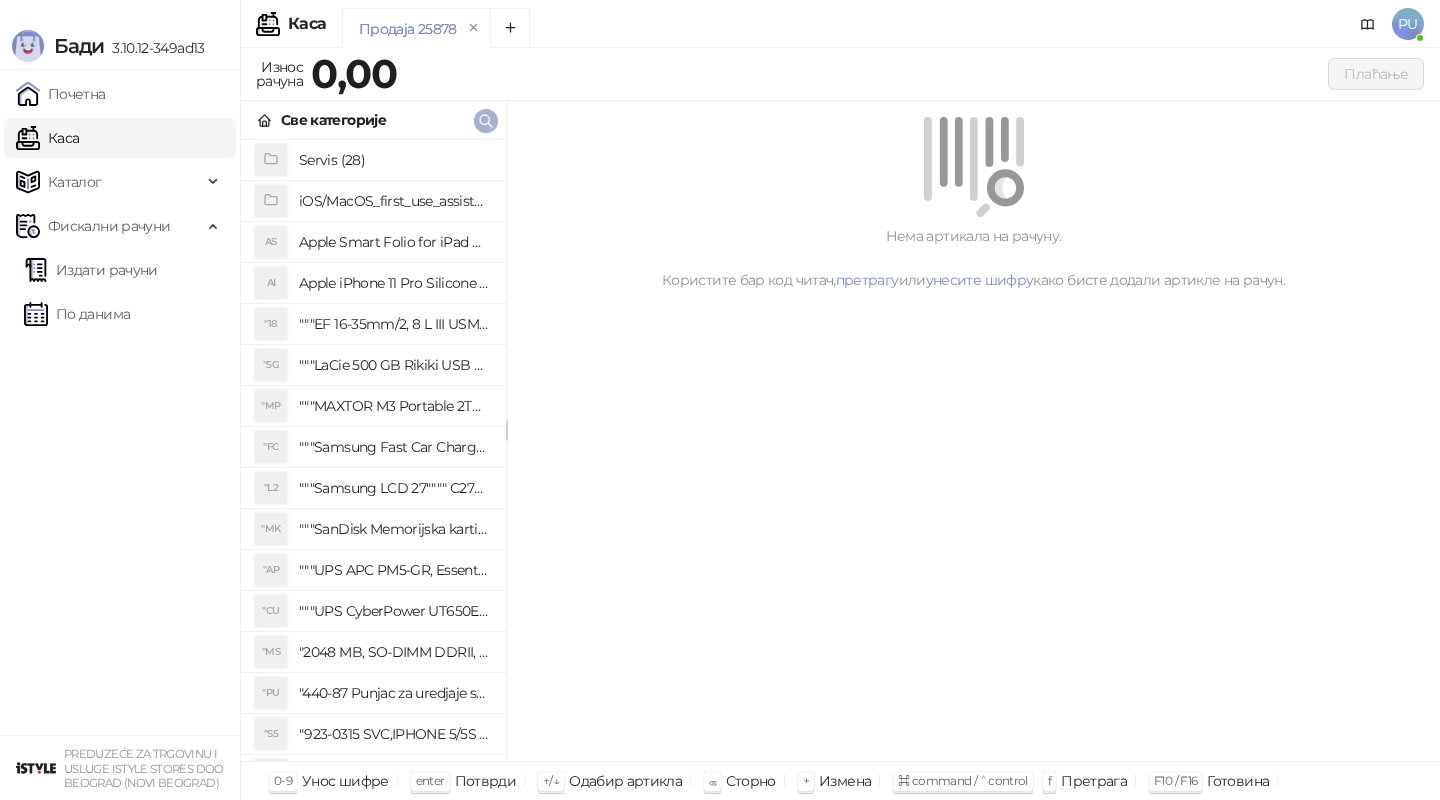 click 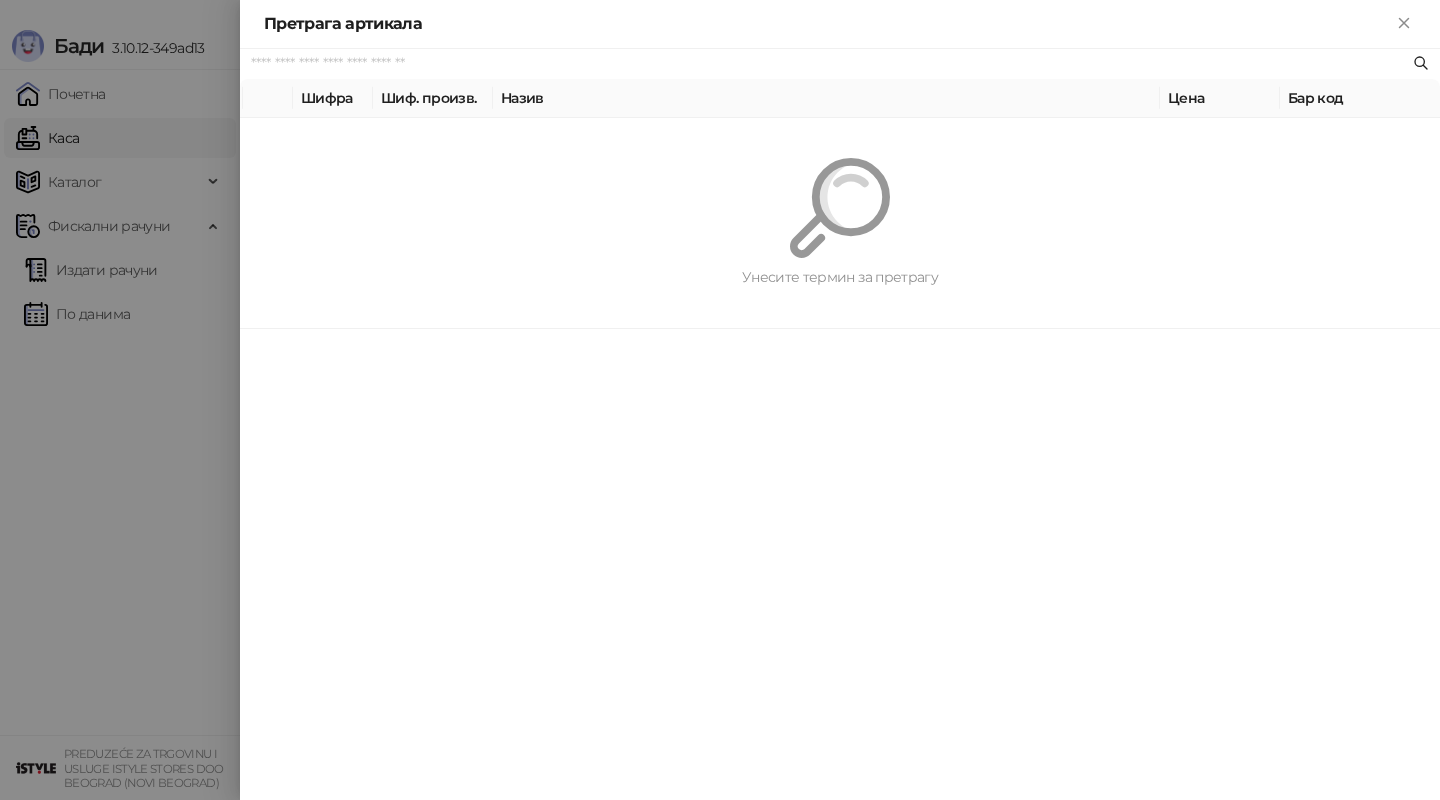 paste on "**********" 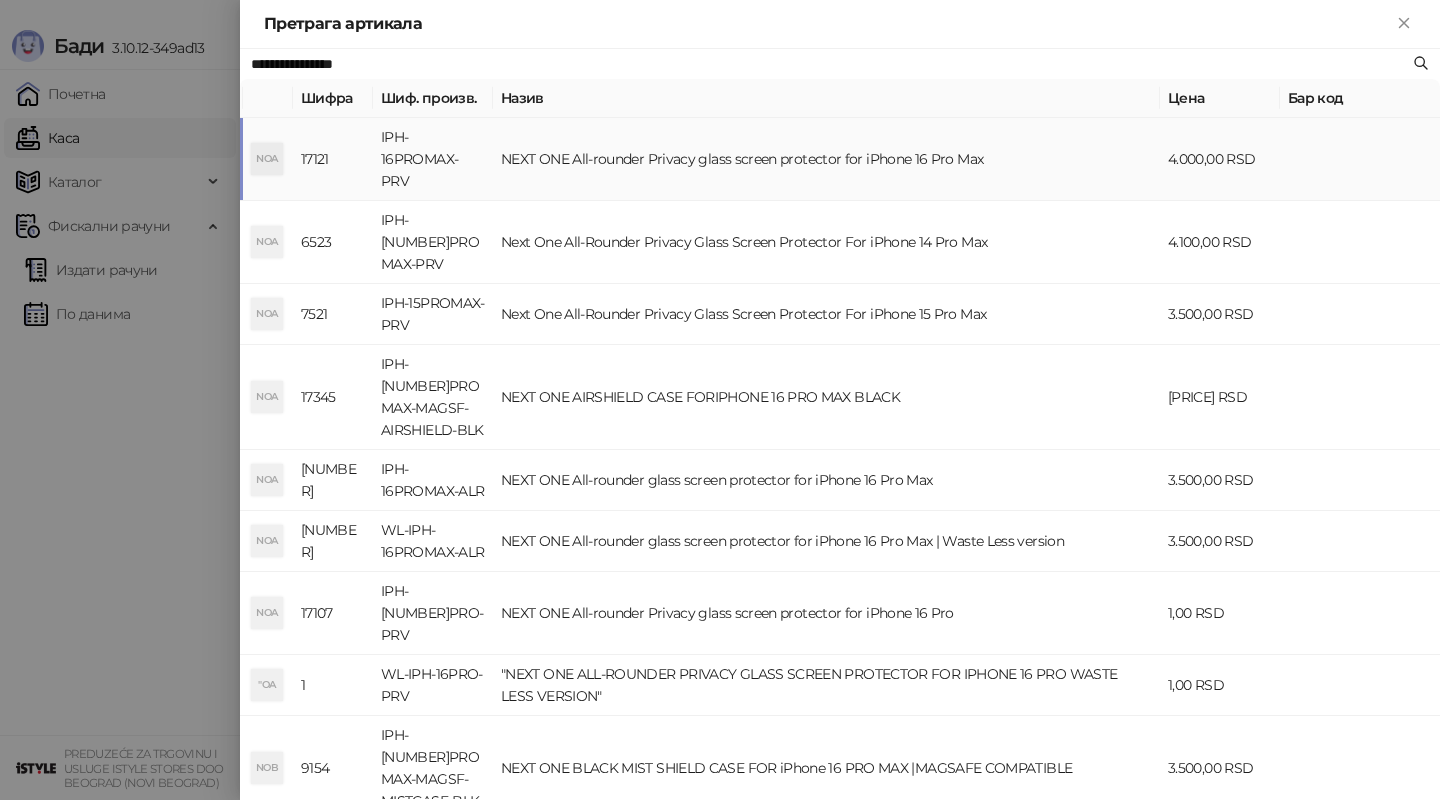 click on "NEXT ONE All-rounder Privacy glass screen protector for iPhone 16 Pro Max" at bounding box center (826, 159) 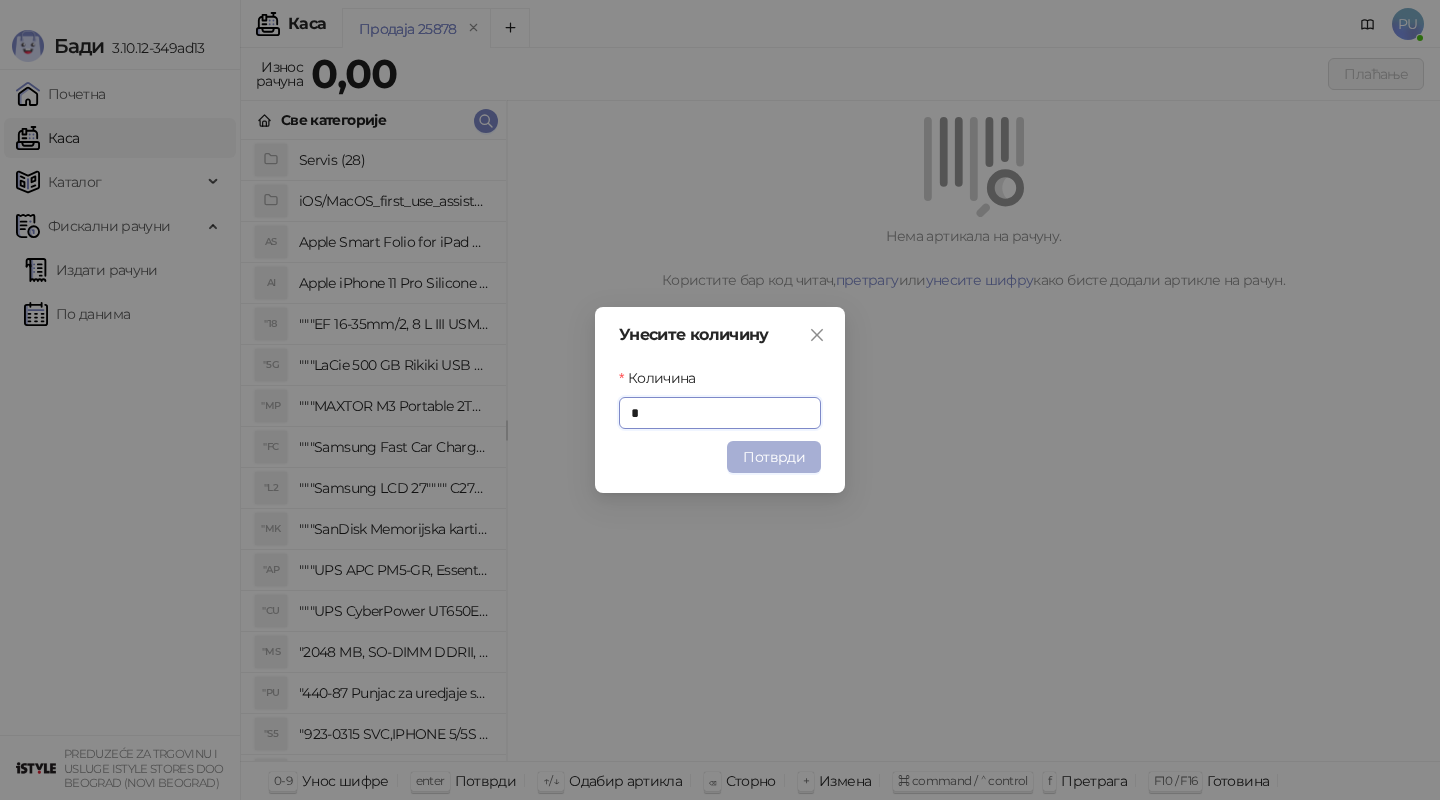click on "Потврди" at bounding box center (774, 457) 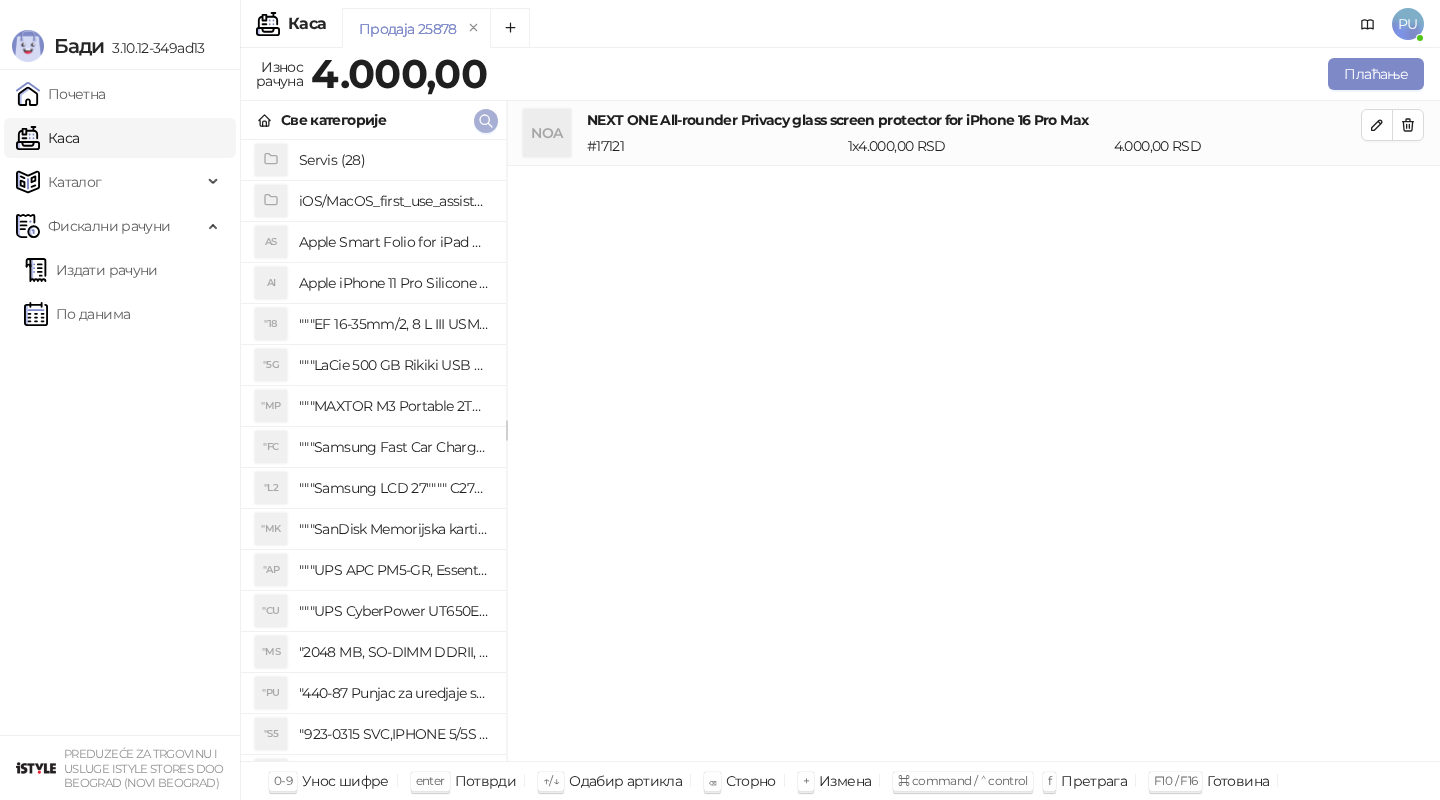 click 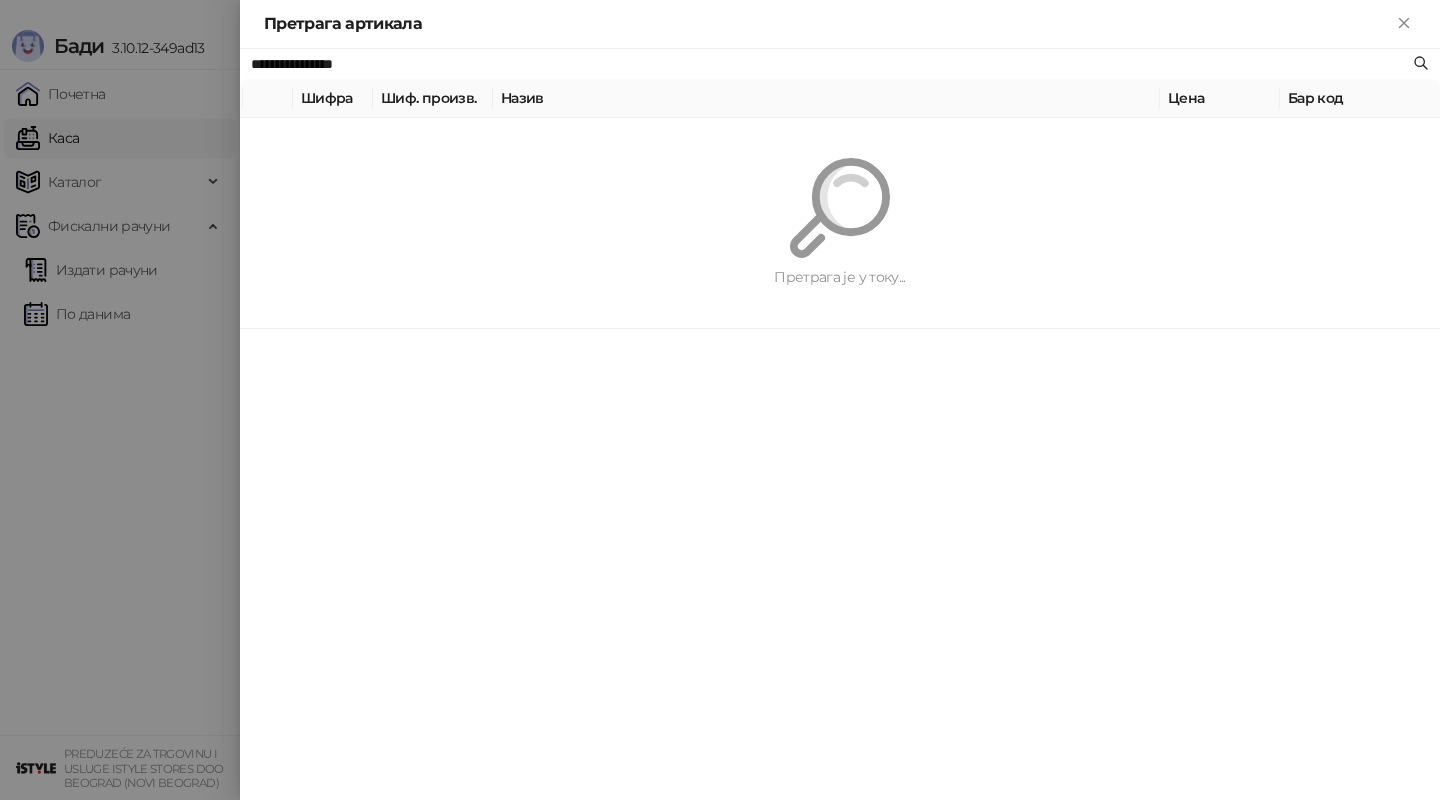 paste on "**********" 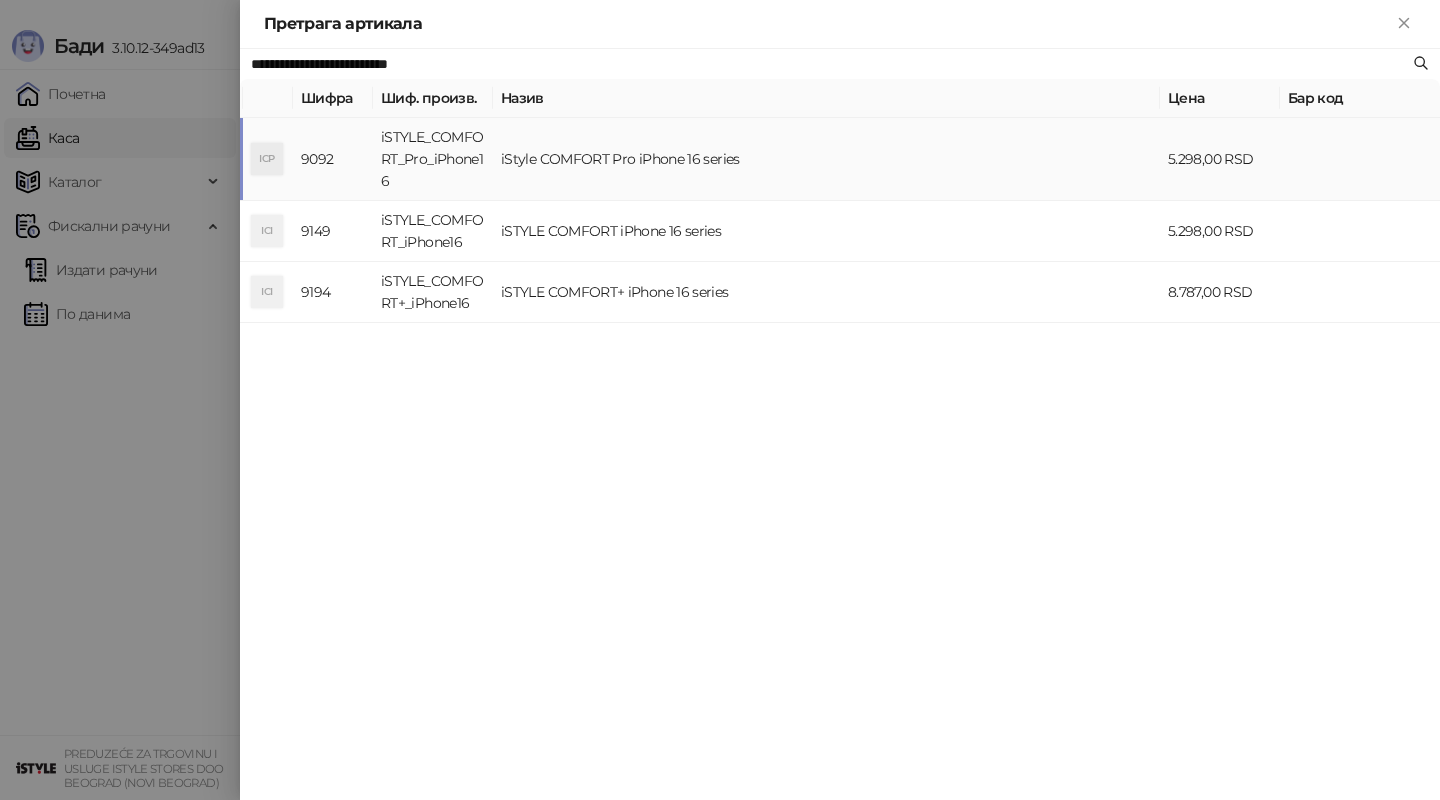 type on "**********" 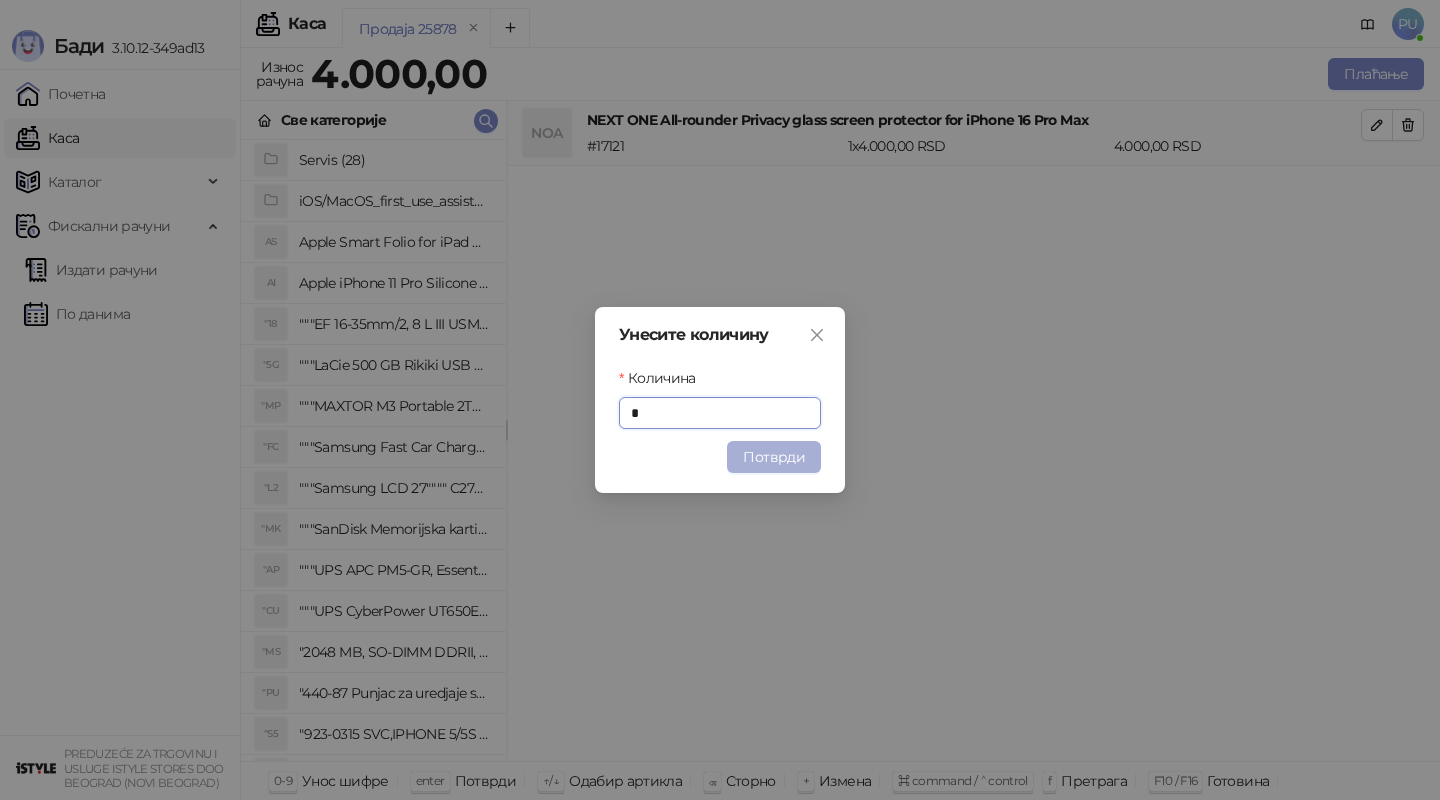 click on "Потврди" at bounding box center [774, 457] 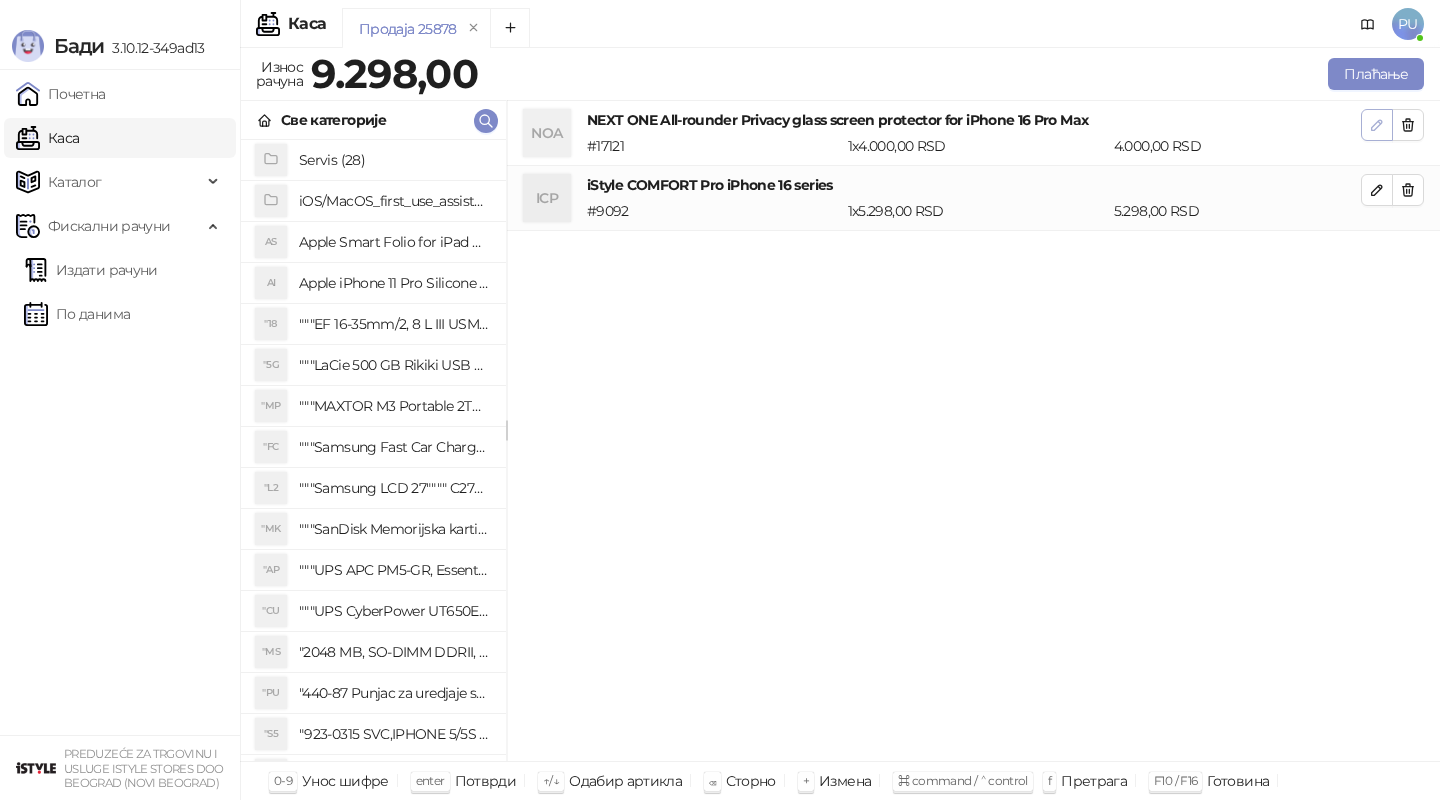 click 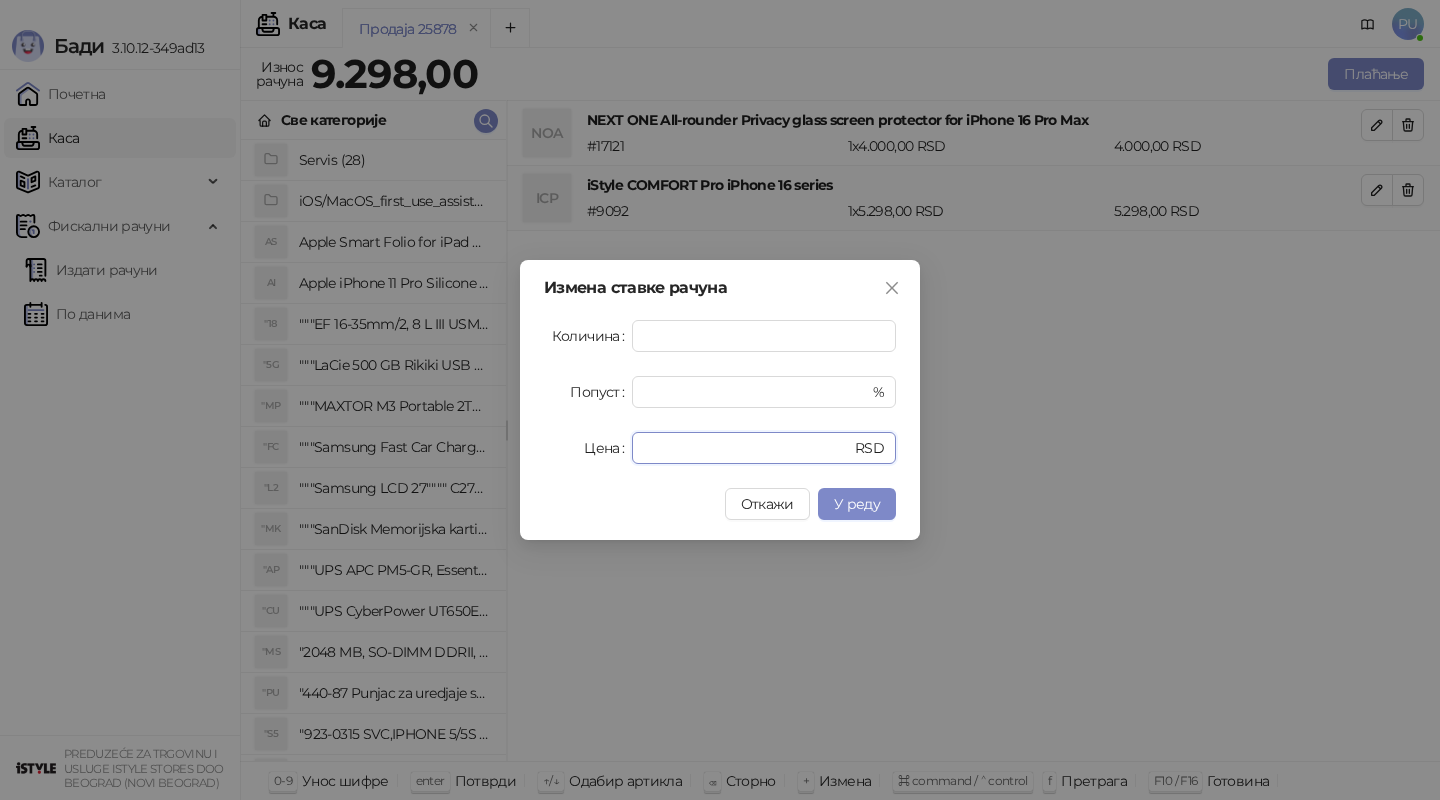 drag, startPoint x: 698, startPoint y: 457, endPoint x: 542, endPoint y: 442, distance: 156.7195 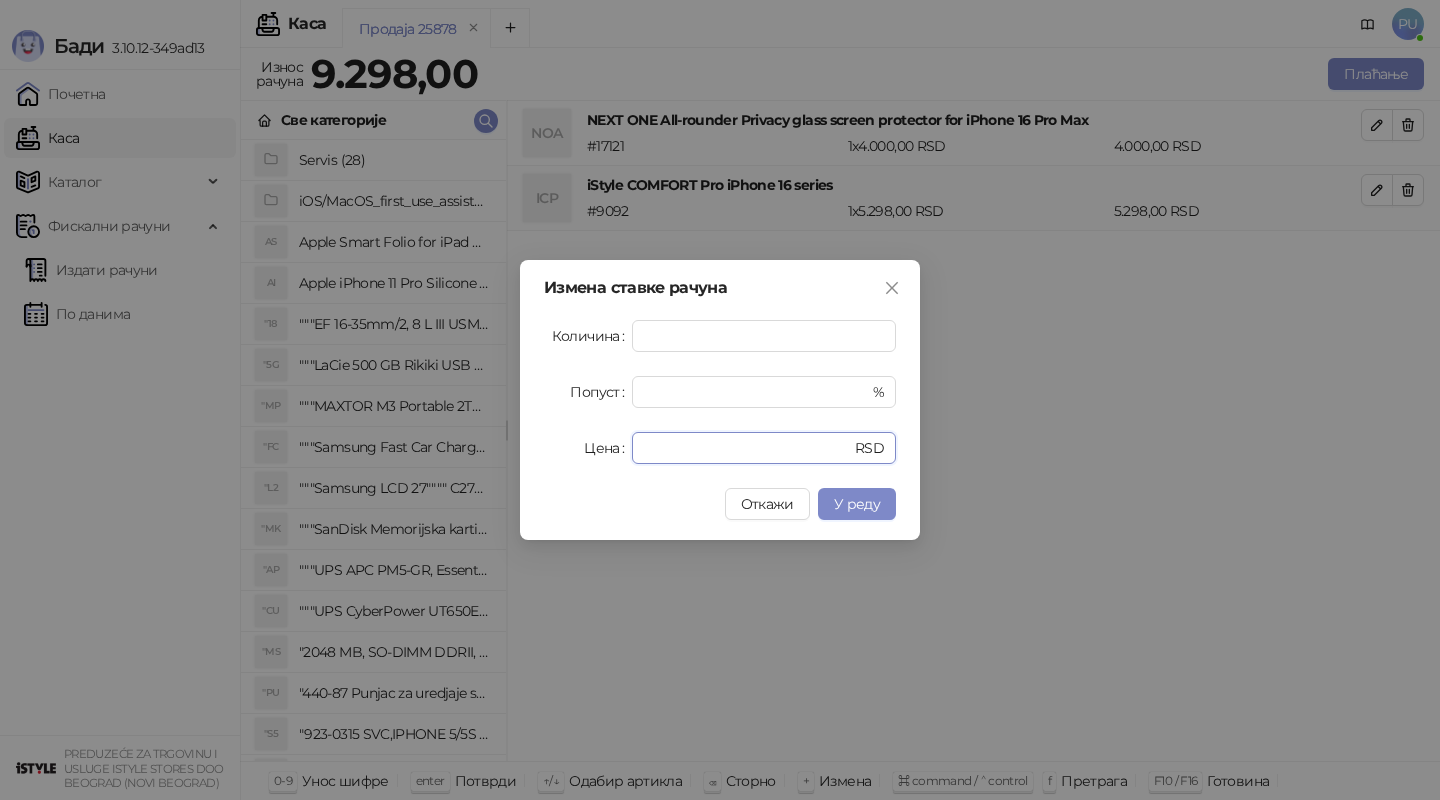 type on "*" 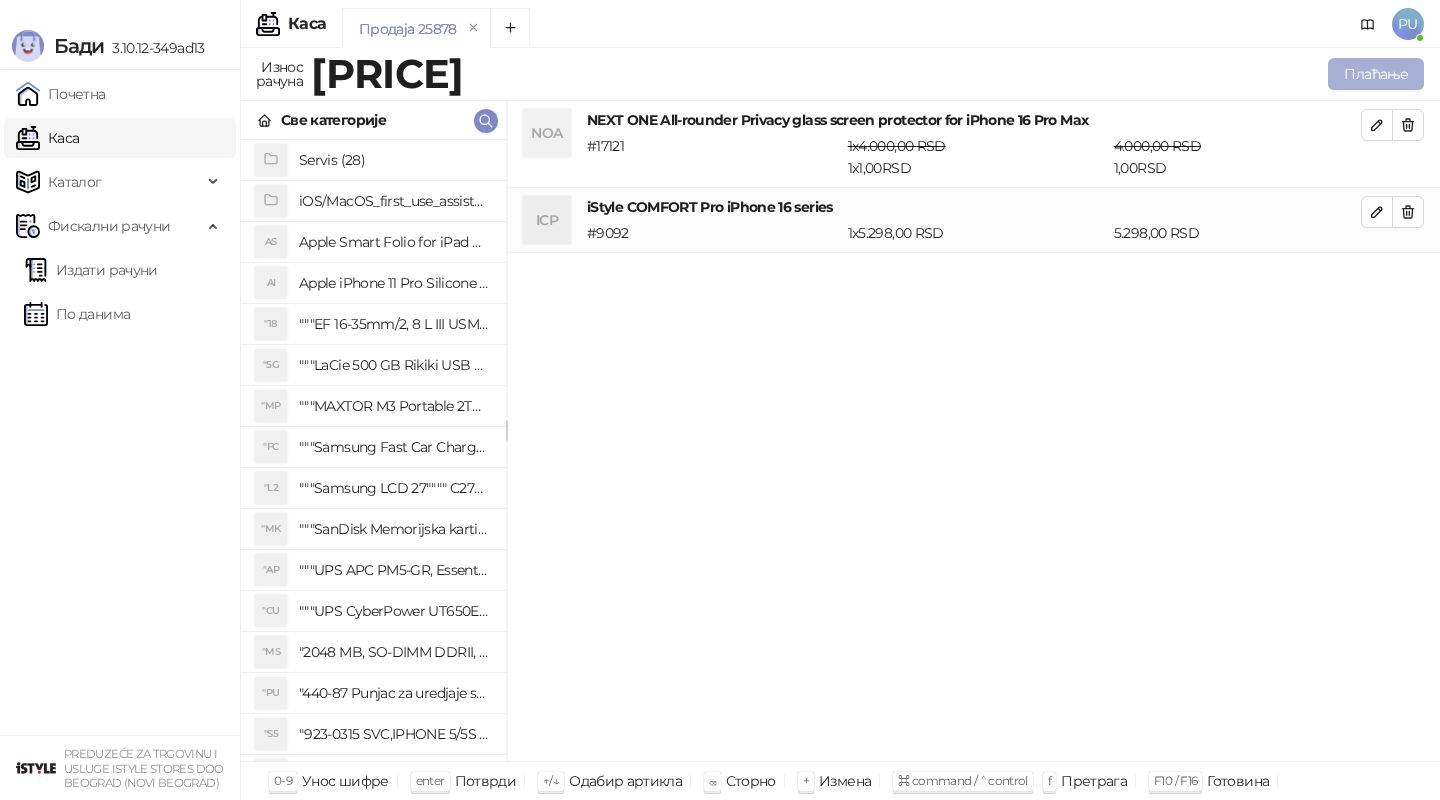 click on "Плаћање" at bounding box center (1376, 74) 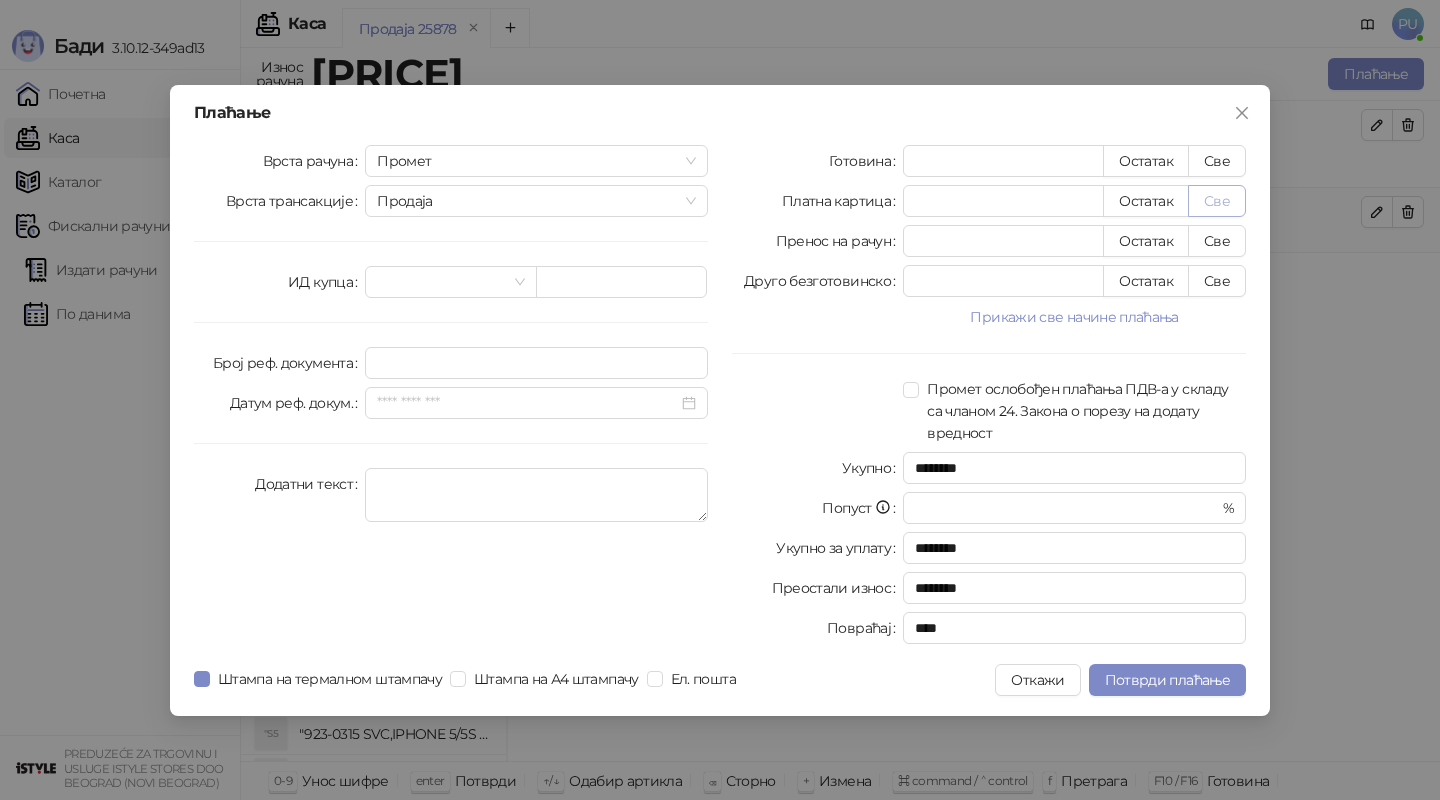 click on "Све" at bounding box center (1217, 201) 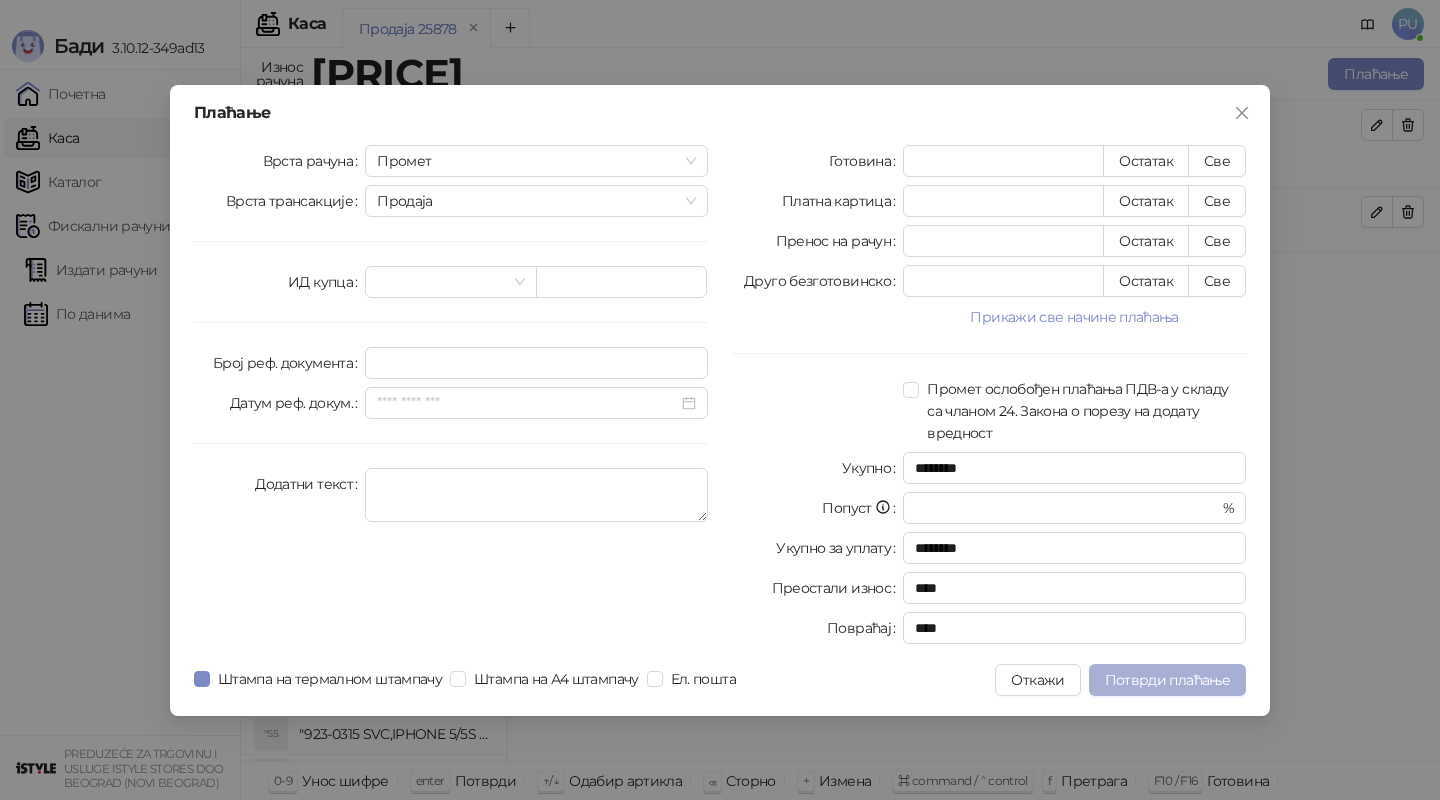 click on "Потврди плаћање" at bounding box center (1167, 680) 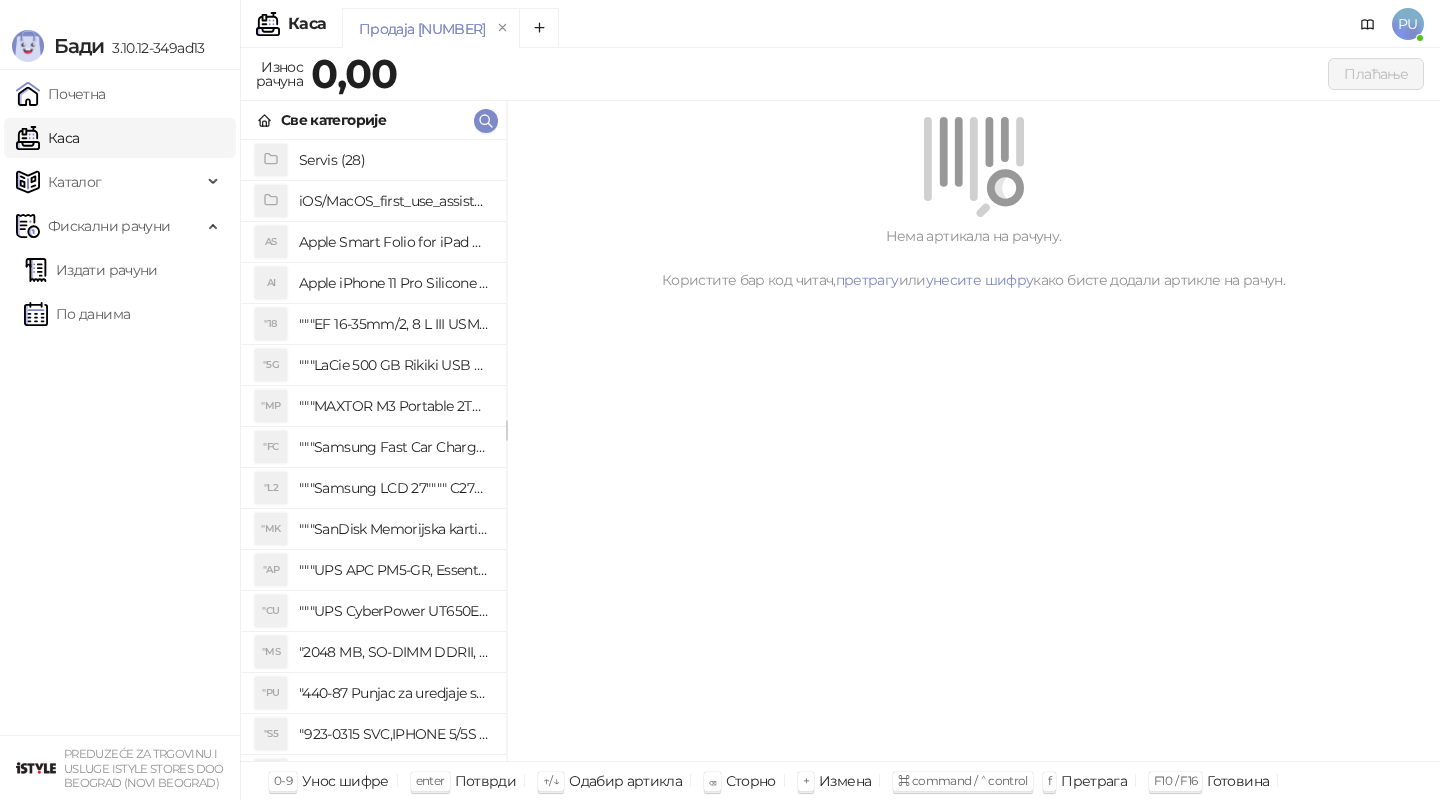 click on "Све категорије" at bounding box center [373, 120] 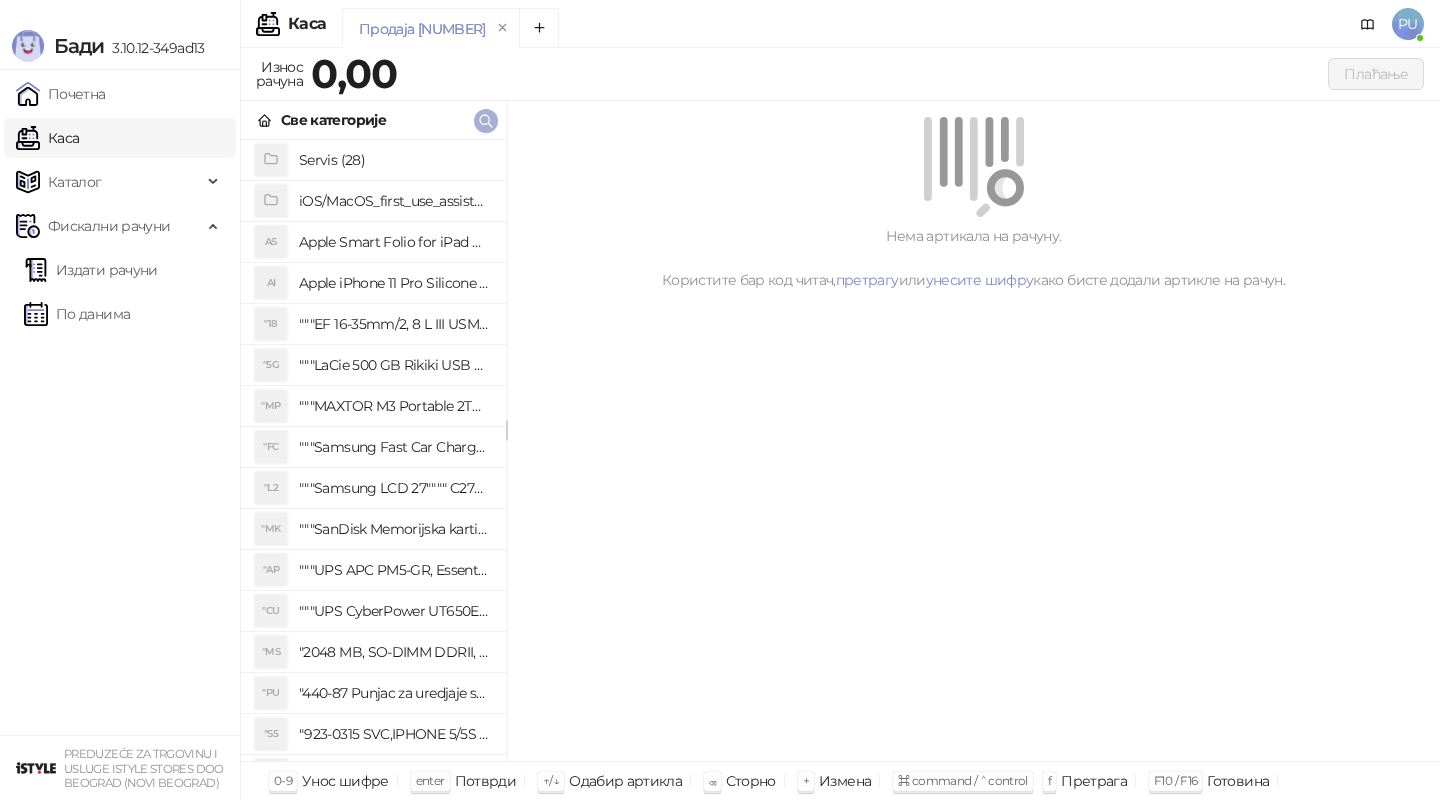 click 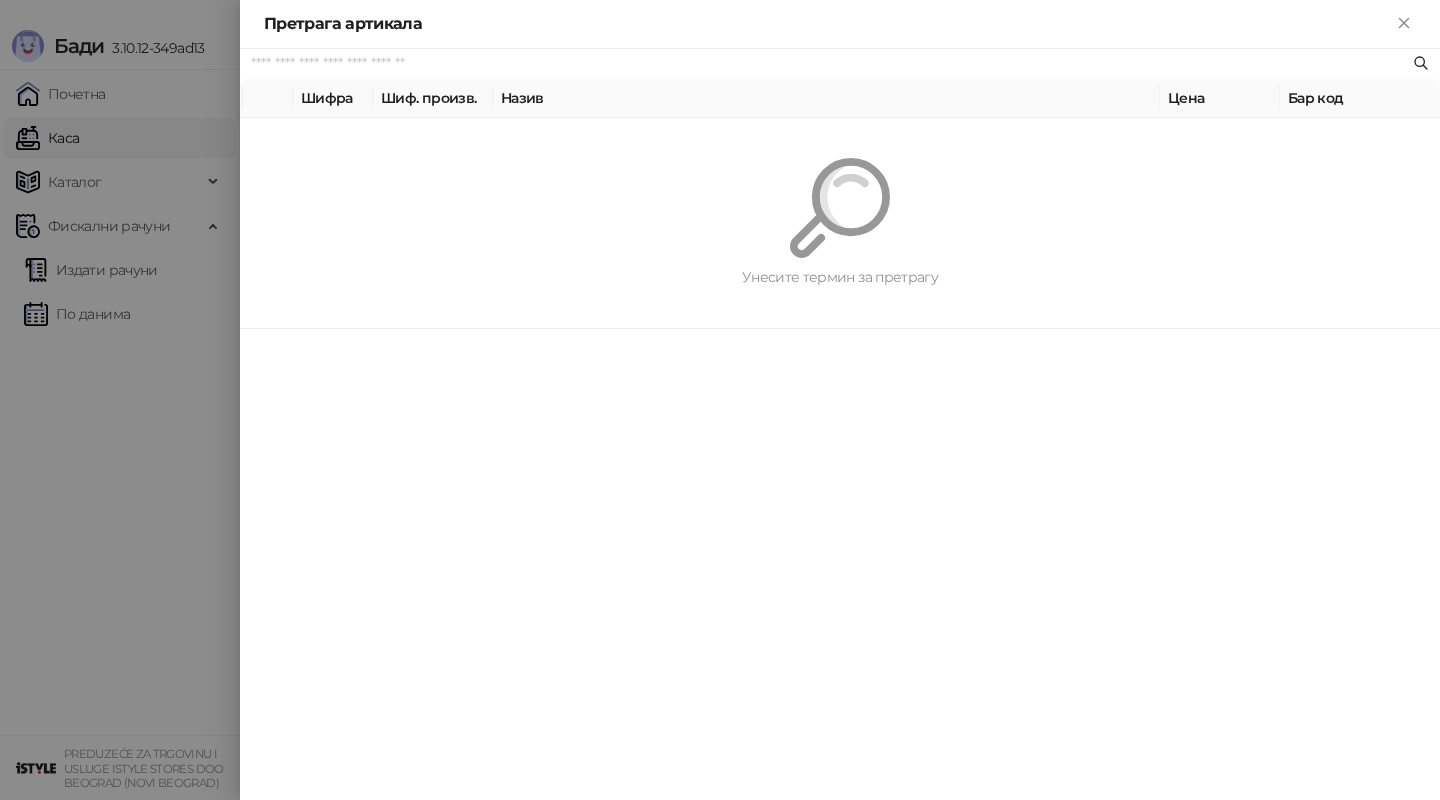 paste on "*********" 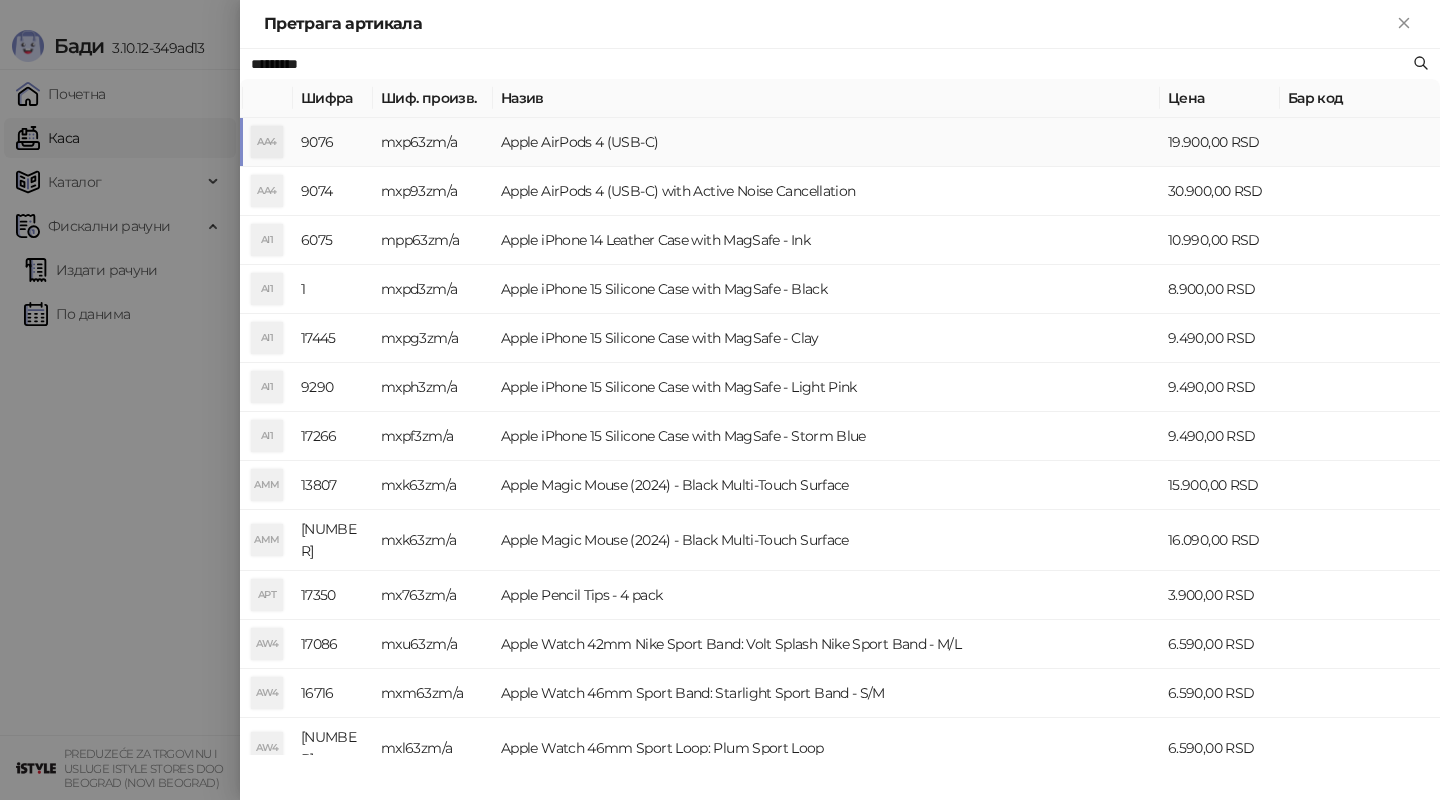 click on "Apple AirPods 4 (USB-C)" at bounding box center (826, 142) 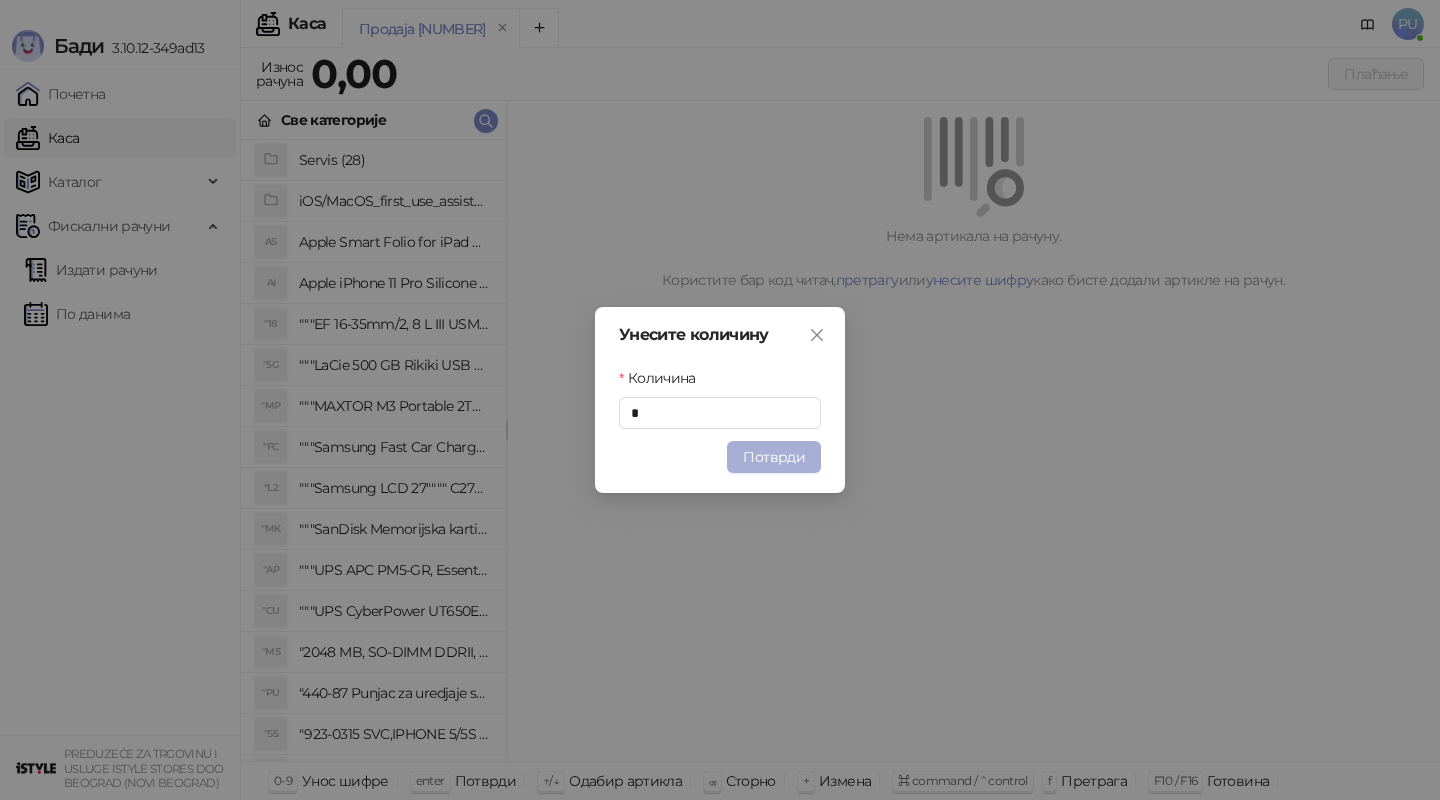 click on "Потврди" at bounding box center (774, 457) 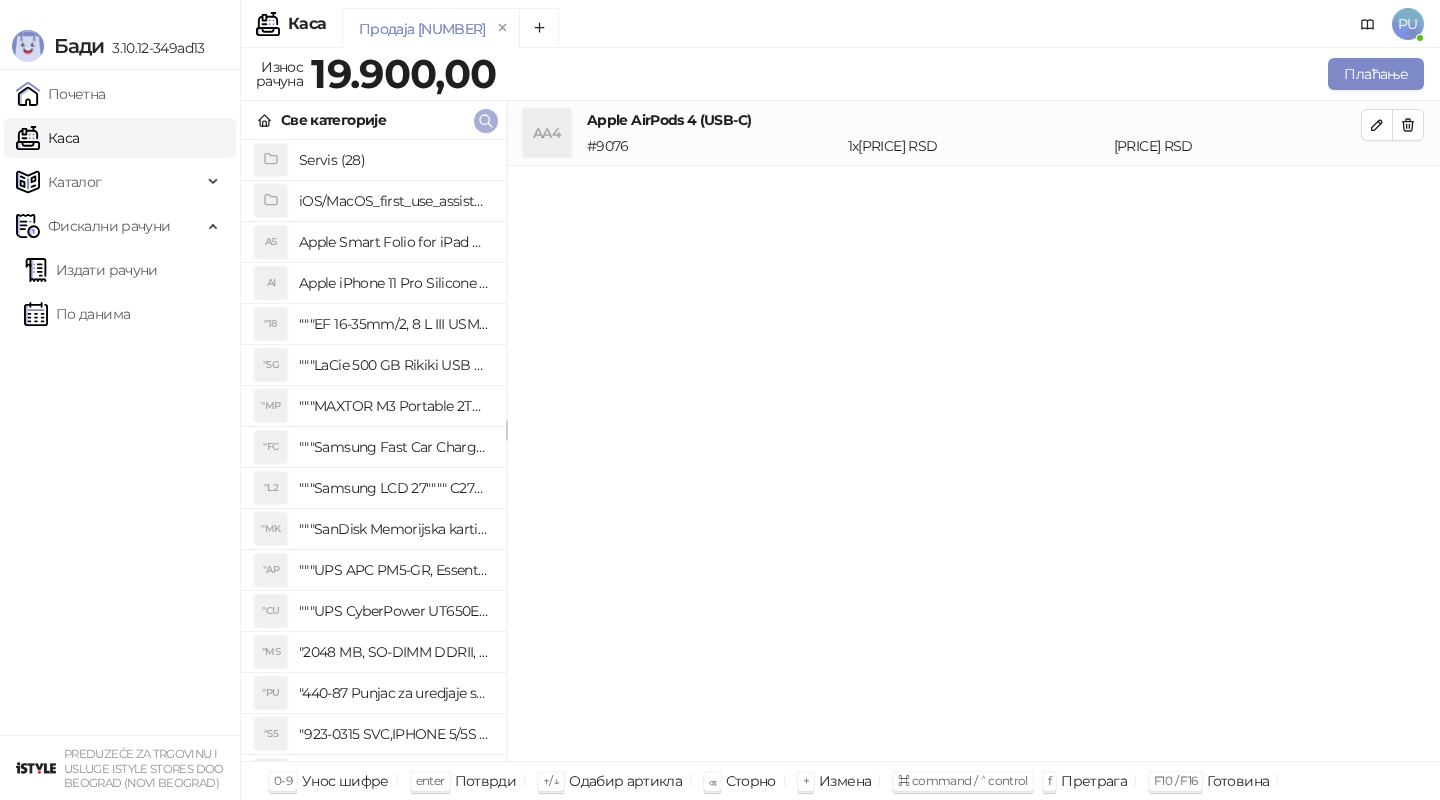 click 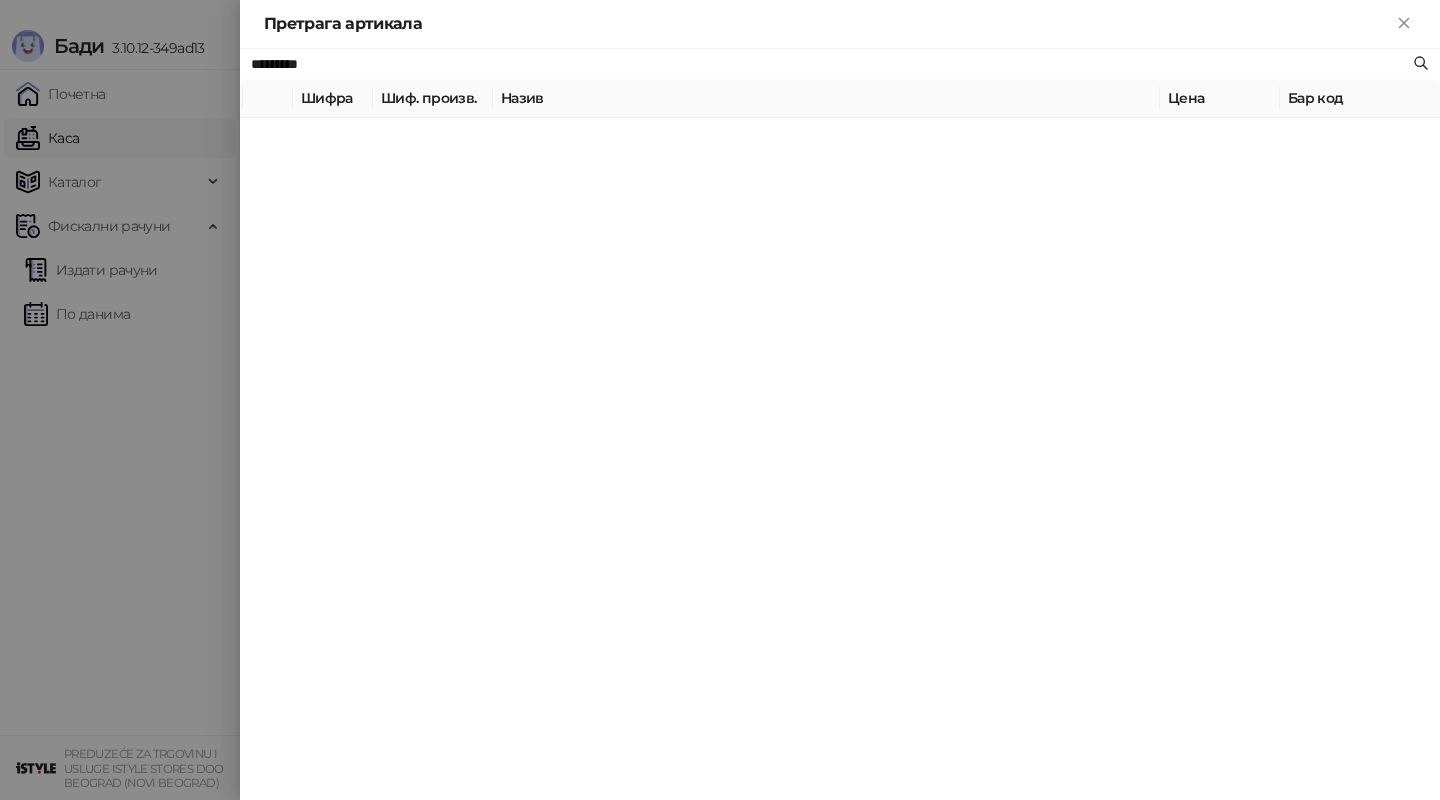 paste 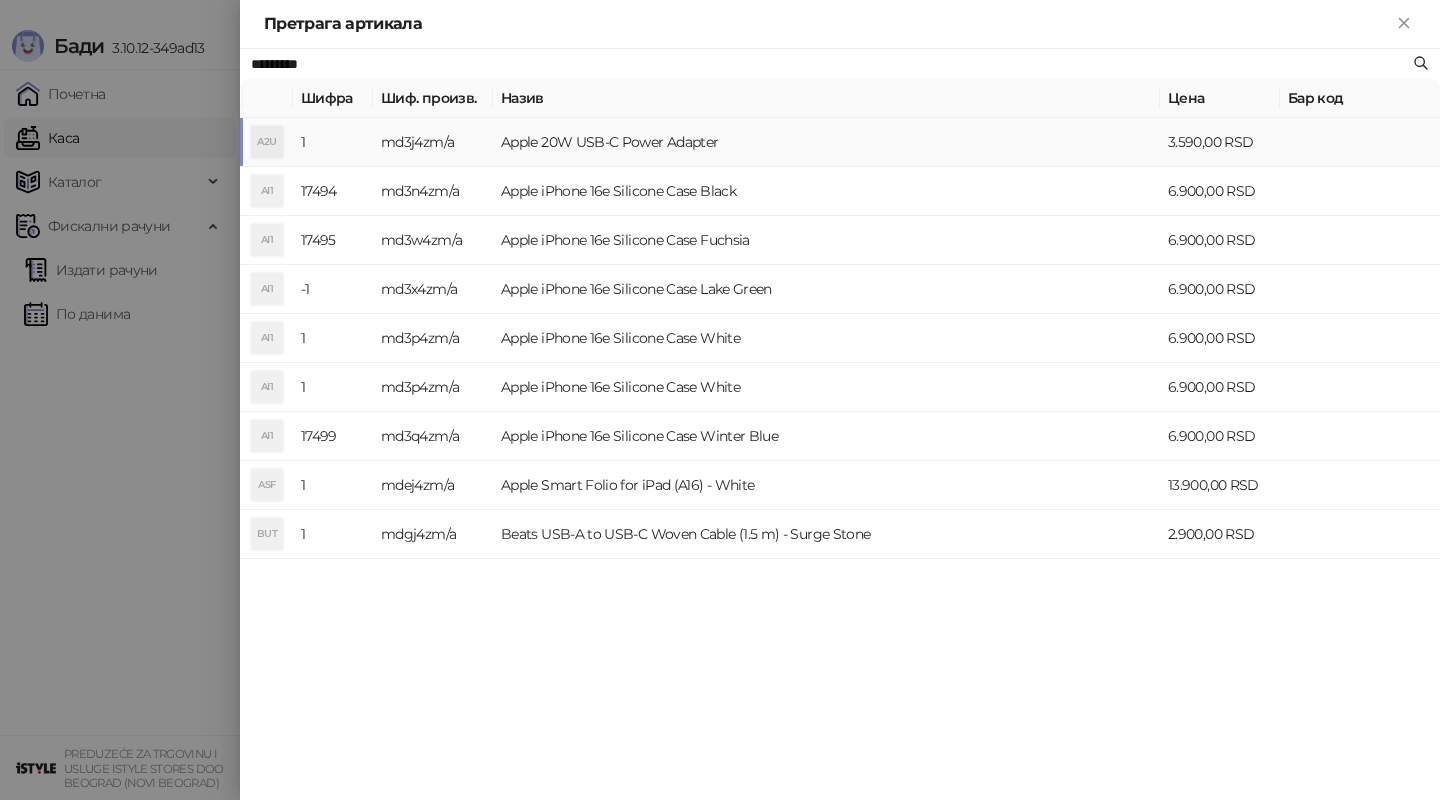 click on "Apple 20W USB-C Power Adapter" at bounding box center (826, 142) 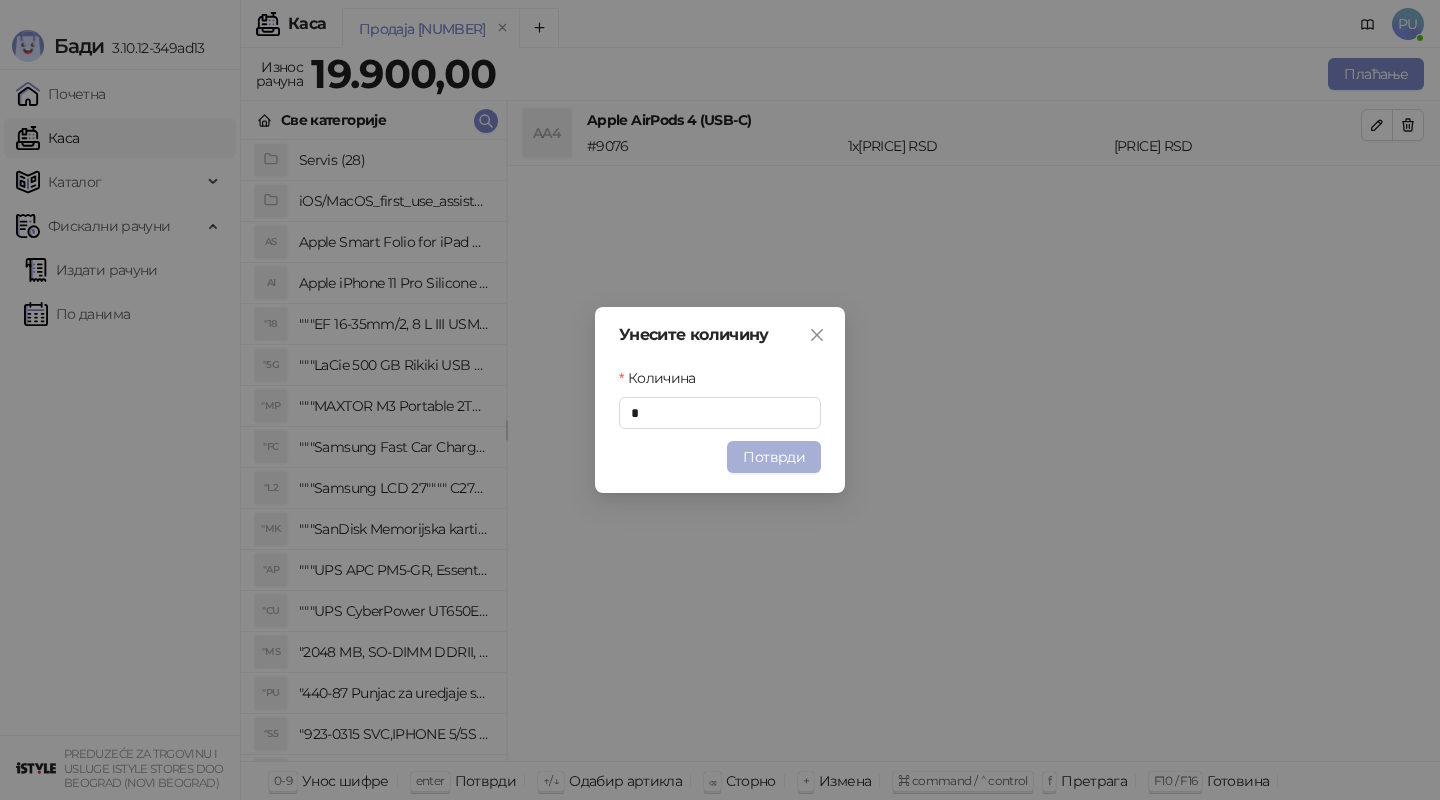 click on "Потврди" at bounding box center (774, 457) 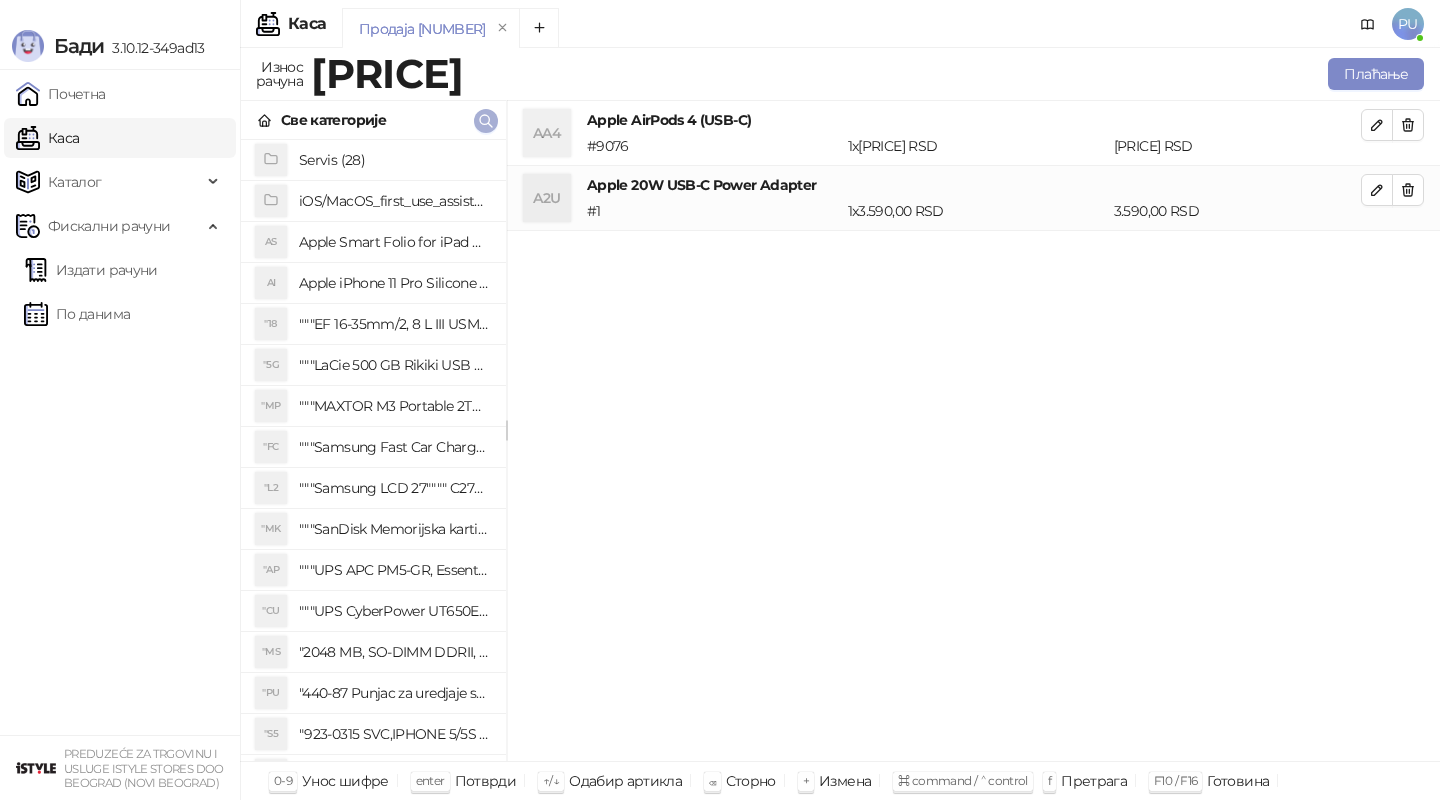 click 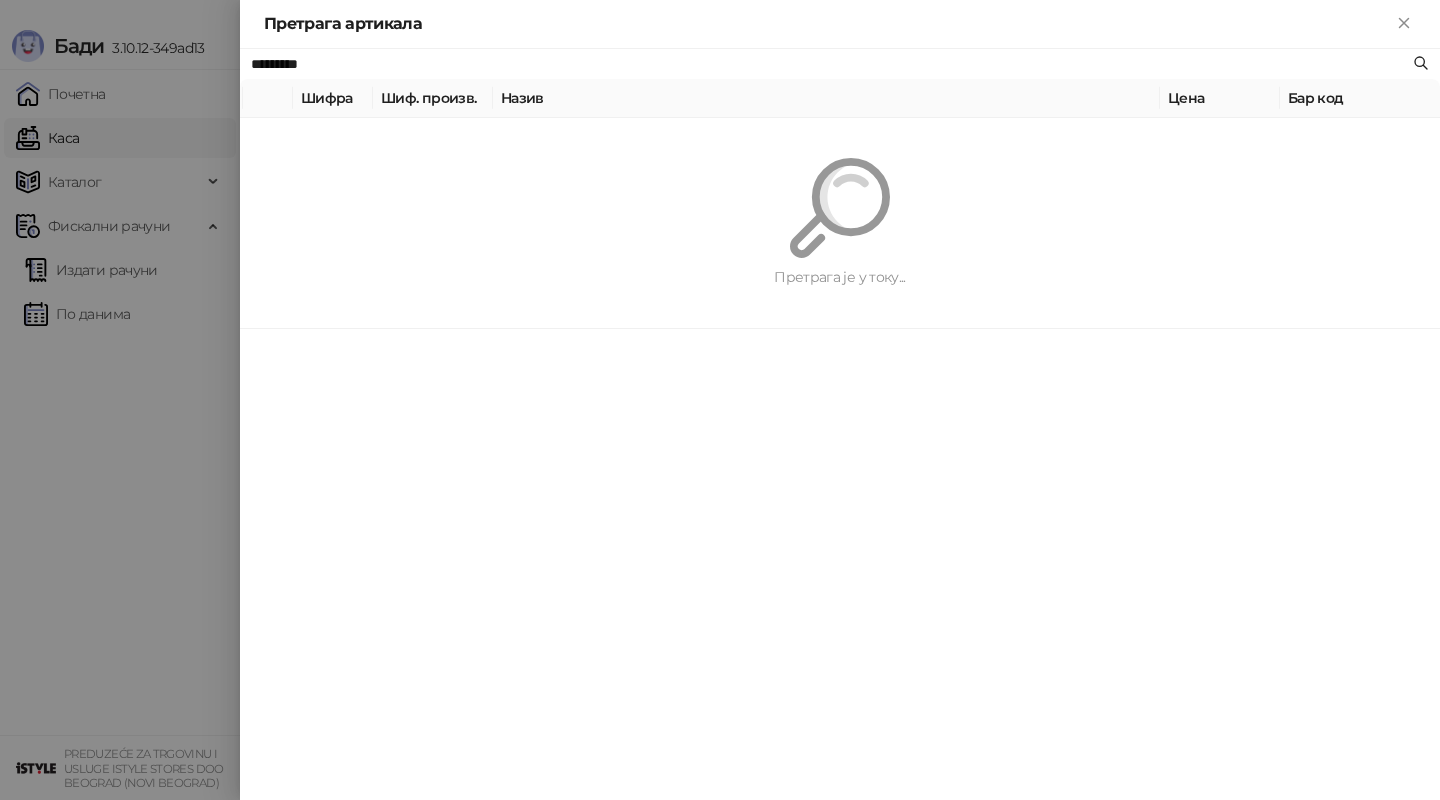 paste 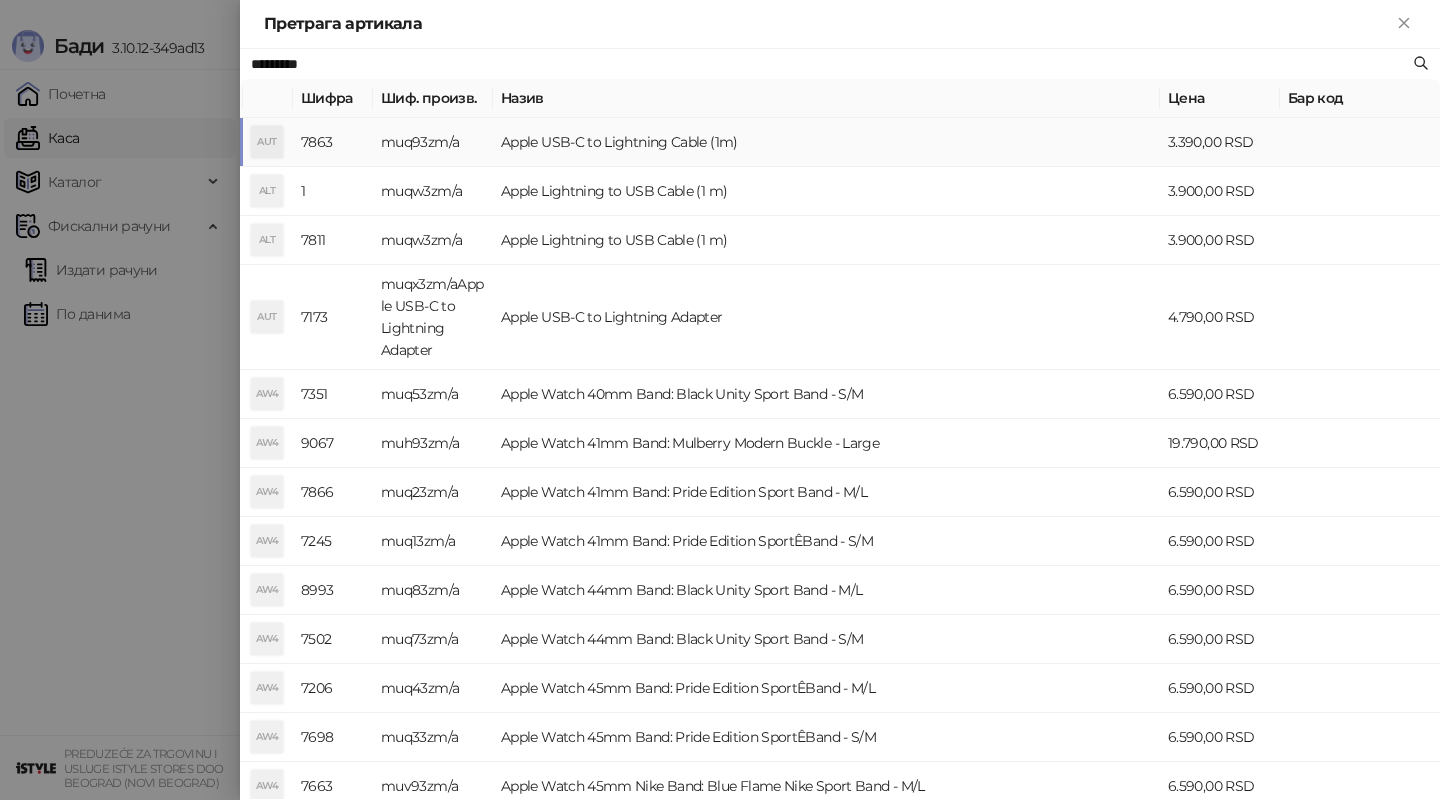 click on "Apple USB-C to Lightning Cable (1m)" at bounding box center [826, 142] 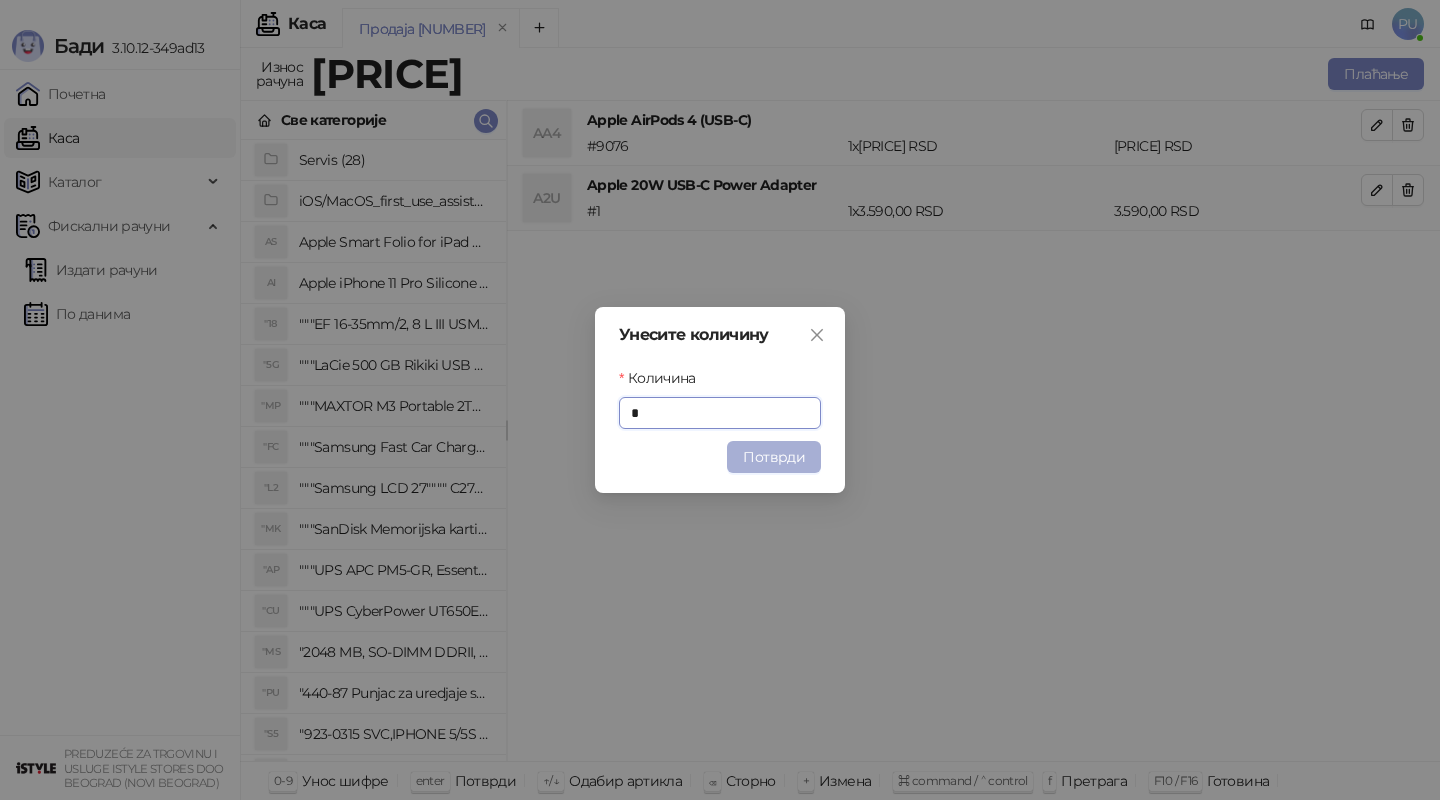 click on "Потврди" at bounding box center (774, 457) 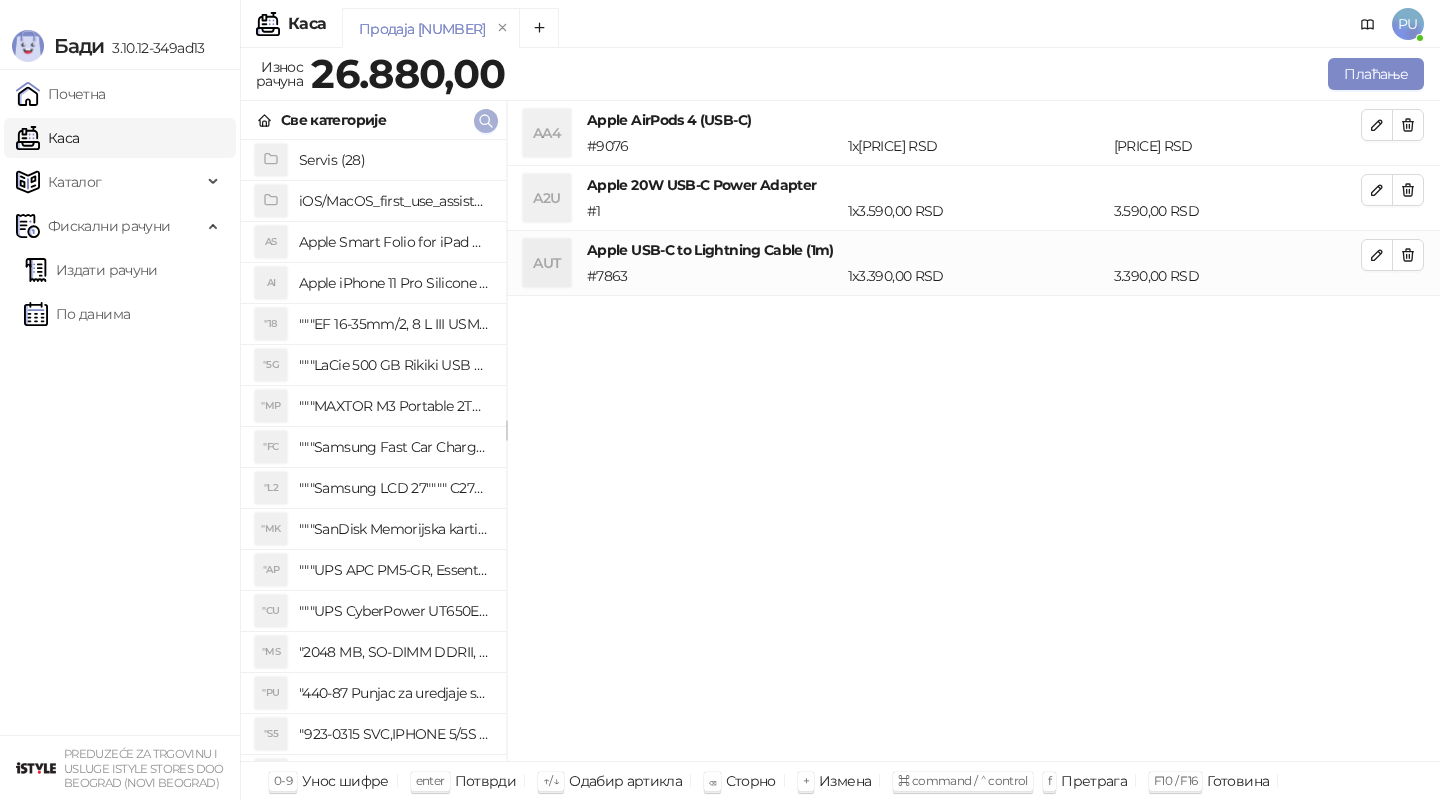 click 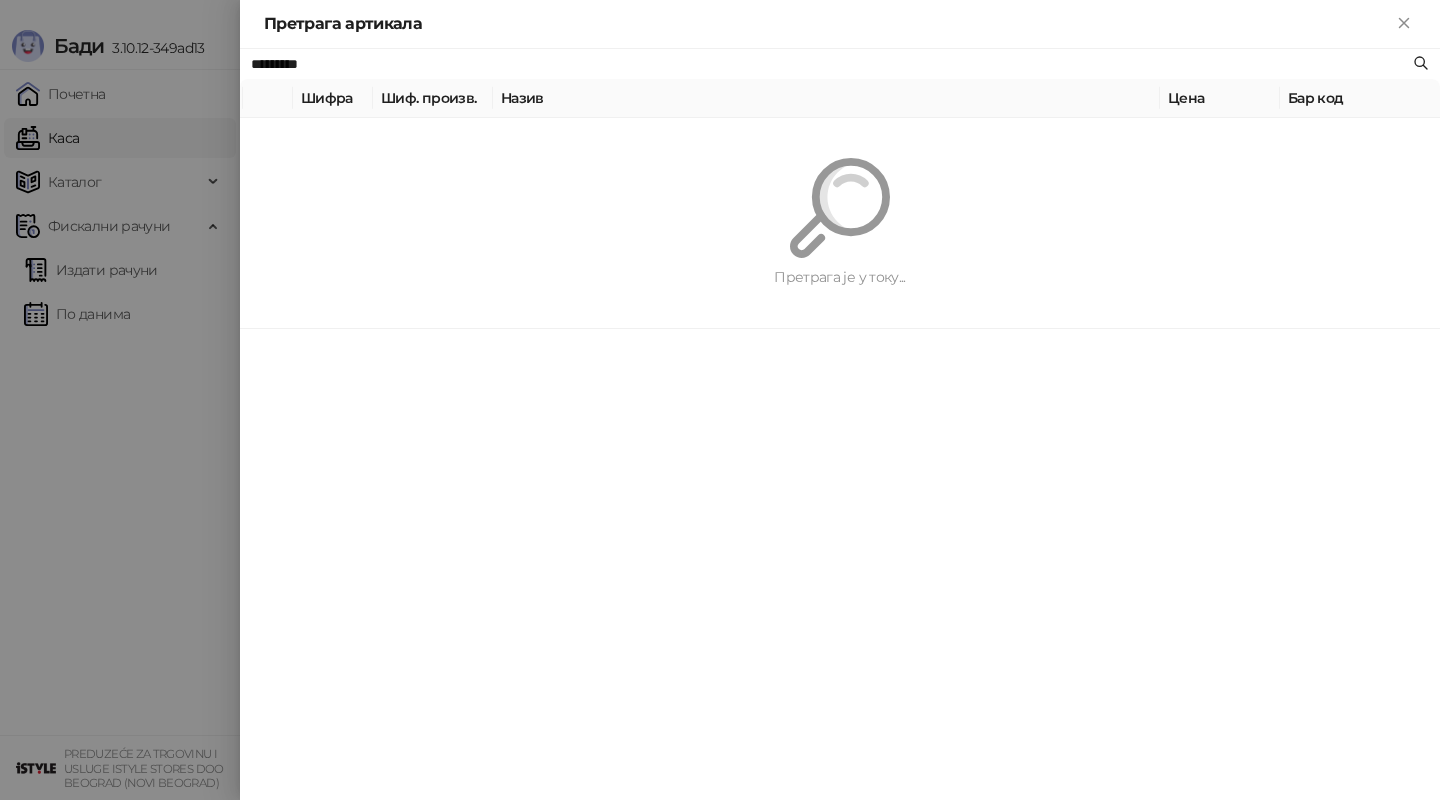 paste on "****" 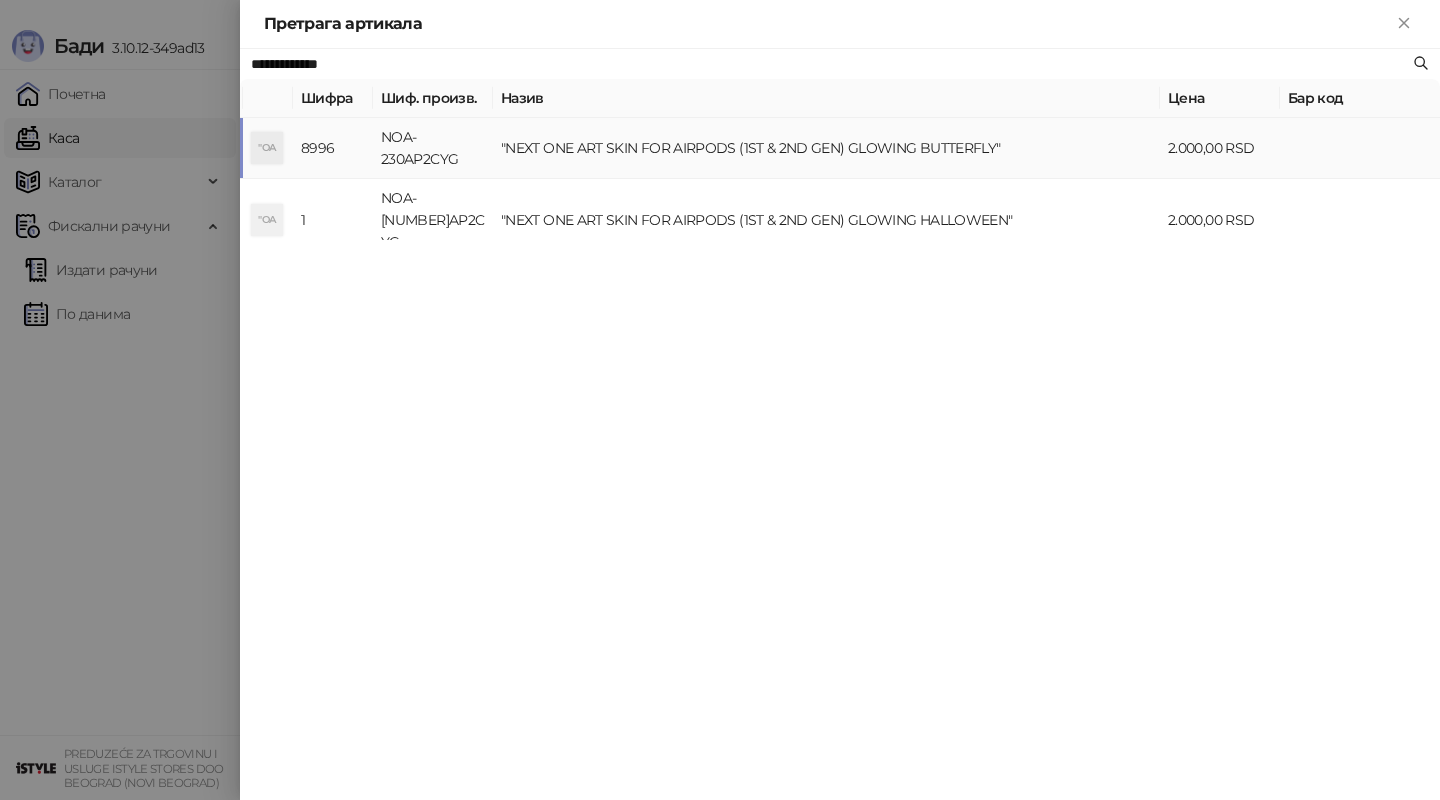 click on ""NEXT ONE ART SKIN FOR AIRPODS (1ST & 2ND GEN) GLOWING BUTTERFLY"" at bounding box center (826, 148) 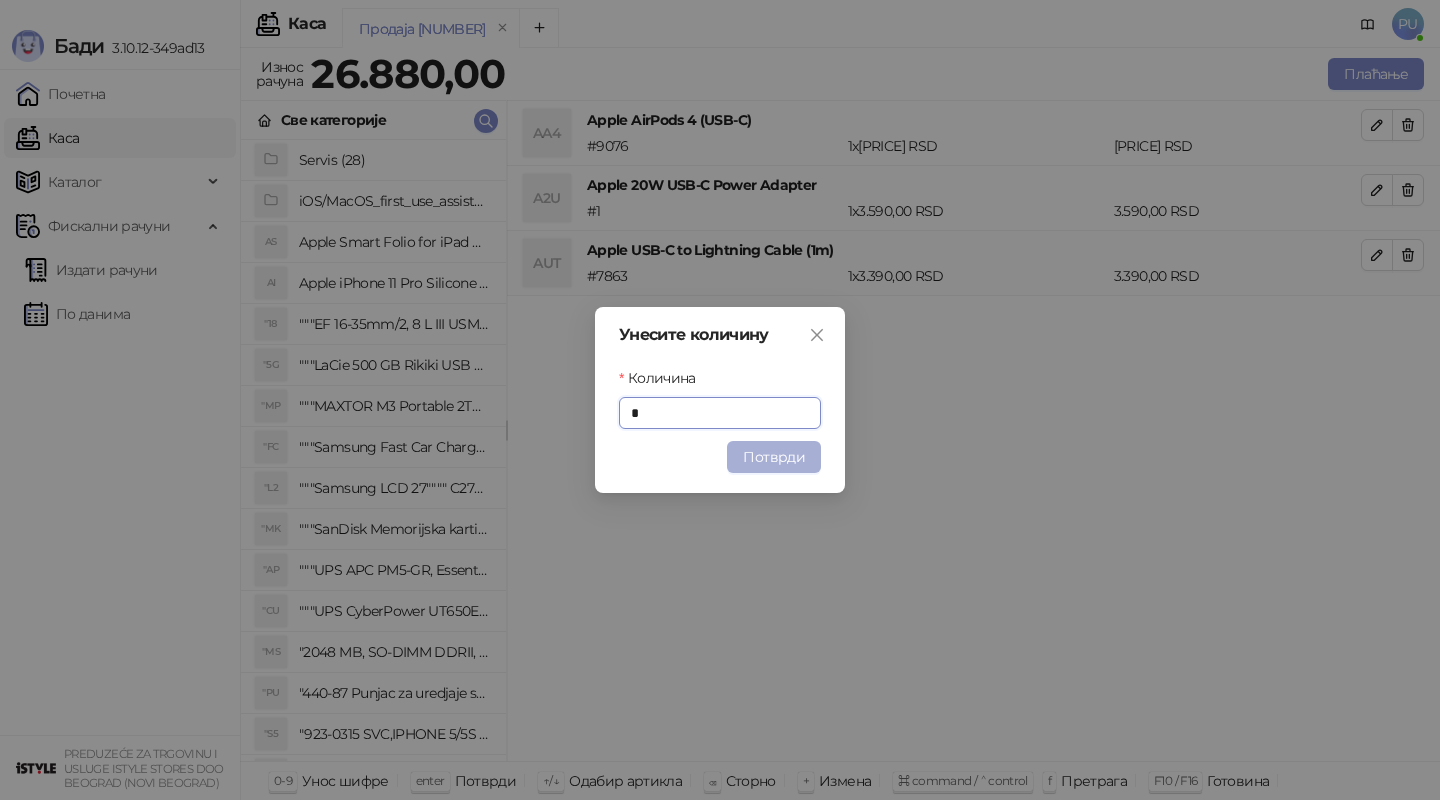 click on "Потврди" at bounding box center [774, 457] 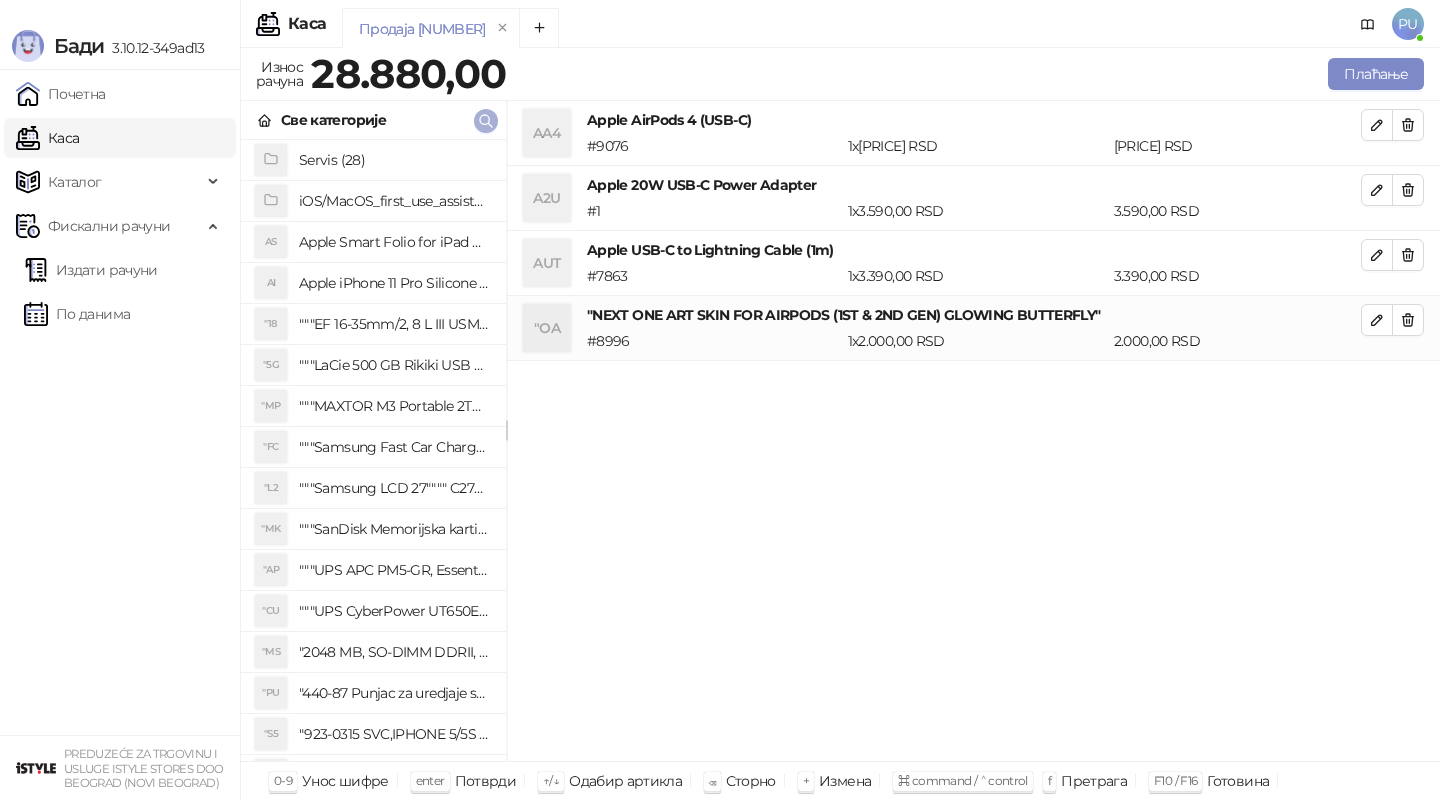 click 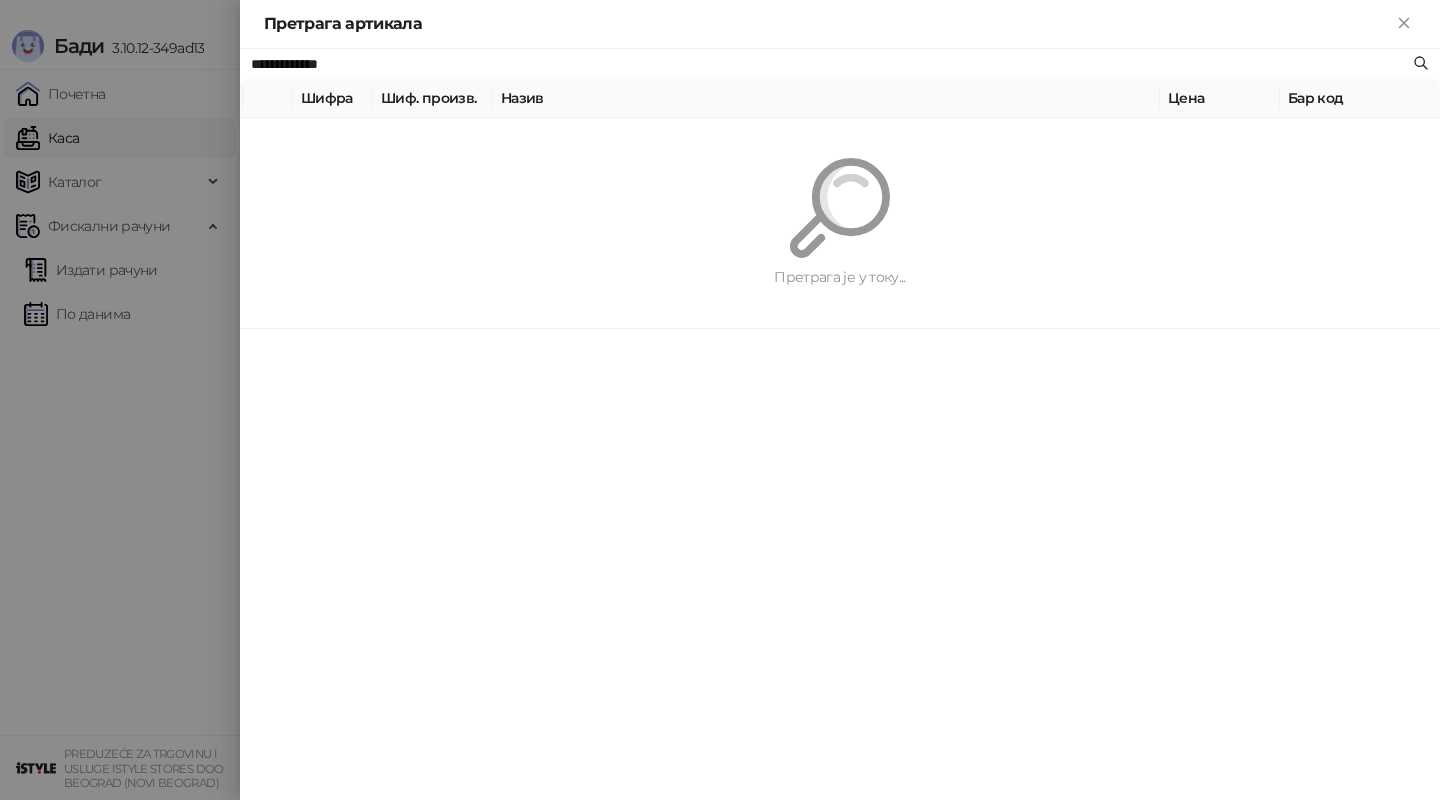 paste on "******" 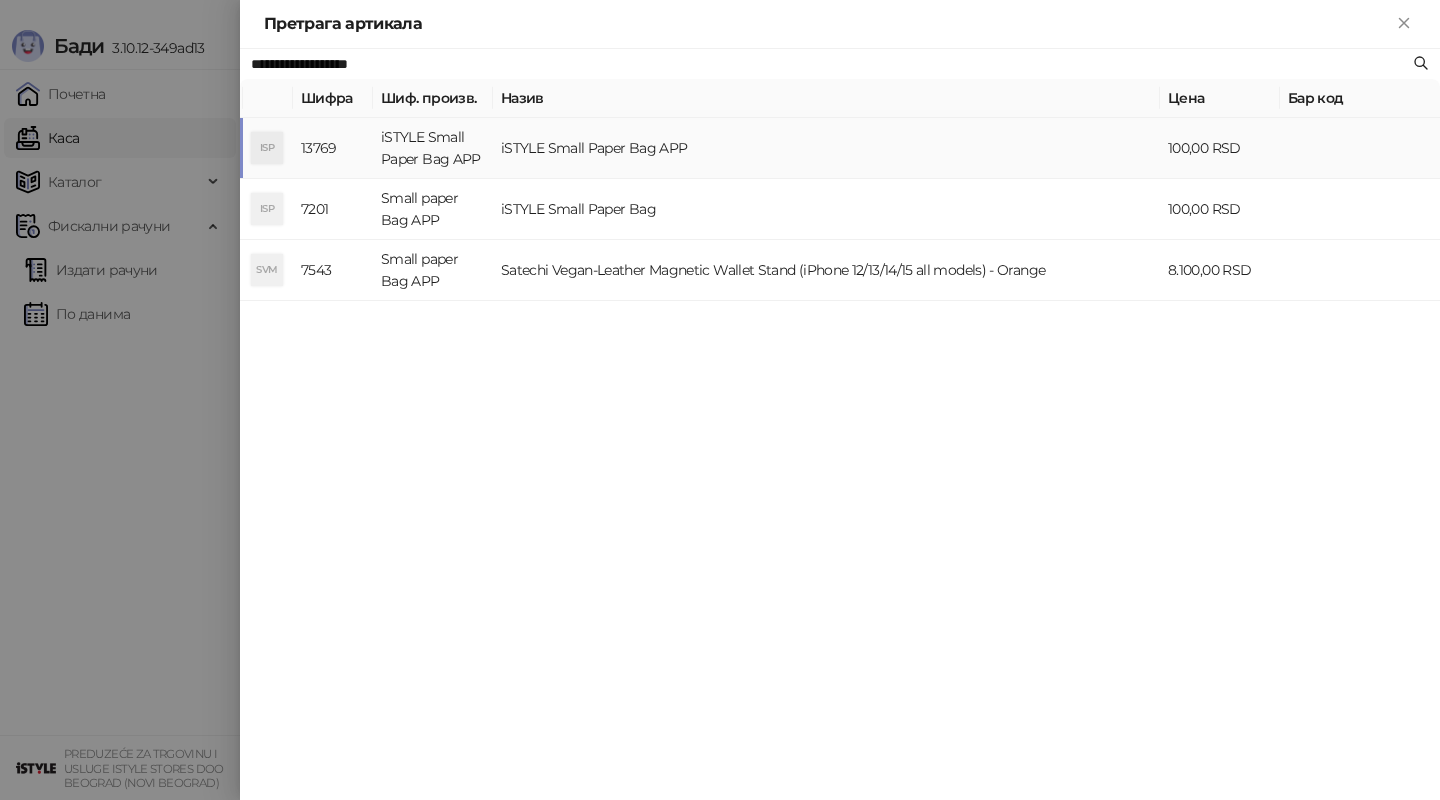 type on "**********" 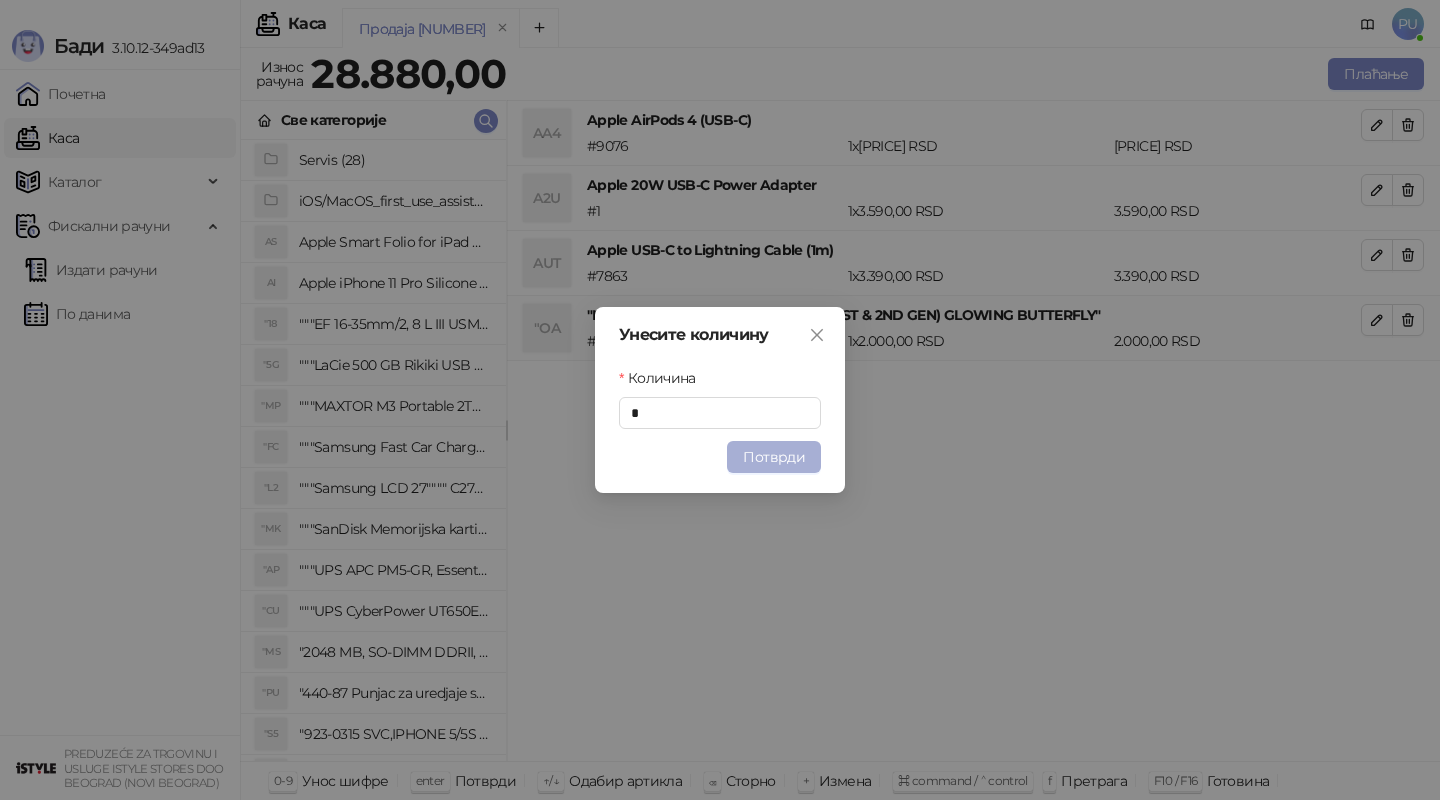 click on "Потврди" at bounding box center (774, 457) 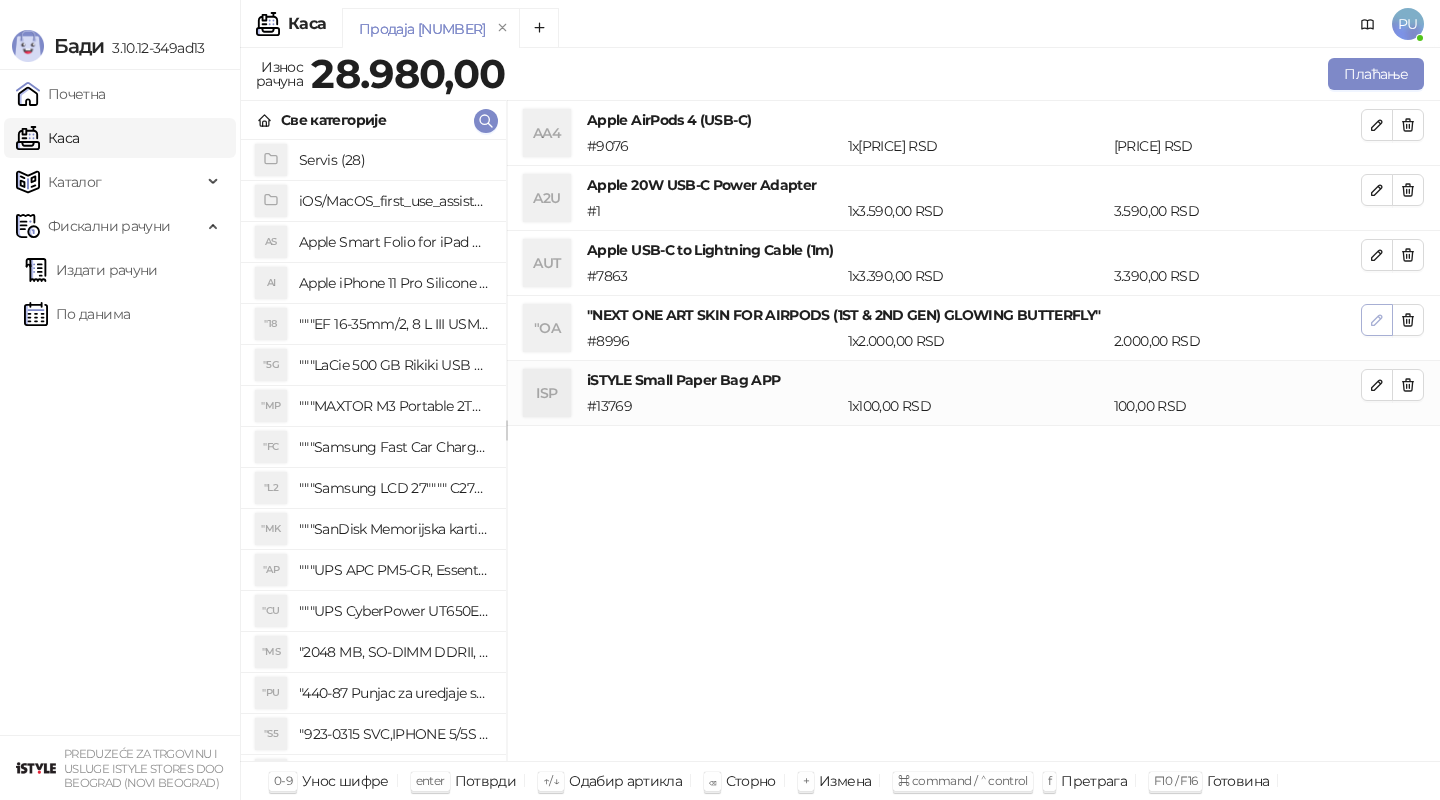 click 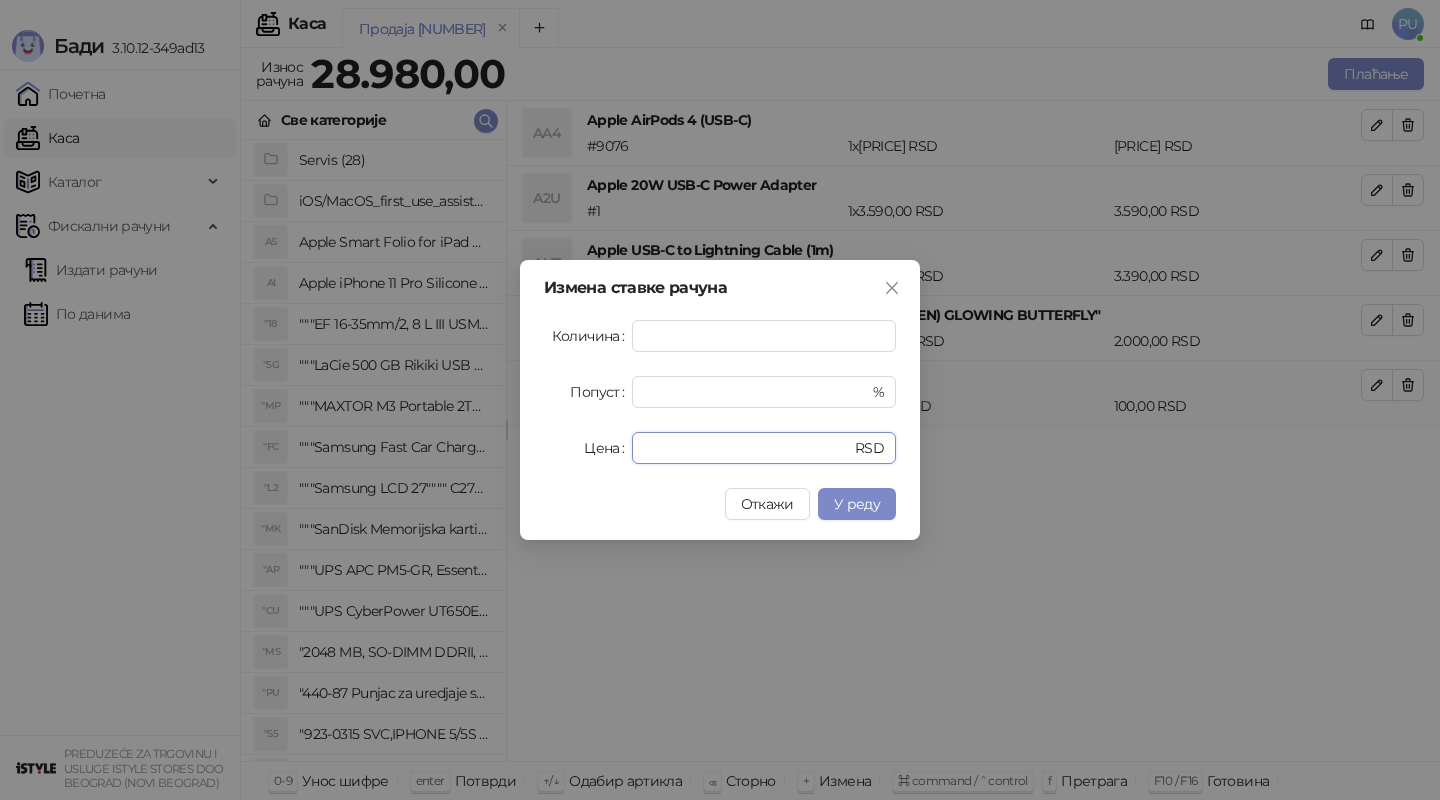 drag, startPoint x: 695, startPoint y: 454, endPoint x: 617, endPoint y: 451, distance: 78.05767 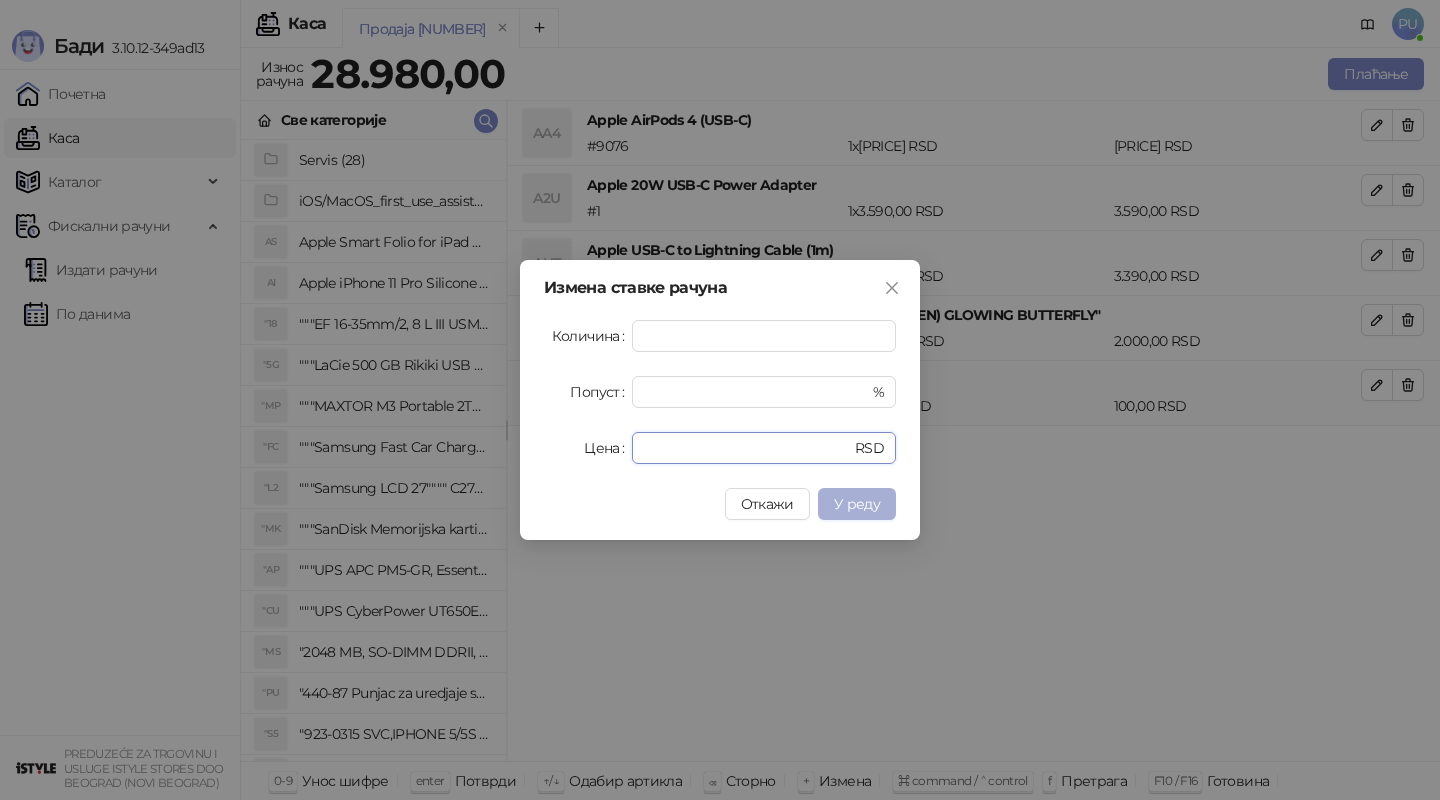 type on "*" 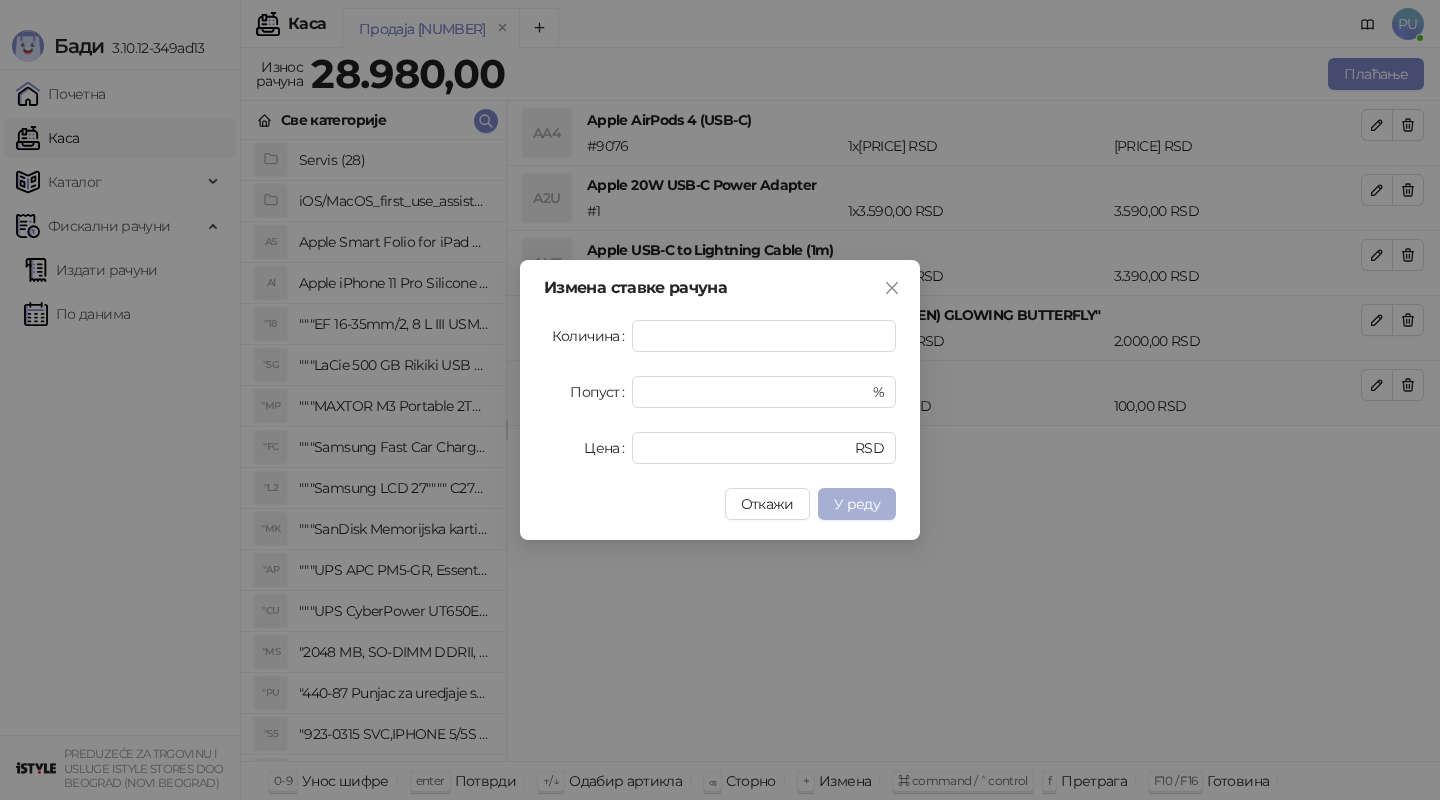 click on "У реду" at bounding box center [857, 504] 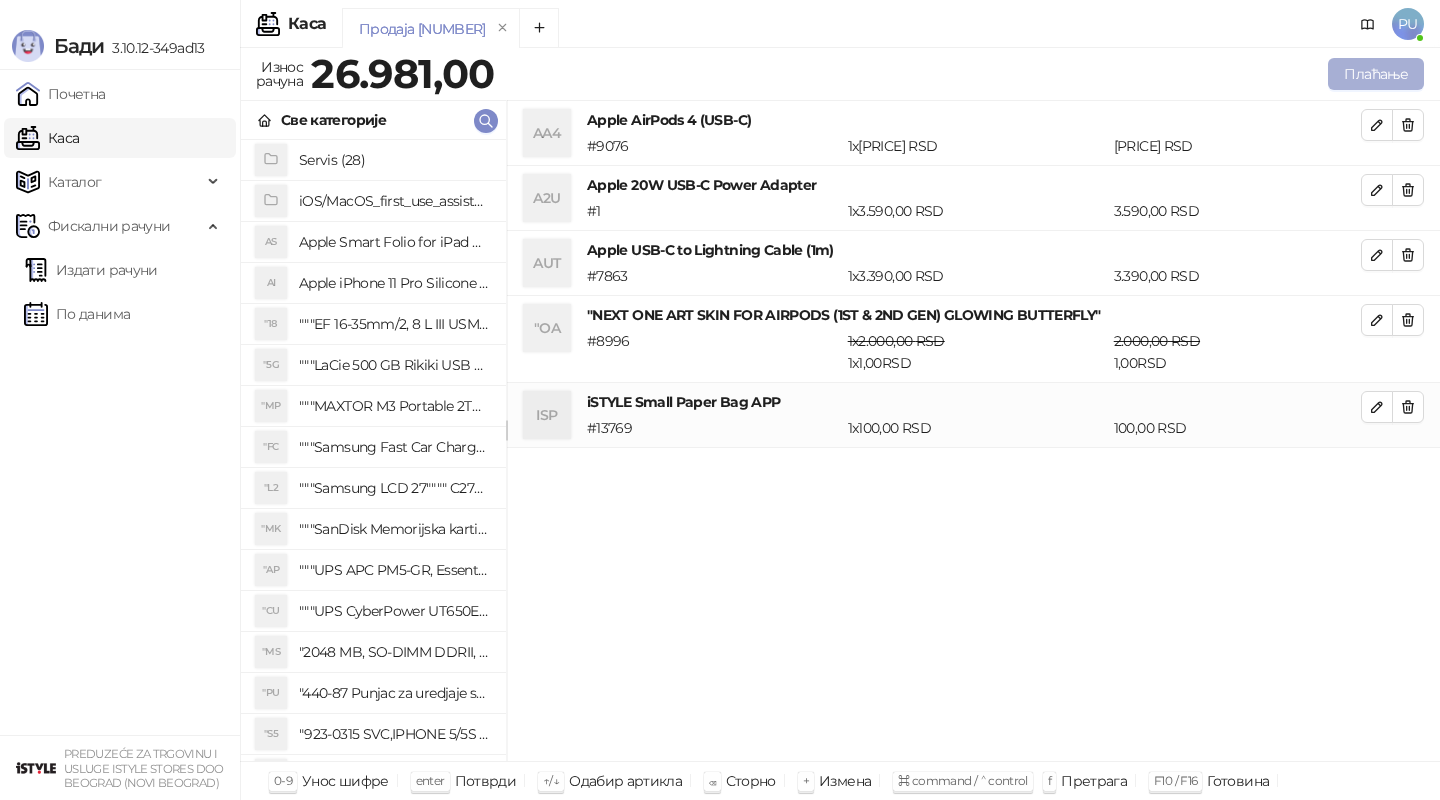 click on "Плаћање" at bounding box center [1376, 74] 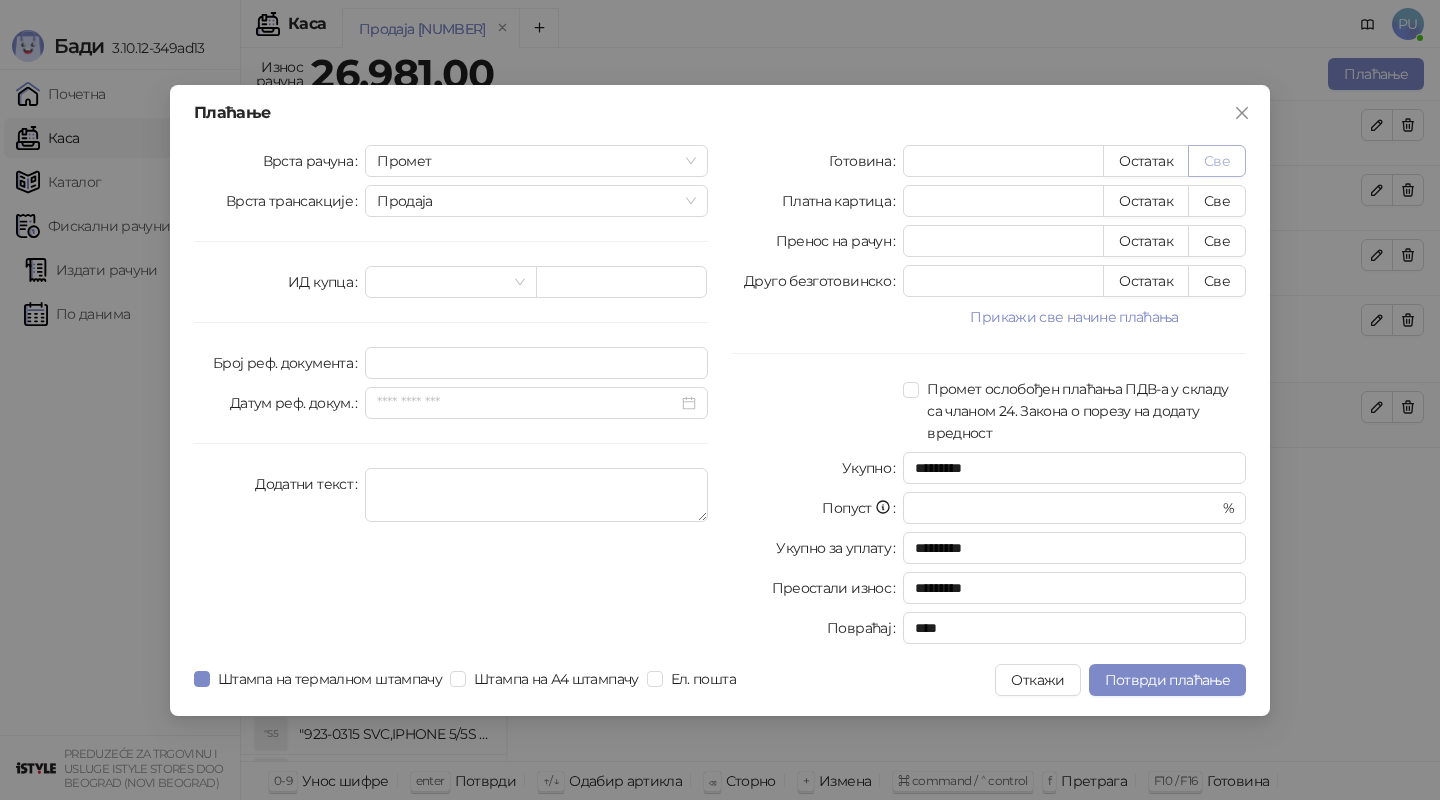 click on "Све" at bounding box center (1217, 161) 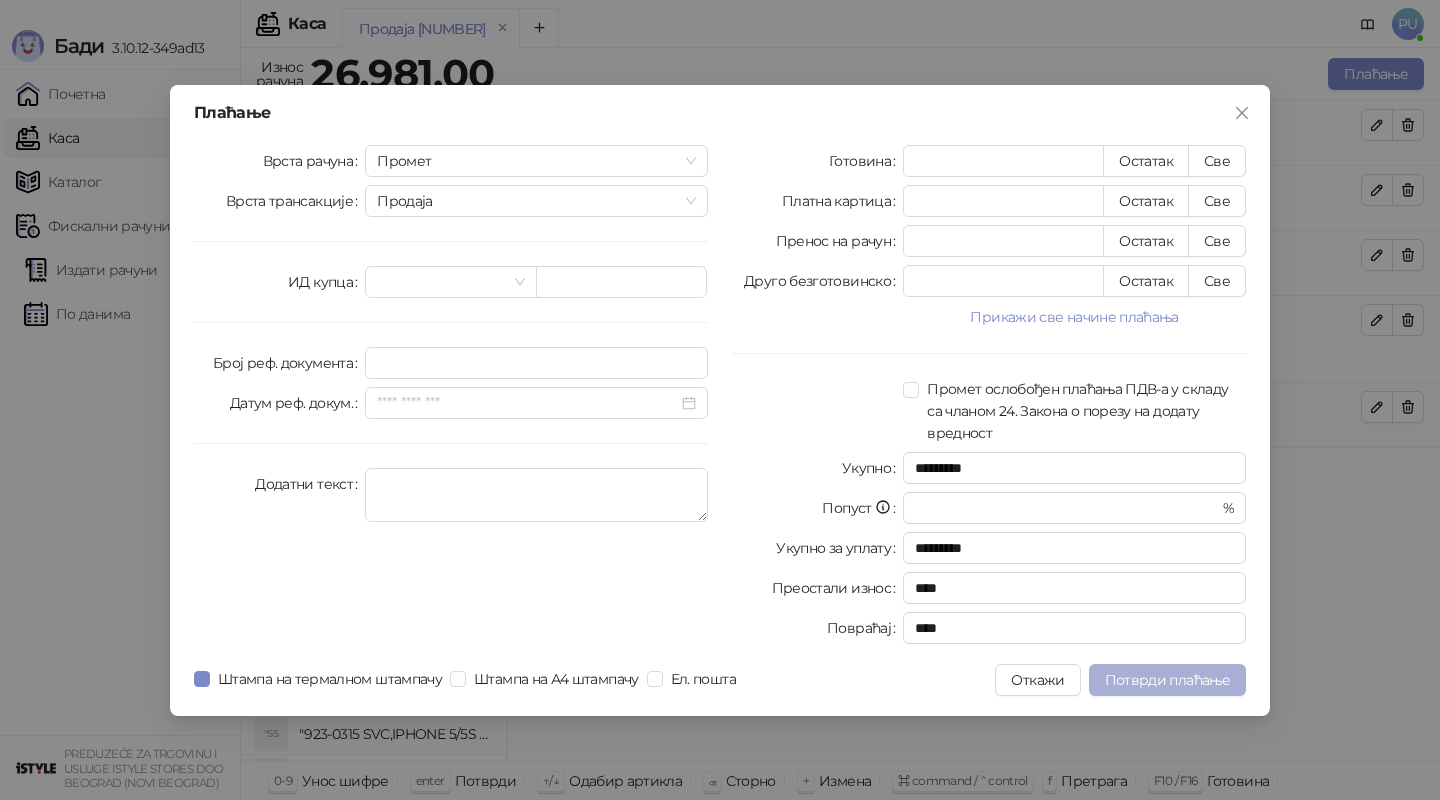 click on "Потврди плаћање" at bounding box center [1167, 680] 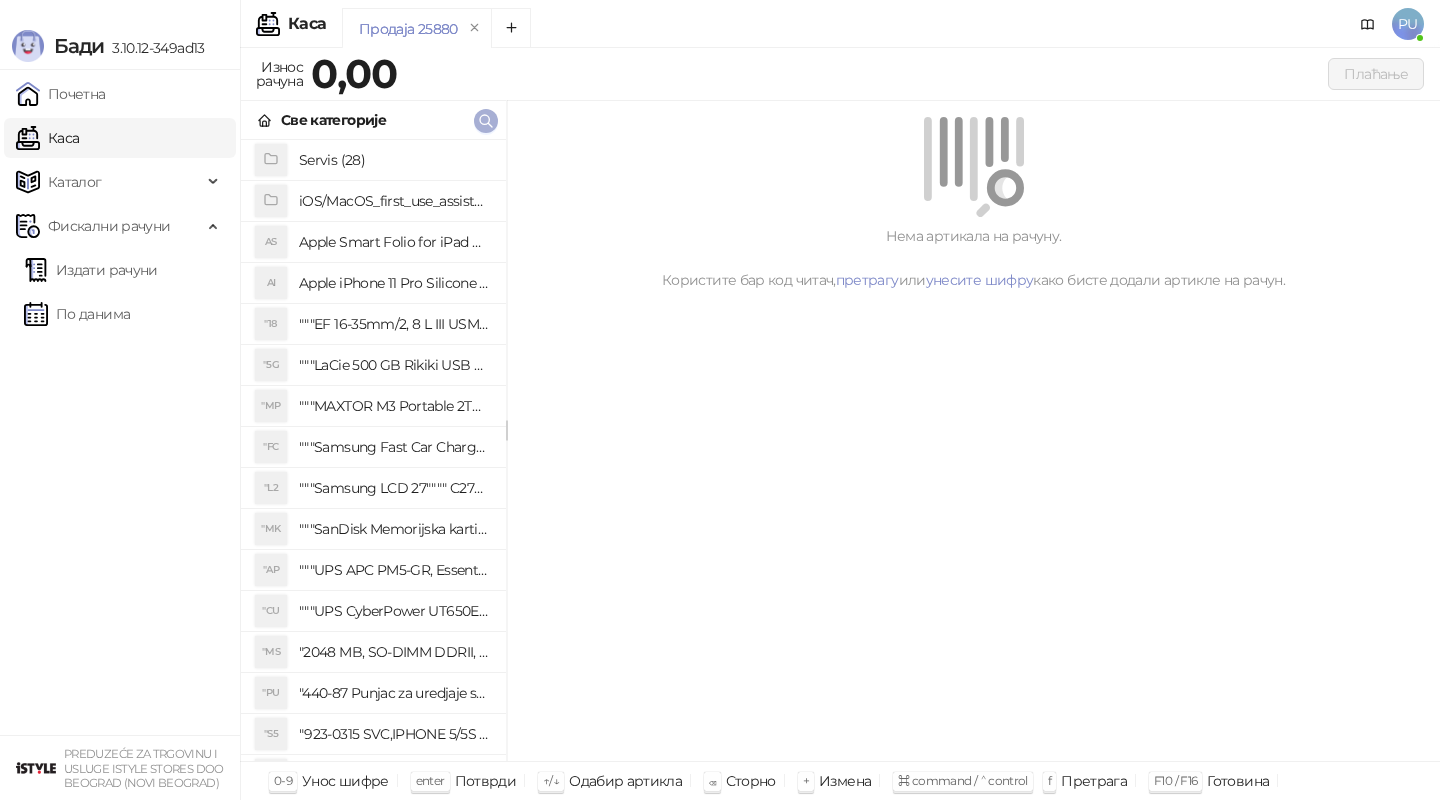 click 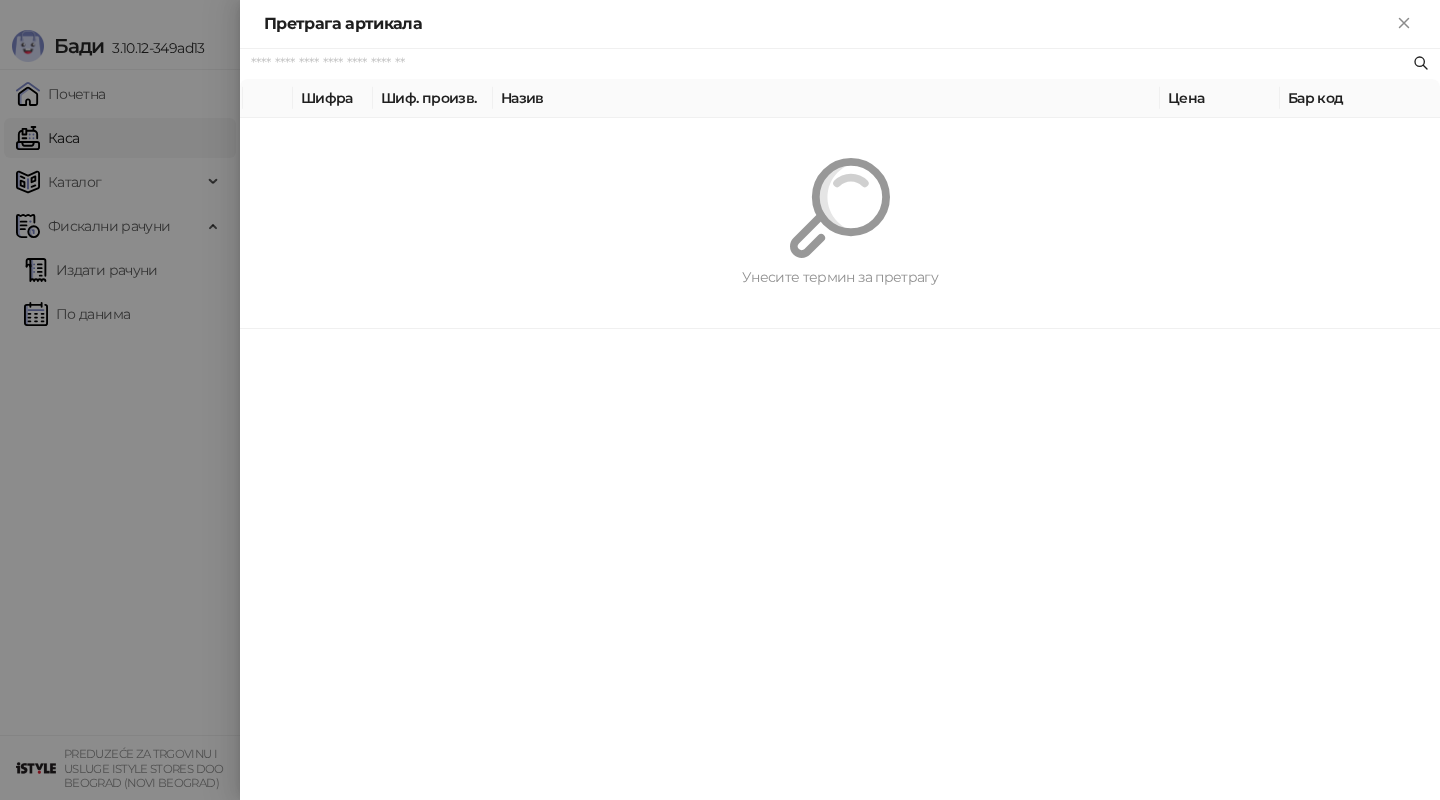 paste on "**********" 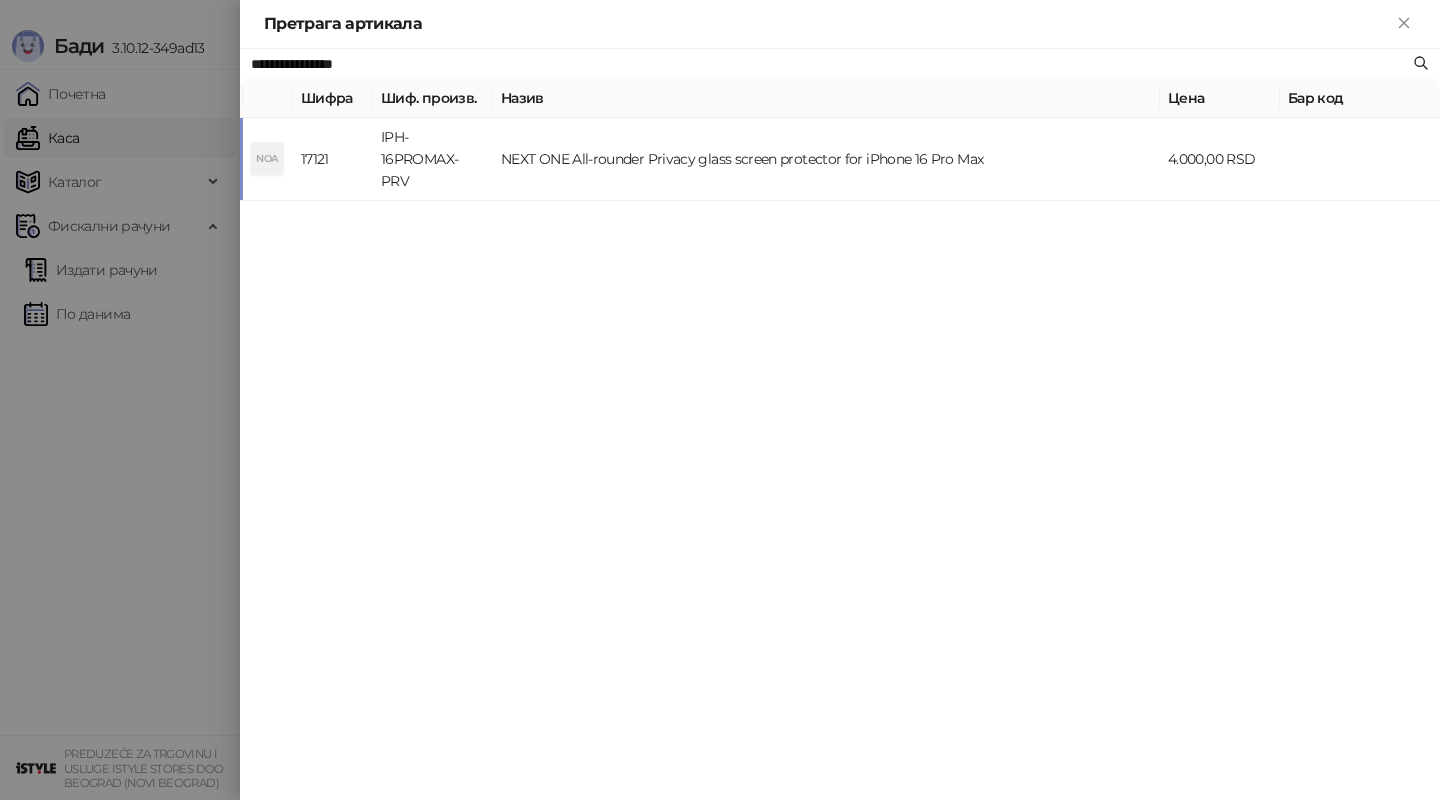 click on "NEXT ONE All-rounder Privacy glass screen protector for iPhone 16 Pro Max" at bounding box center (826, 159) 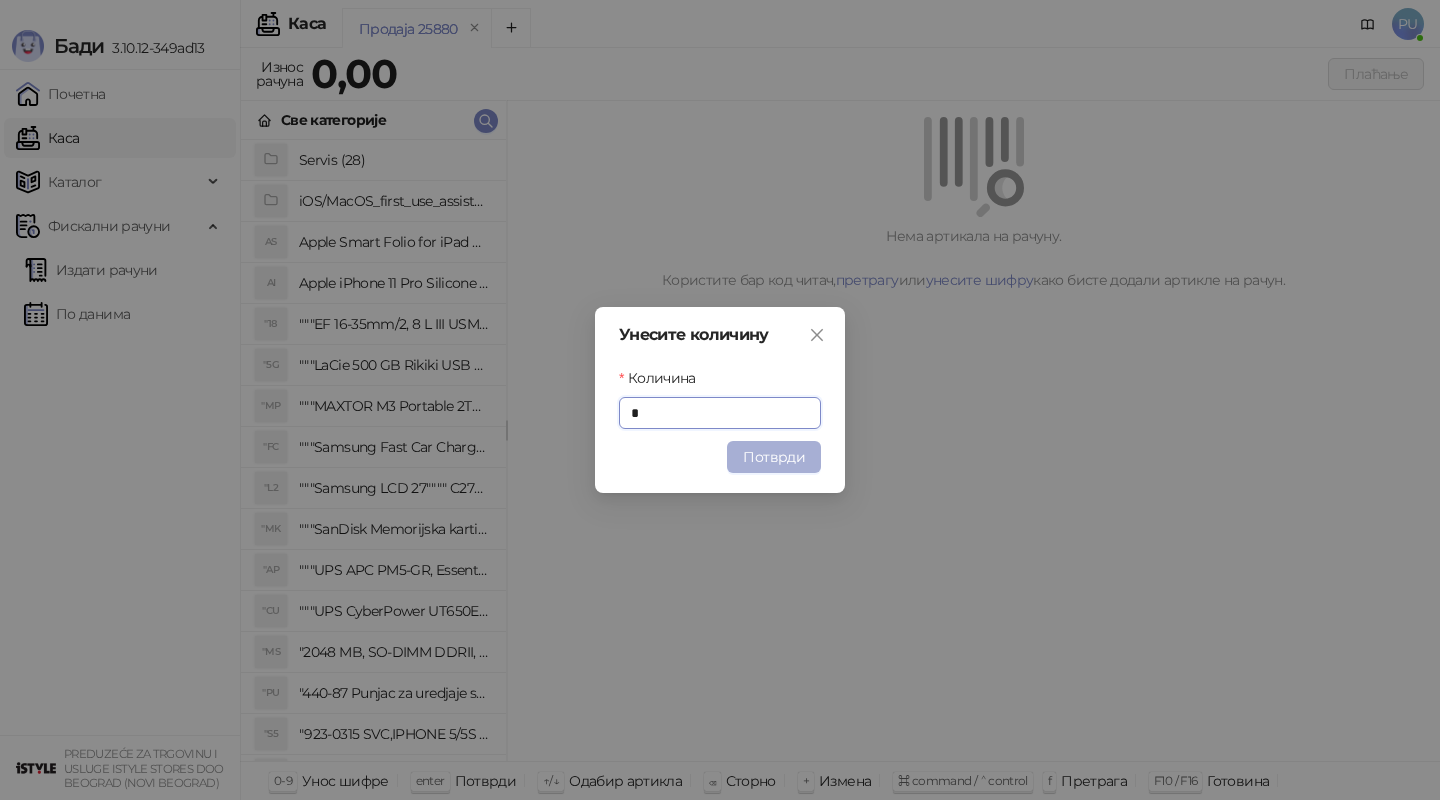 click on "Потврди" at bounding box center (774, 457) 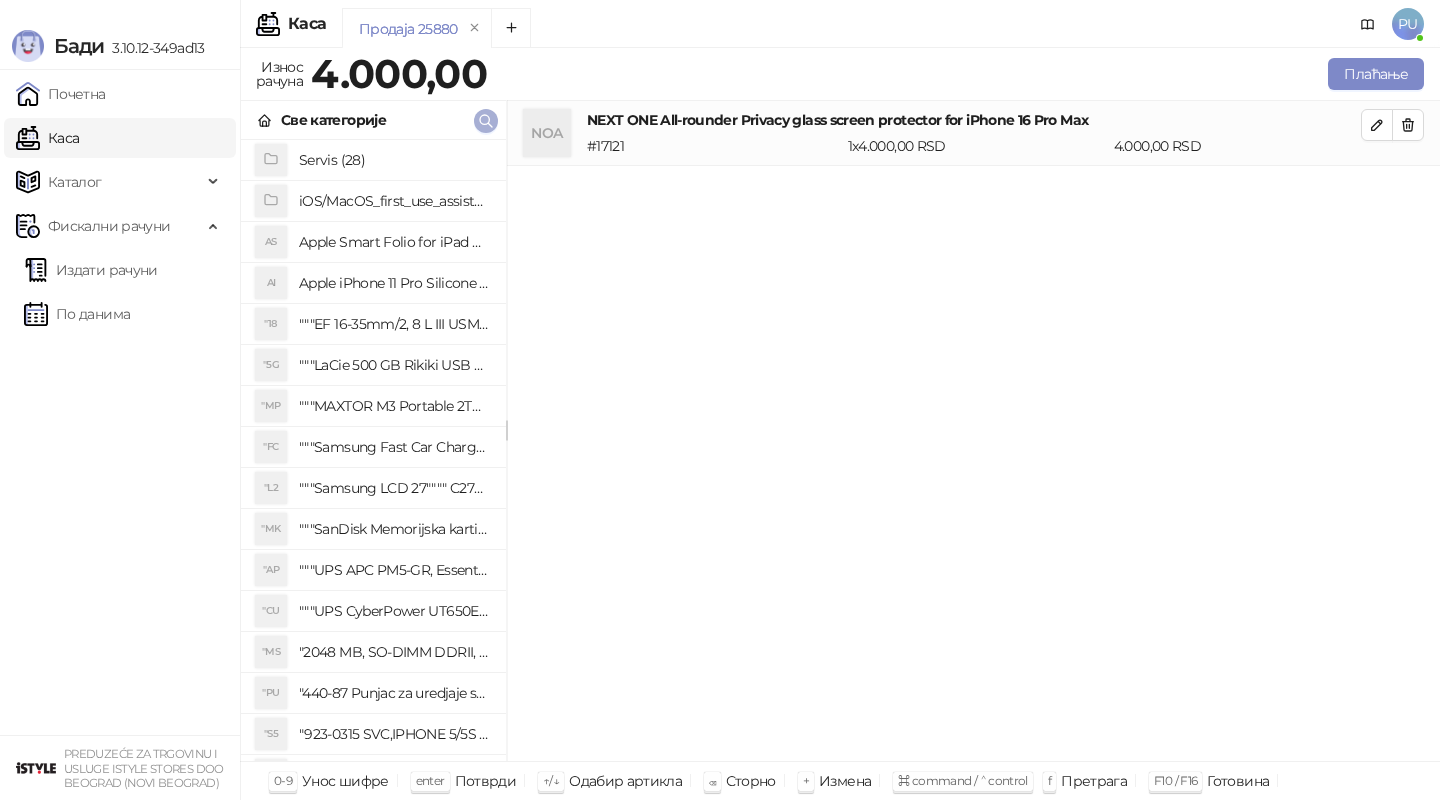 click at bounding box center (486, 121) 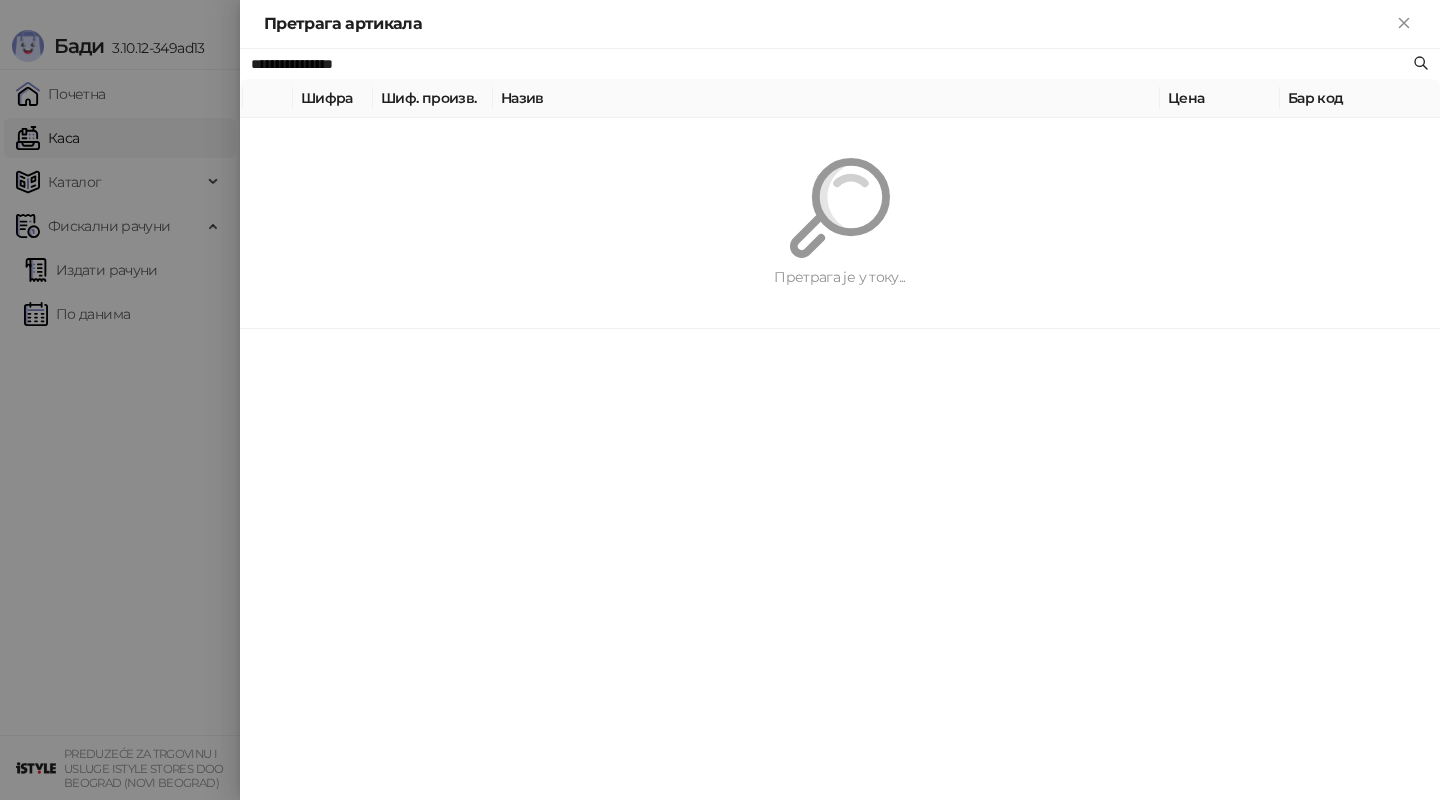 paste on "**********" 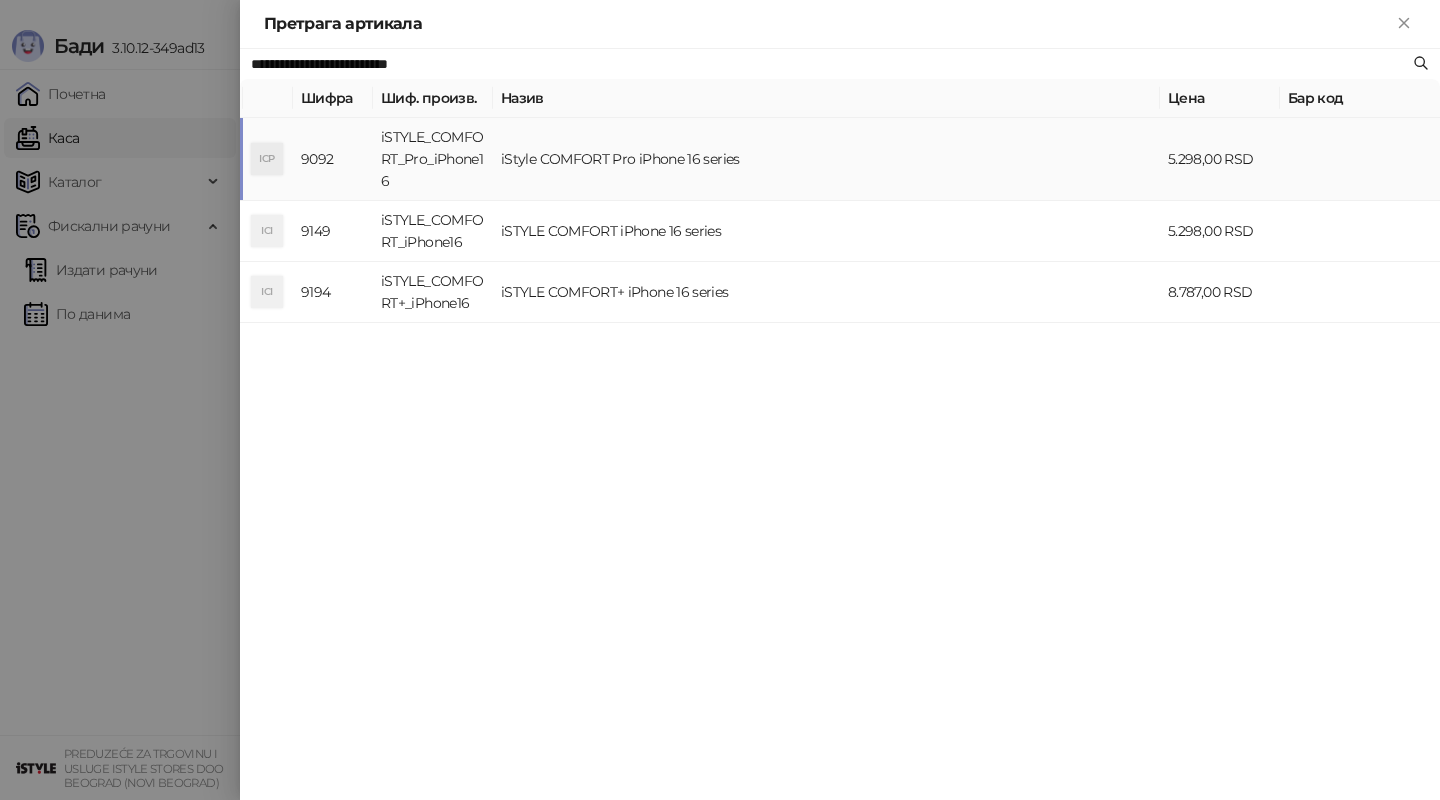 click on "iStyle COMFORT Pro iPhone 16 series" at bounding box center (826, 159) 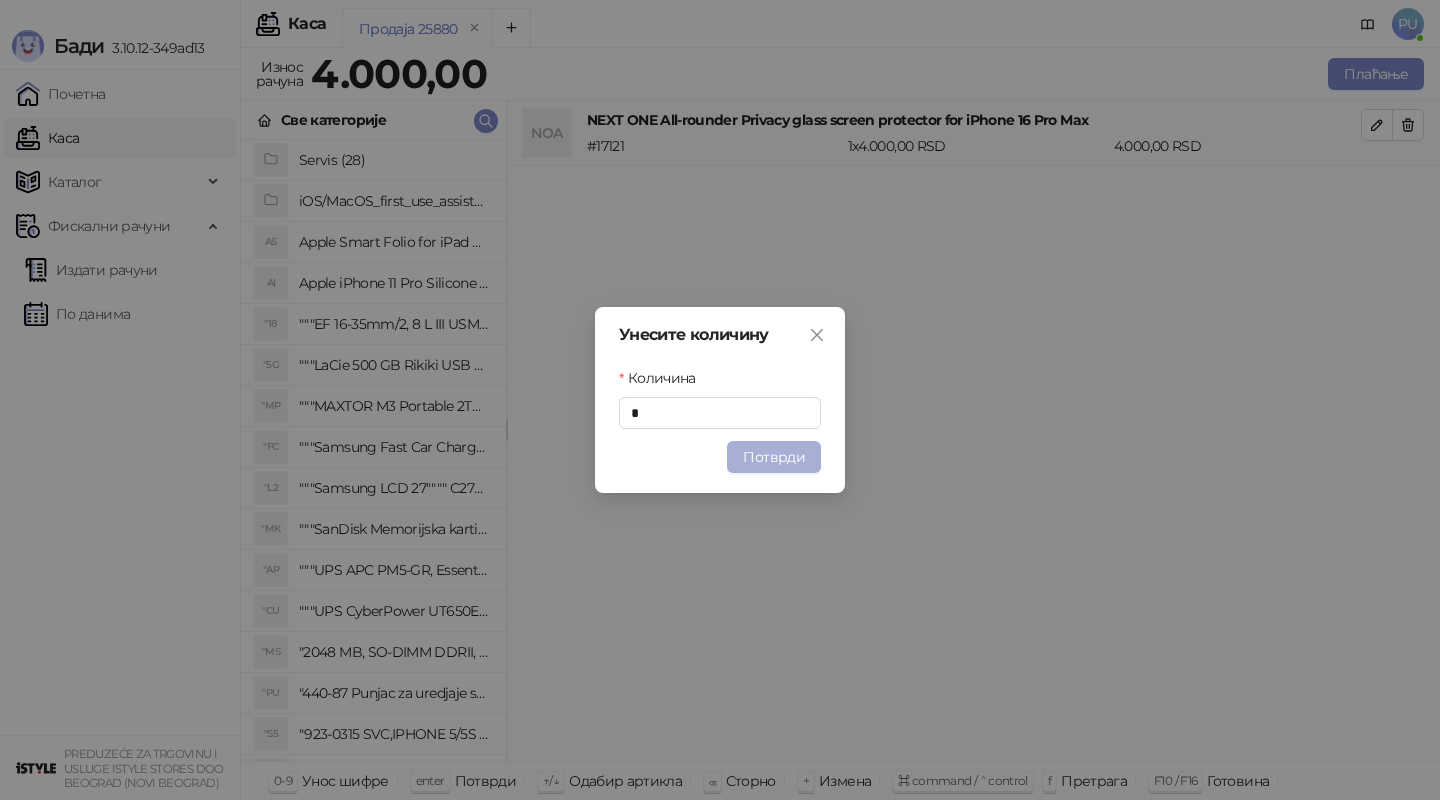 click on "Потврди" at bounding box center (774, 457) 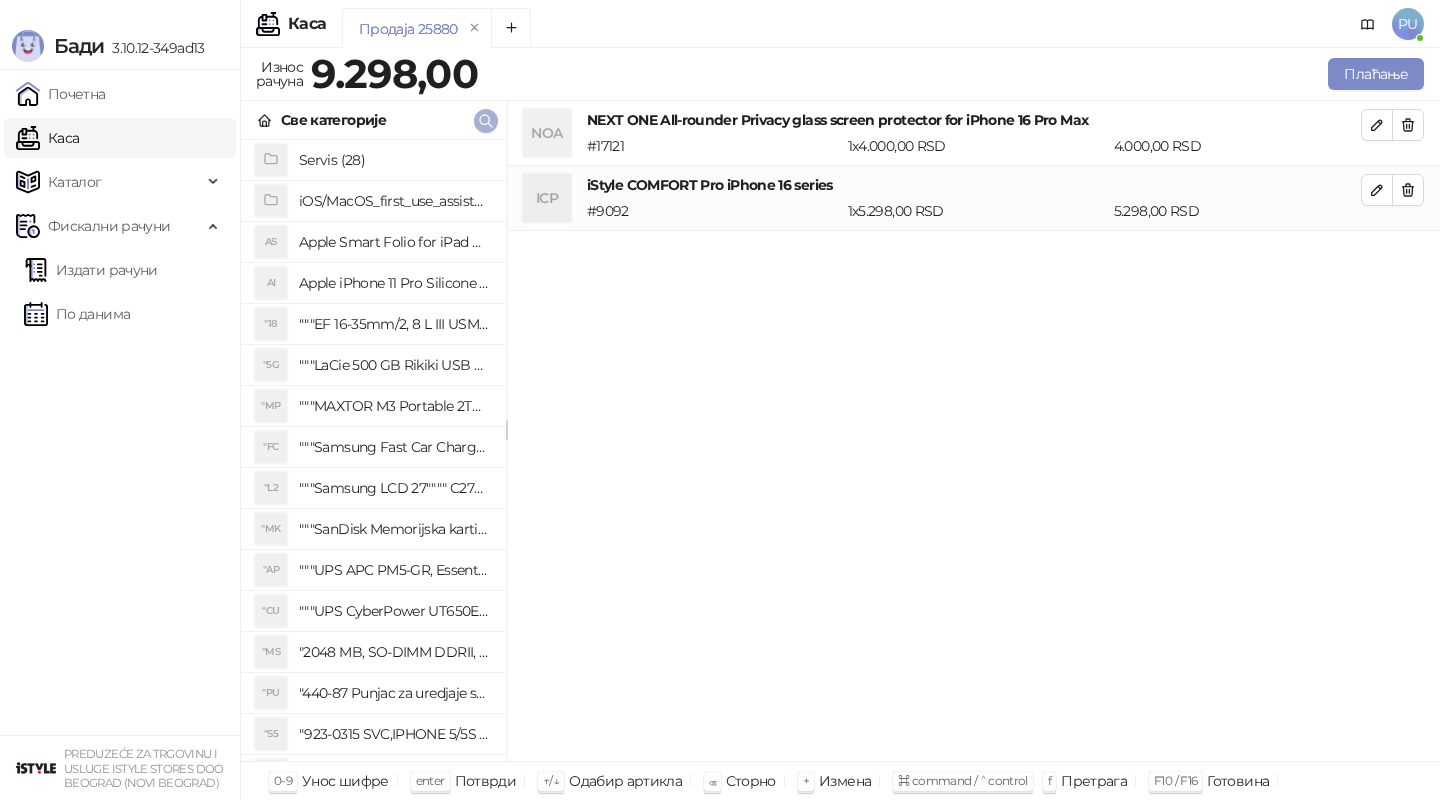 click 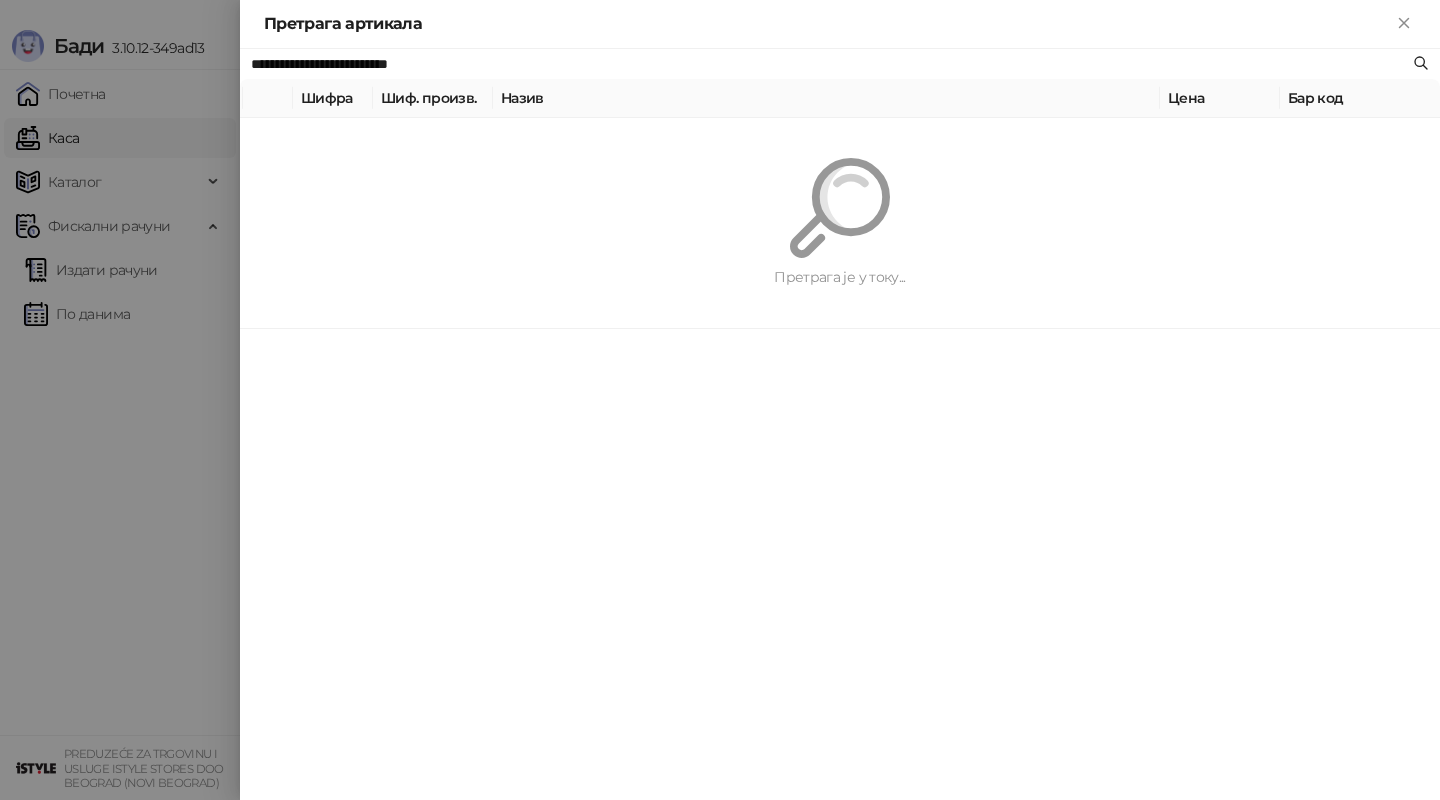 paste 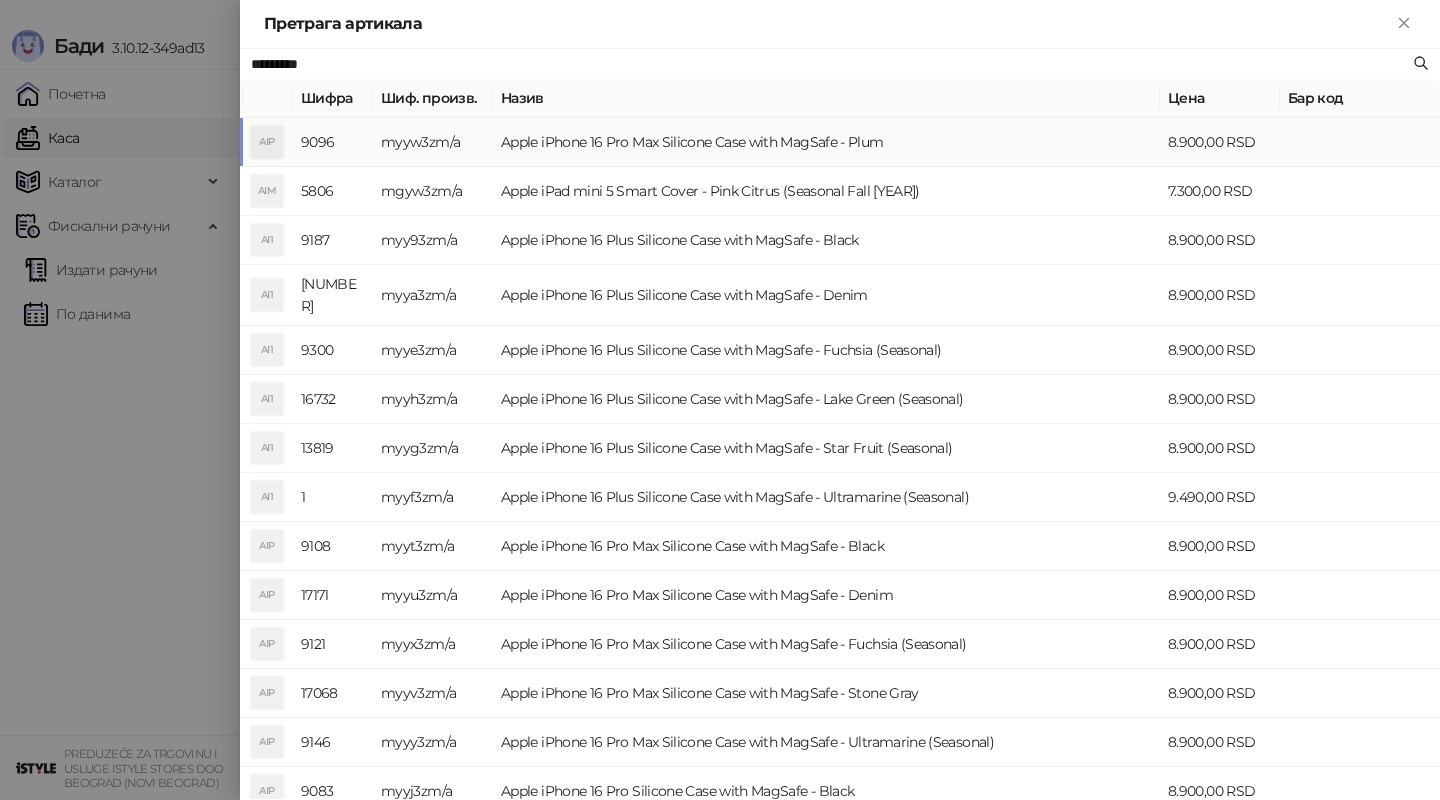 type on "*********" 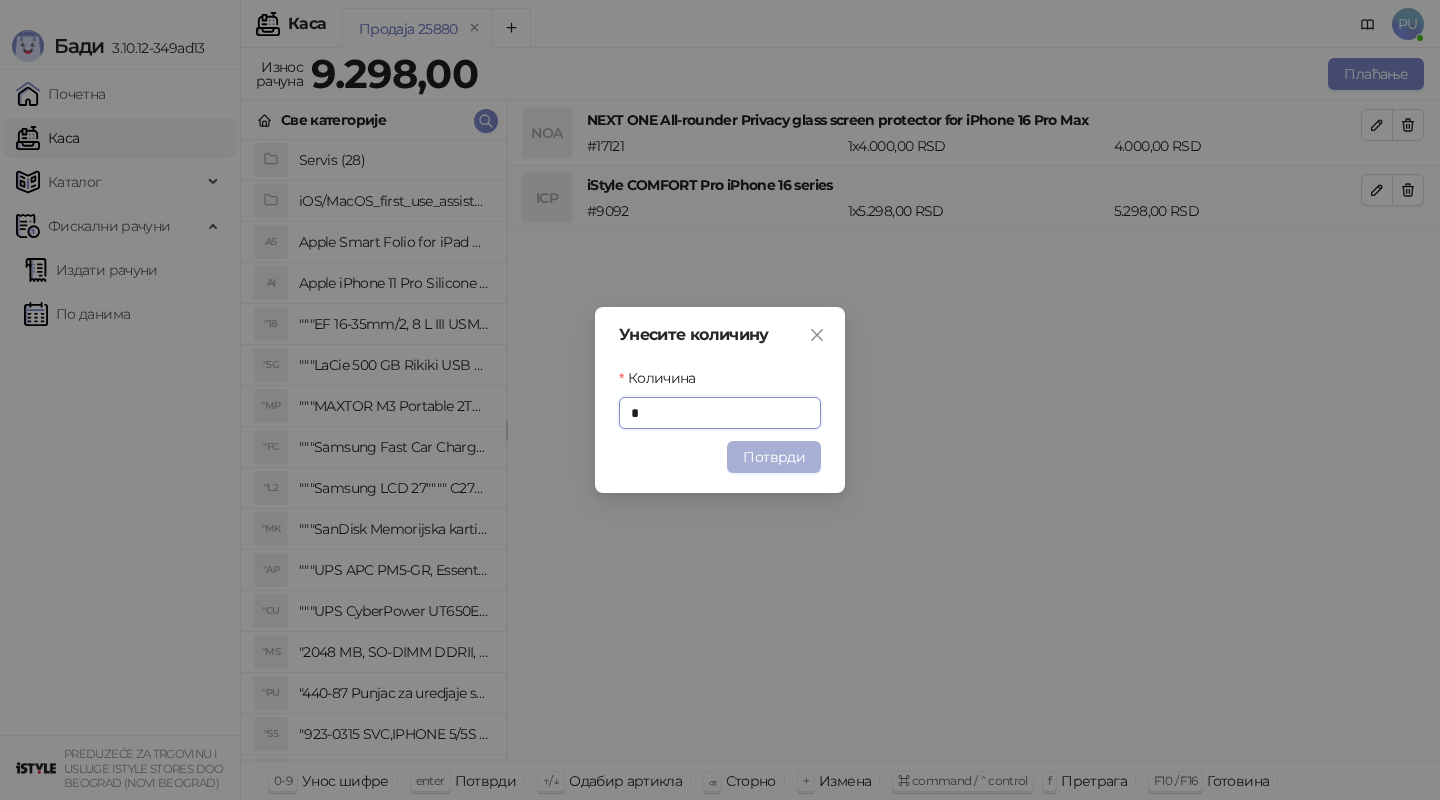 click on "Потврди" at bounding box center [774, 457] 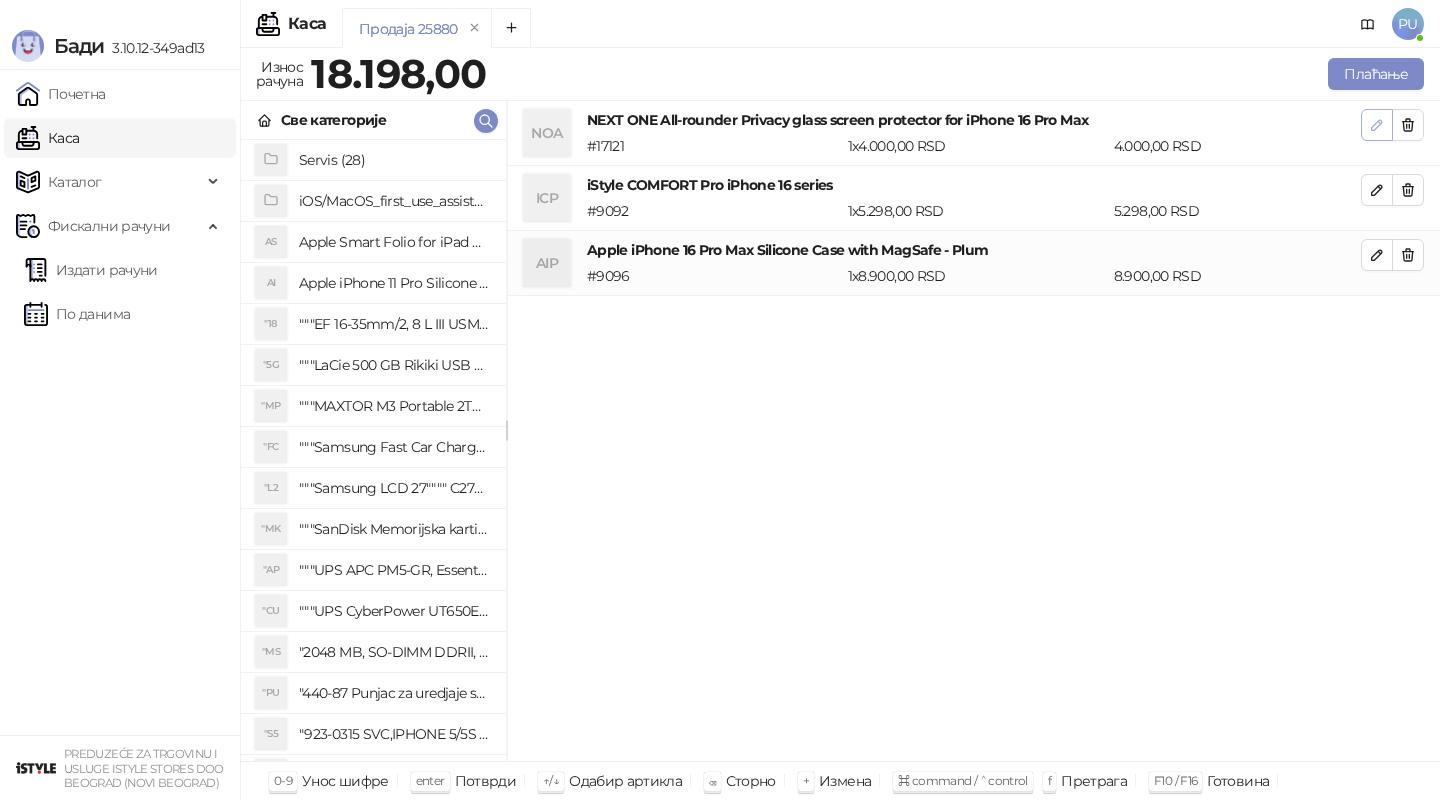 click at bounding box center (1377, 124) 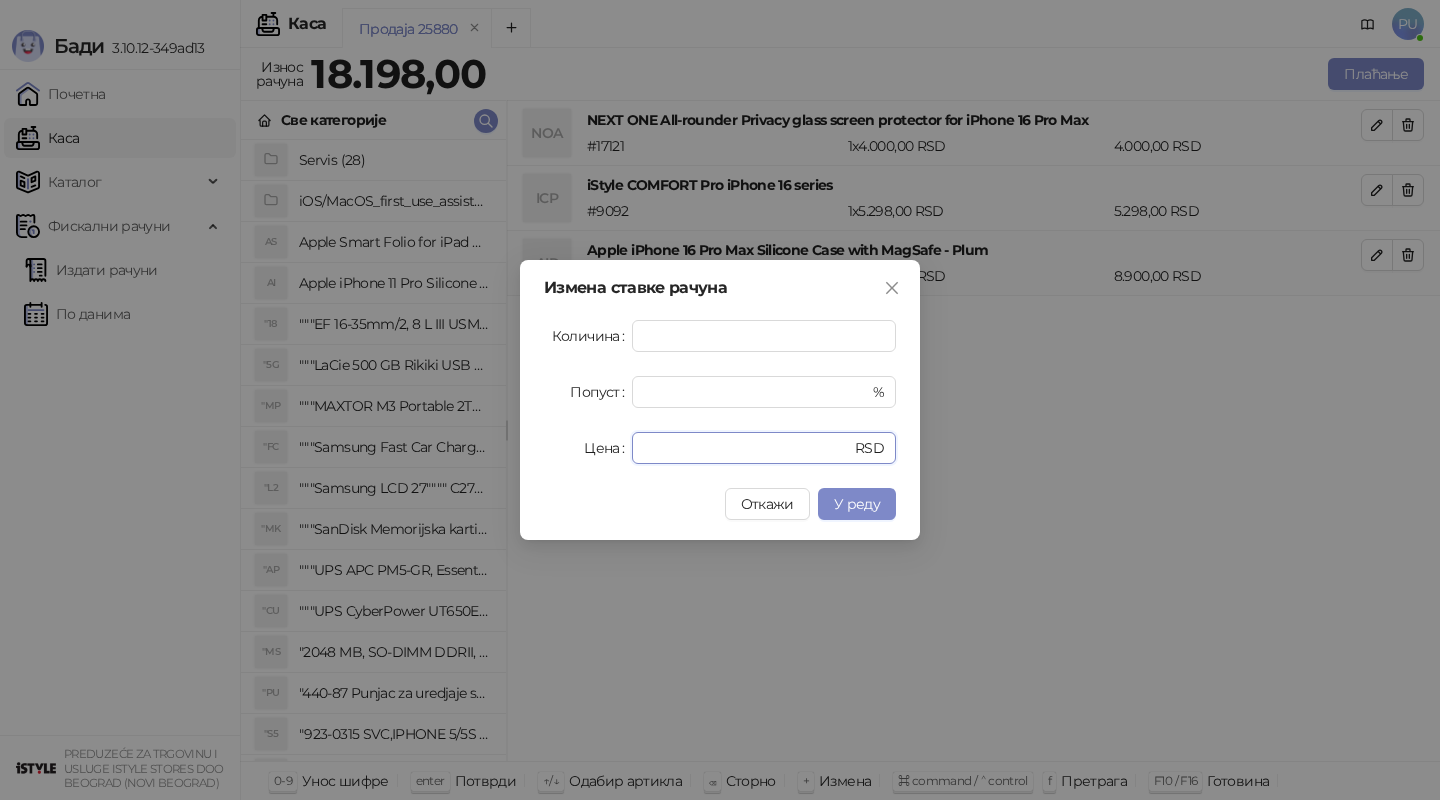 drag, startPoint x: 709, startPoint y: 447, endPoint x: 506, endPoint y: 442, distance: 203.06157 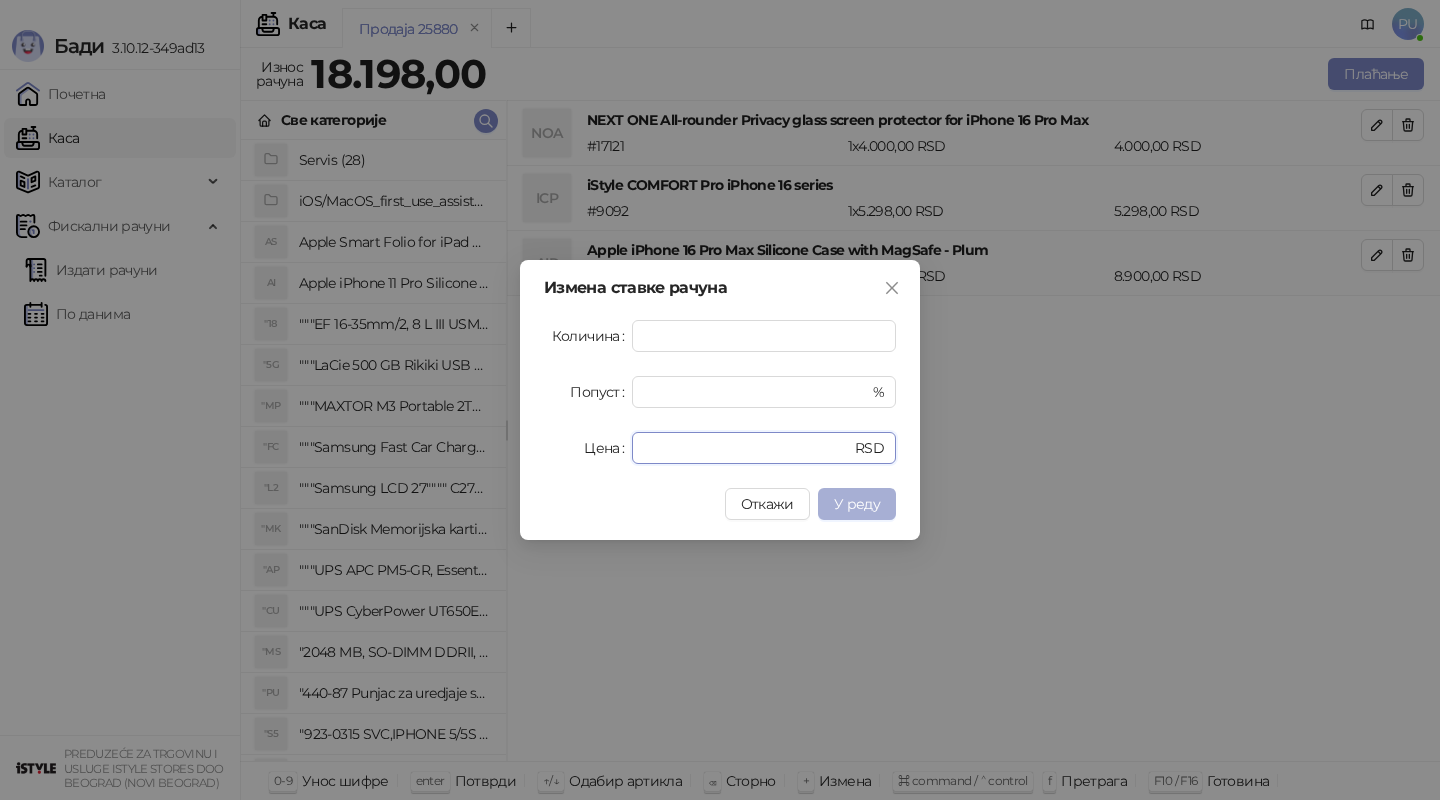 type on "*" 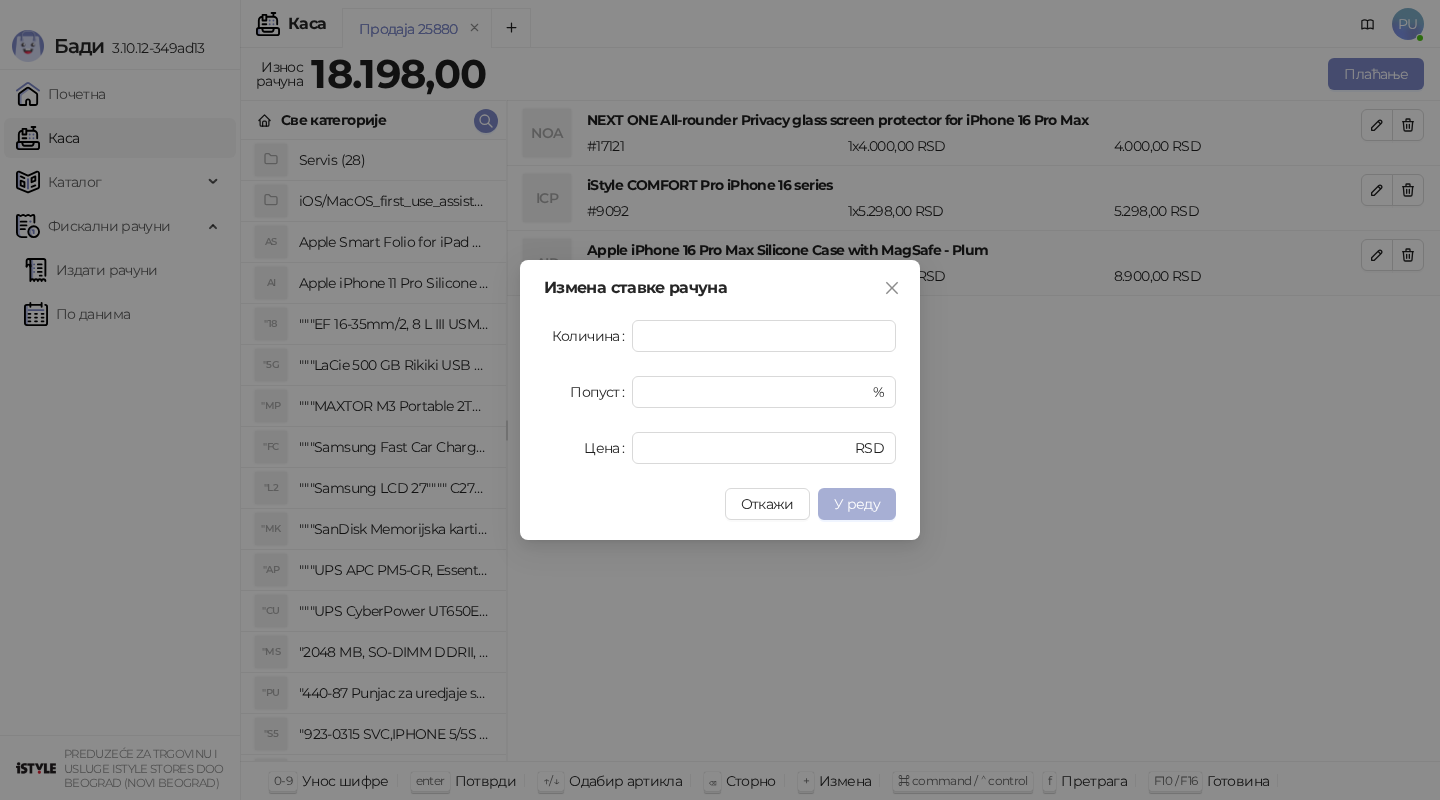 click on "У реду" at bounding box center (857, 504) 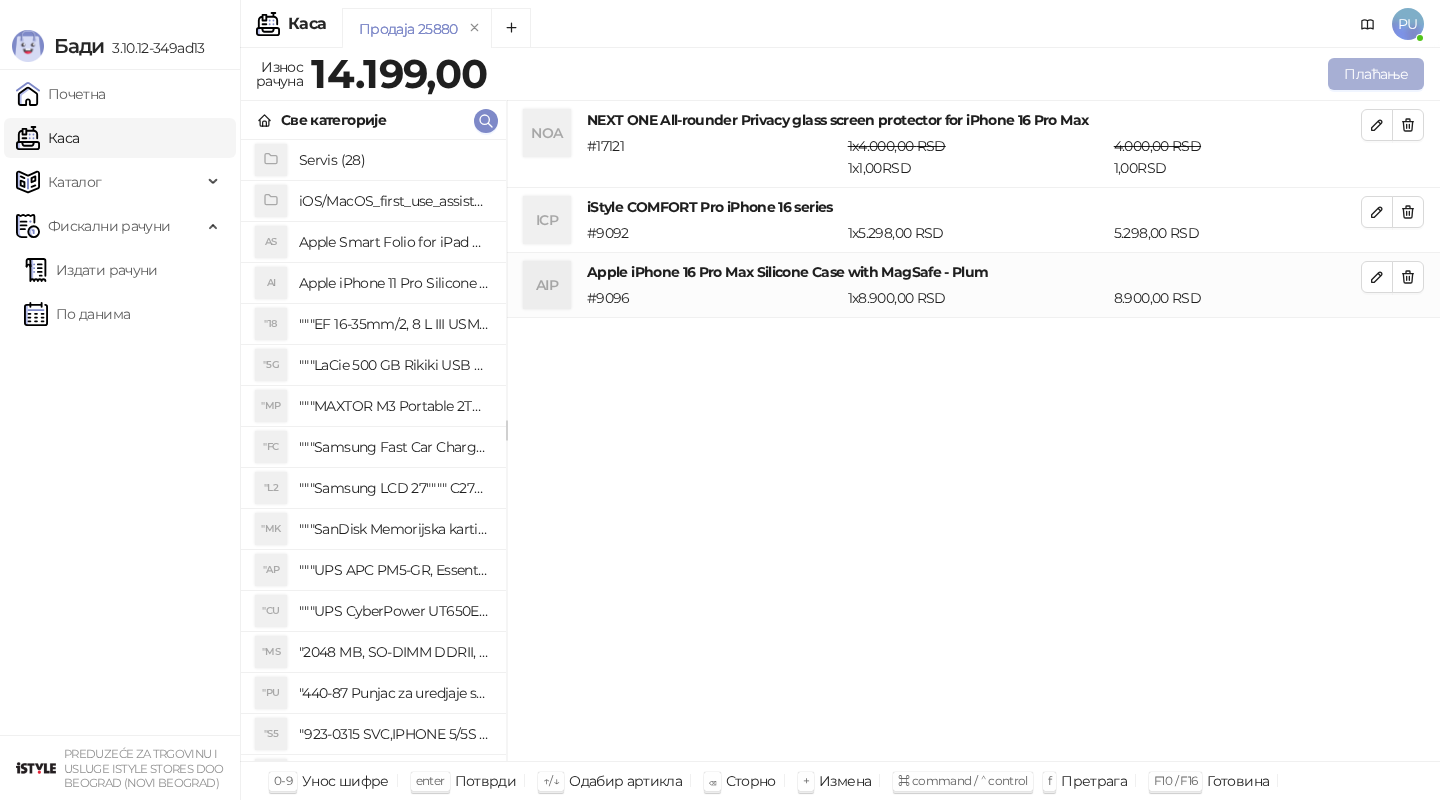 click on "Плаћање" at bounding box center [1376, 74] 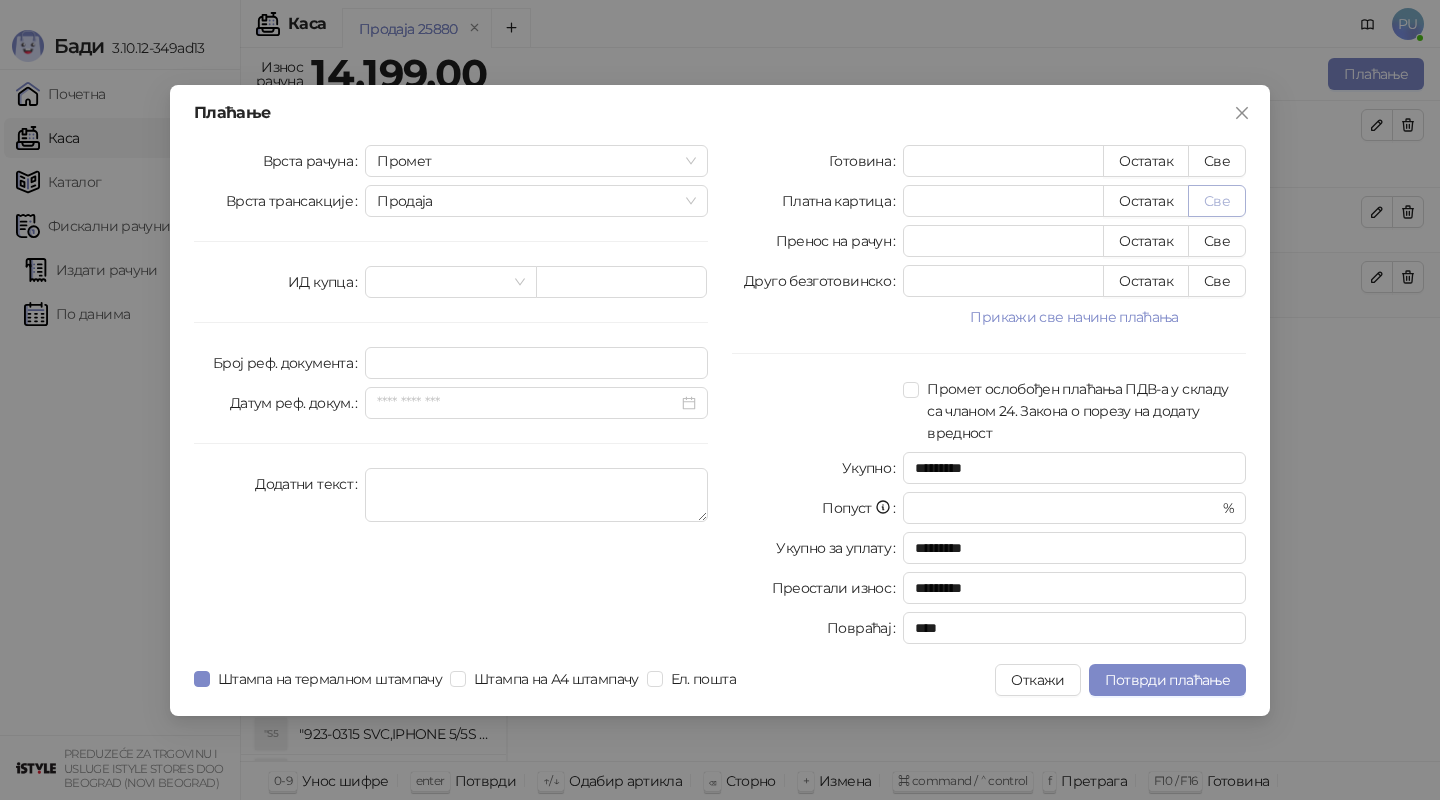 click on "Све" at bounding box center (1217, 201) 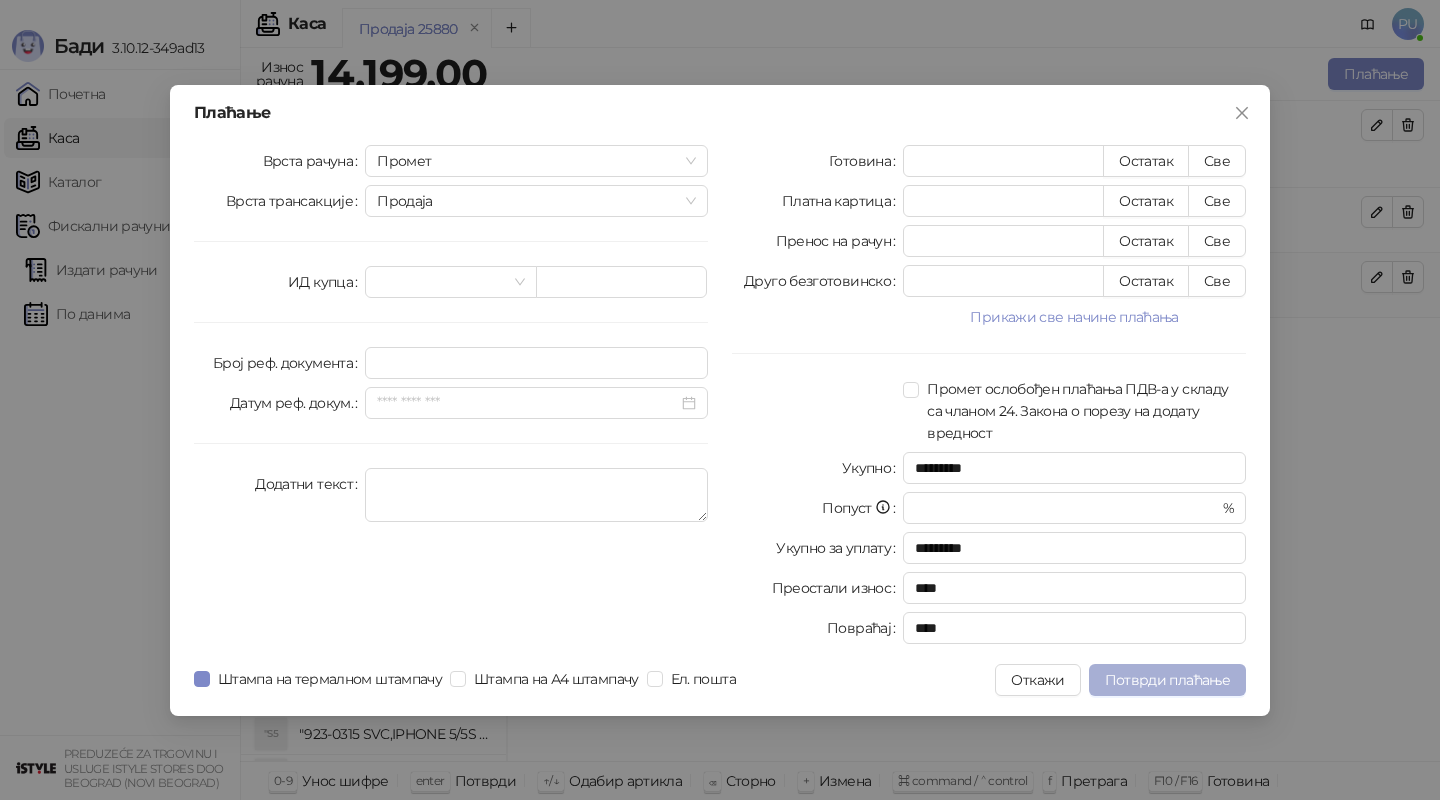 click on "Потврди плаћање" at bounding box center [1167, 680] 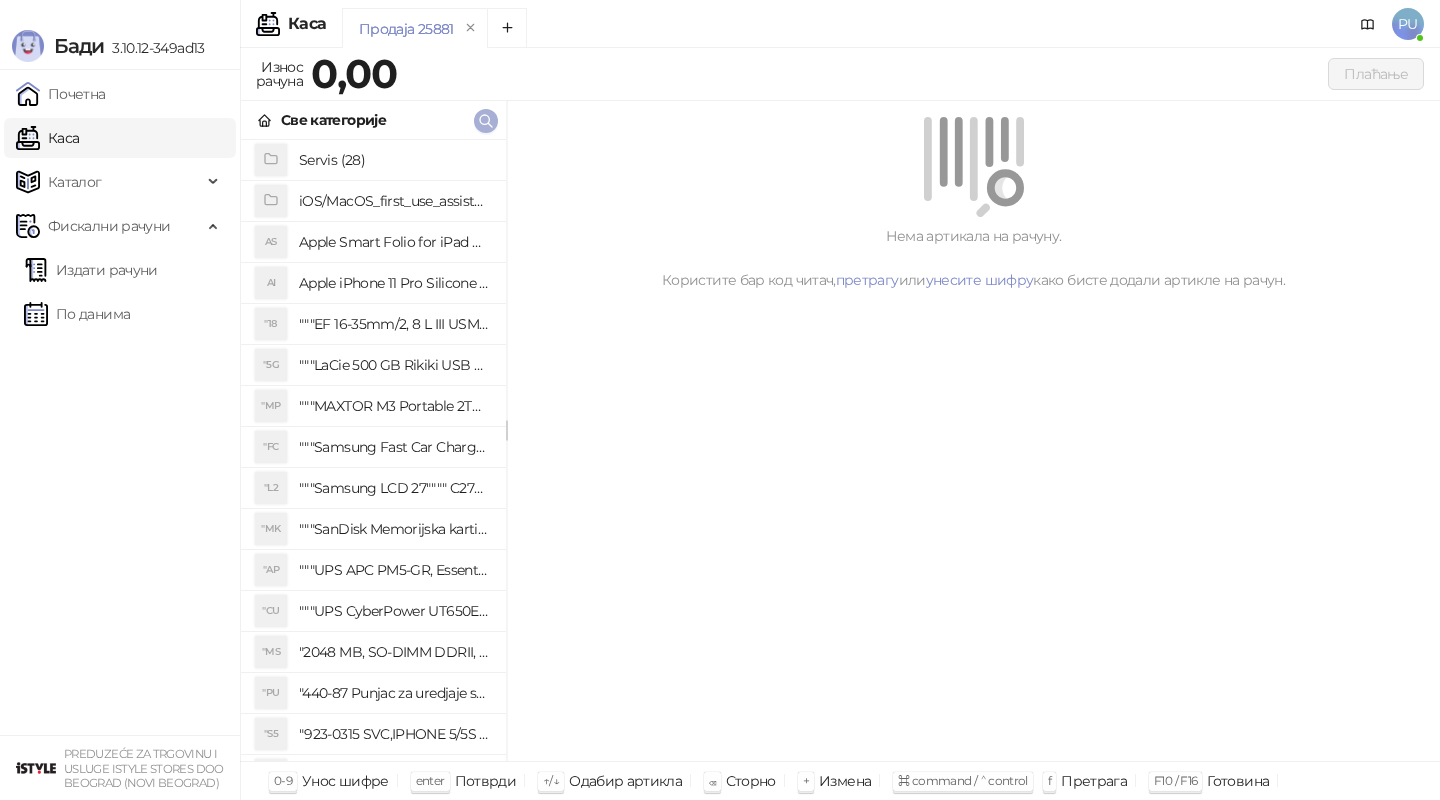 click 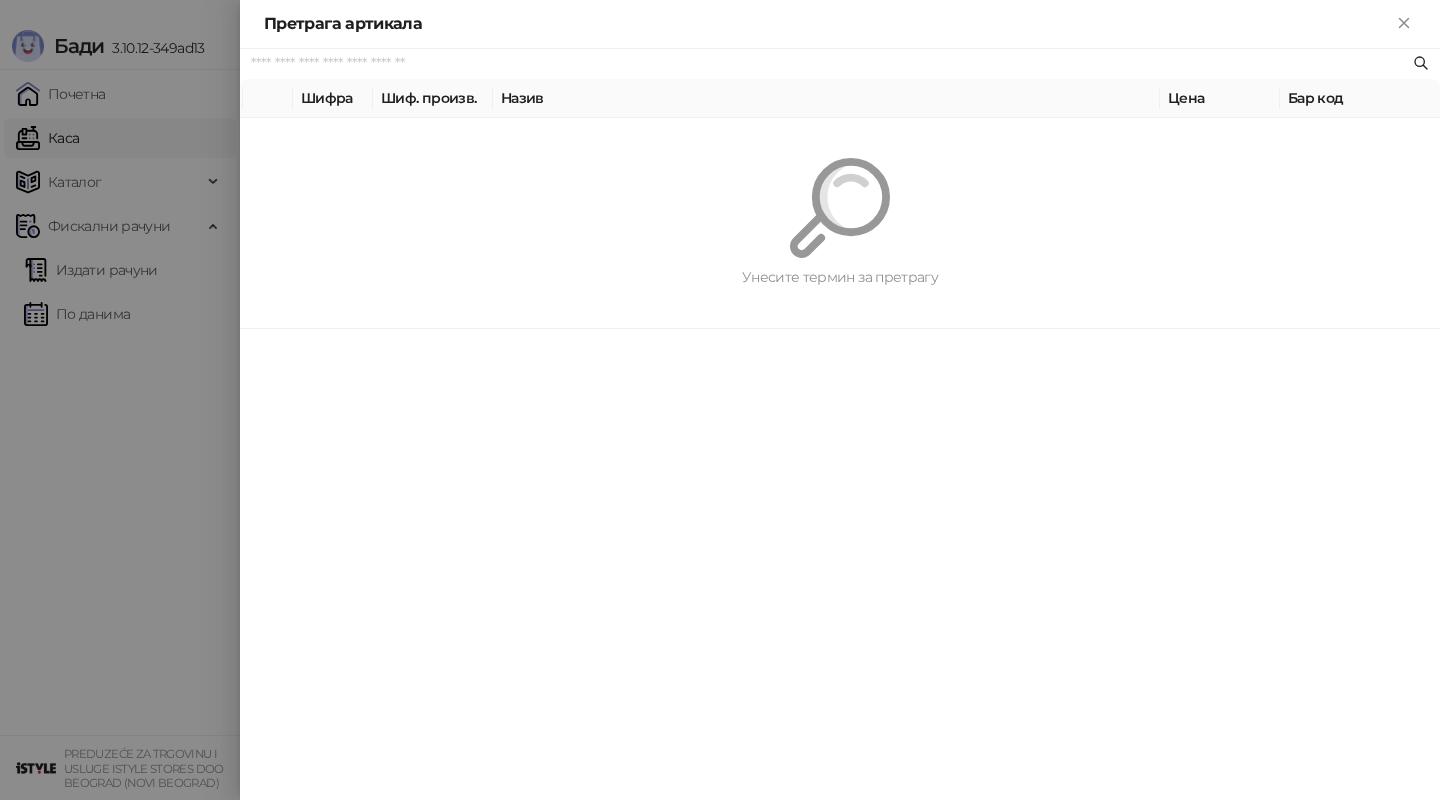 paste on "*********" 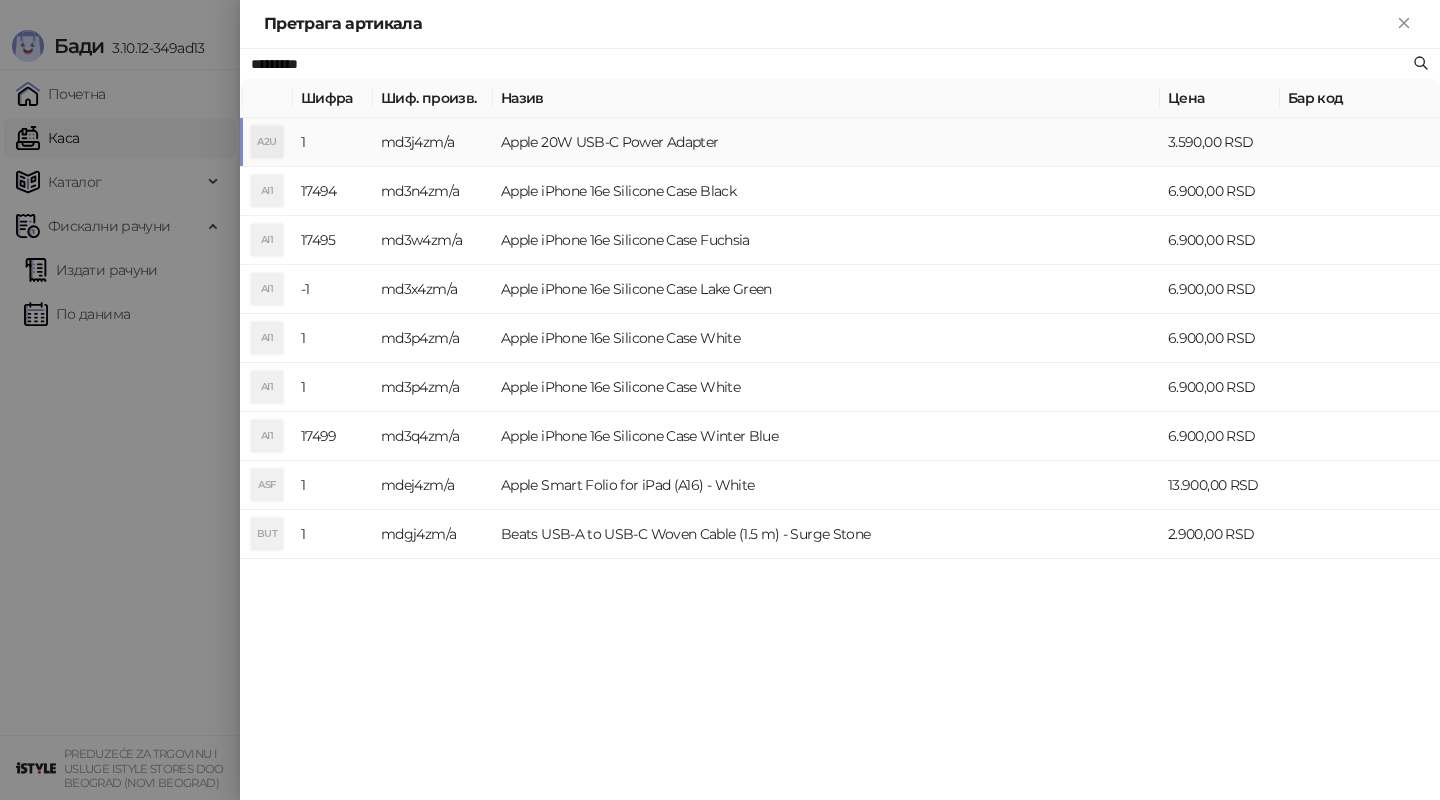 type on "*********" 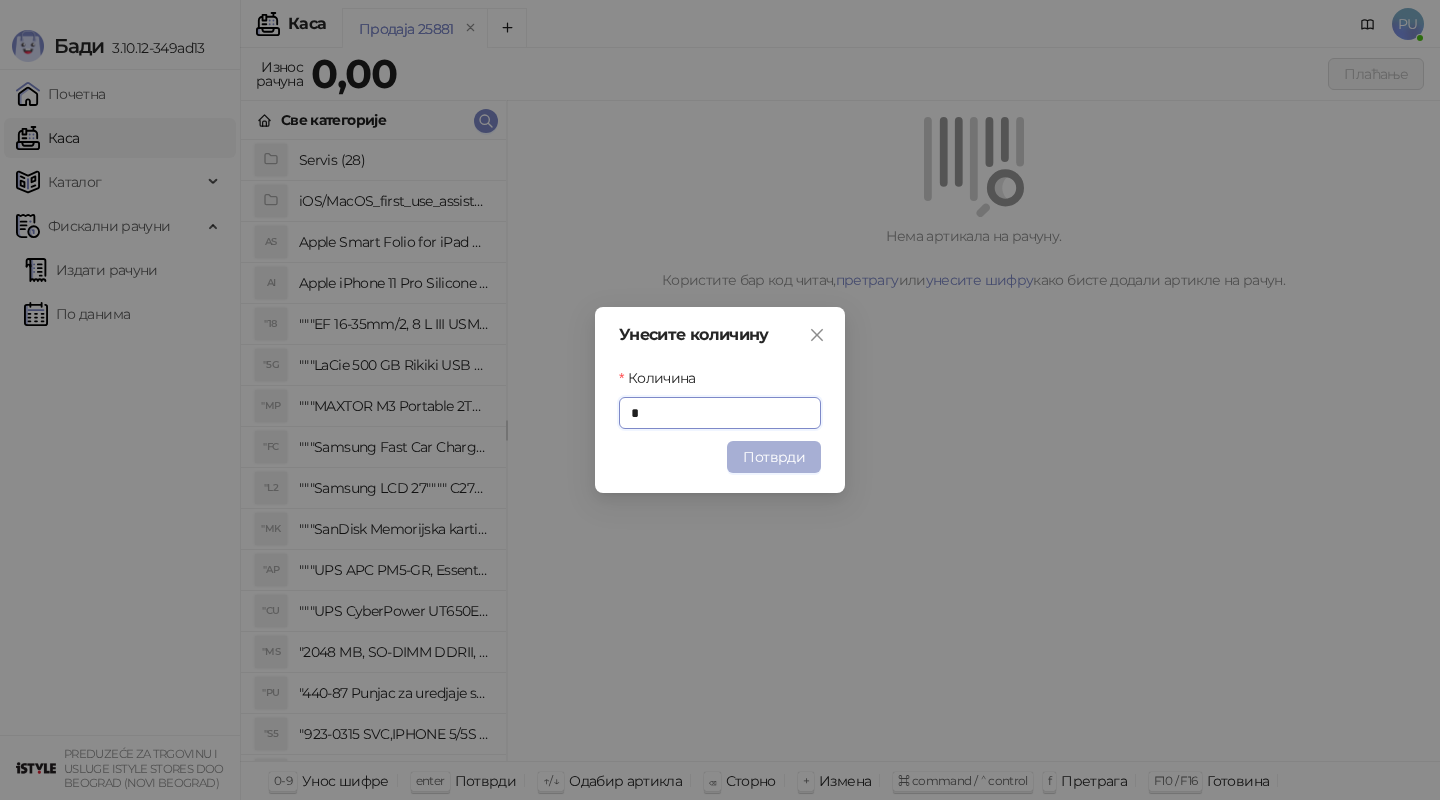 click on "Потврди" at bounding box center (774, 457) 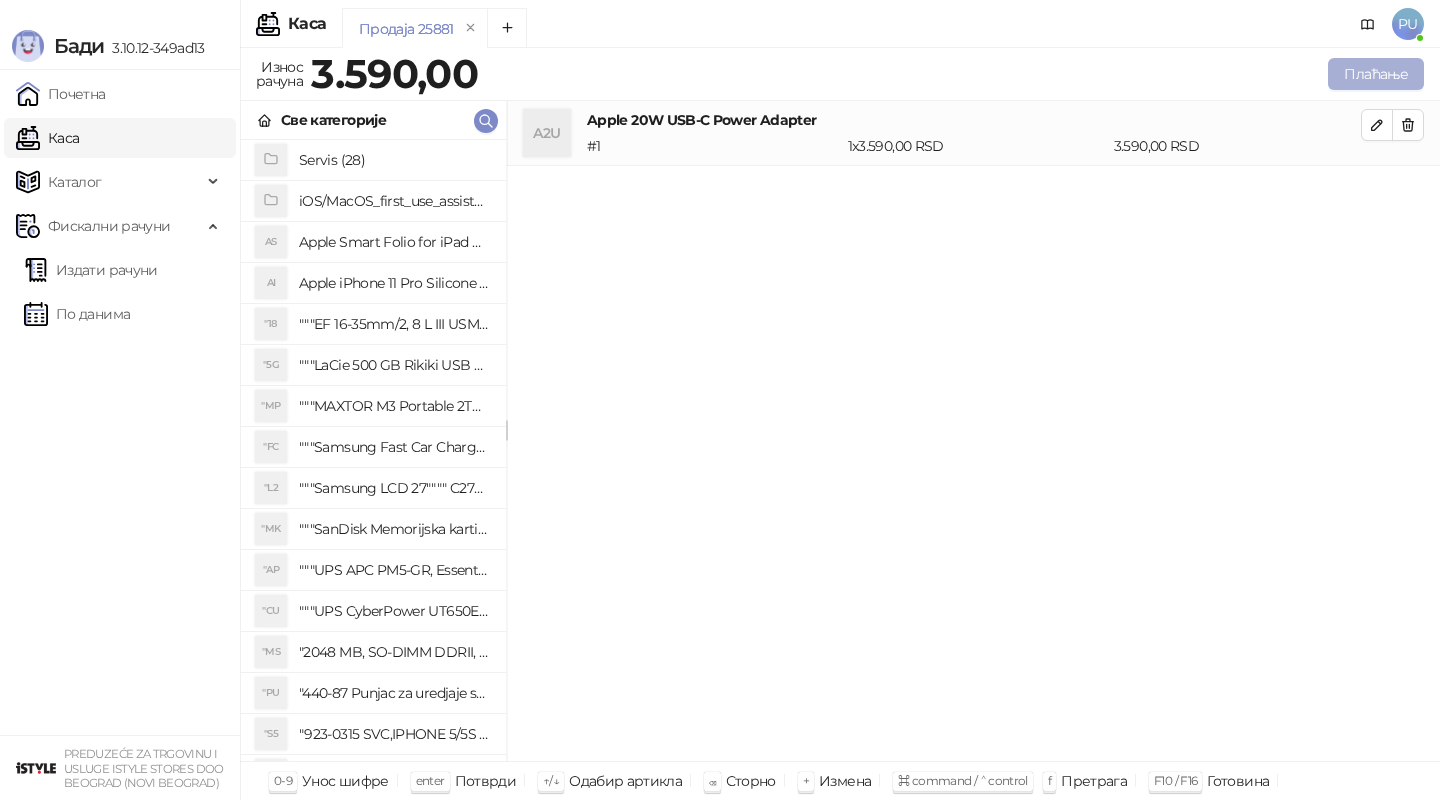 click on "Плаћање" at bounding box center [1376, 74] 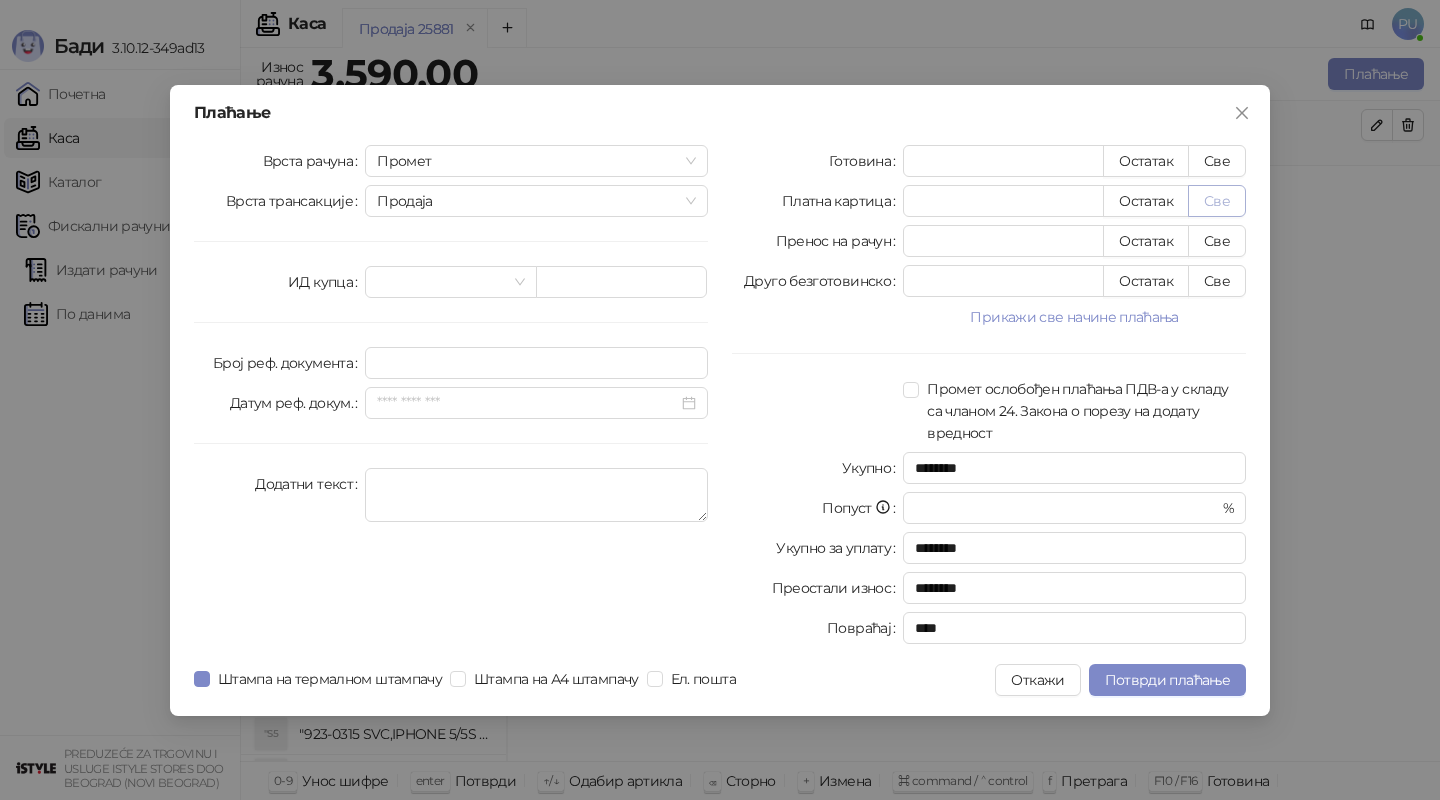 click on "Све" at bounding box center [1217, 201] 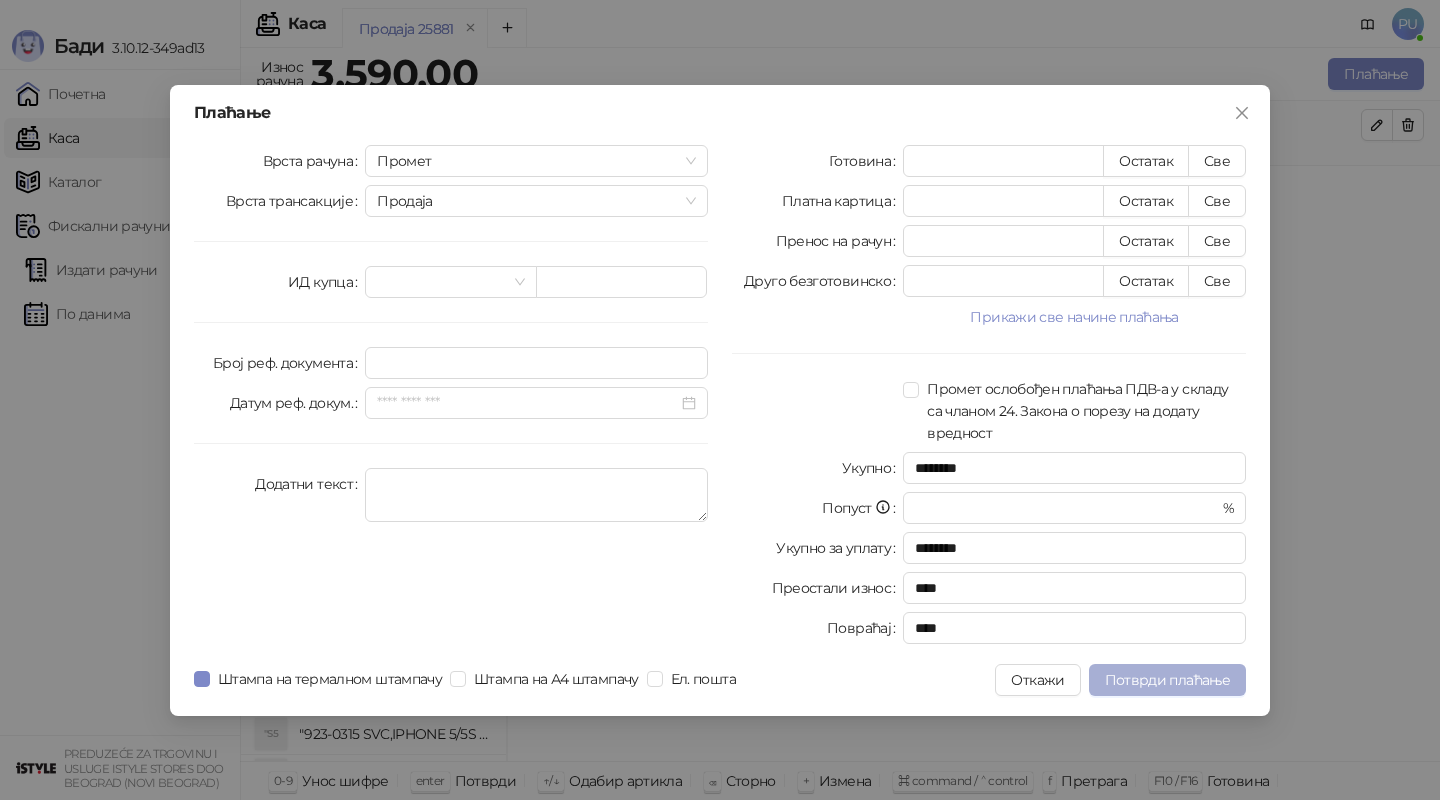 click on "Потврди плаћање" at bounding box center (1167, 680) 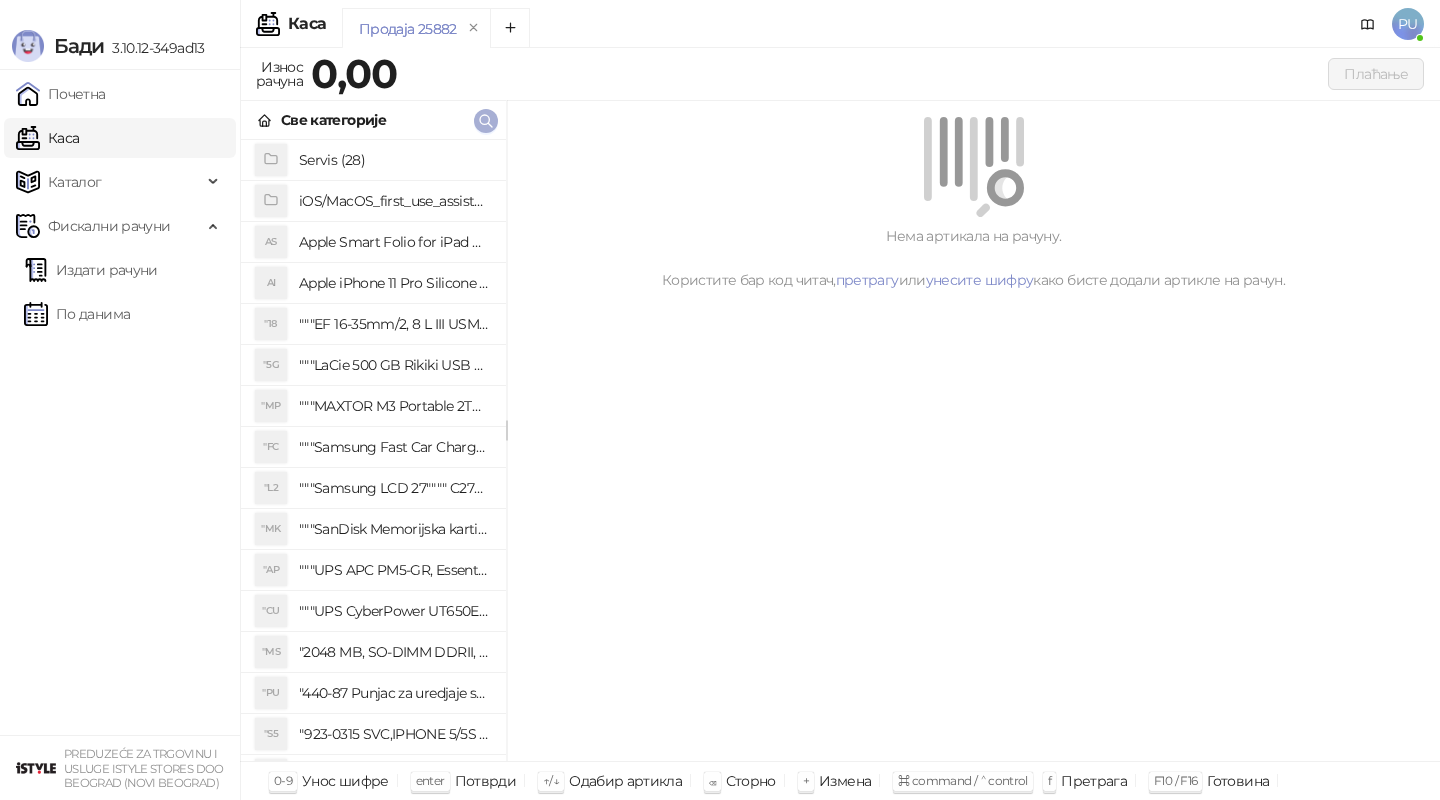 click 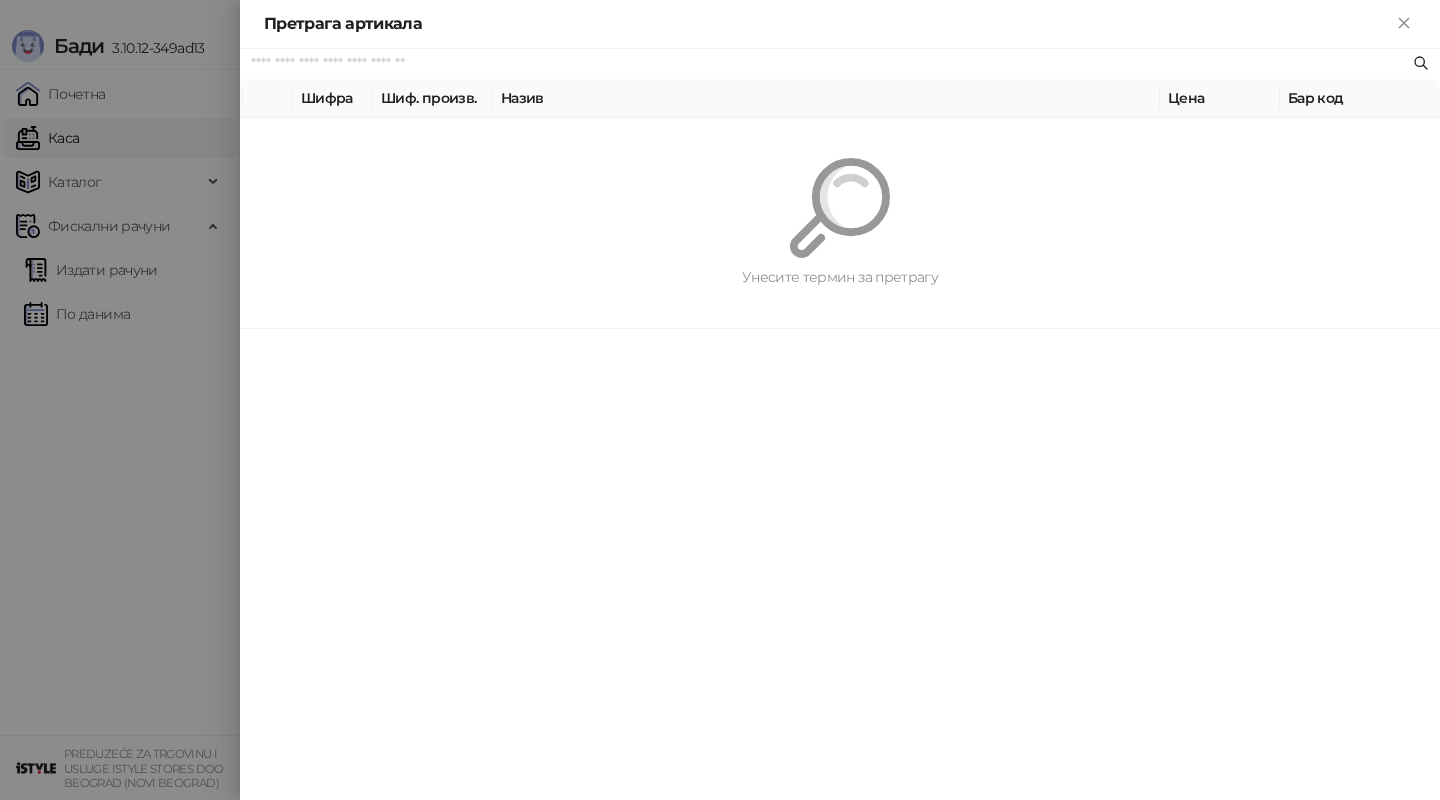 paste on "**********" 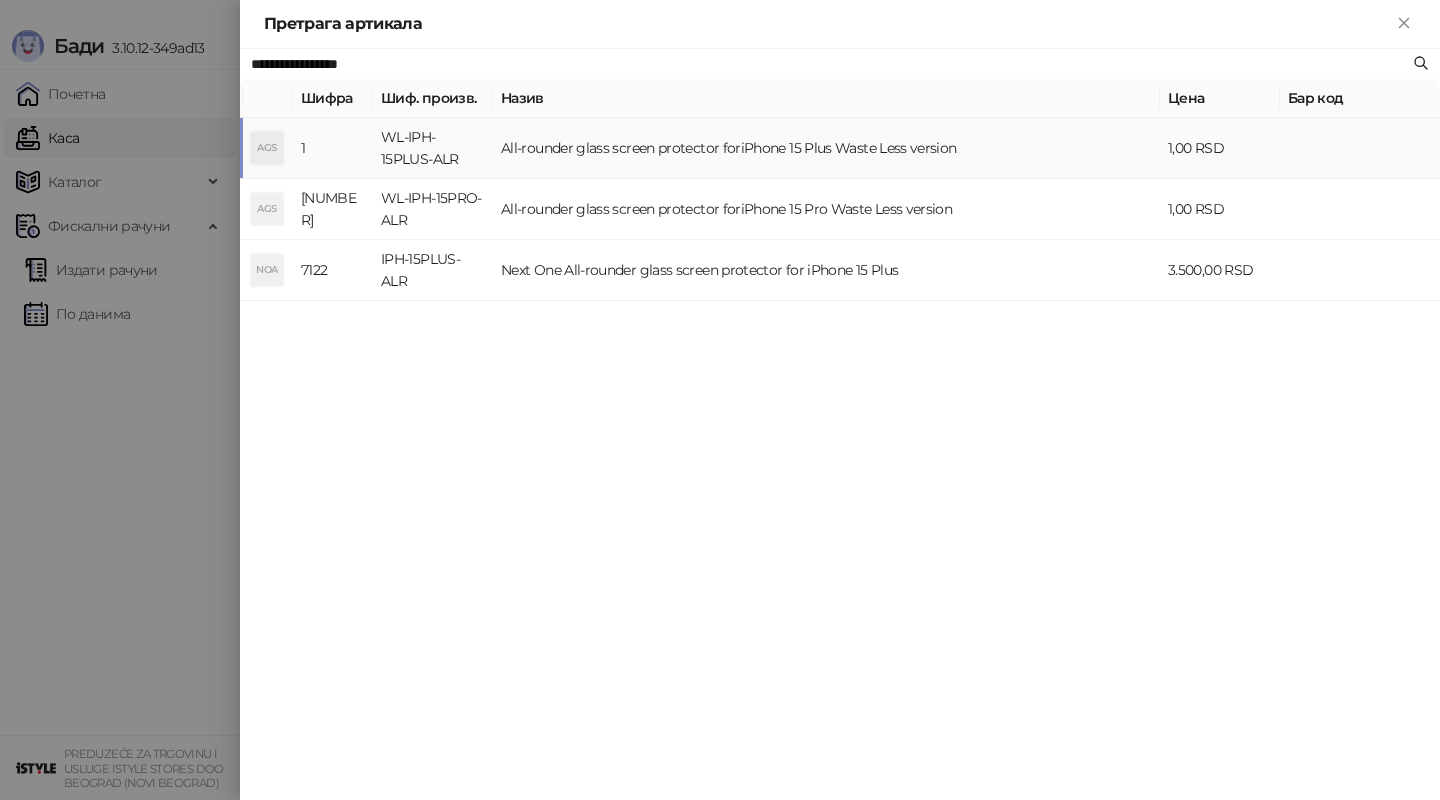 click on "All-rounder glass screen protector foriPhone 15 Plus Waste Less version" at bounding box center [826, 148] 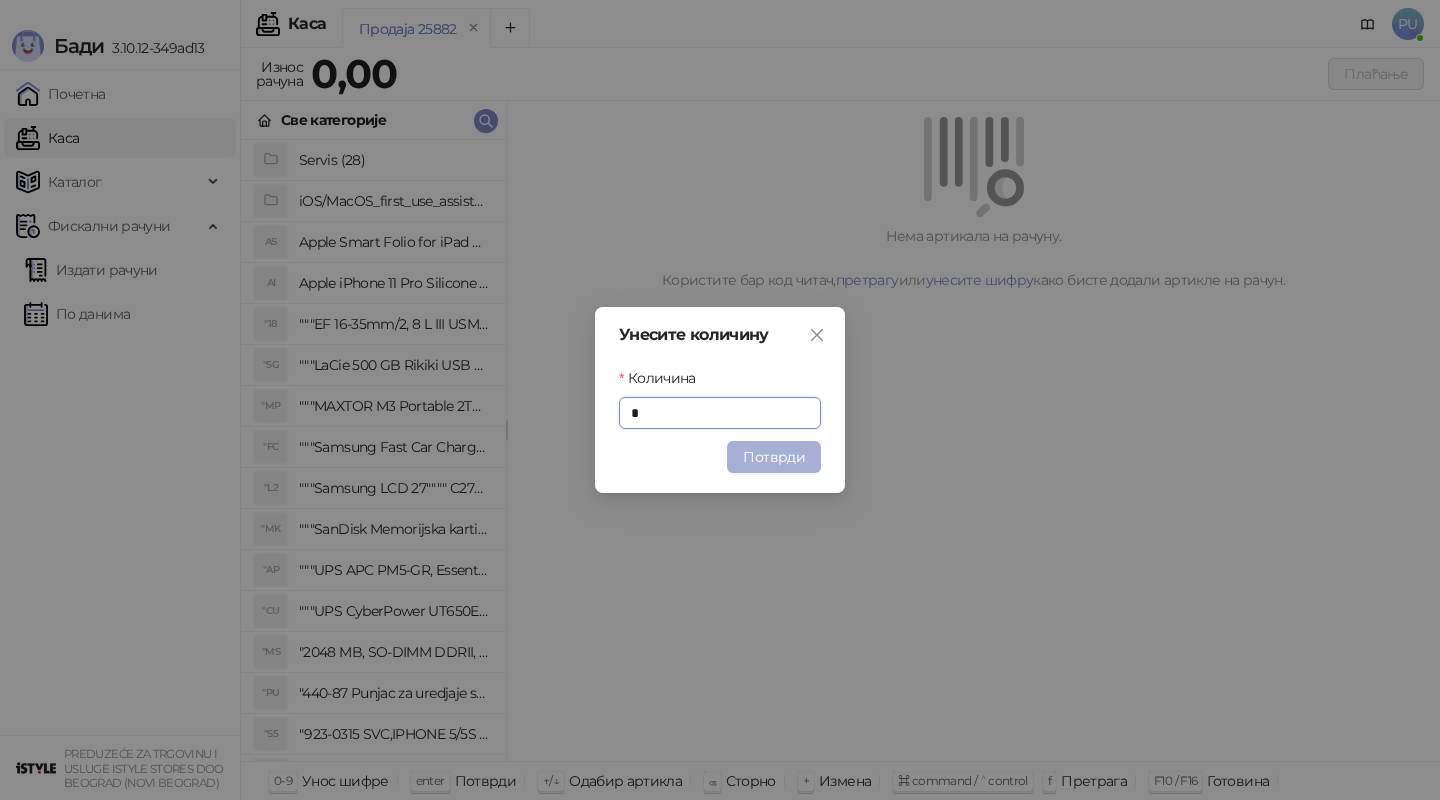 click on "Потврди" at bounding box center [774, 457] 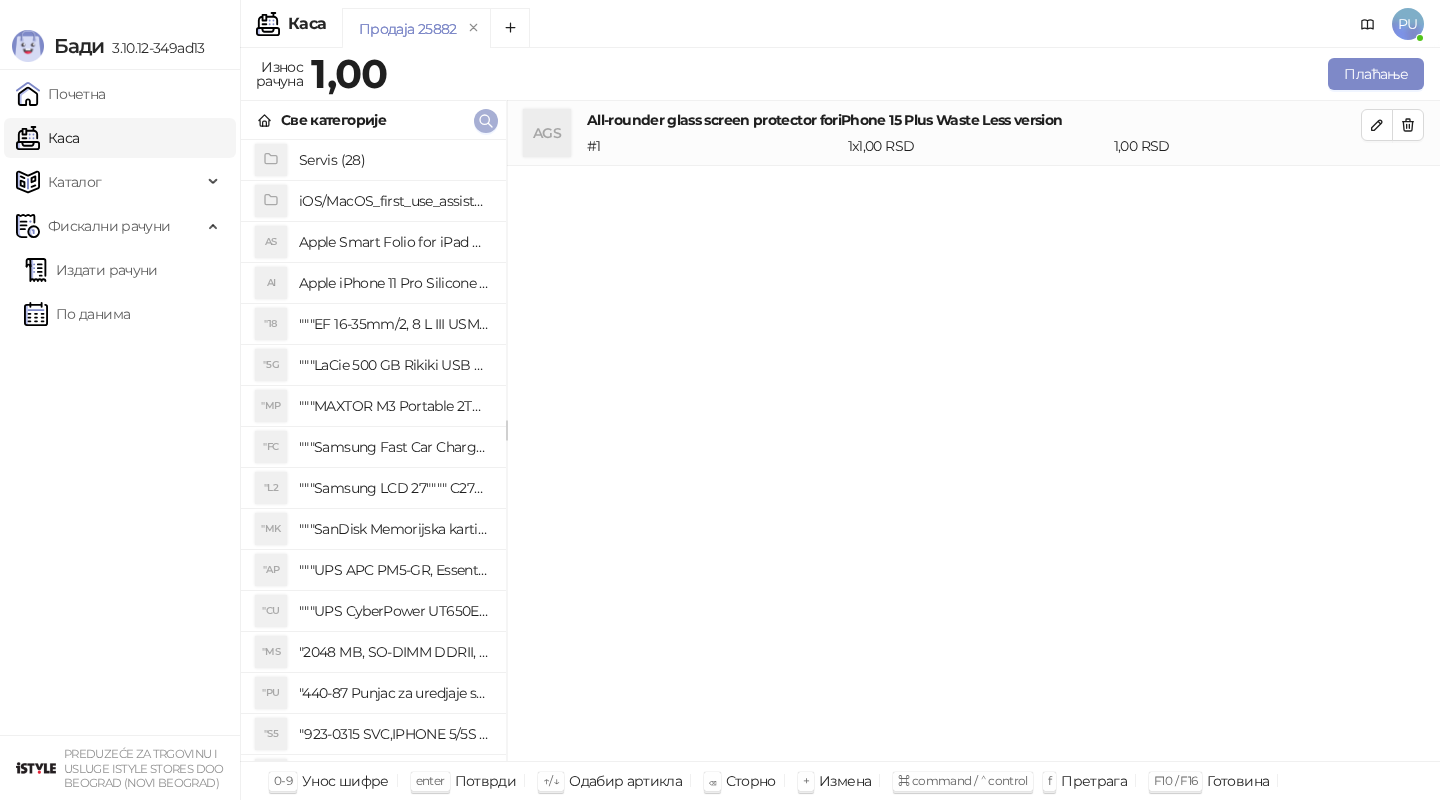 click at bounding box center (486, 121) 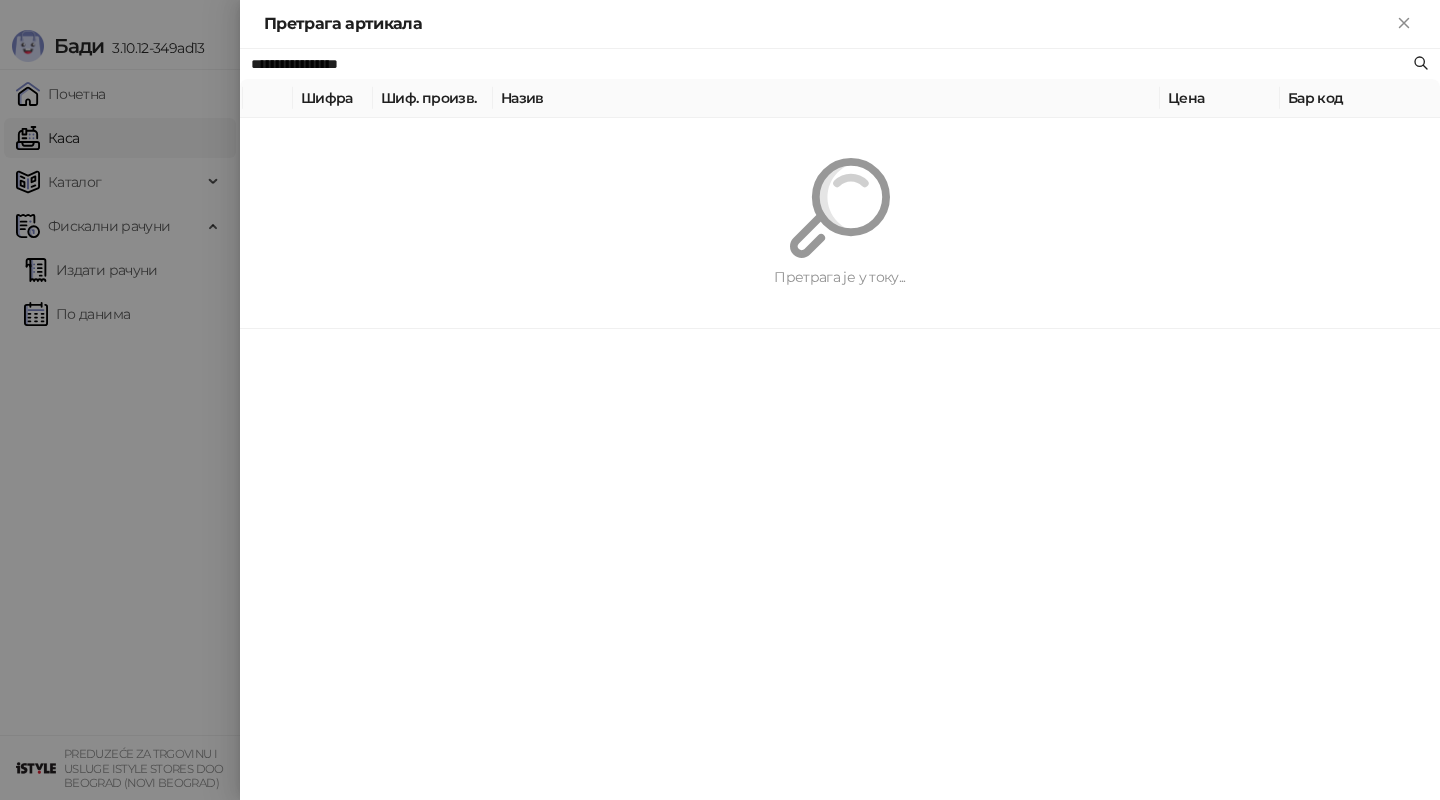 paste on "********" 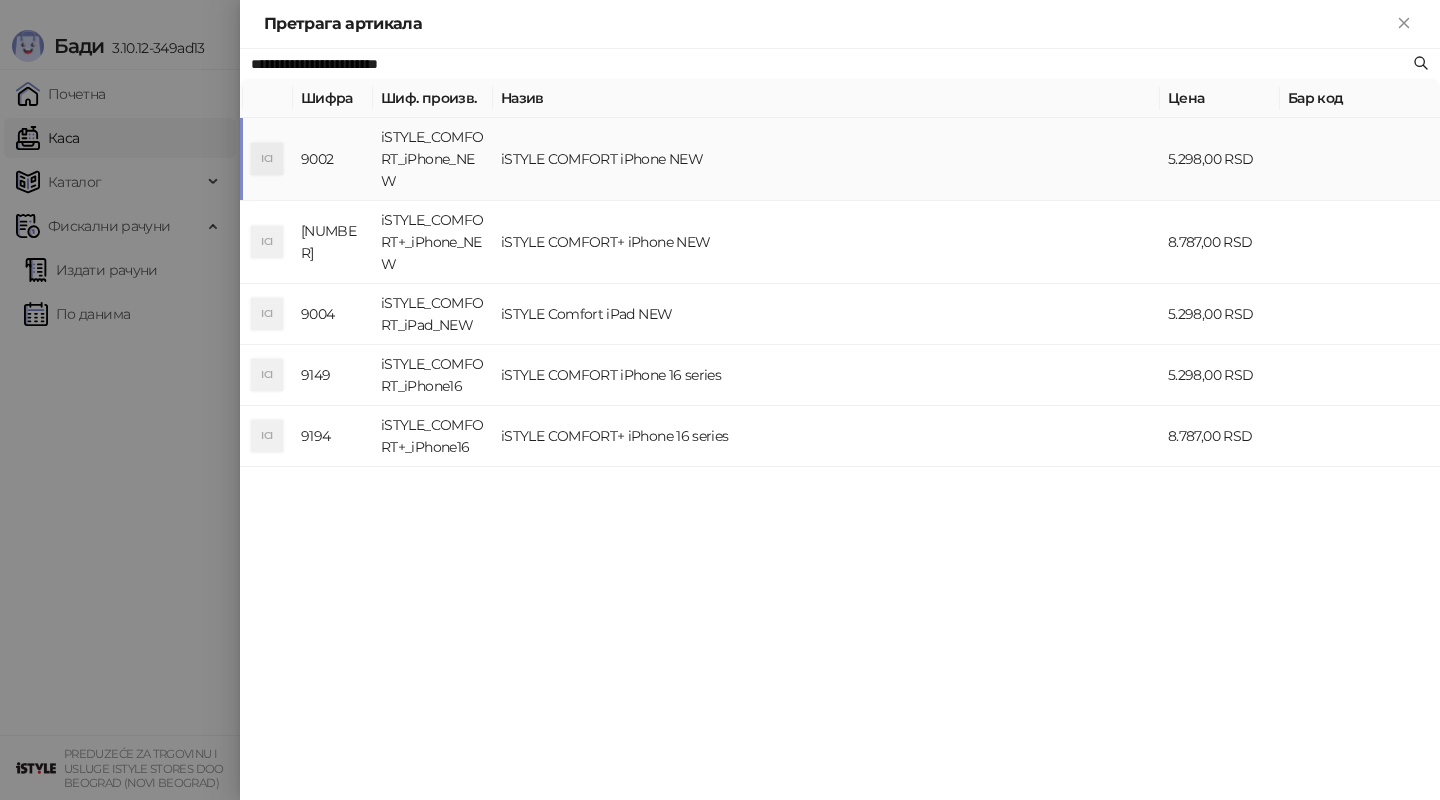 click on "iSTYLE COMFORT iPhone NEW" at bounding box center (826, 159) 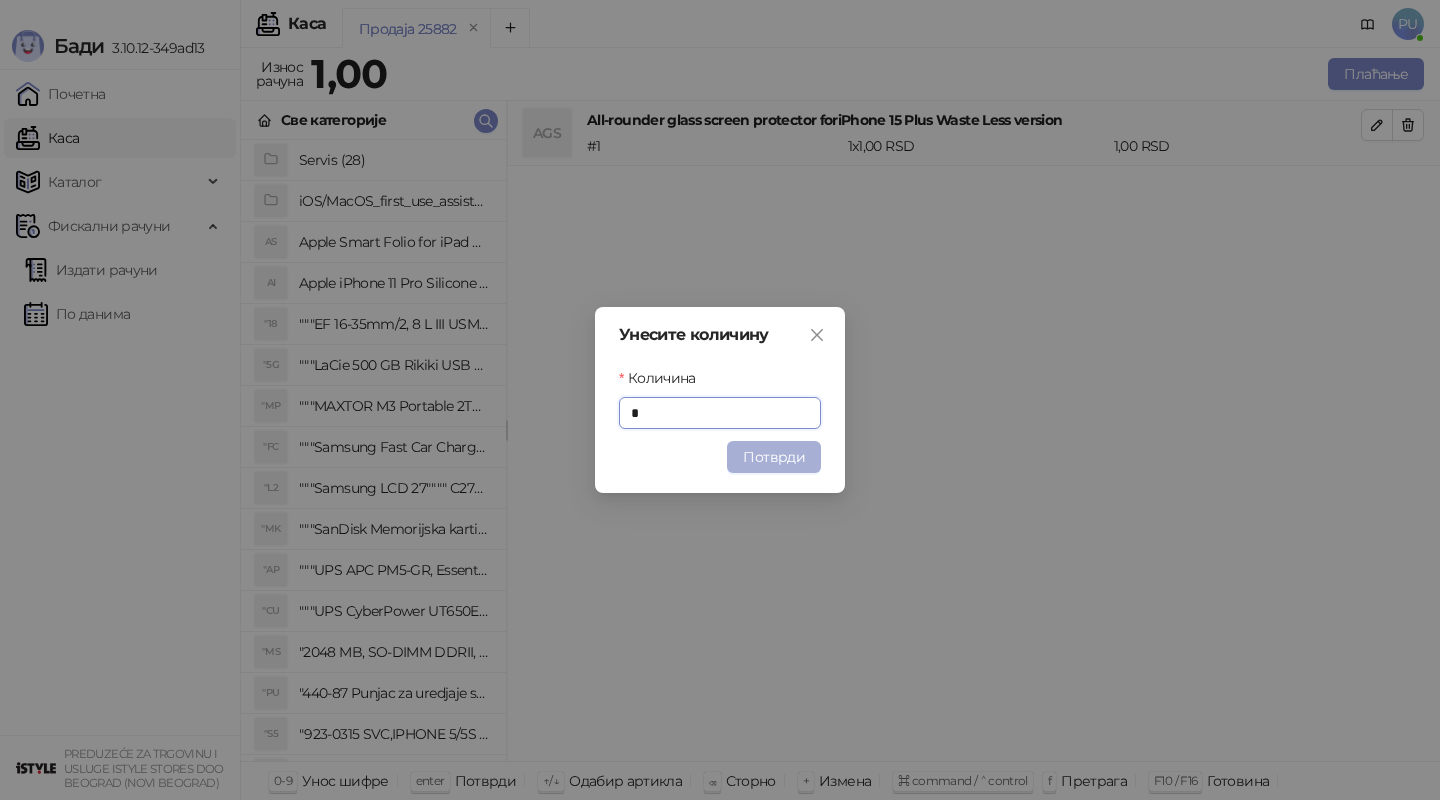 click on "Потврди" at bounding box center (774, 457) 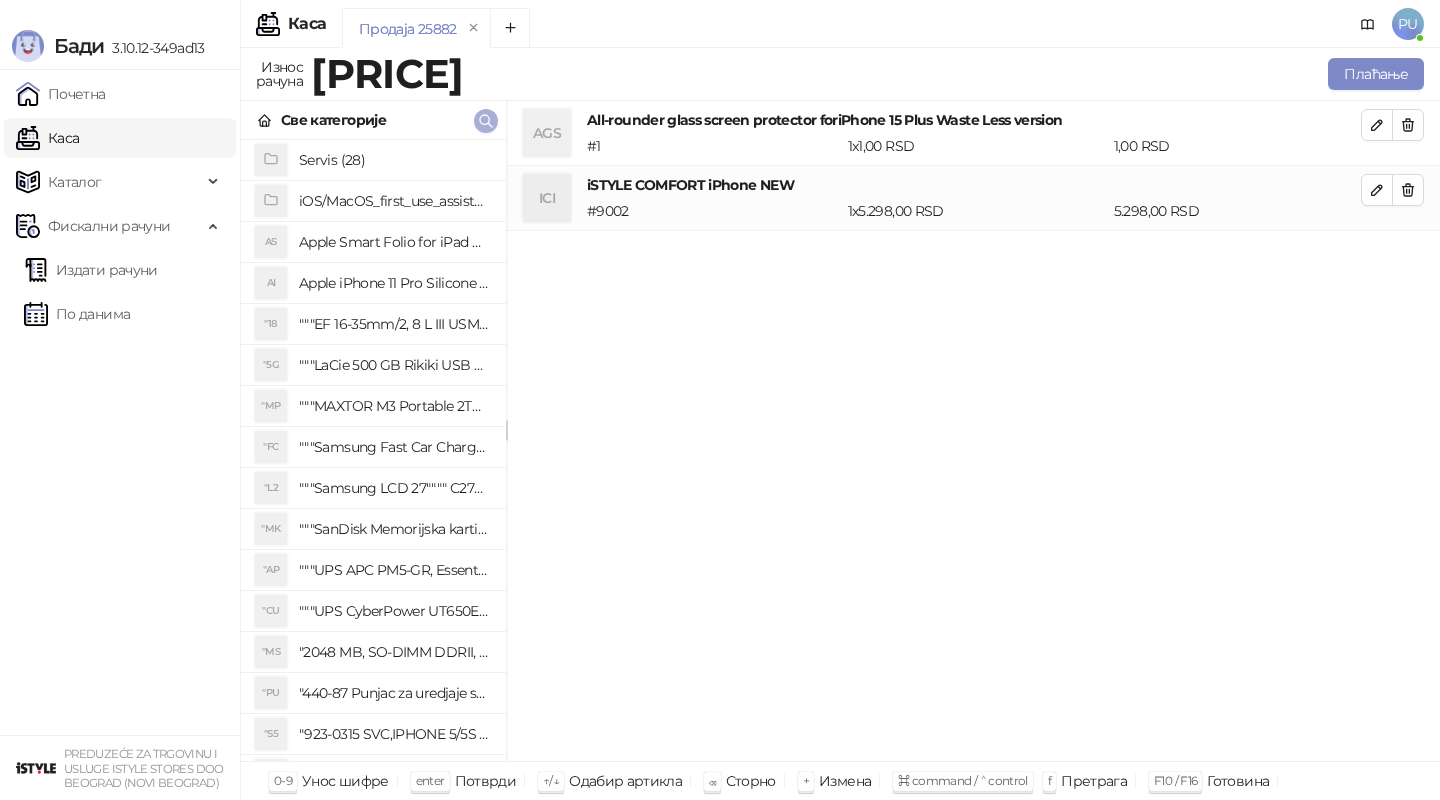 click 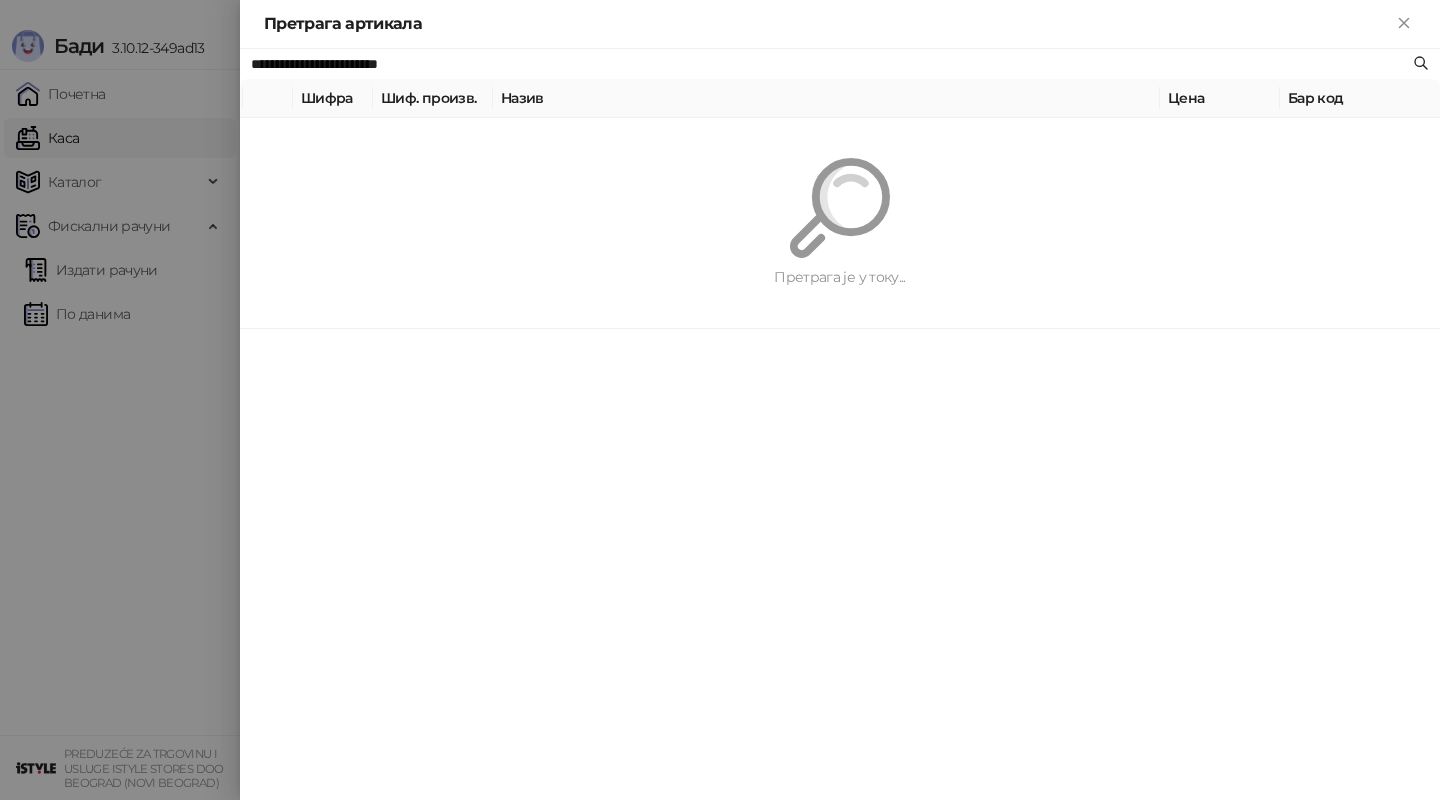 paste 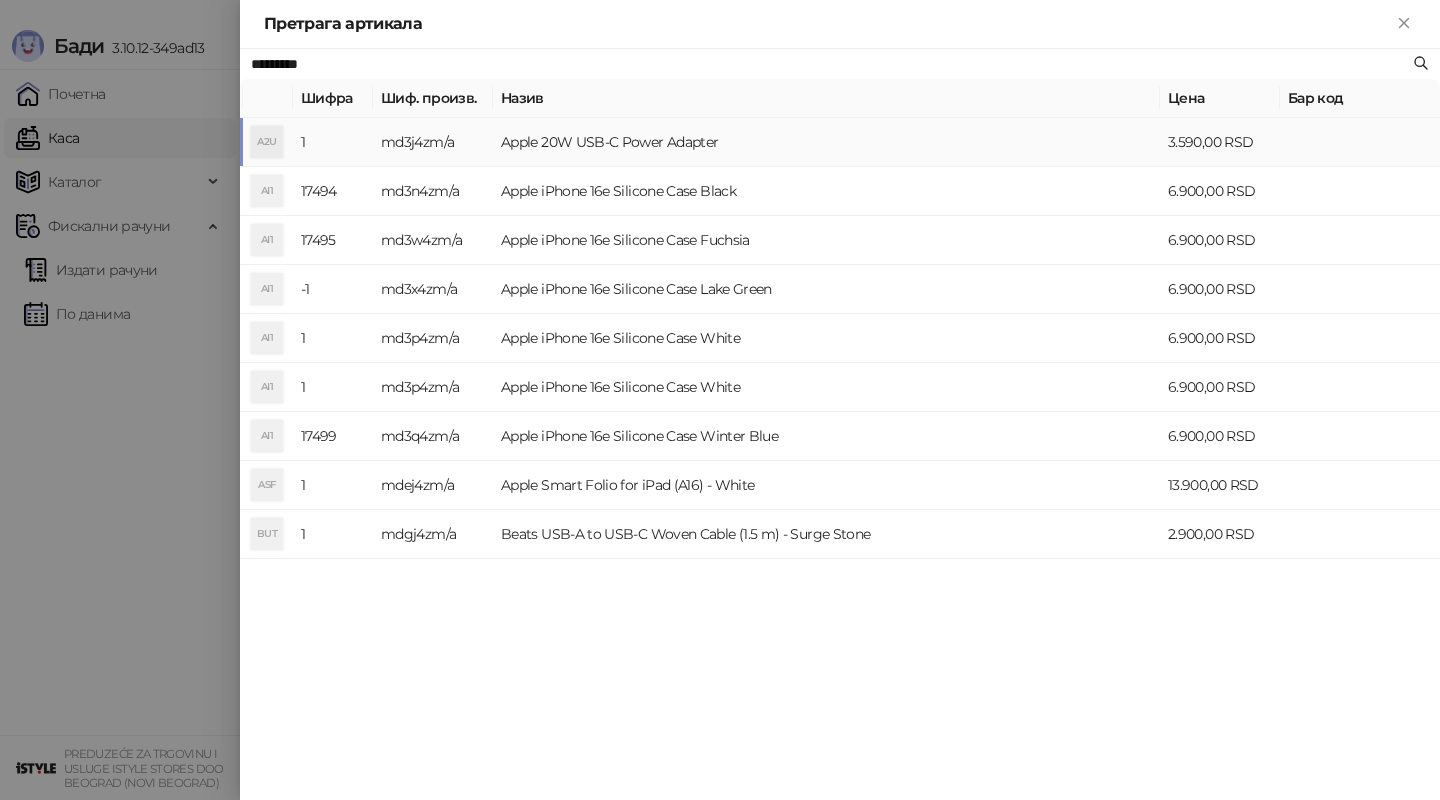 click on "Apple 20W USB-C Power Adapter" at bounding box center [826, 142] 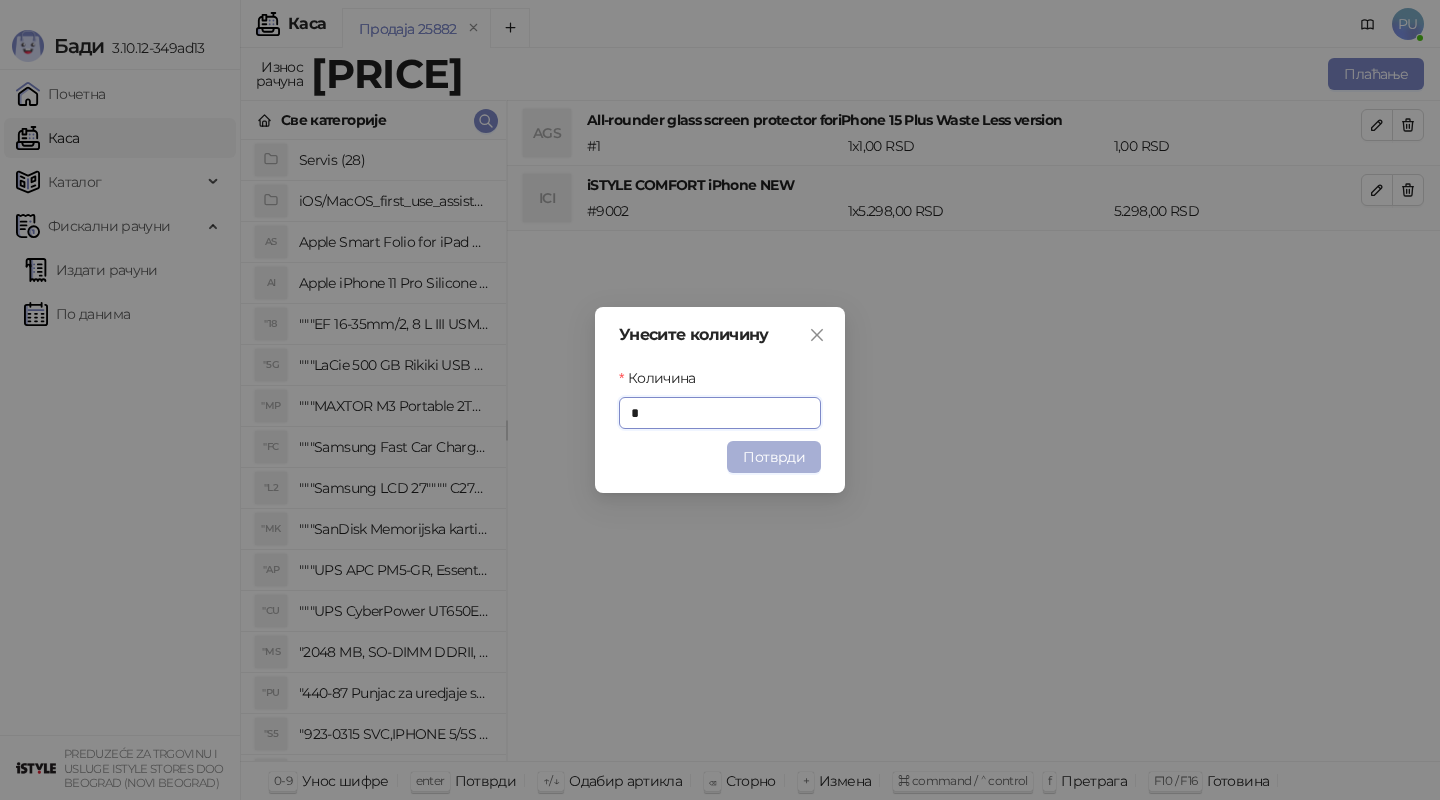 click on "Потврди" at bounding box center (774, 457) 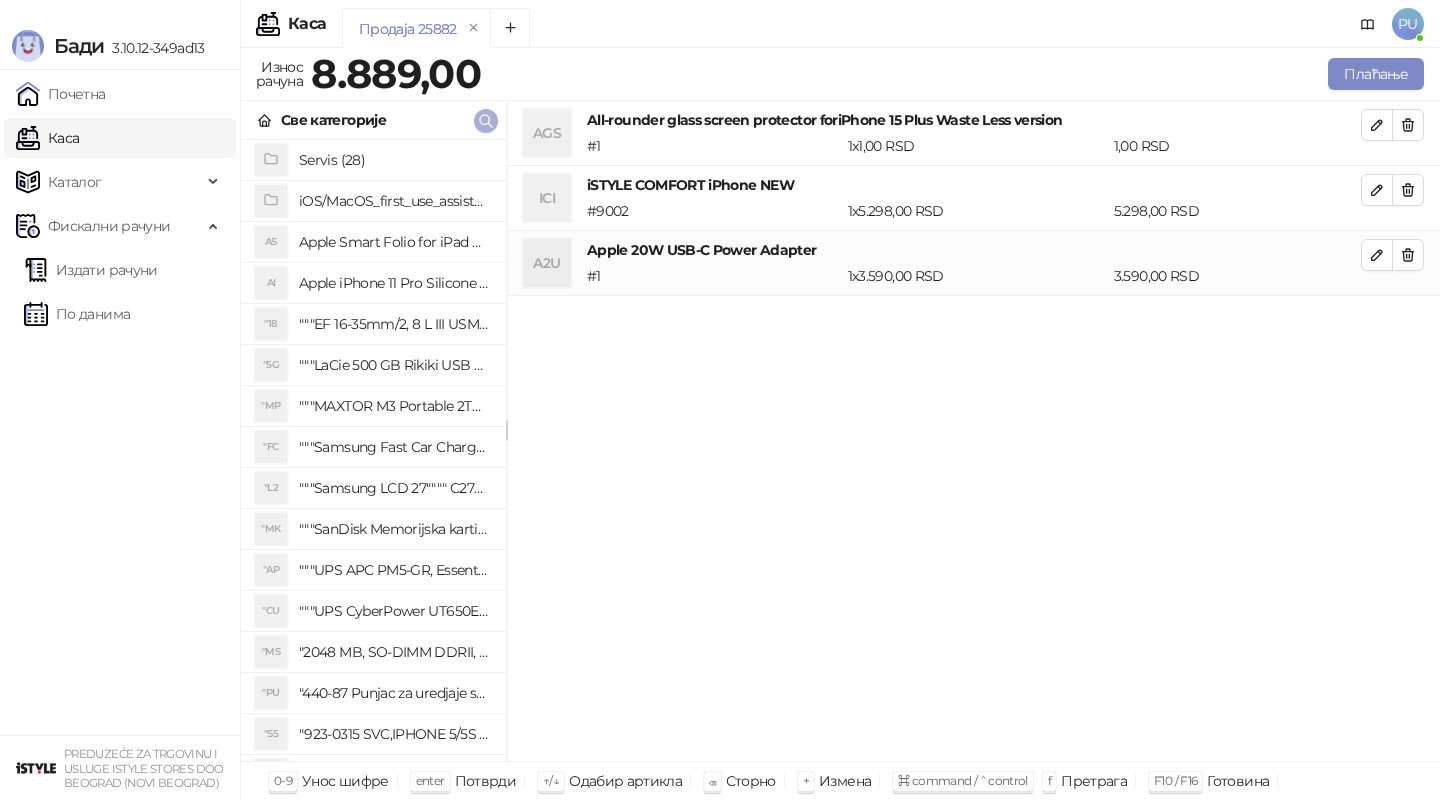 click 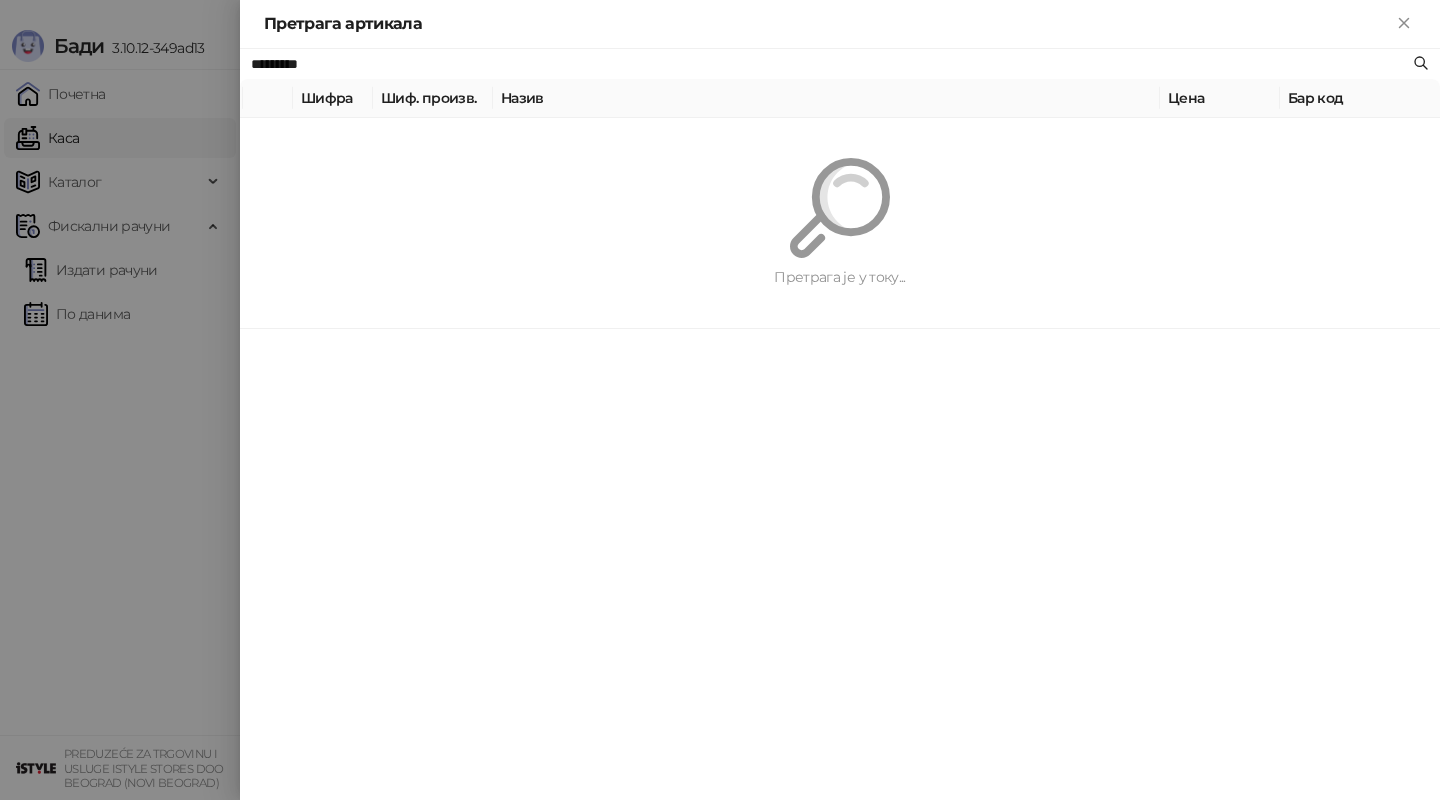 paste 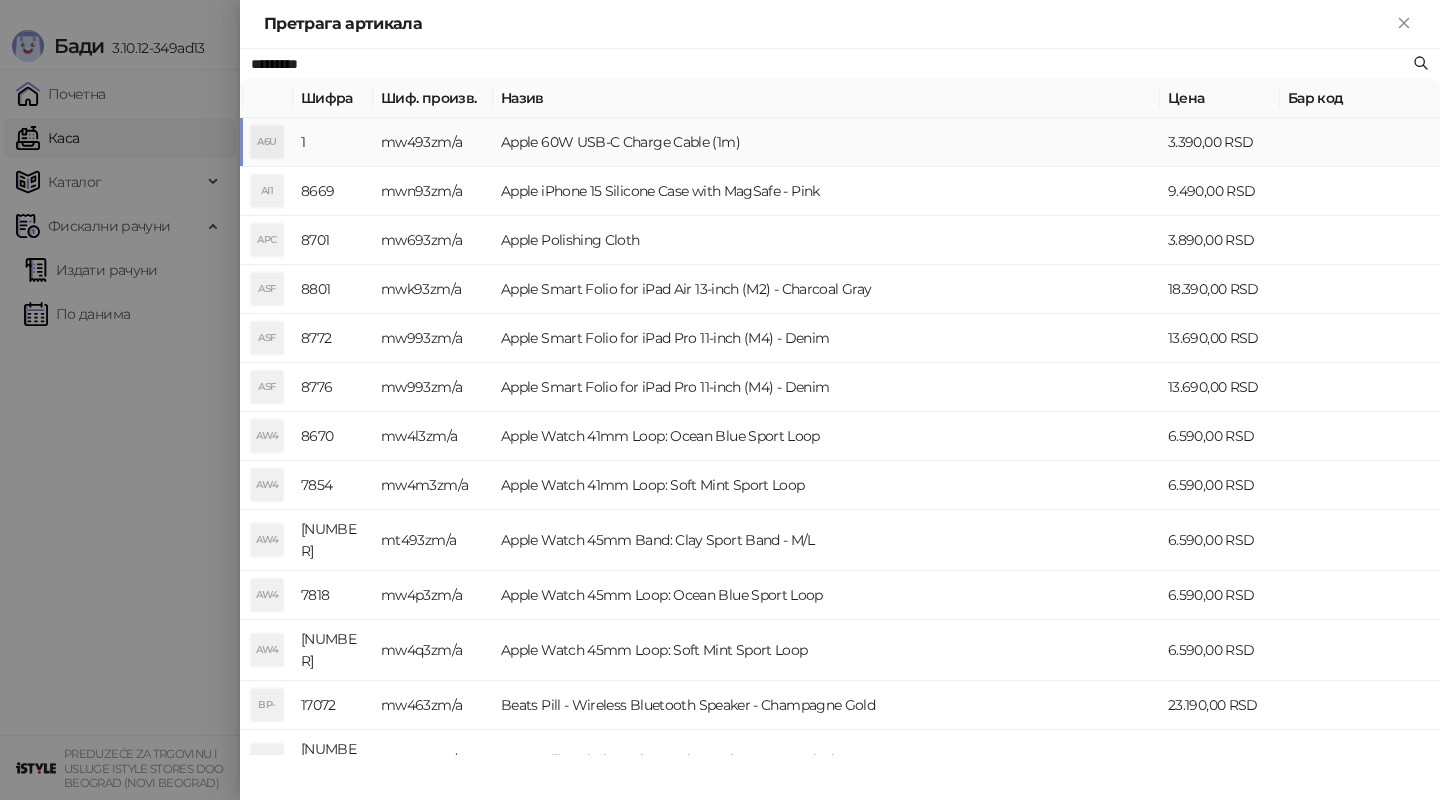 click on "Apple 60W USB-C Charge Cable (1m)" at bounding box center (826, 142) 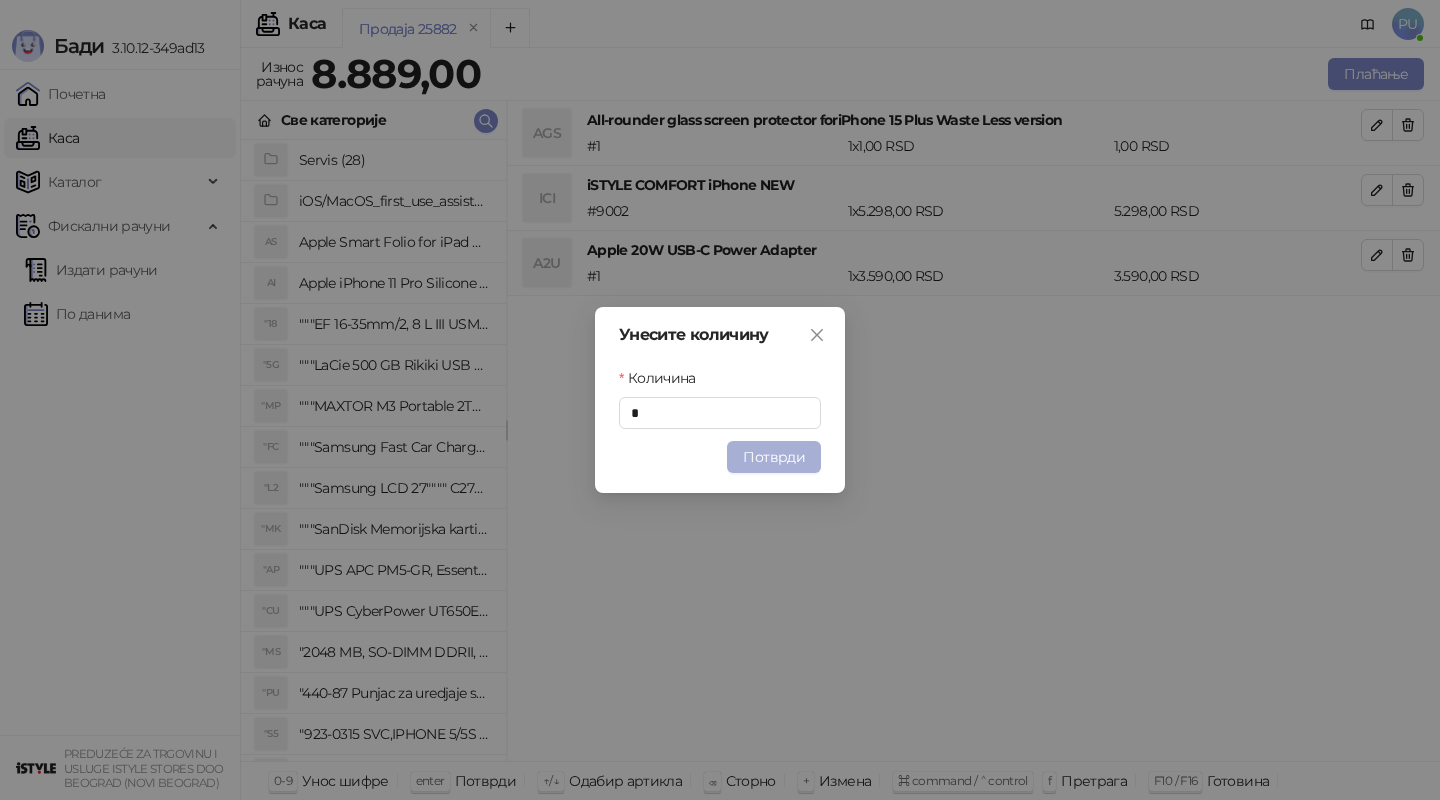 click on "Потврди" at bounding box center [774, 457] 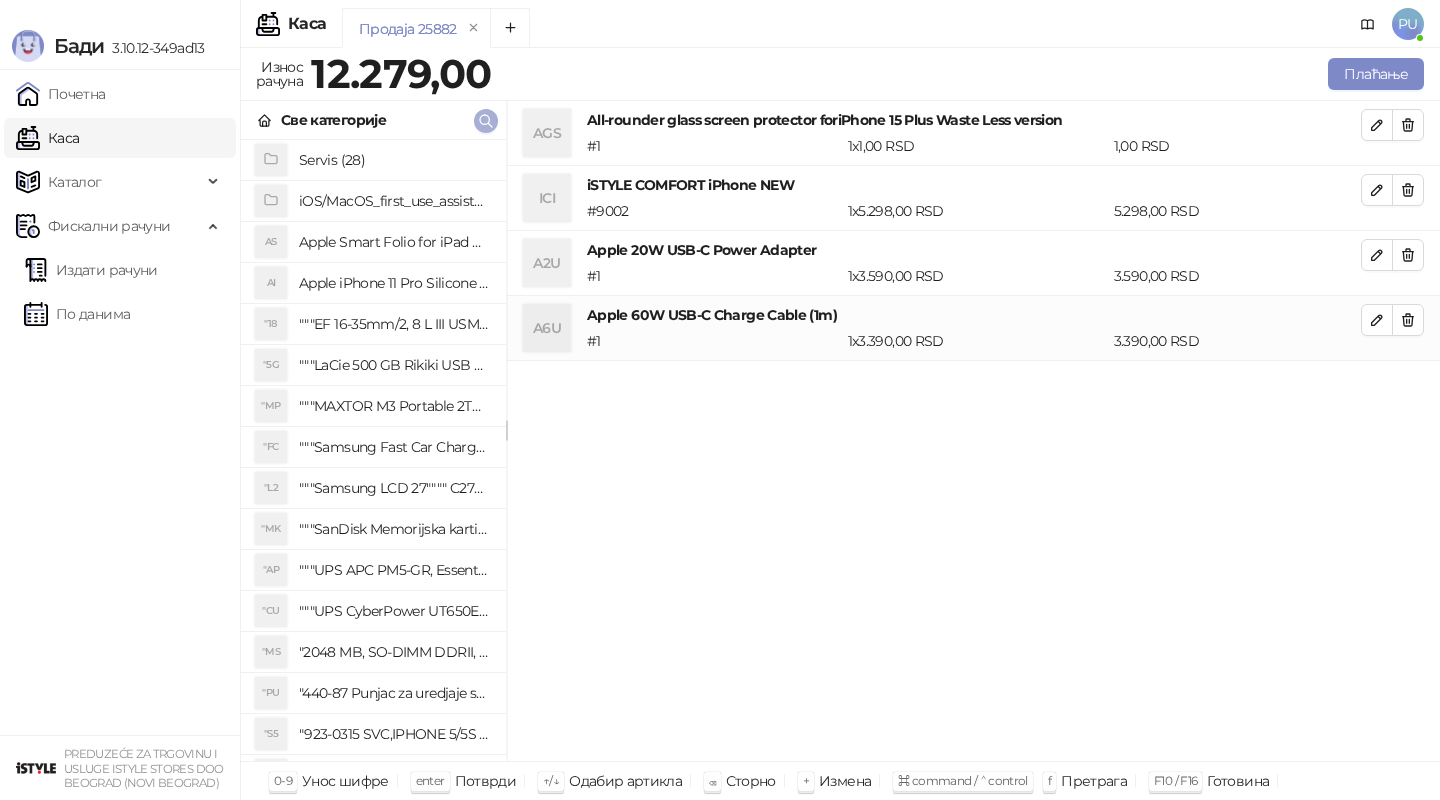 click 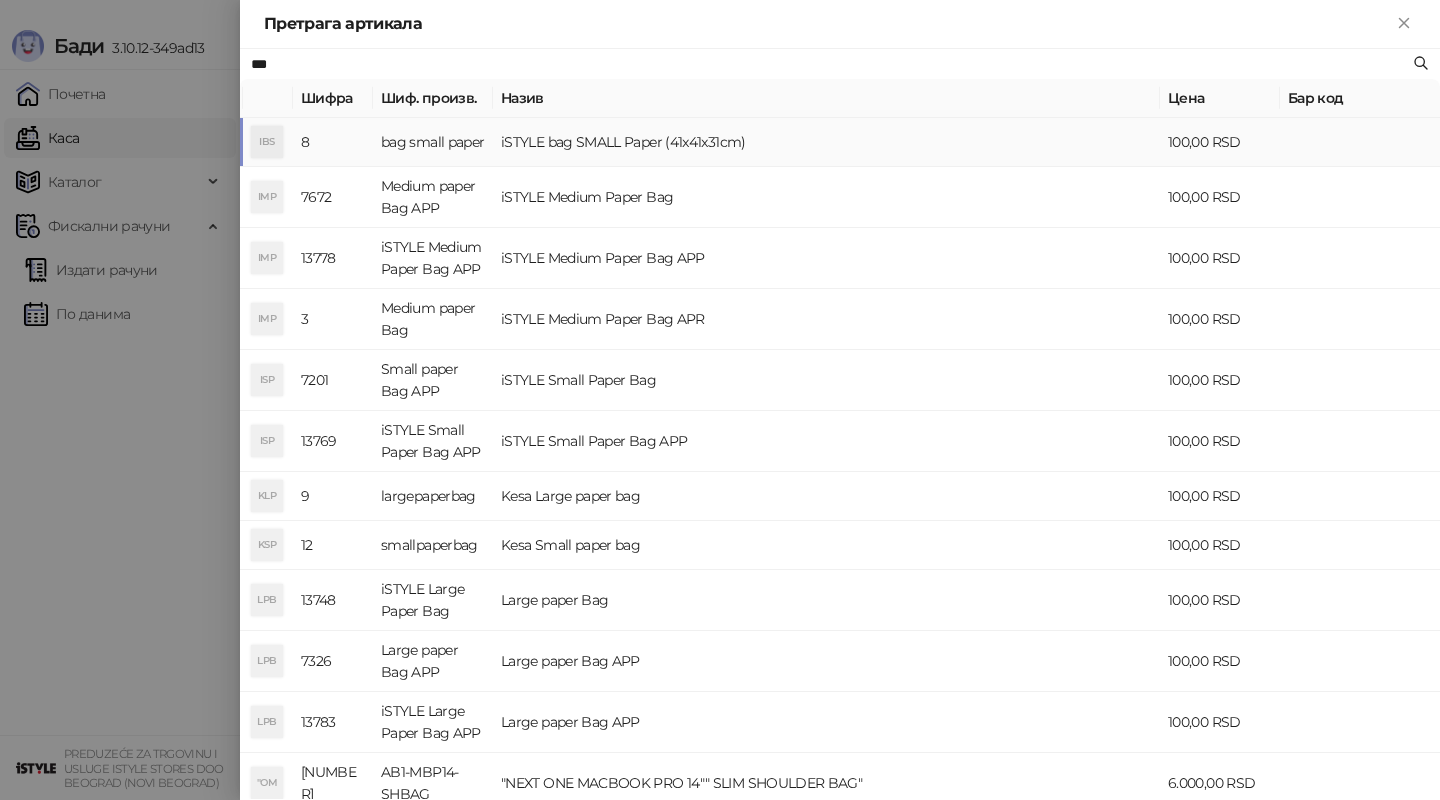 type on "***" 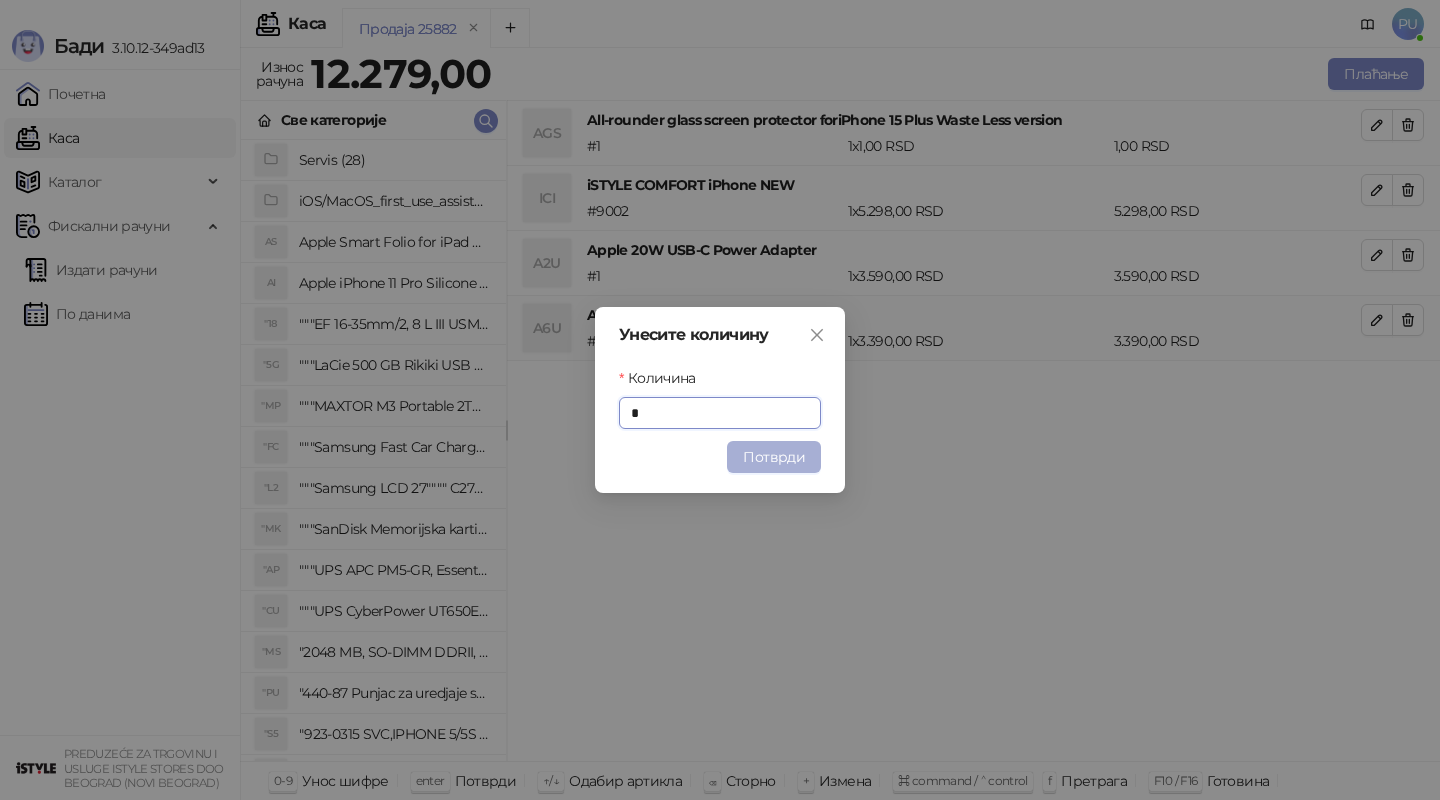 click on "Потврди" at bounding box center [774, 457] 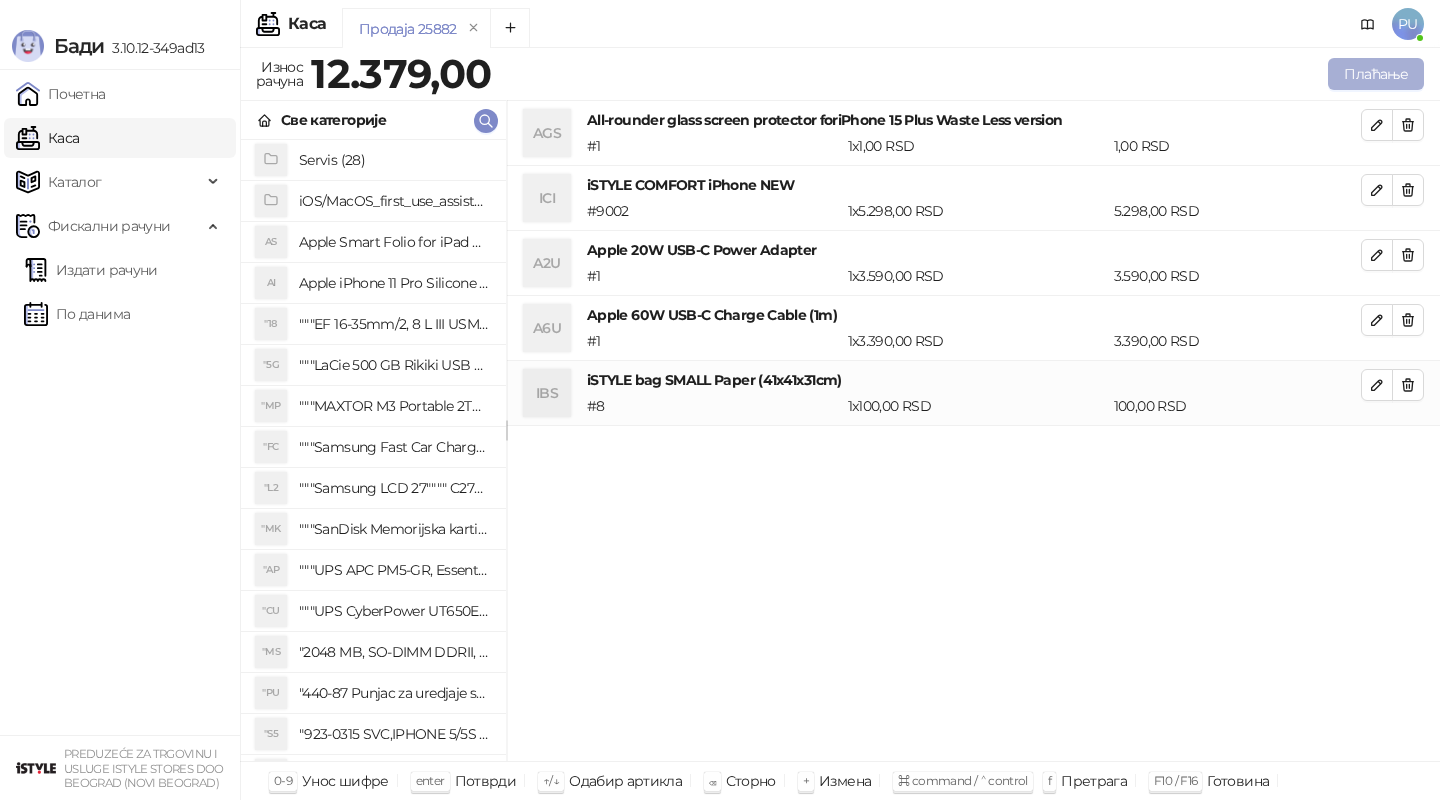 click on "Плаћање" at bounding box center (1376, 74) 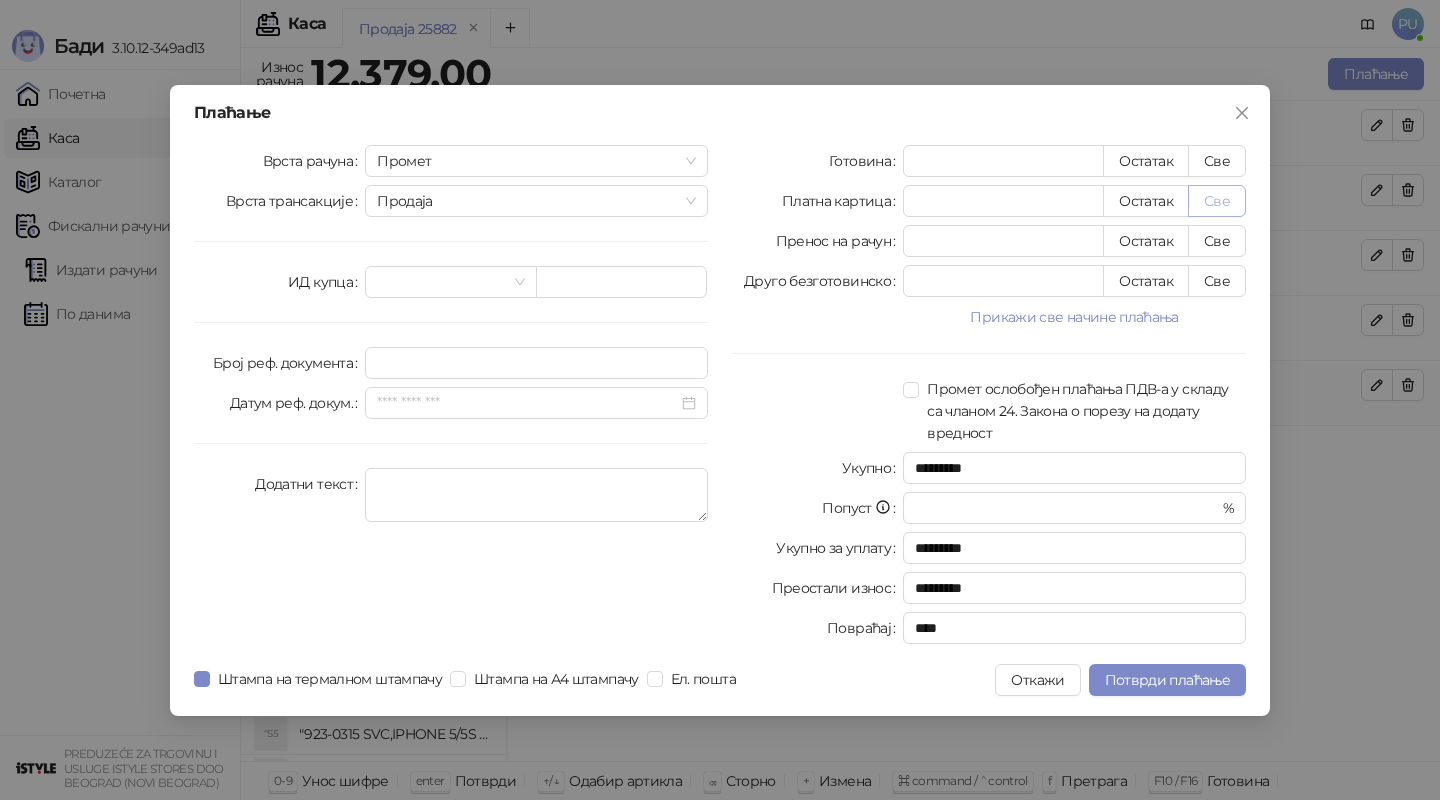 click on "Све" at bounding box center [1217, 201] 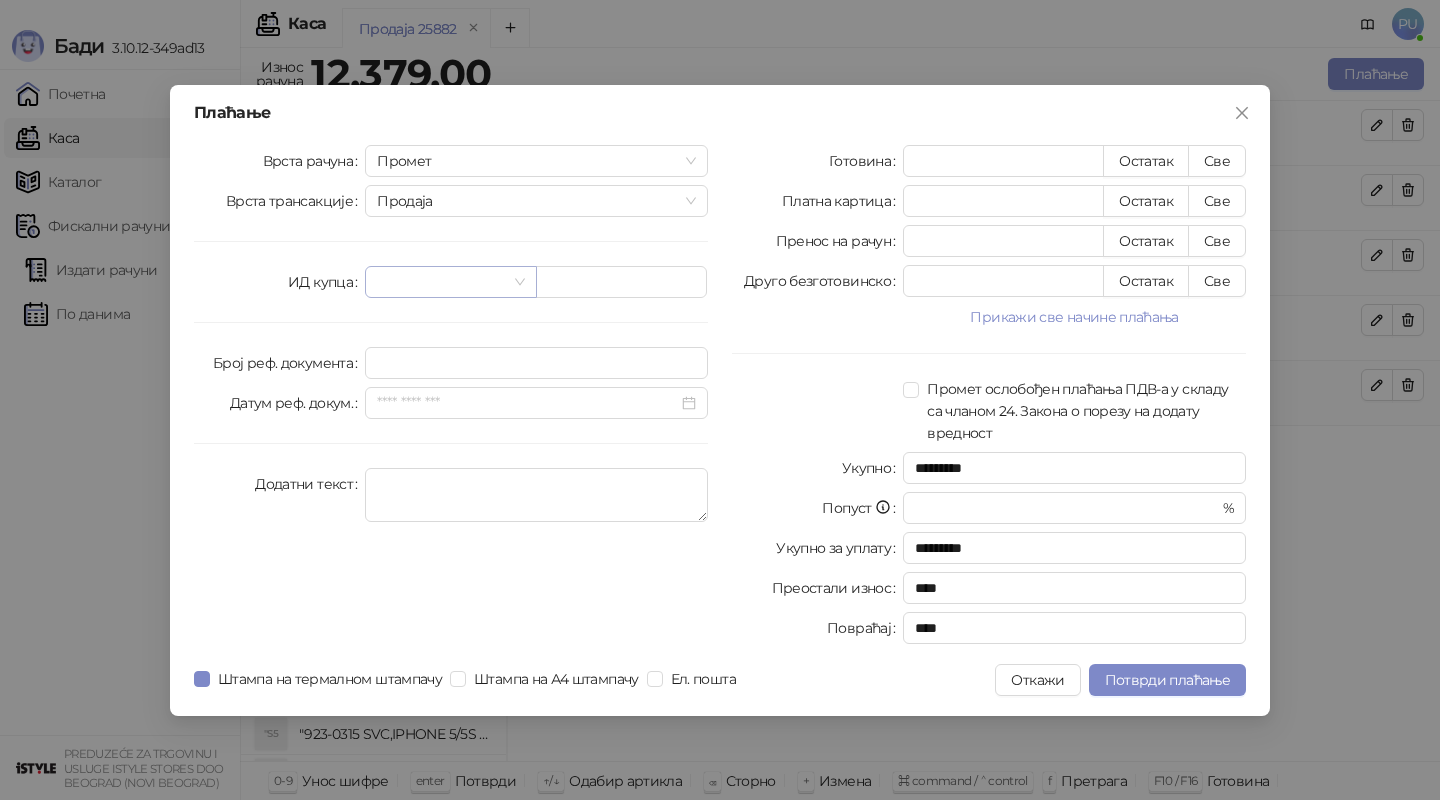 click at bounding box center [441, 282] 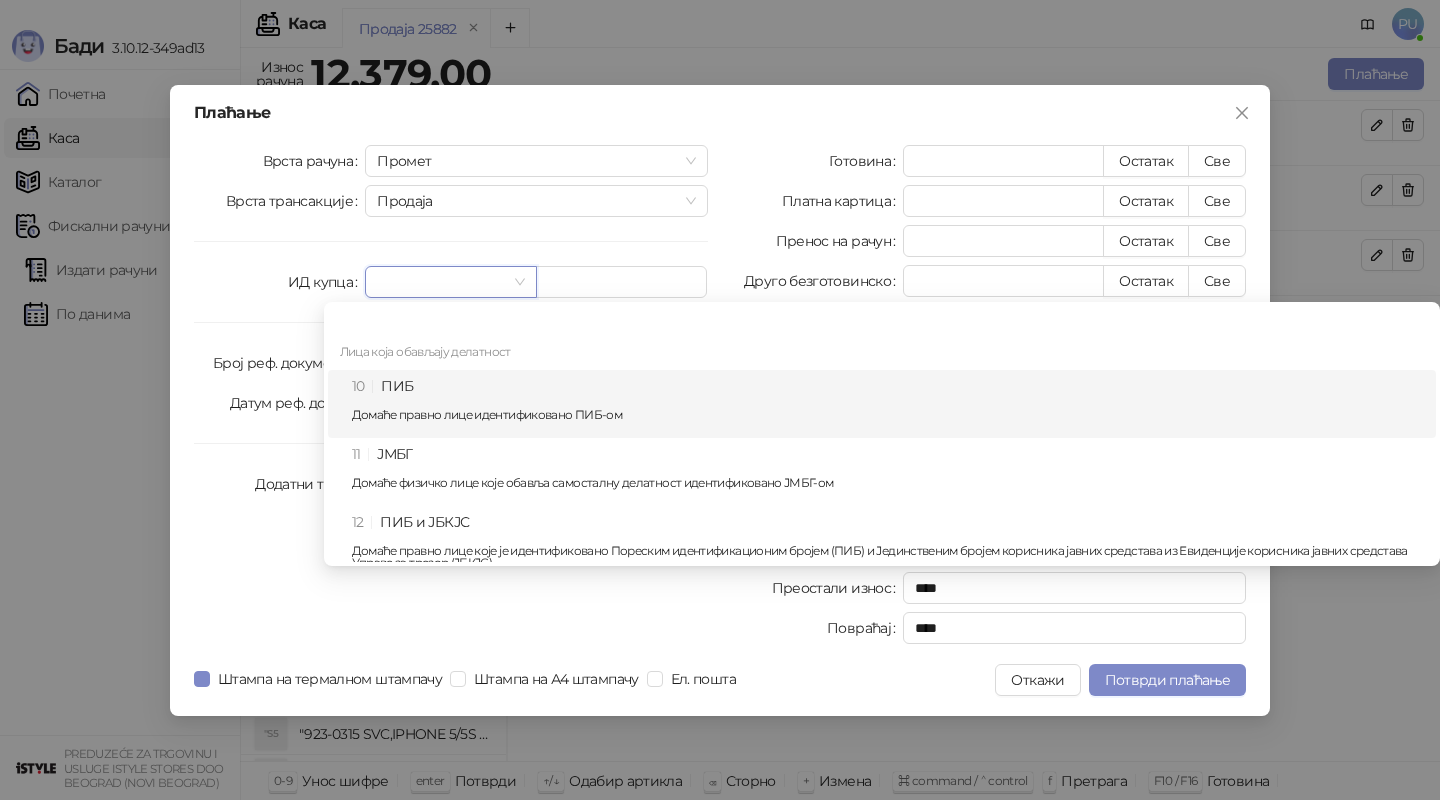 click on "Домаће правно лице идентификовано ПИБ-ом" at bounding box center (888, 415) 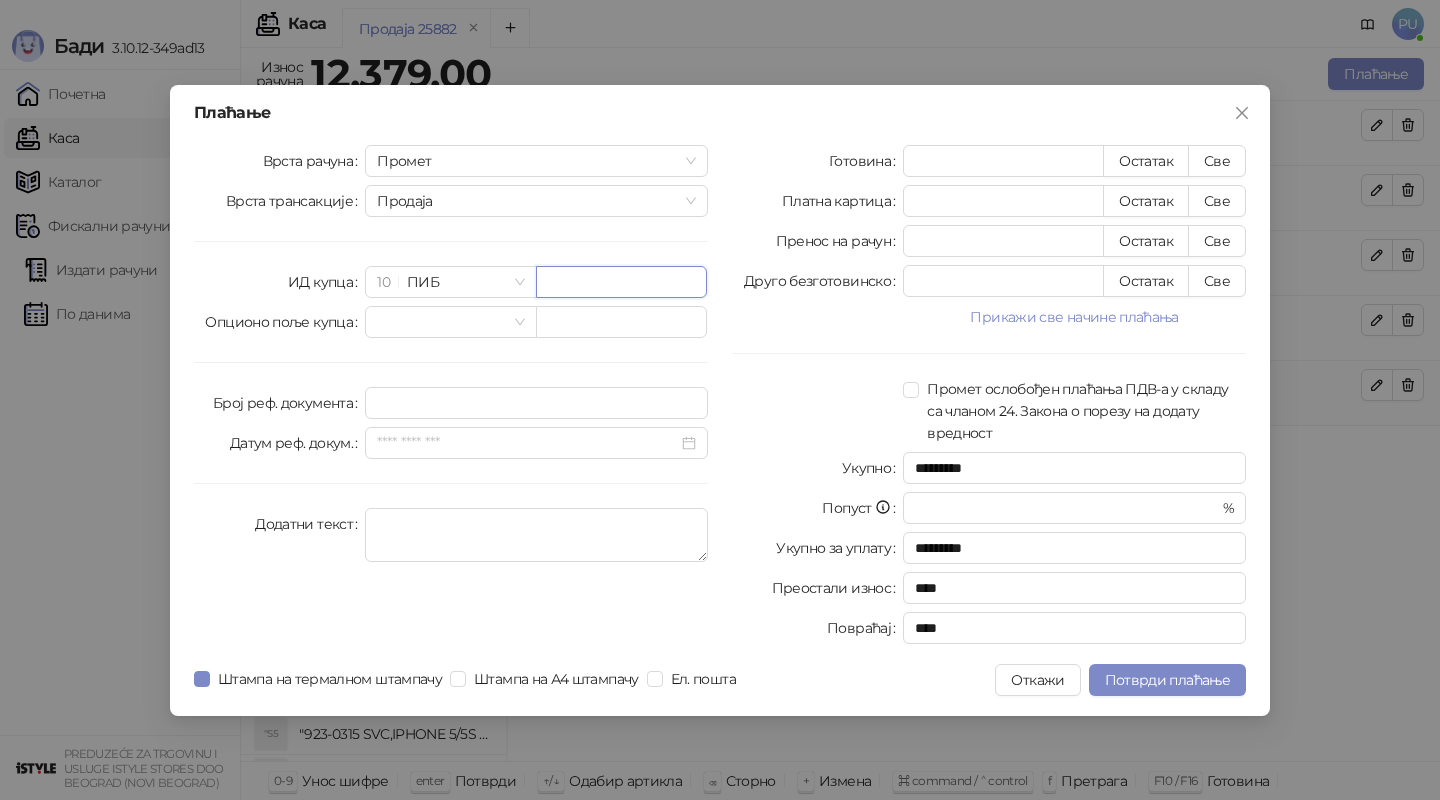 paste on "*********" 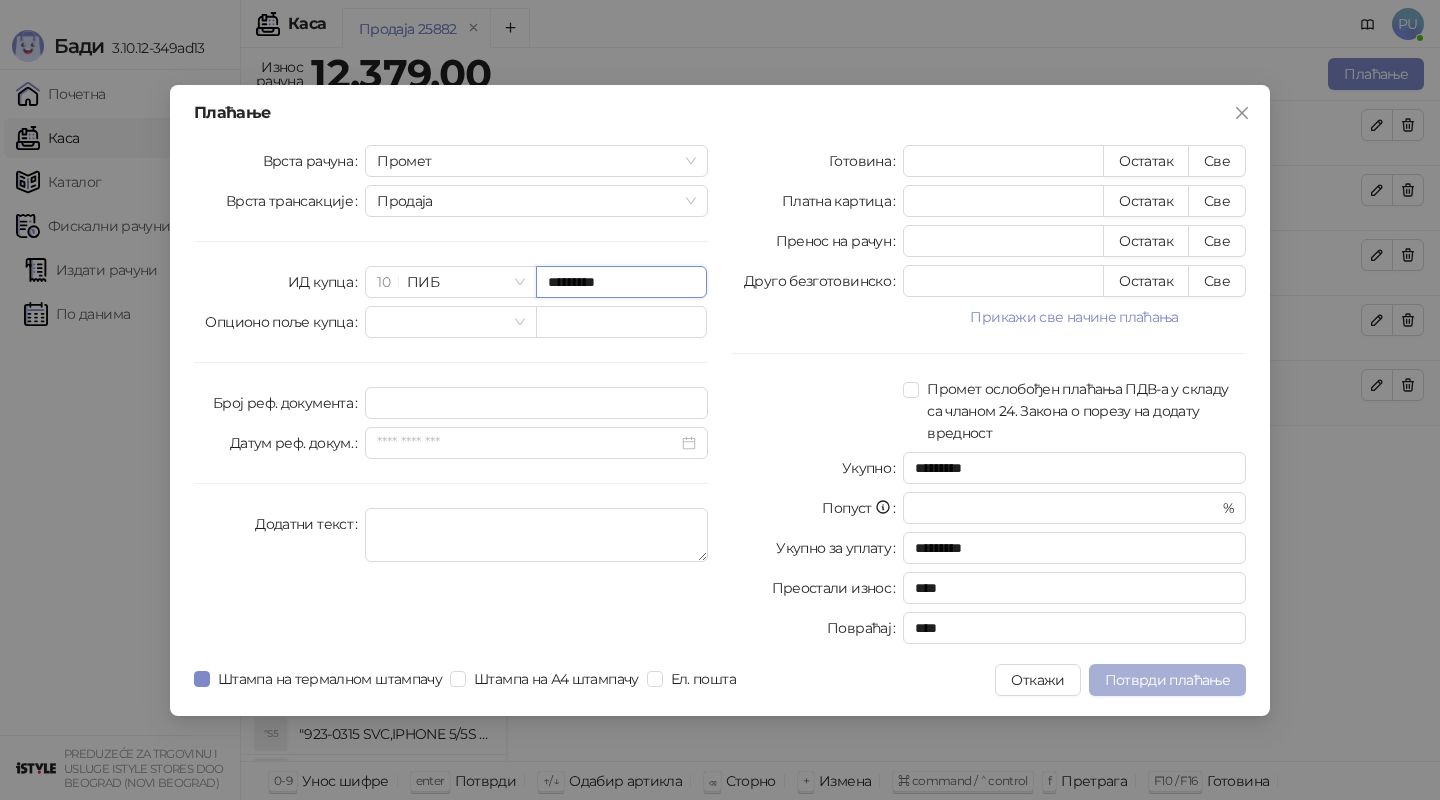 type on "*********" 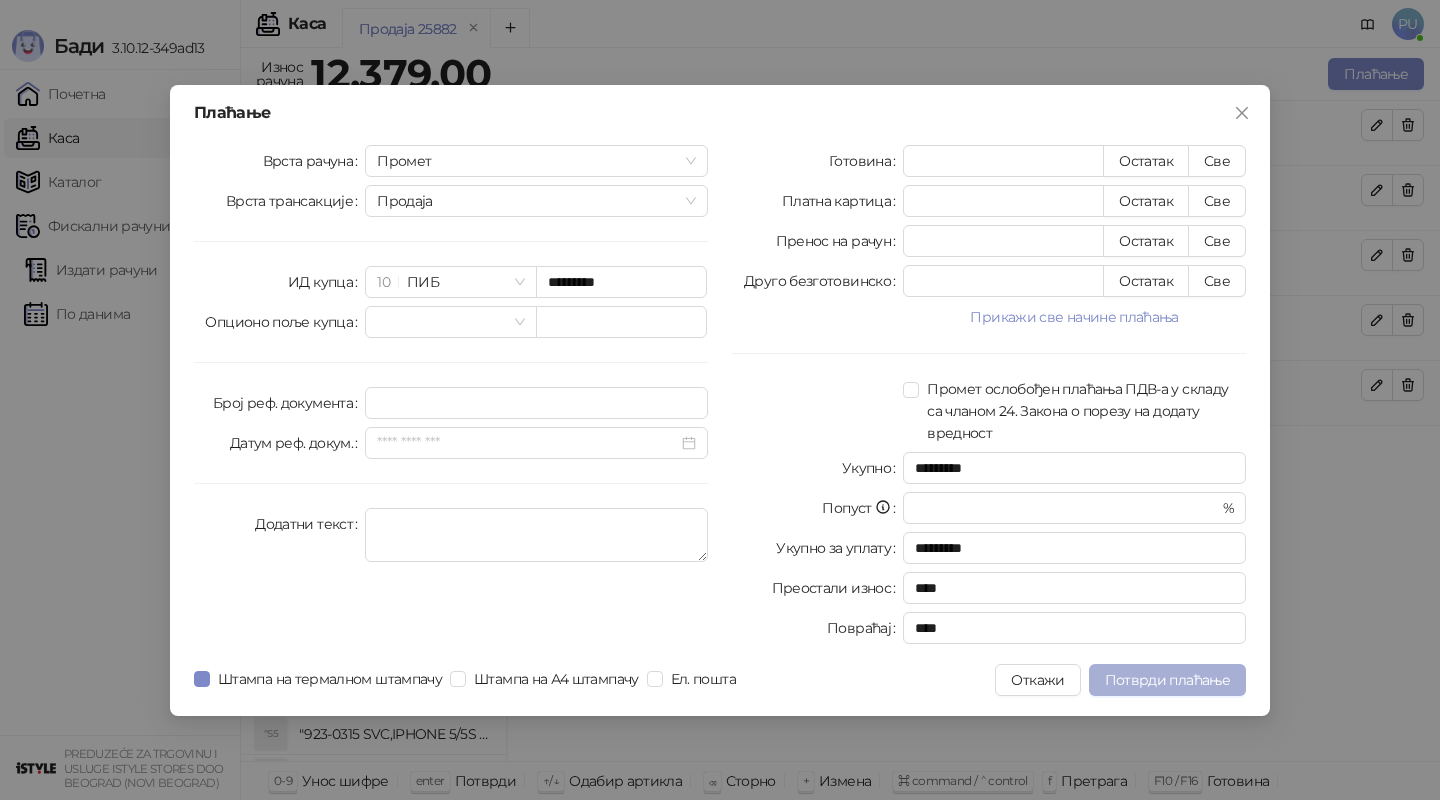 click on "Потврди плаћање" at bounding box center [1167, 680] 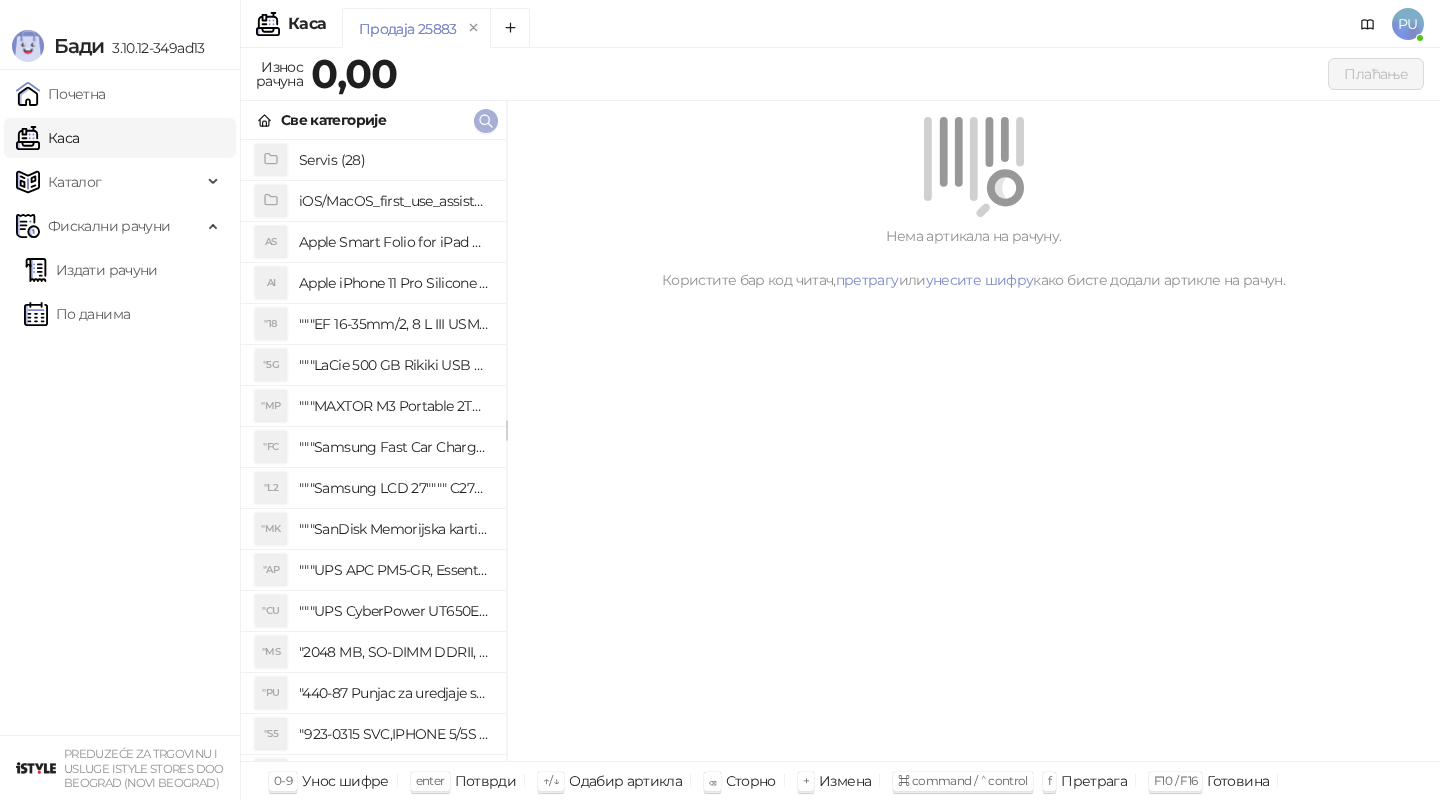 click 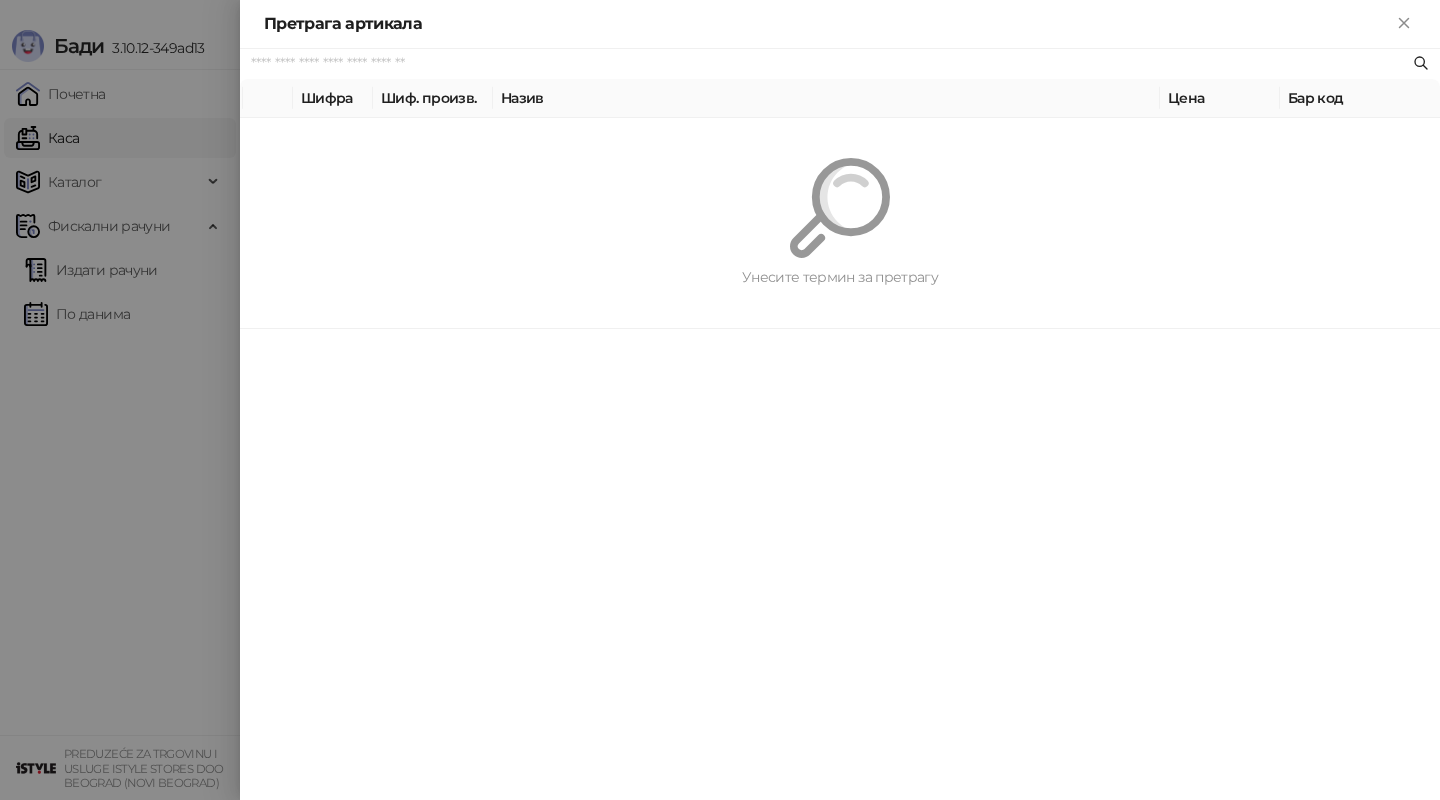 paste on "*********" 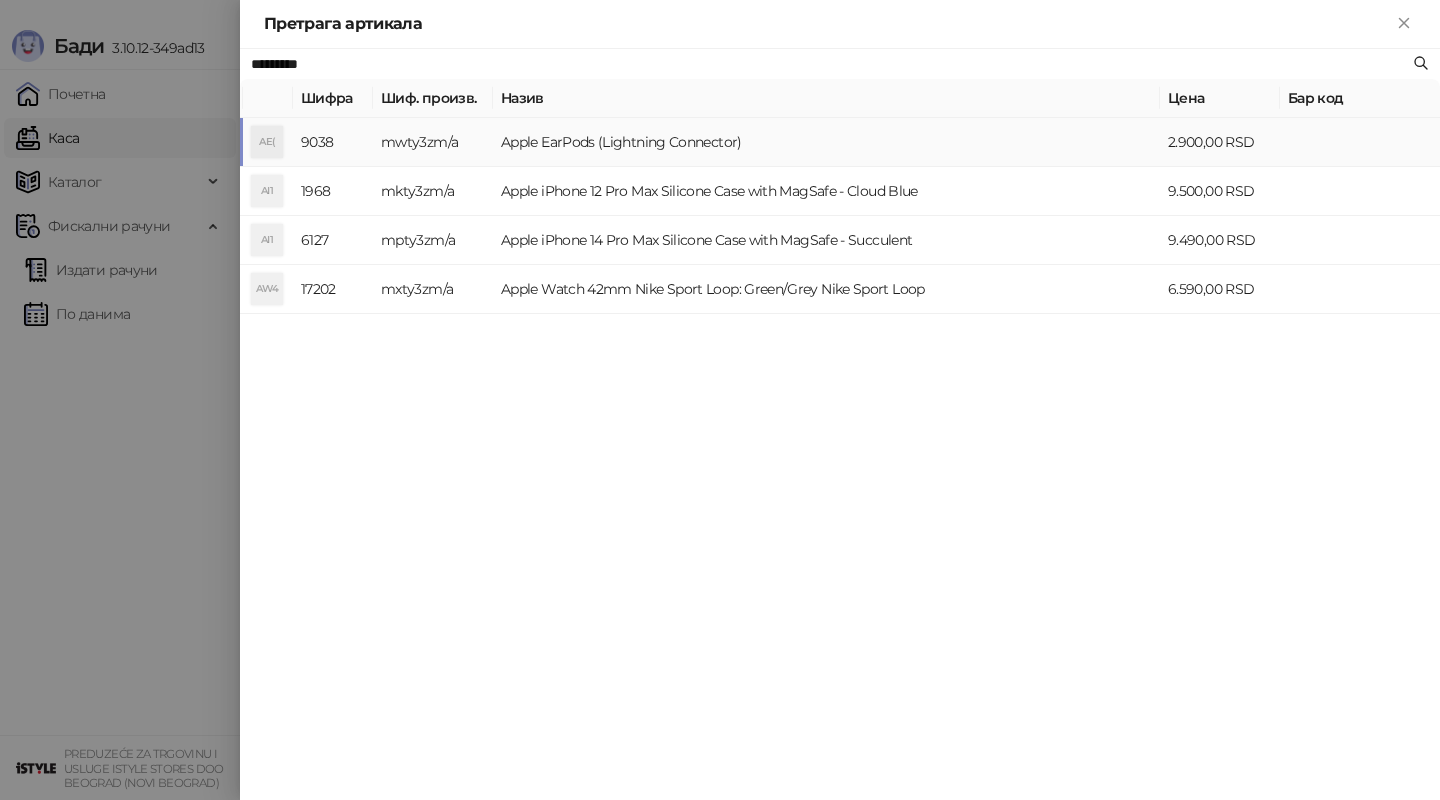 type on "*********" 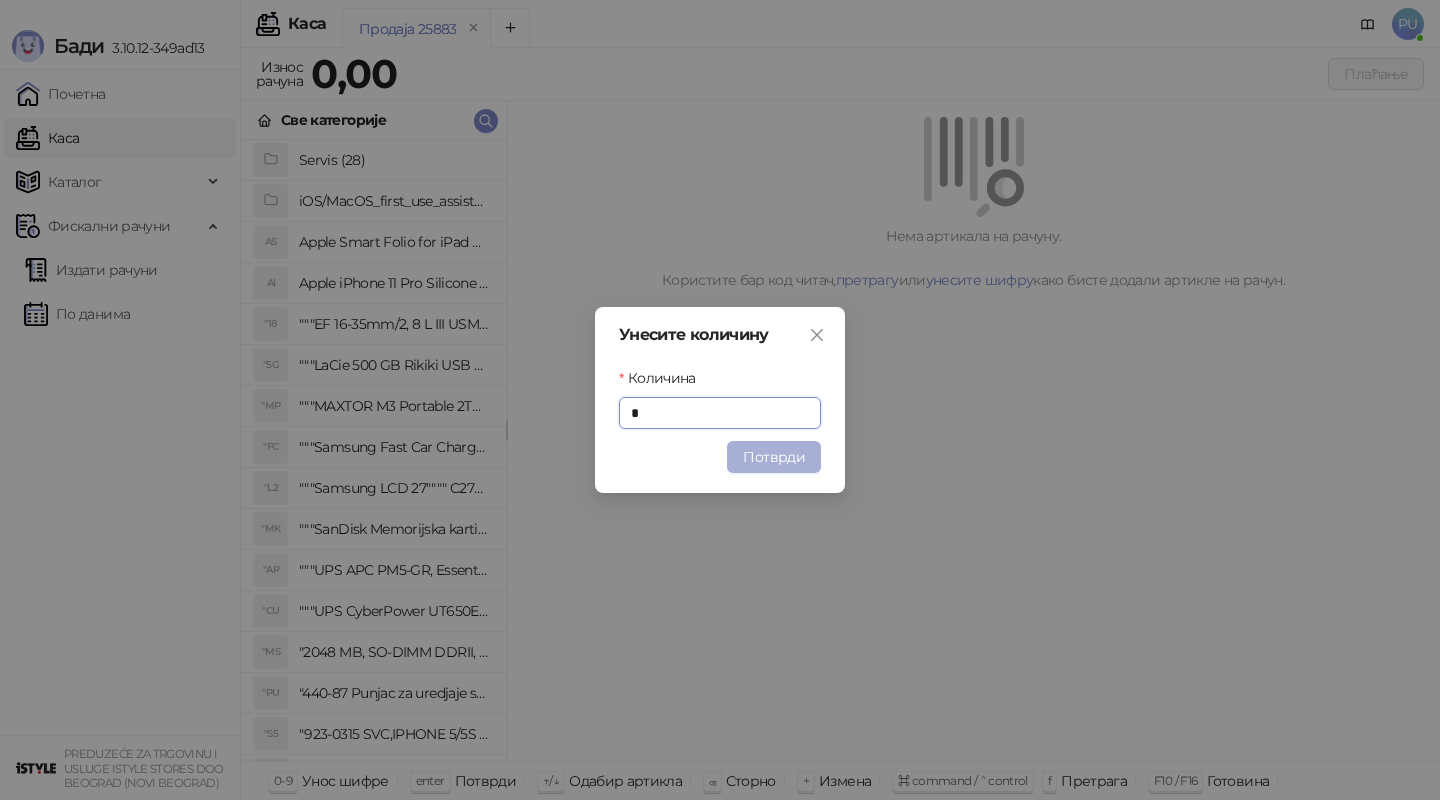 click on "Потврди" at bounding box center [774, 457] 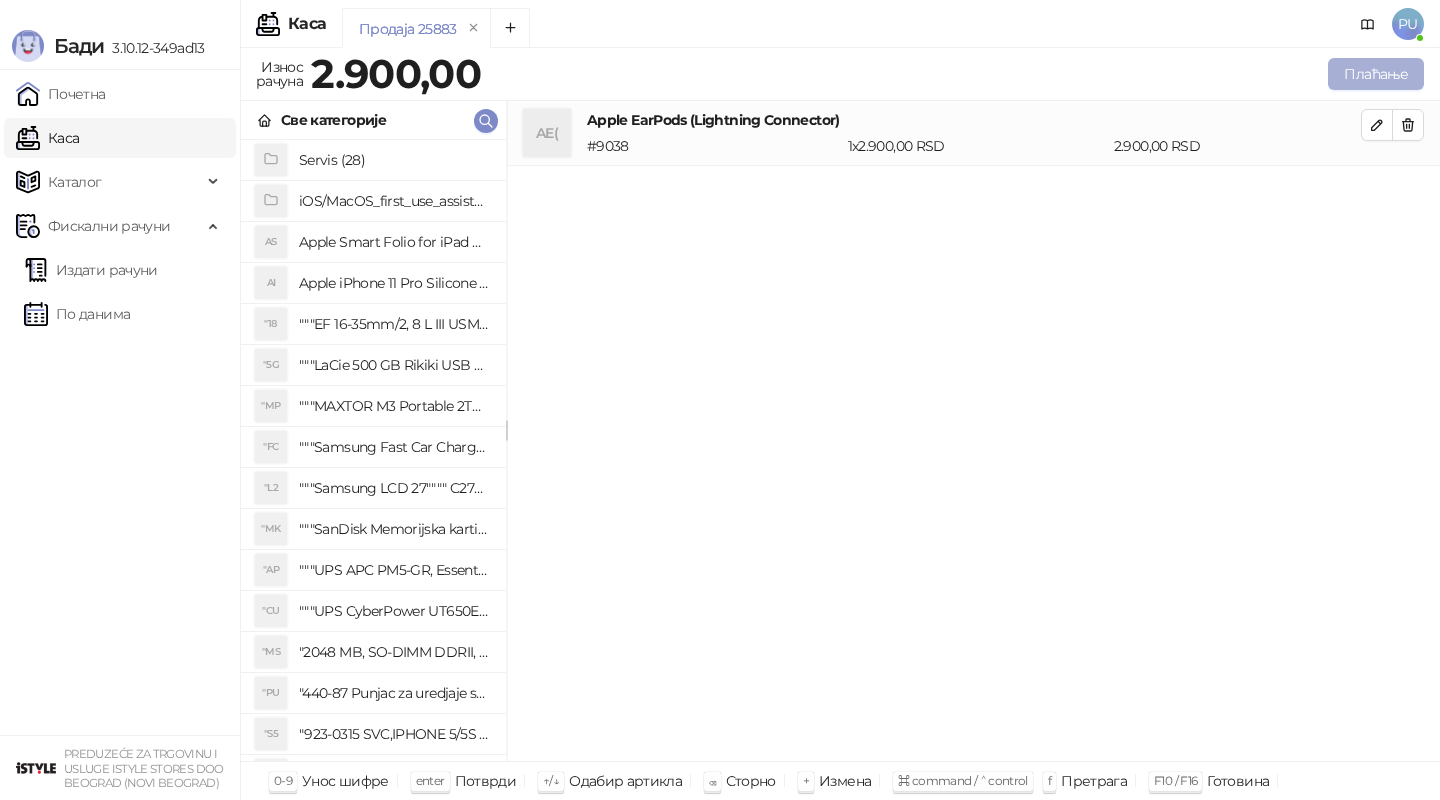 click on "Плаћање" at bounding box center [1376, 74] 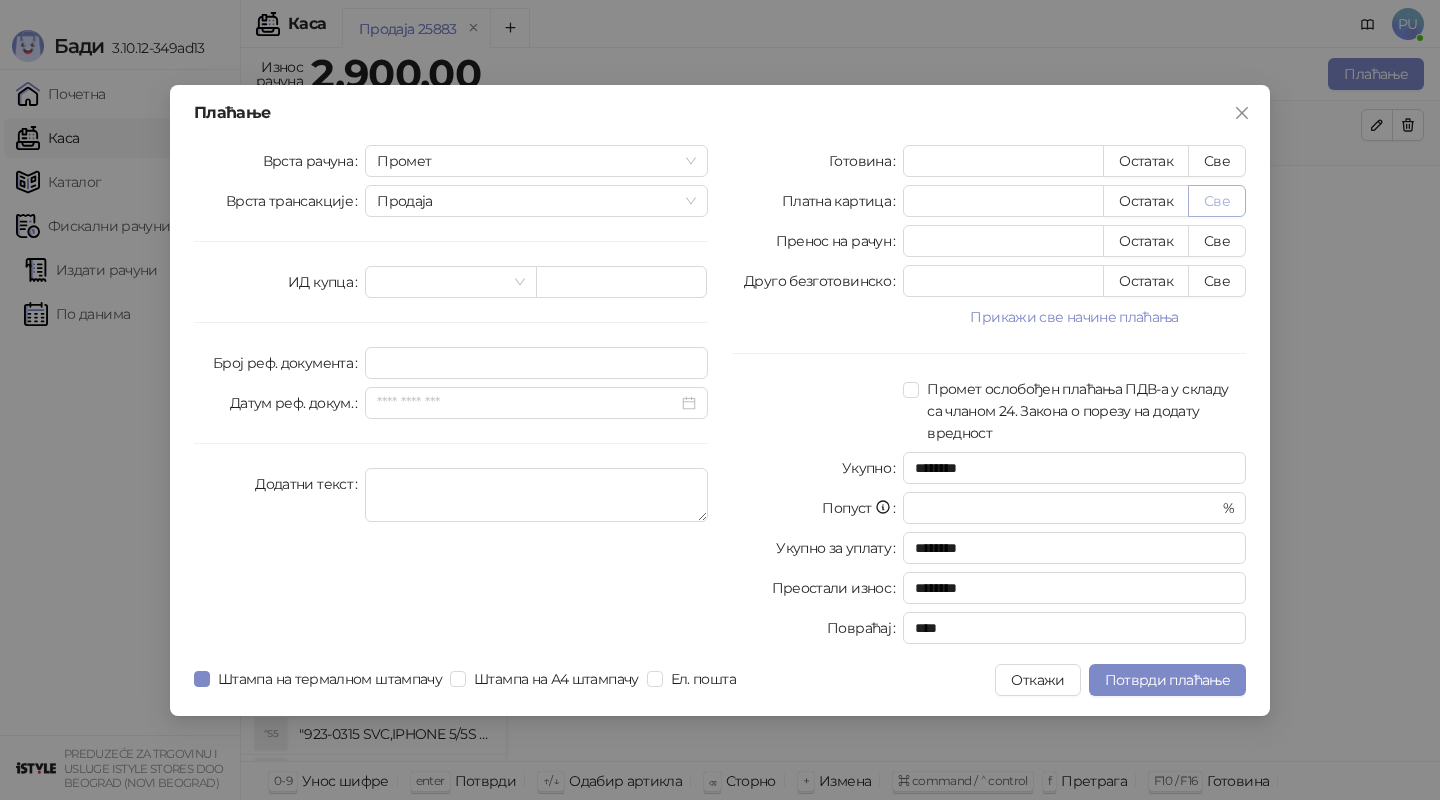 click on "Све" at bounding box center [1217, 201] 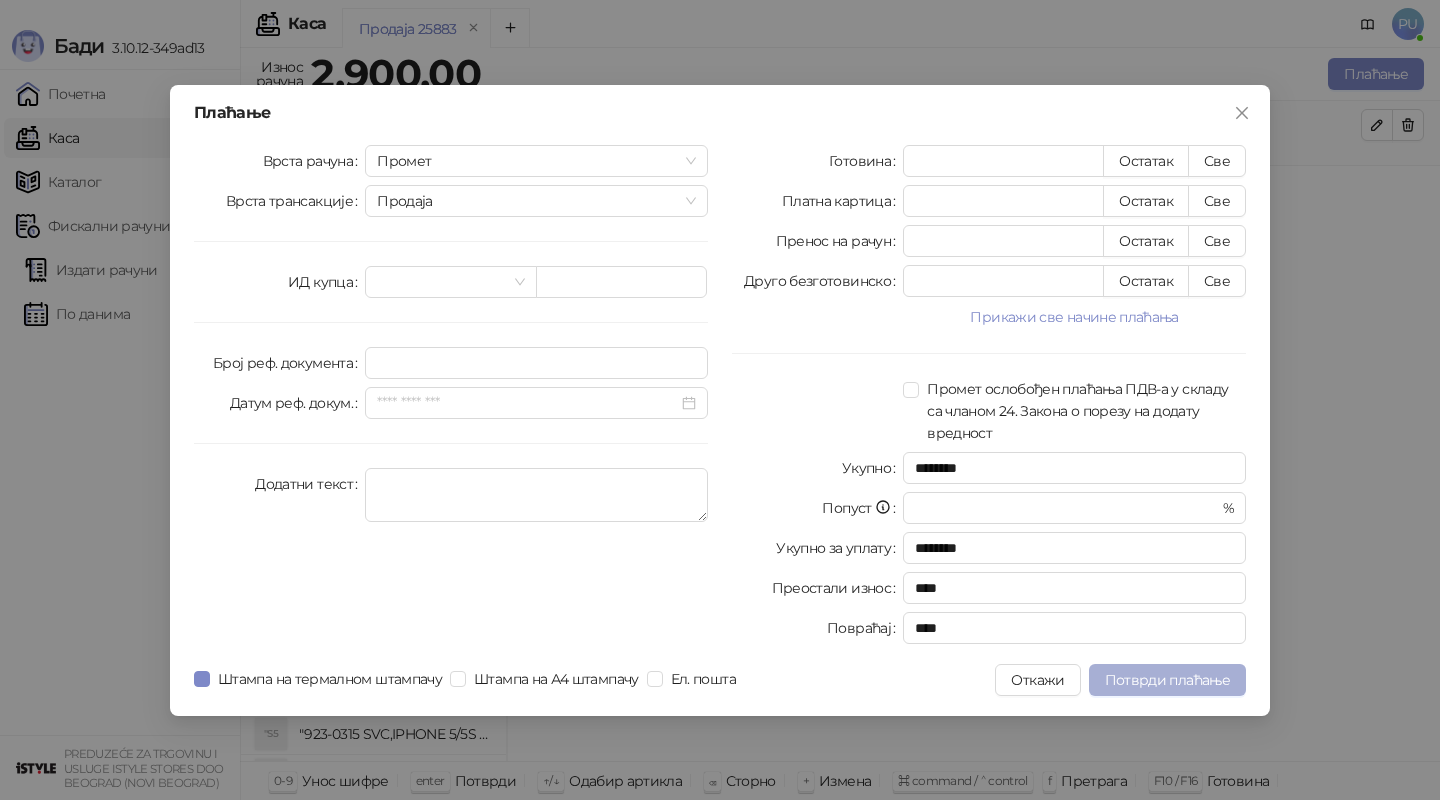click on "Потврди плаћање" at bounding box center [1167, 680] 